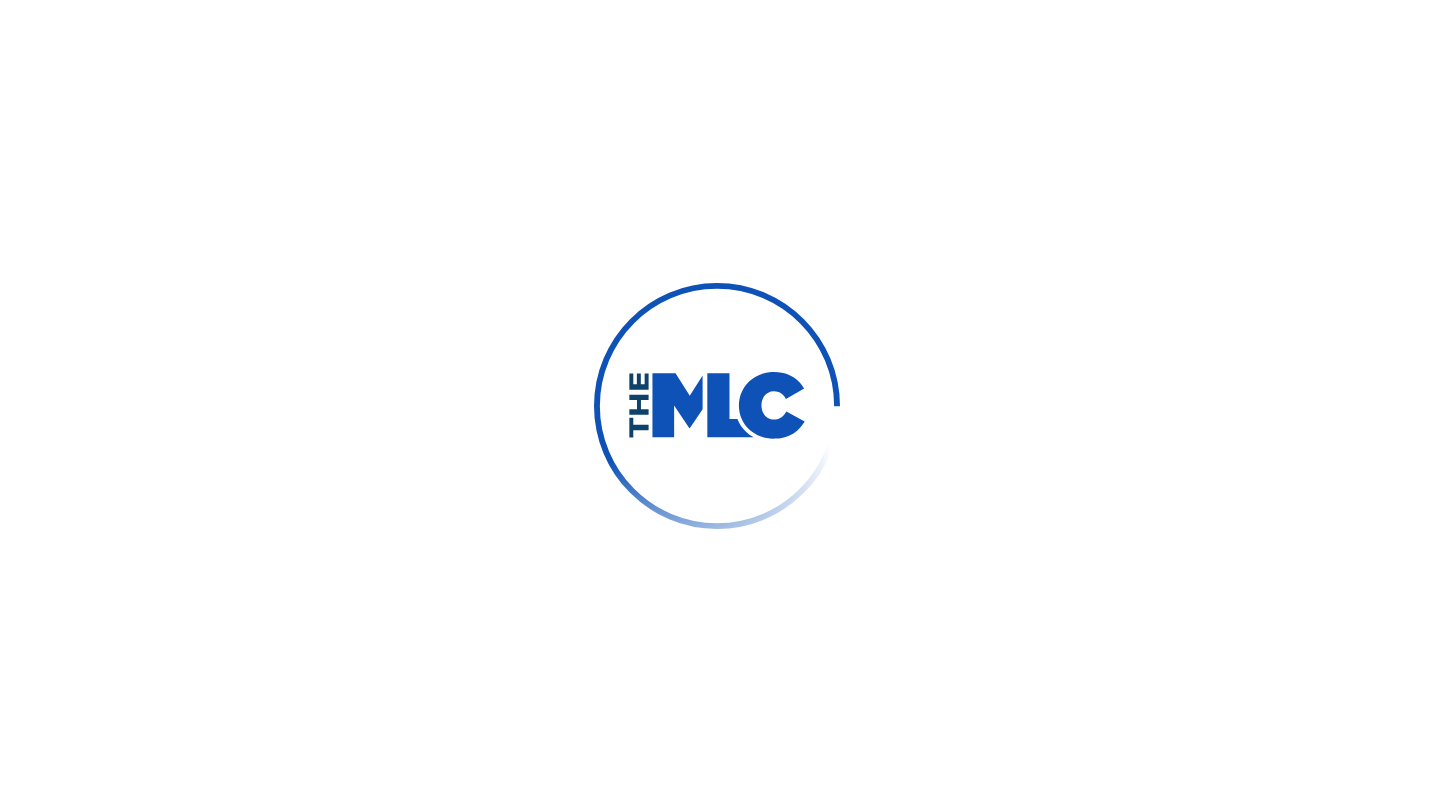 scroll, scrollTop: 0, scrollLeft: 0, axis: both 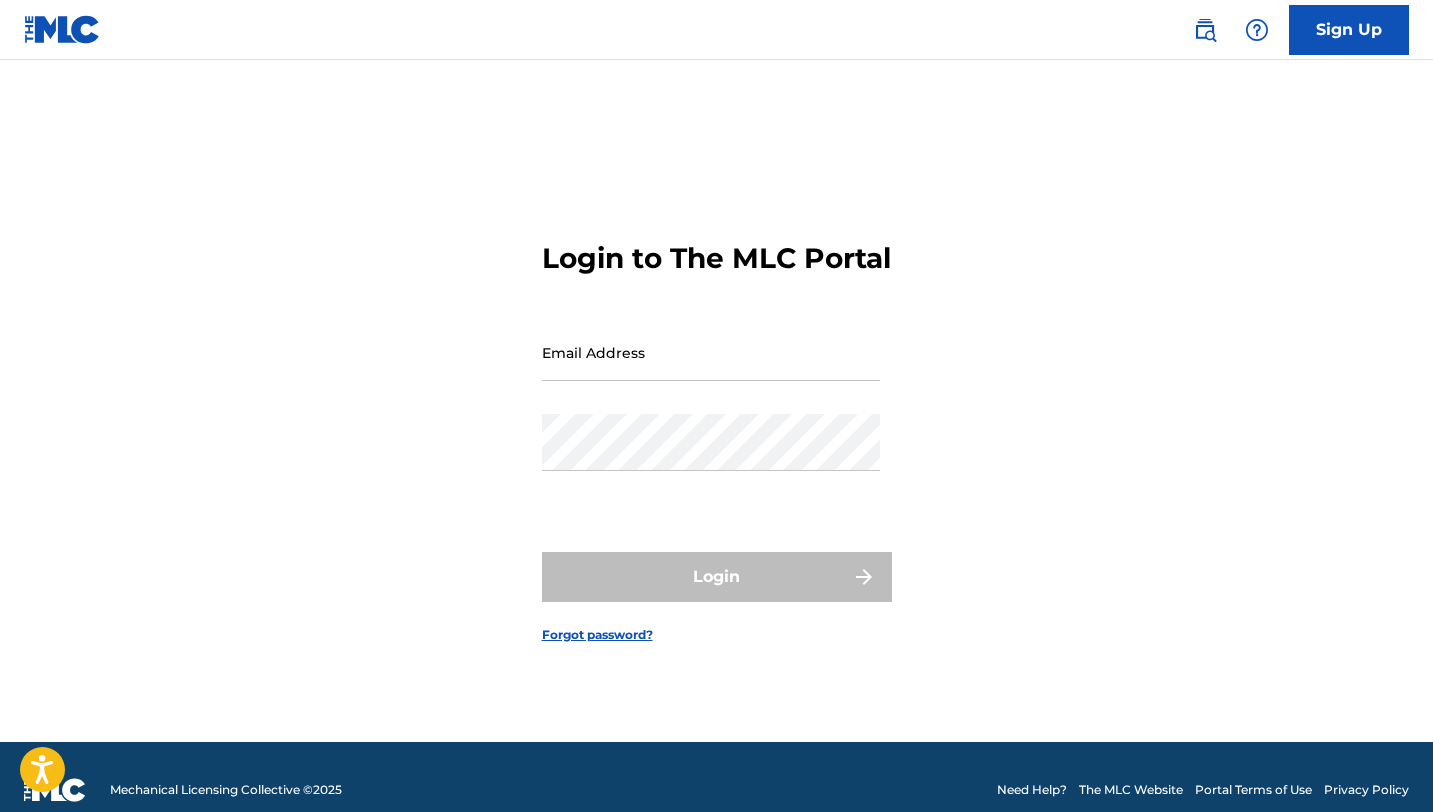 click on "Login to The MLC Portal Email Address Password Login Forgot password?" at bounding box center (717, 426) 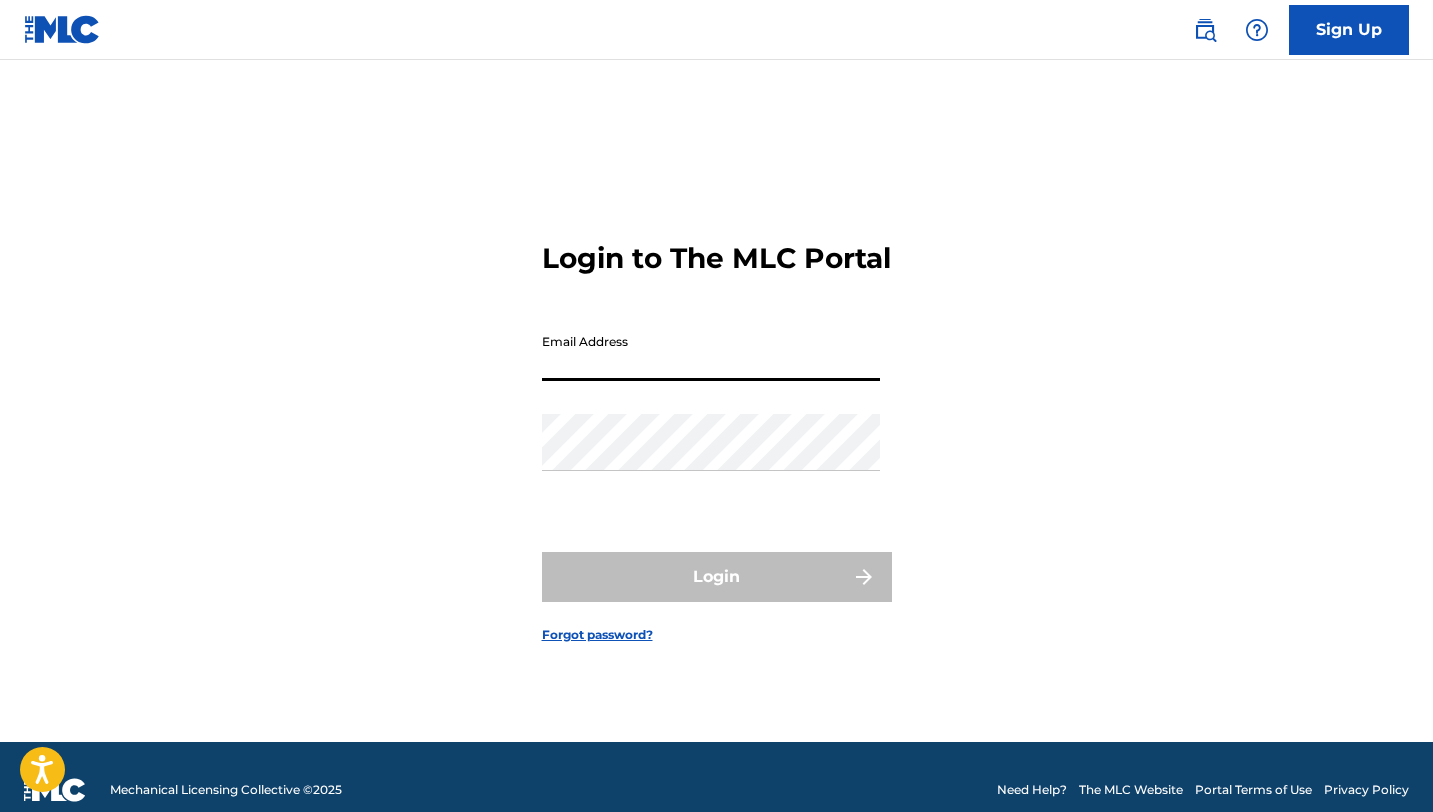 click on "Email Address" at bounding box center (711, 352) 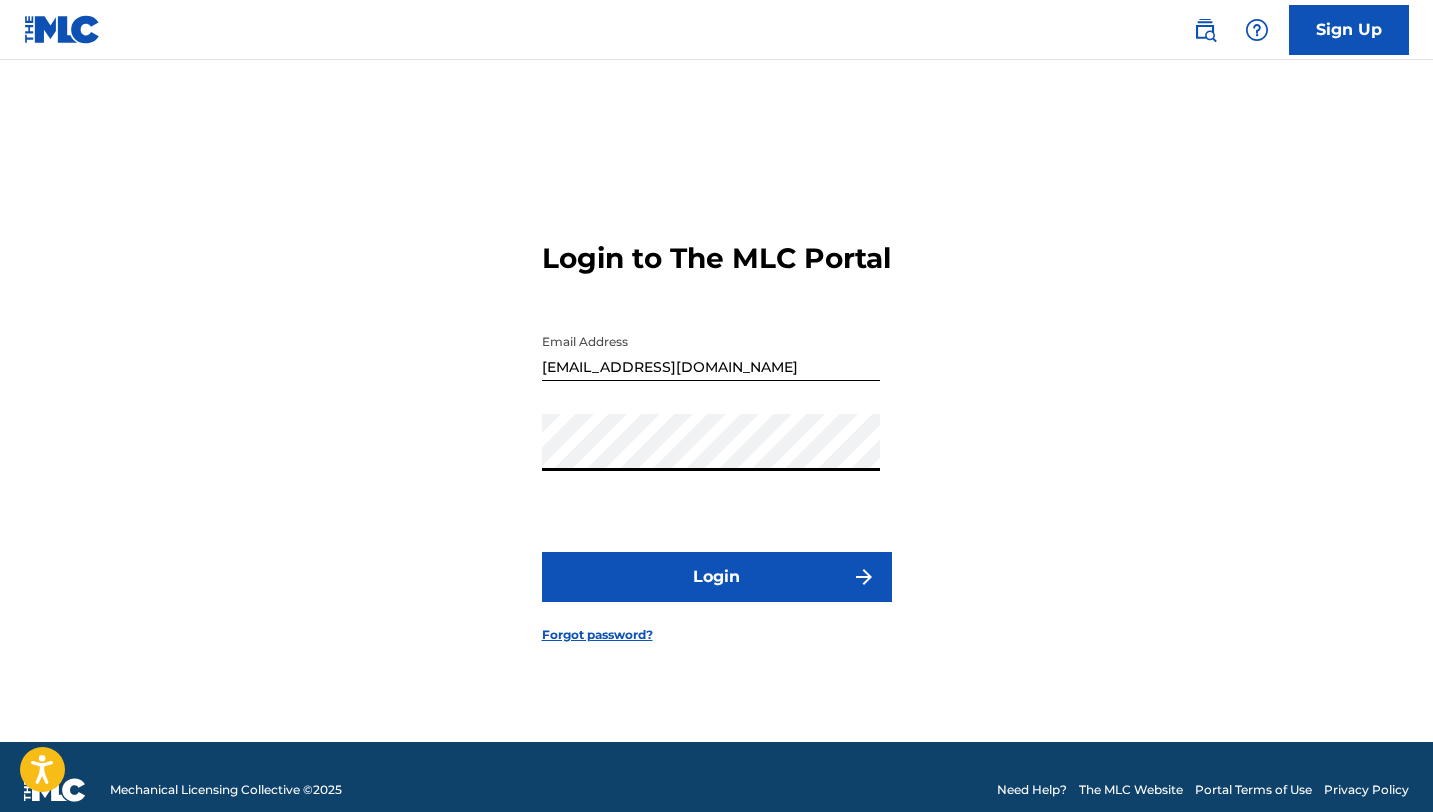 click on "Login" at bounding box center [717, 577] 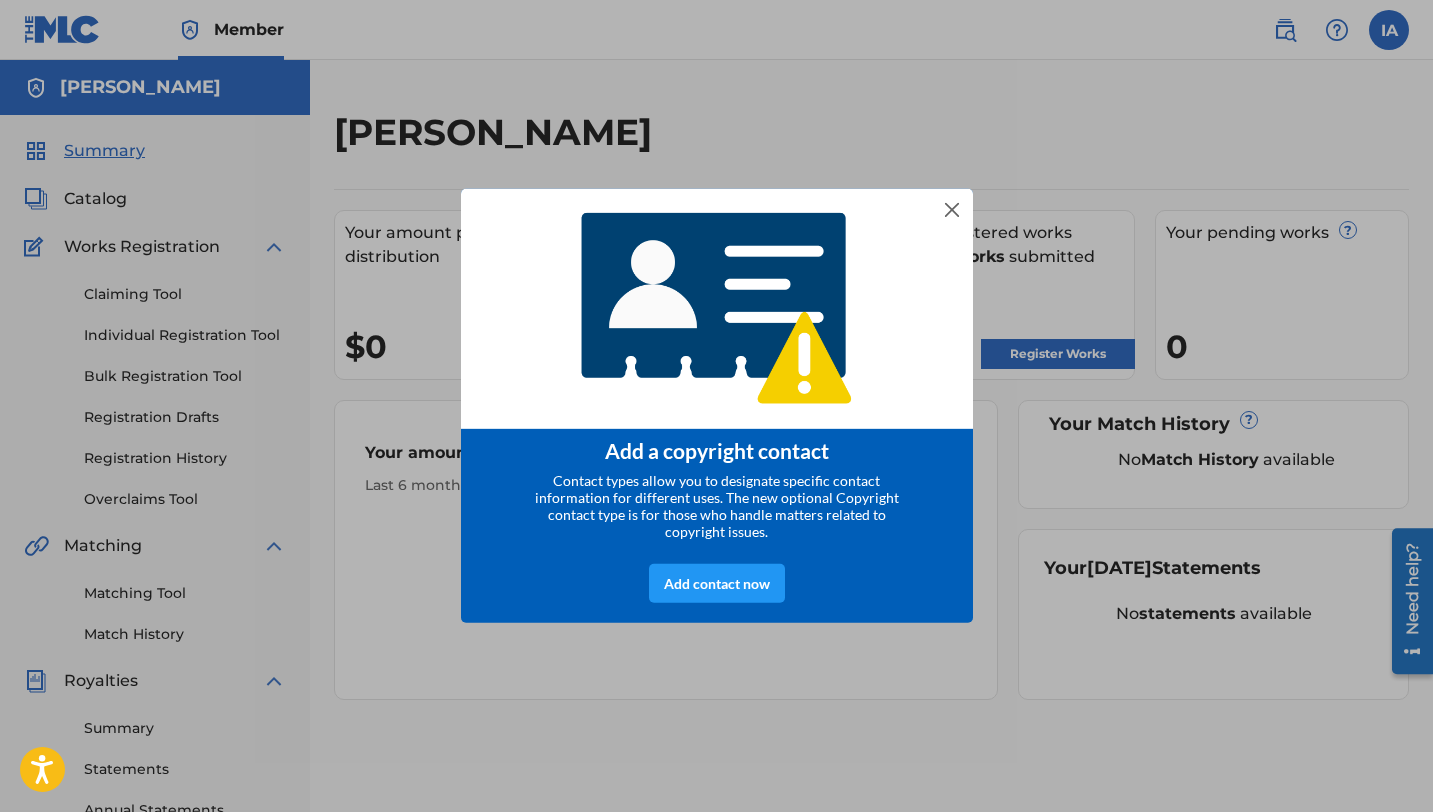 scroll, scrollTop: 0, scrollLeft: 0, axis: both 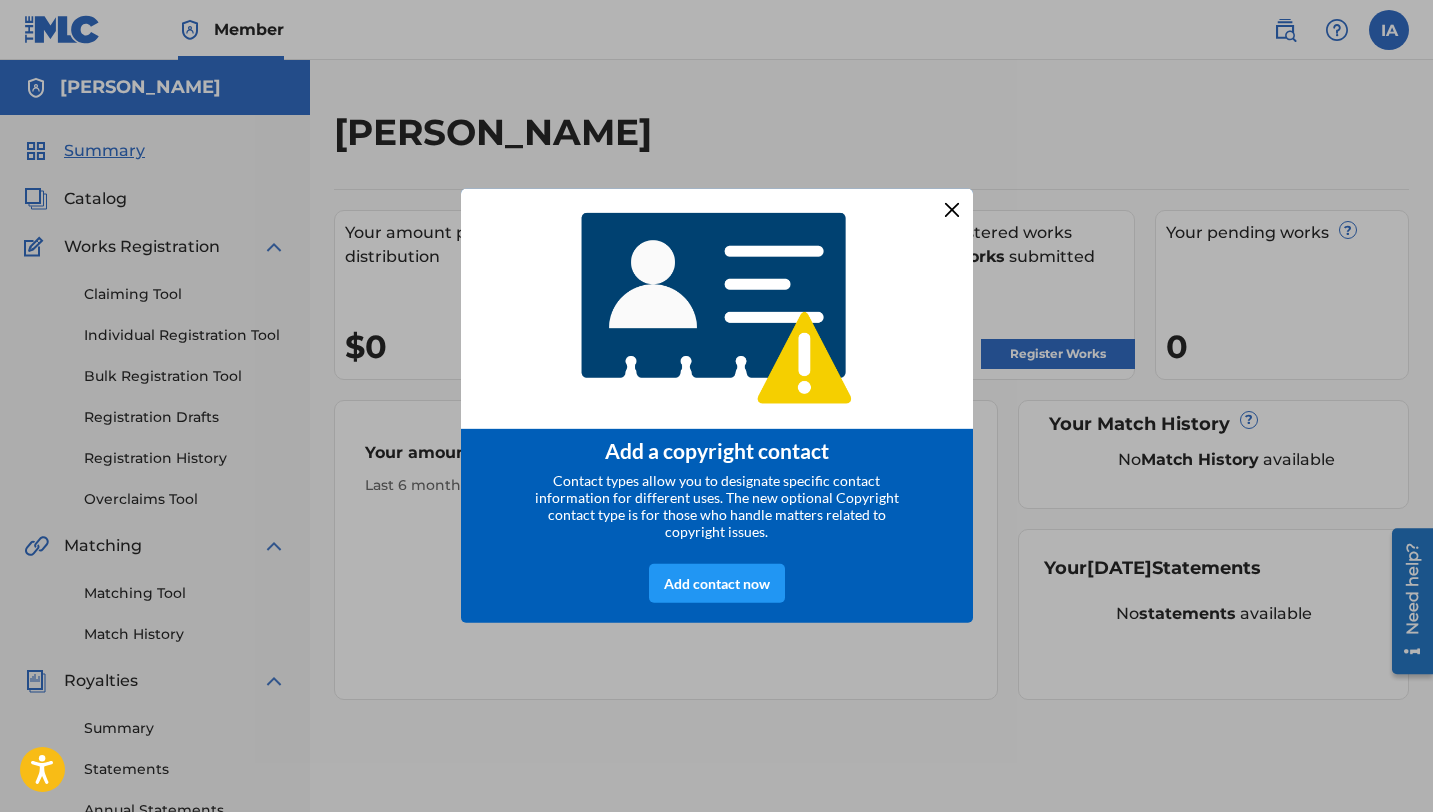 click at bounding box center (951, 210) 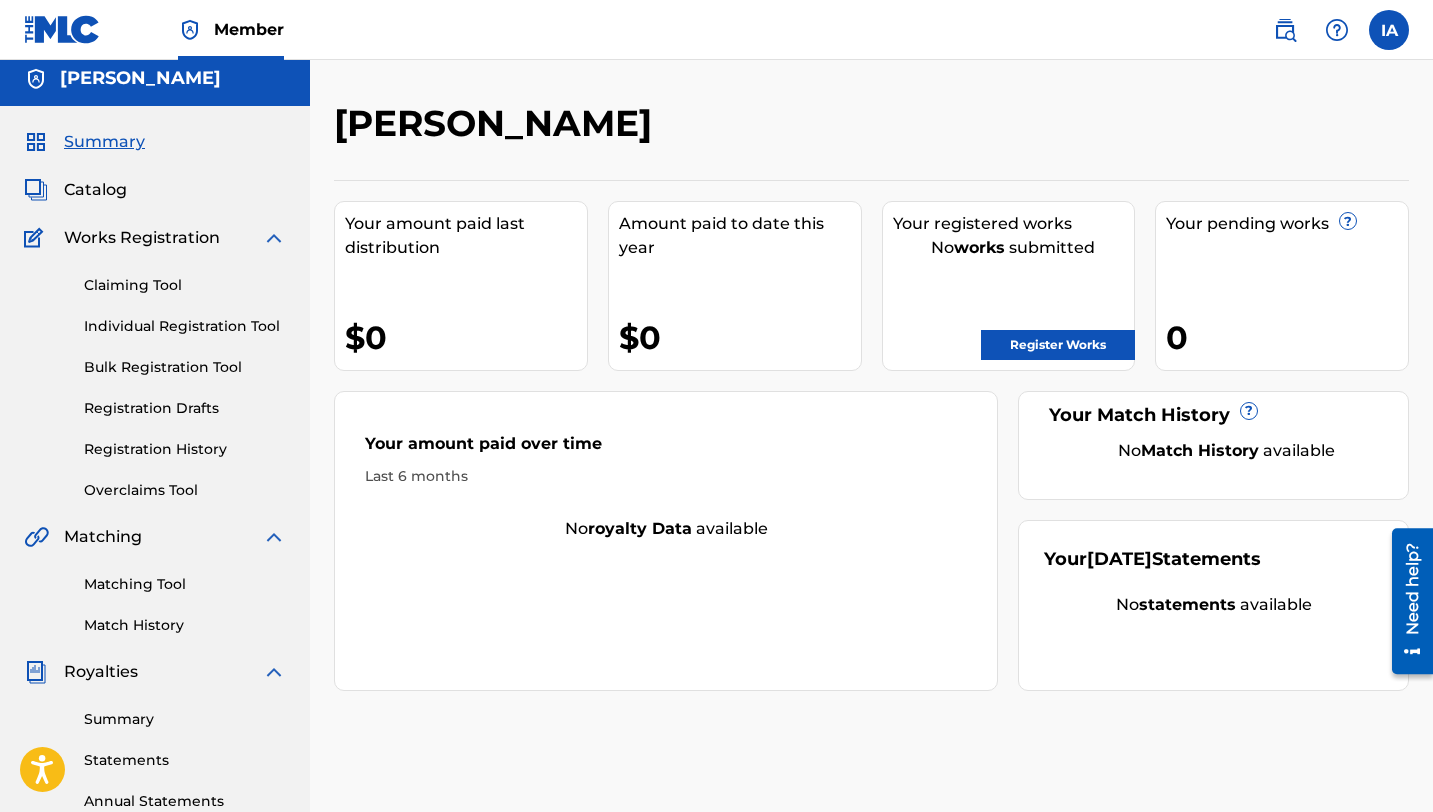 scroll, scrollTop: 0, scrollLeft: 0, axis: both 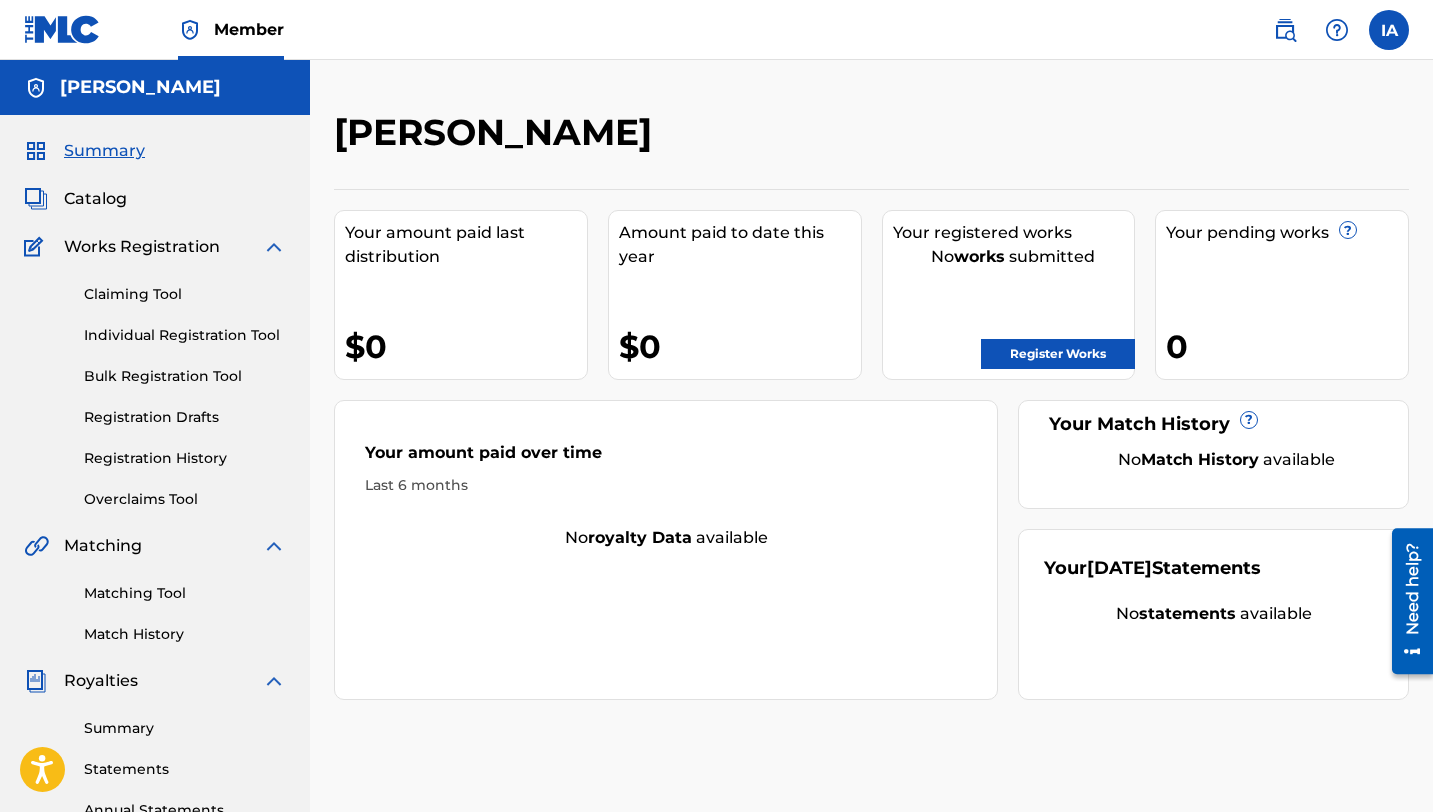 click on "Catalog" at bounding box center (95, 199) 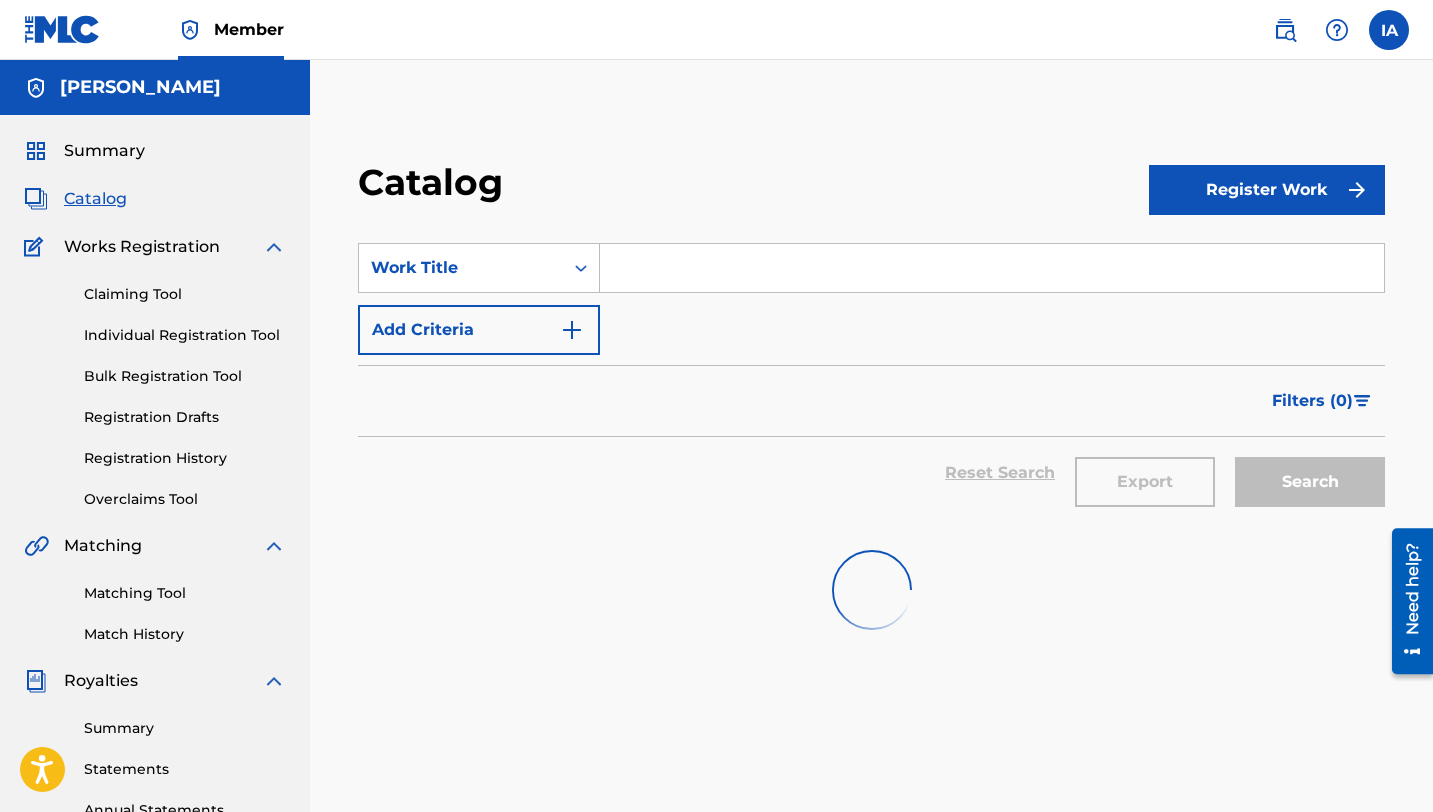 click on "Catalog" at bounding box center [95, 199] 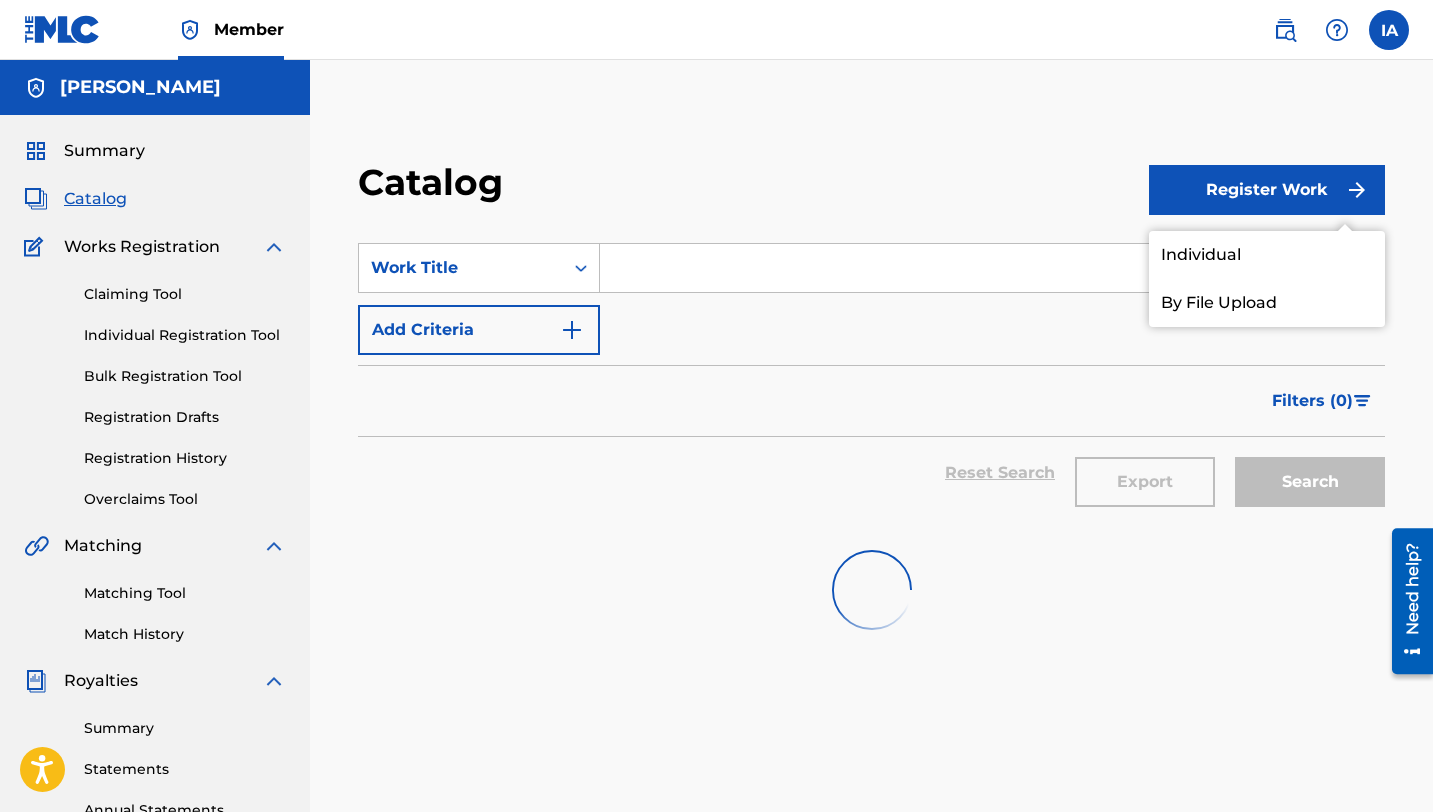 click on "Individual" at bounding box center (1267, 255) 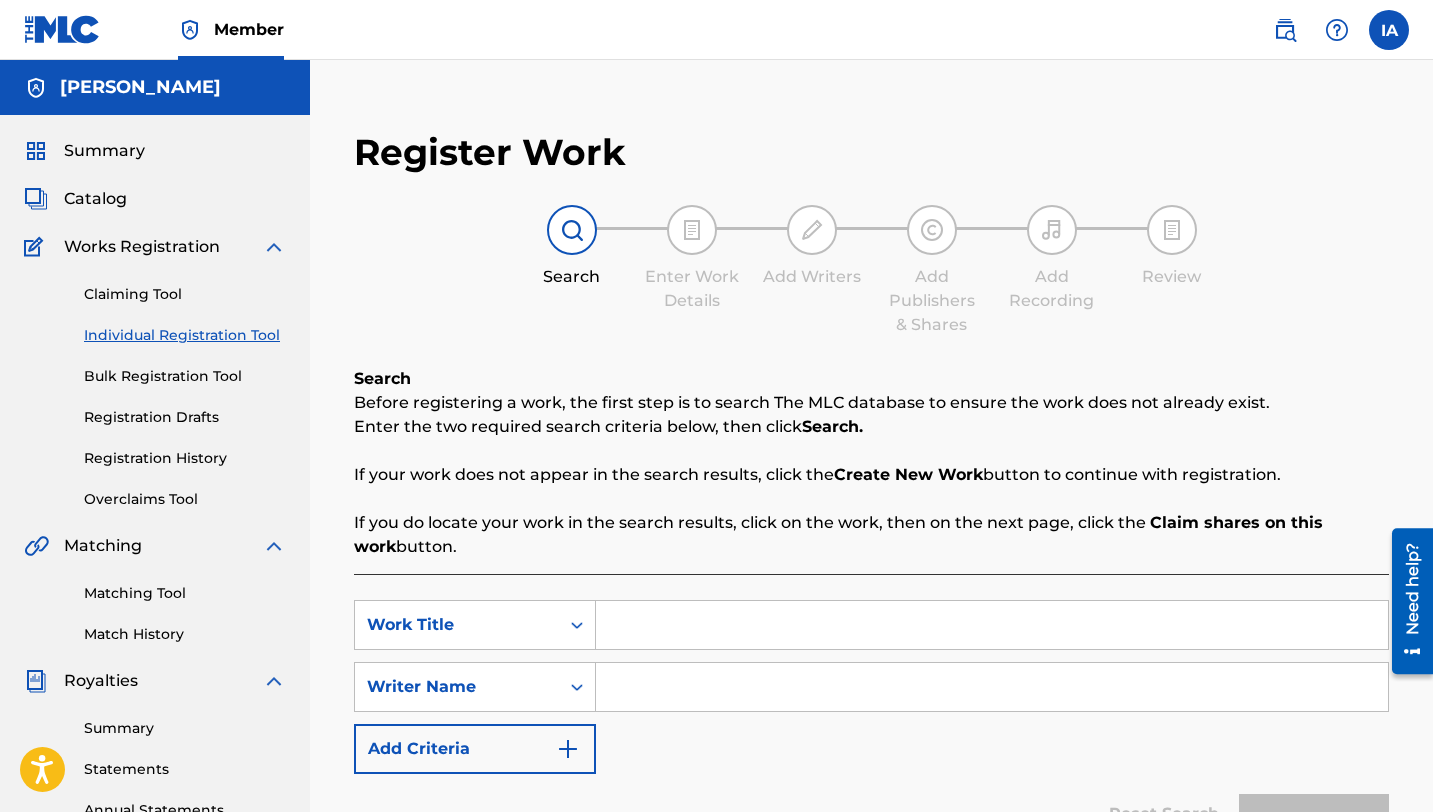 click at bounding box center (992, 625) 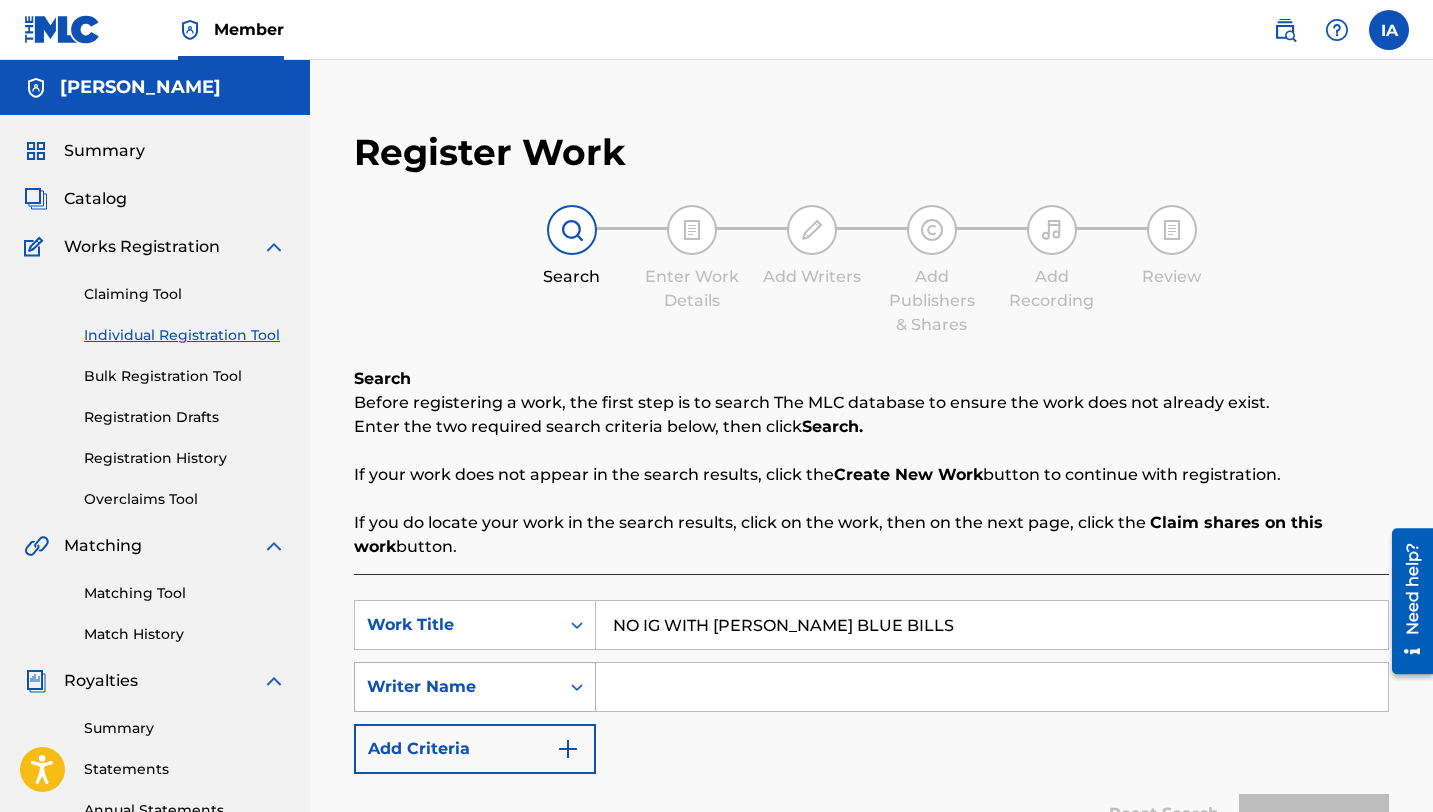 type on "NO IG WITH [PERSON_NAME] BLUE BILLS" 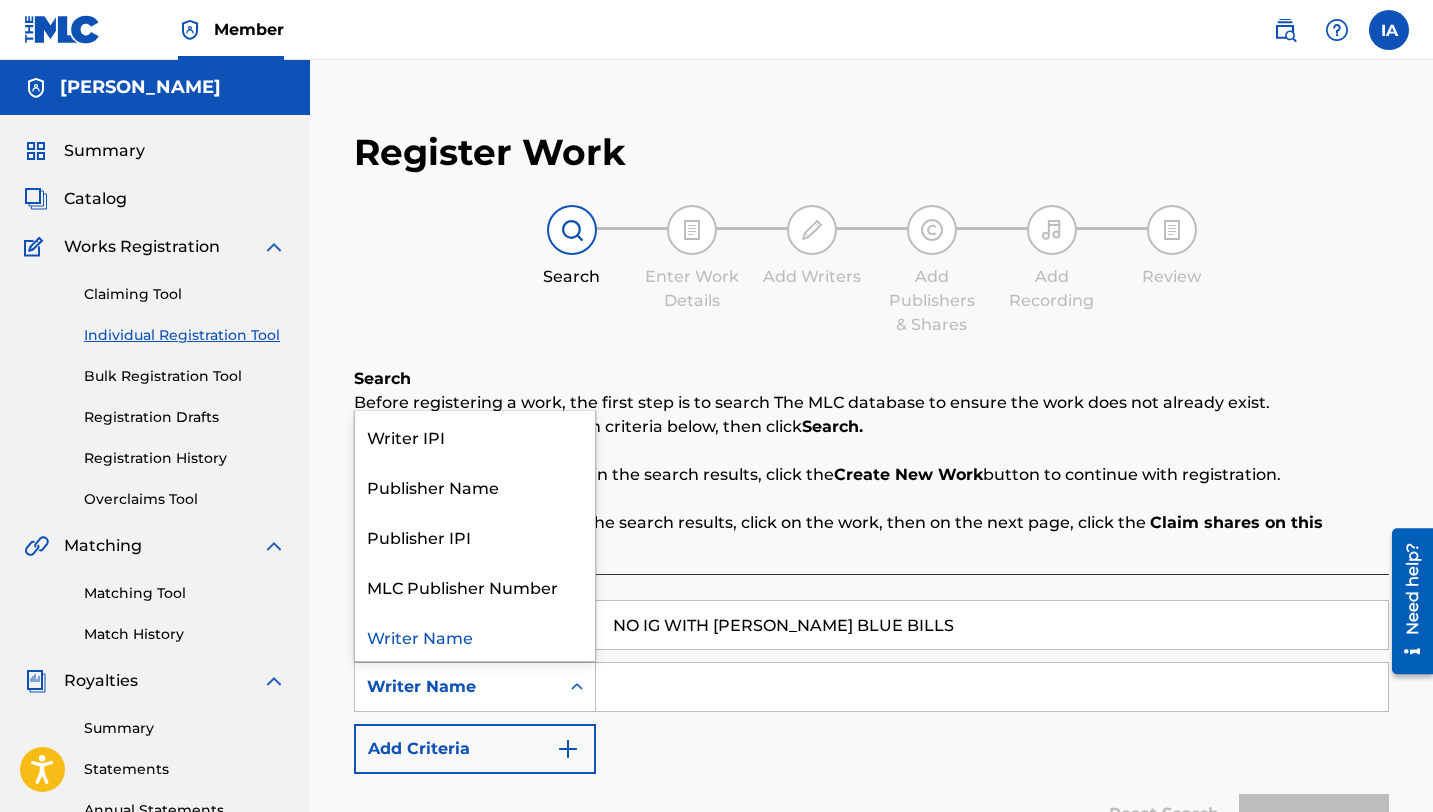 click on "Writer Name" at bounding box center [457, 687] 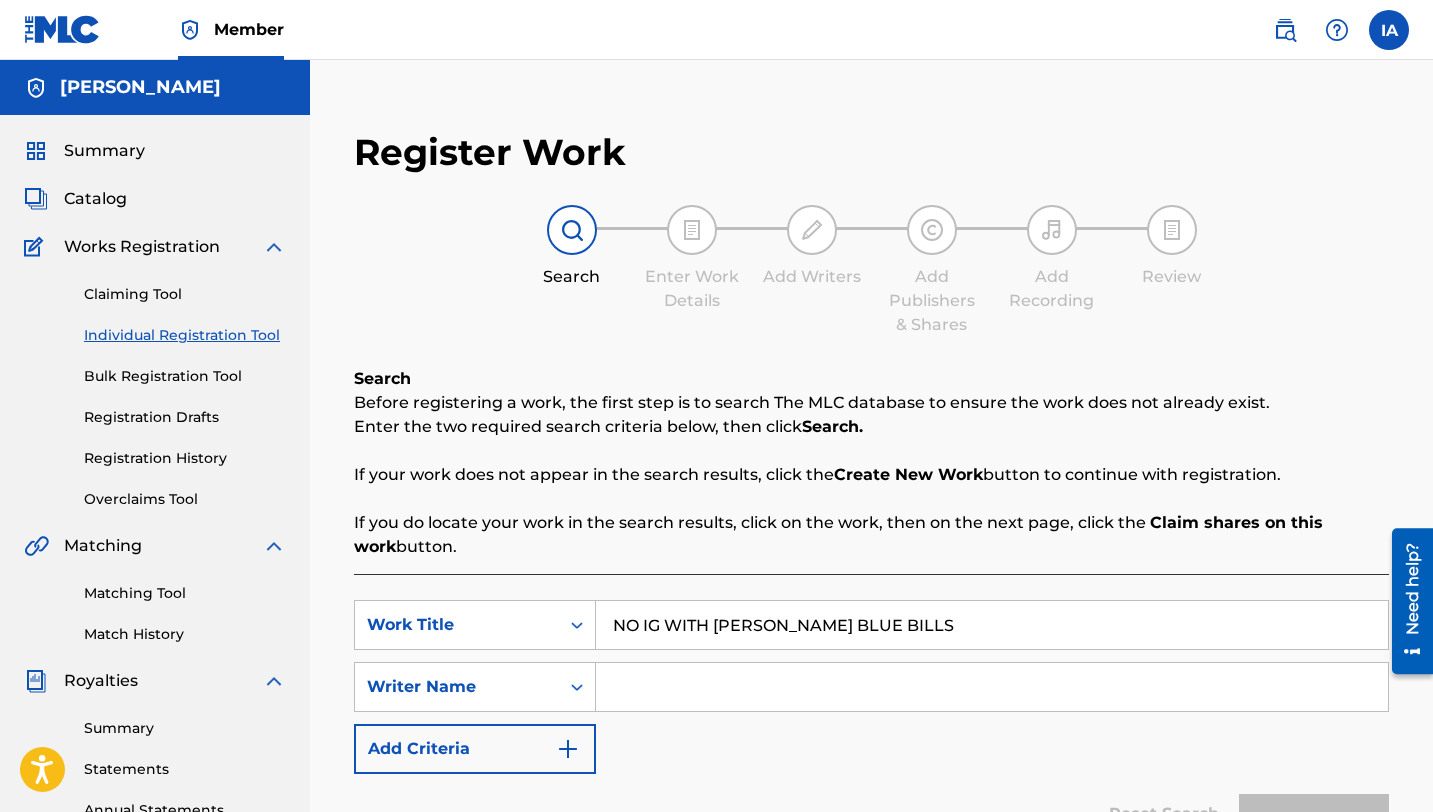 click at bounding box center (992, 687) 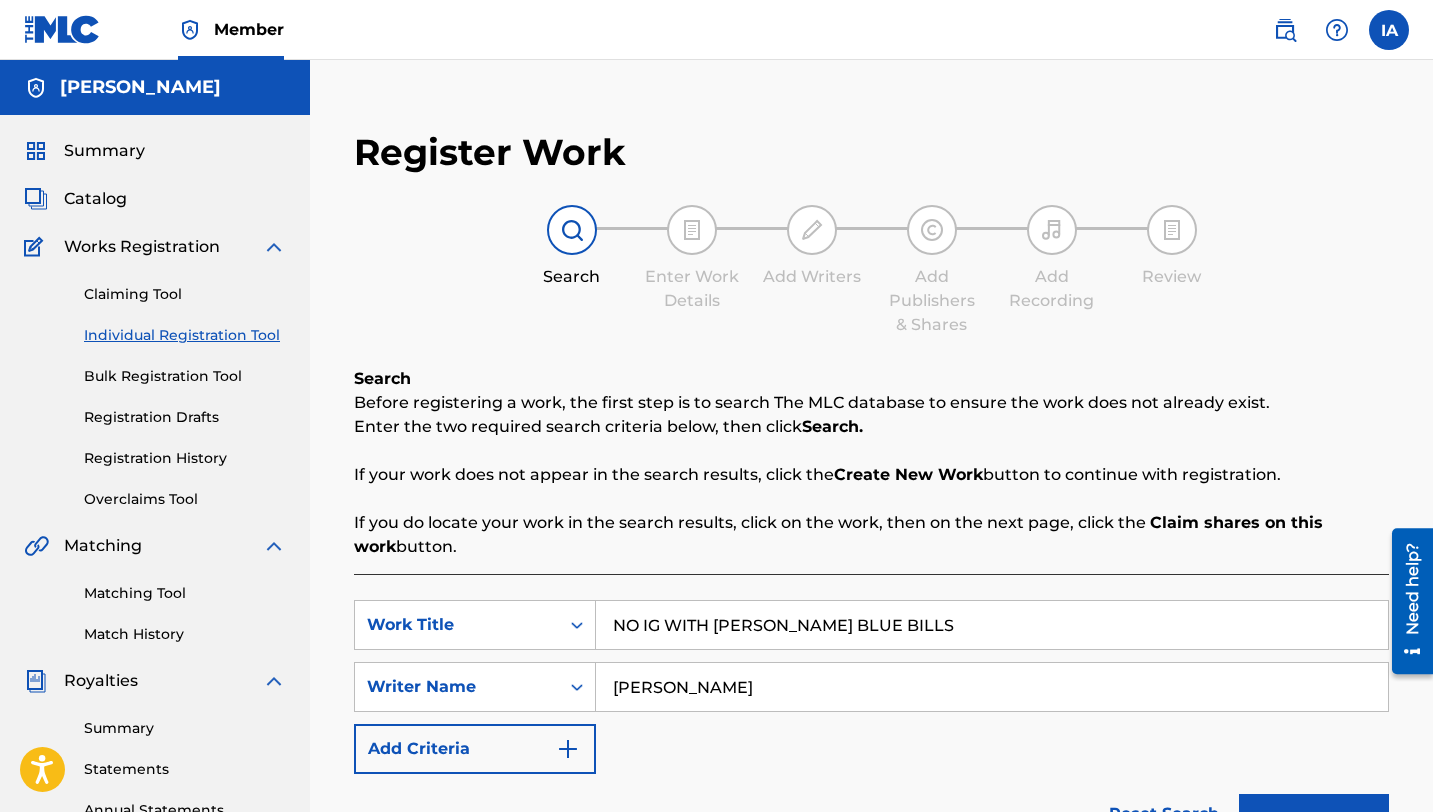 type on "[PERSON_NAME]" 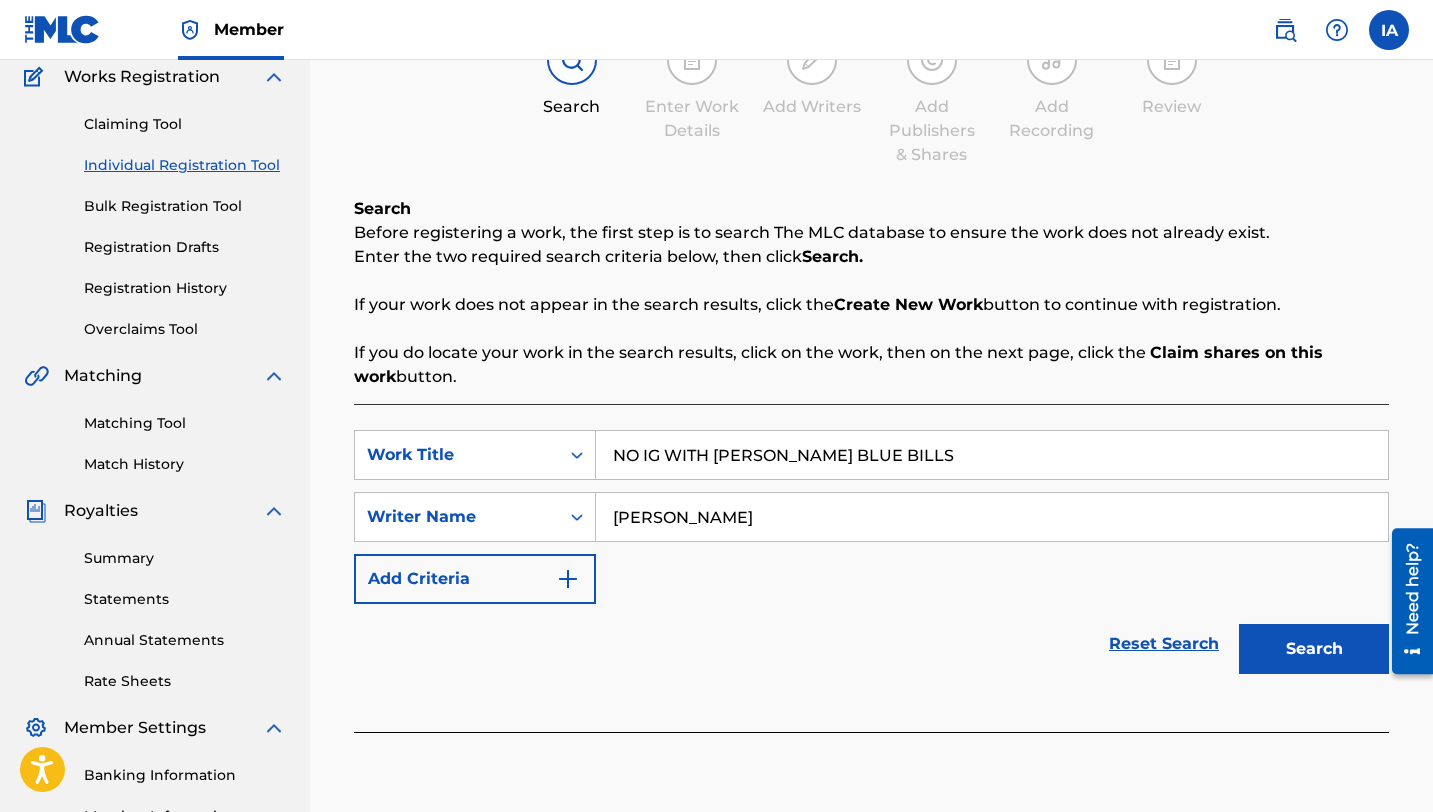 scroll, scrollTop: 372, scrollLeft: 0, axis: vertical 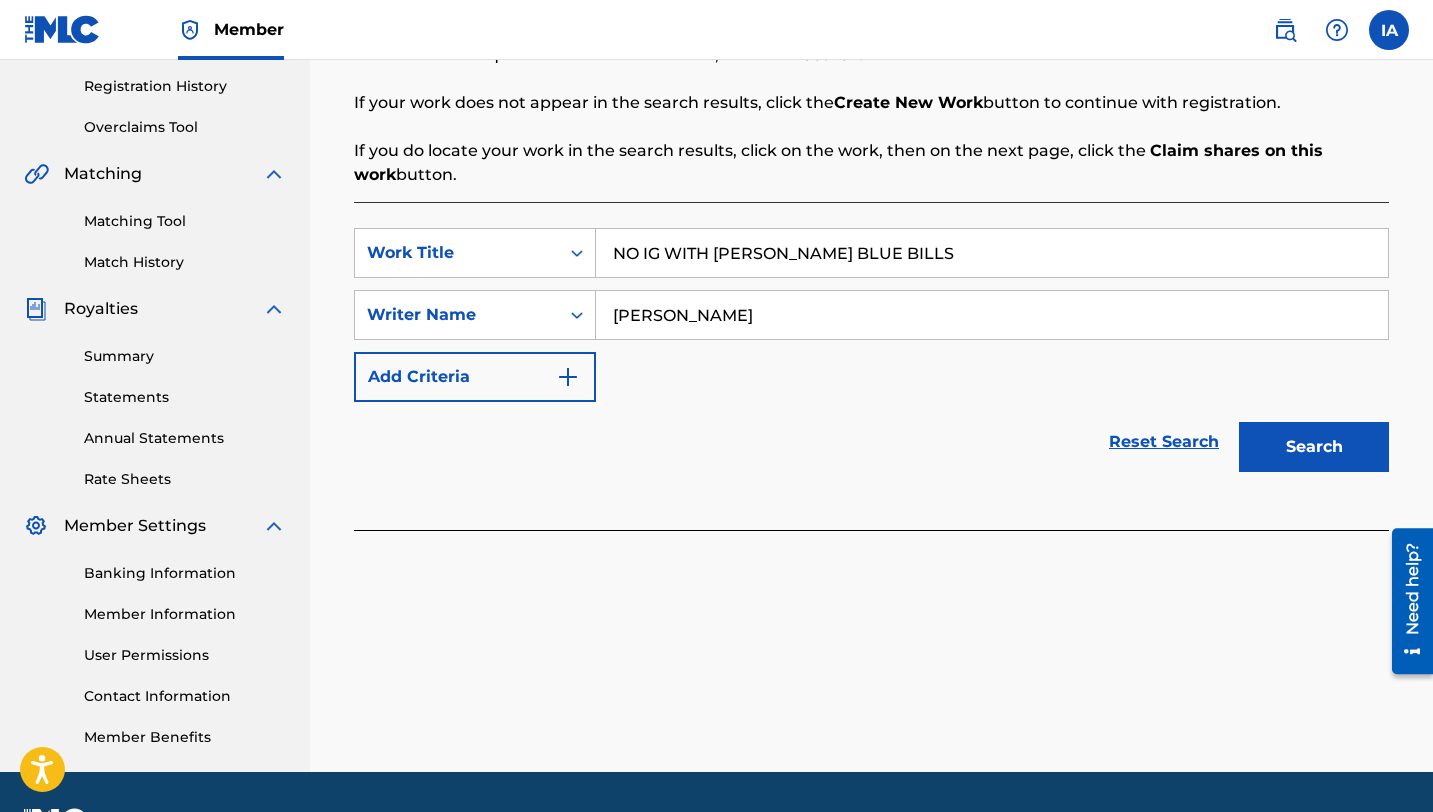 click on "Search" at bounding box center [1314, 447] 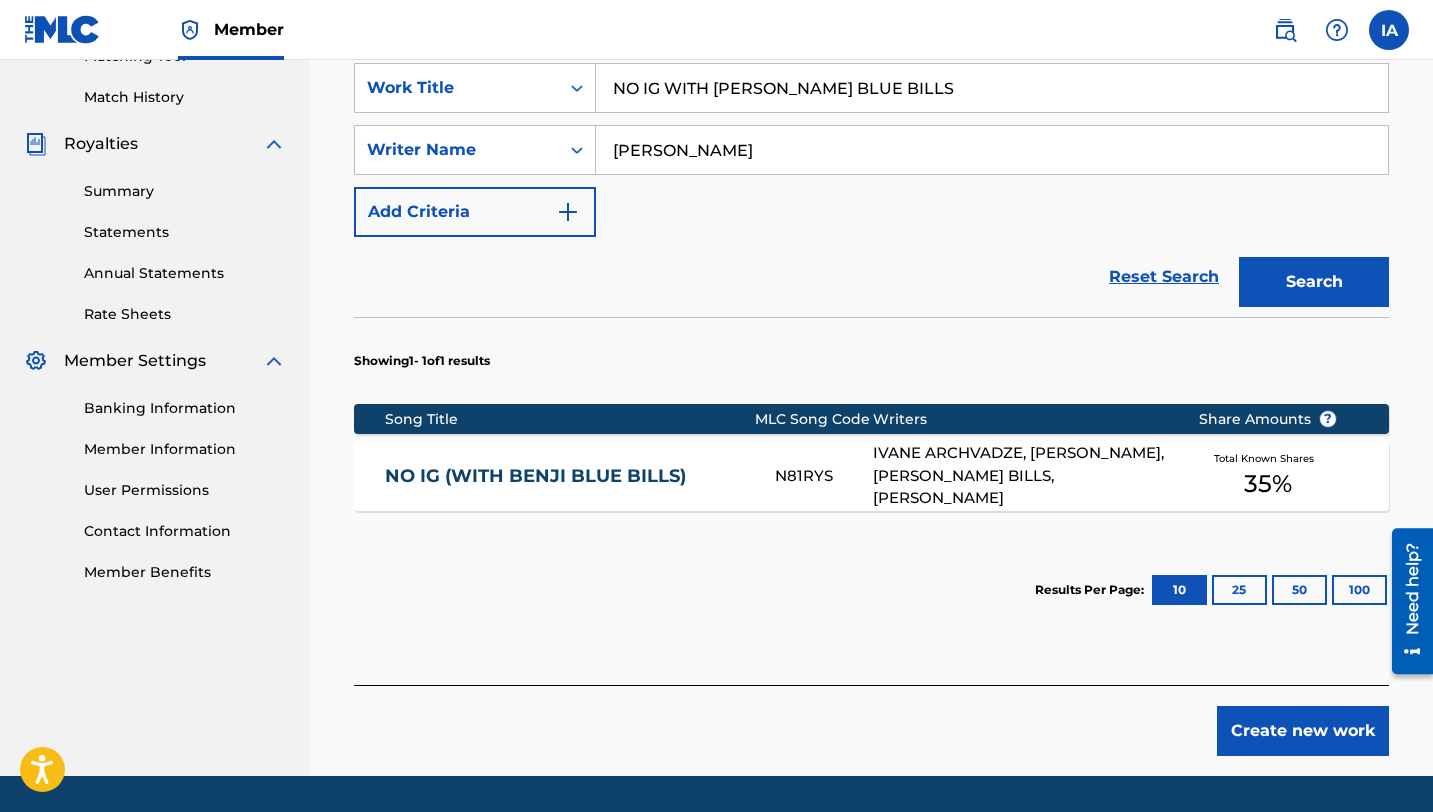 scroll, scrollTop: 597, scrollLeft: 0, axis: vertical 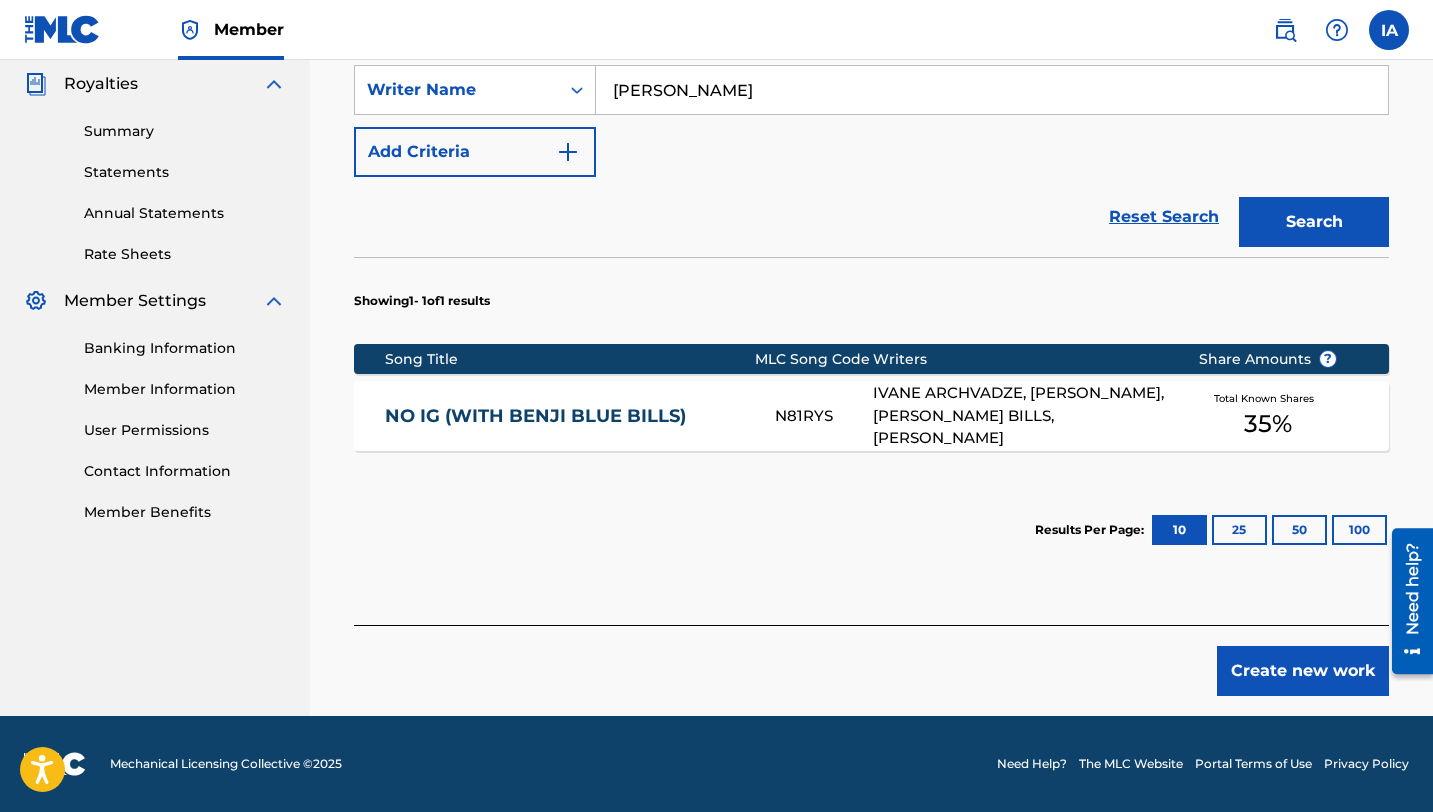 click on "Total Known Shares 35 %" at bounding box center (1268, 416) 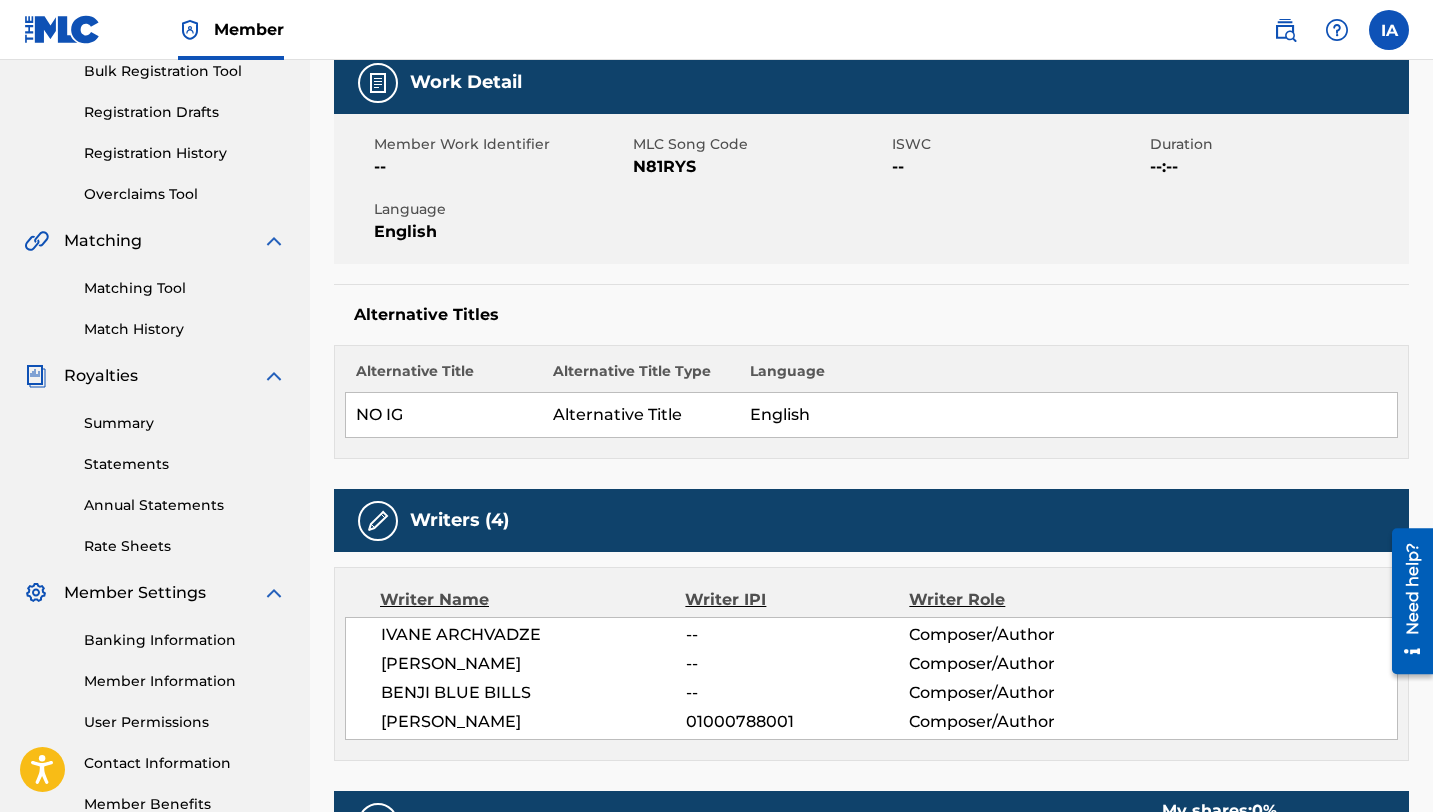 scroll, scrollTop: 5, scrollLeft: 0, axis: vertical 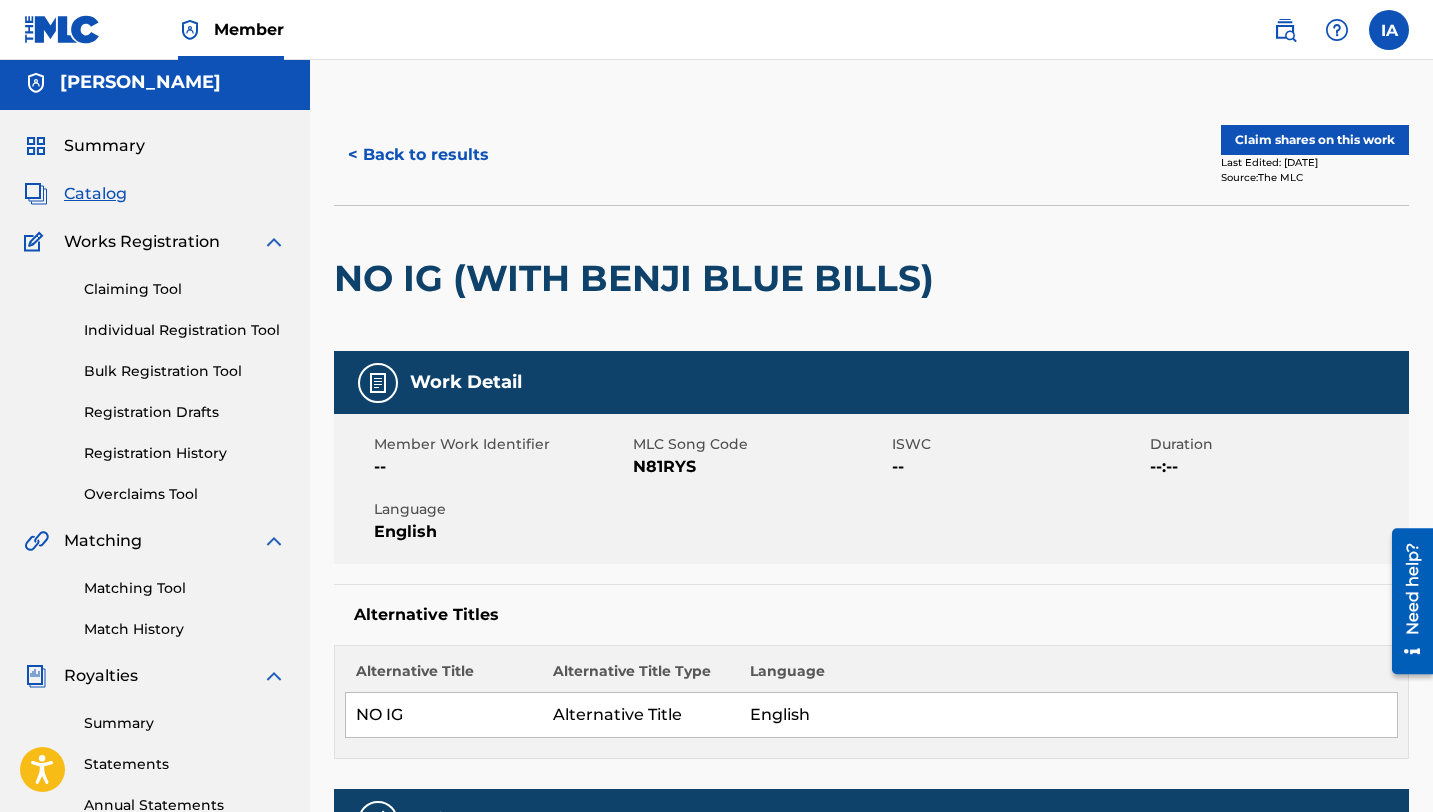 click on "Claim shares on this work" at bounding box center [1315, 140] 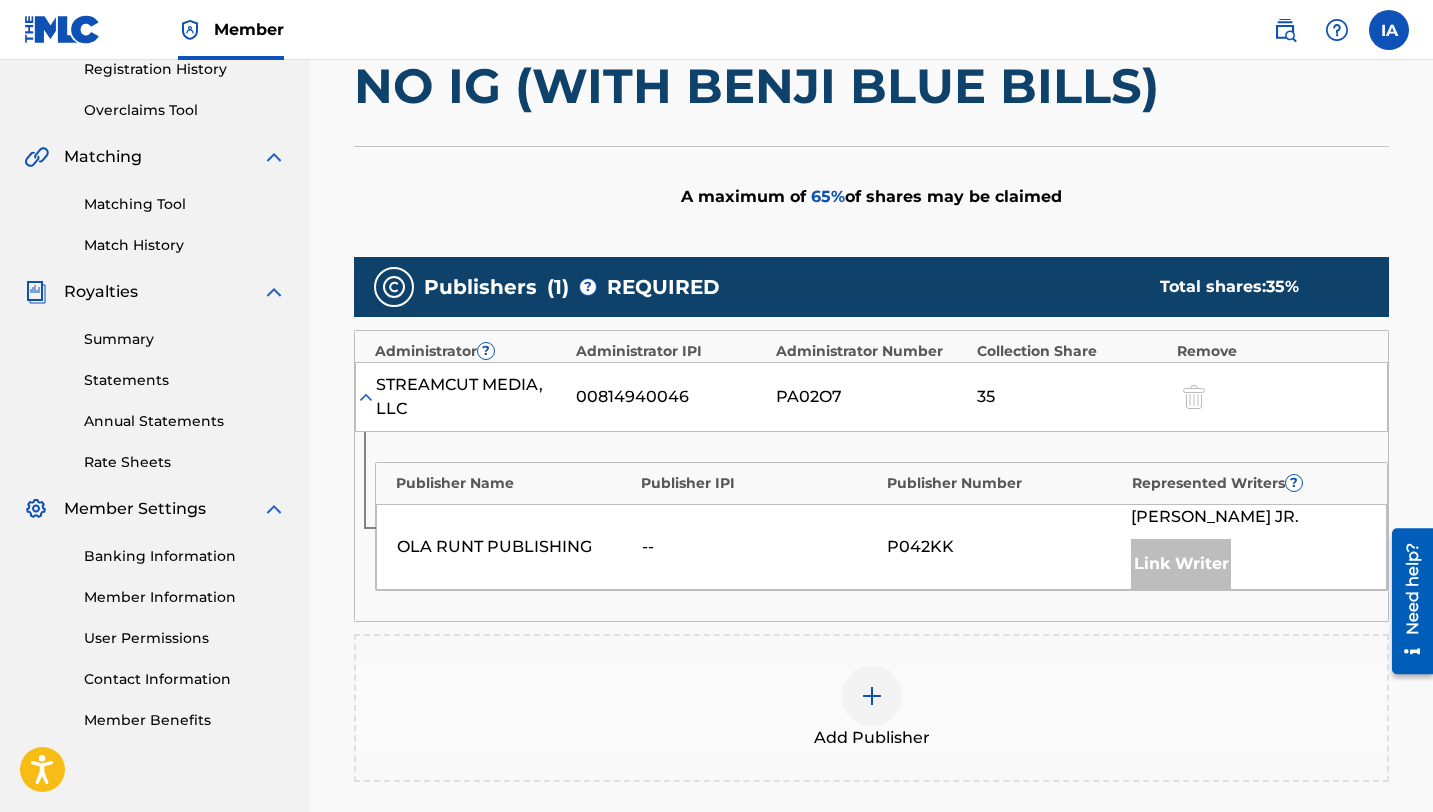 scroll, scrollTop: 409, scrollLeft: 0, axis: vertical 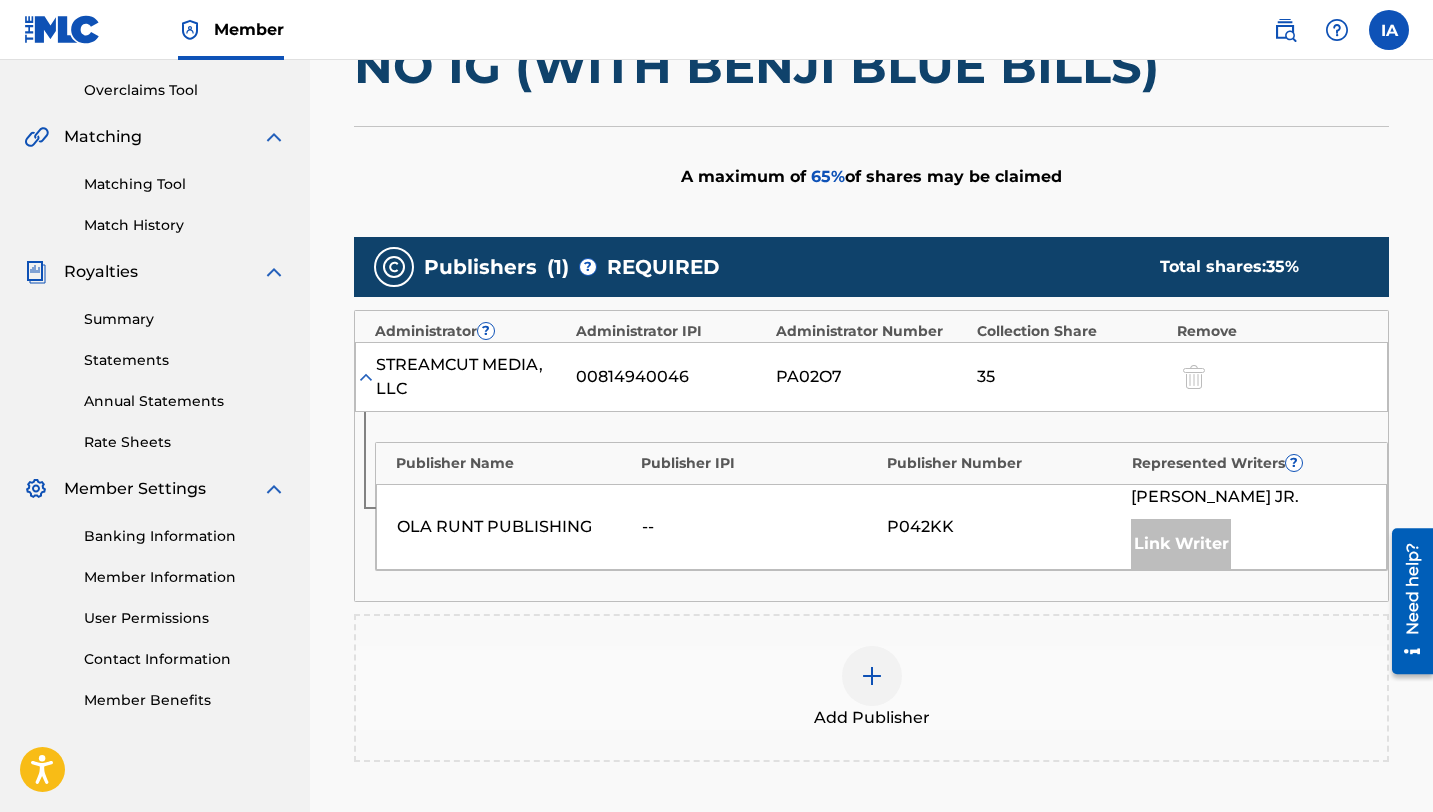 click at bounding box center [872, 676] 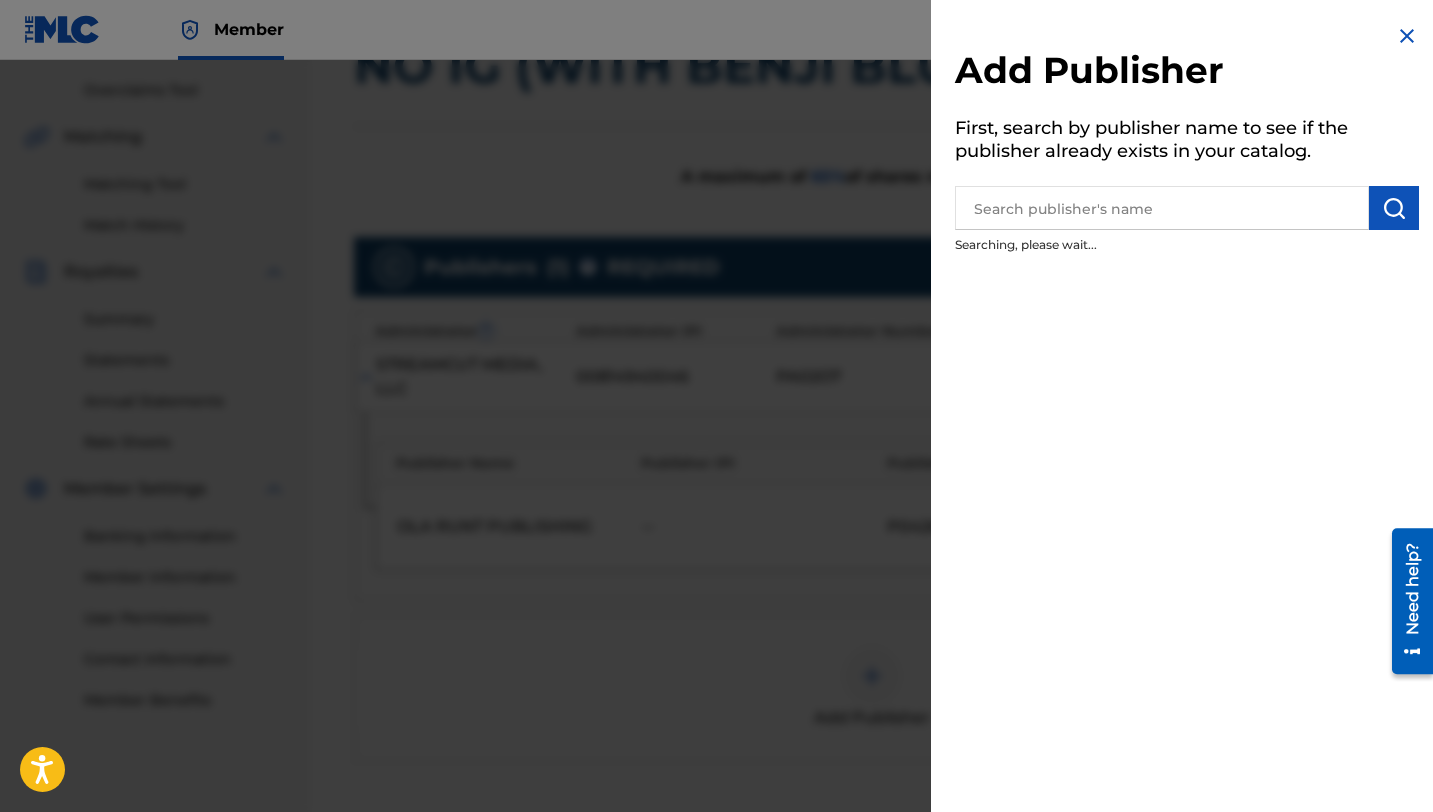 click at bounding box center (1162, 208) 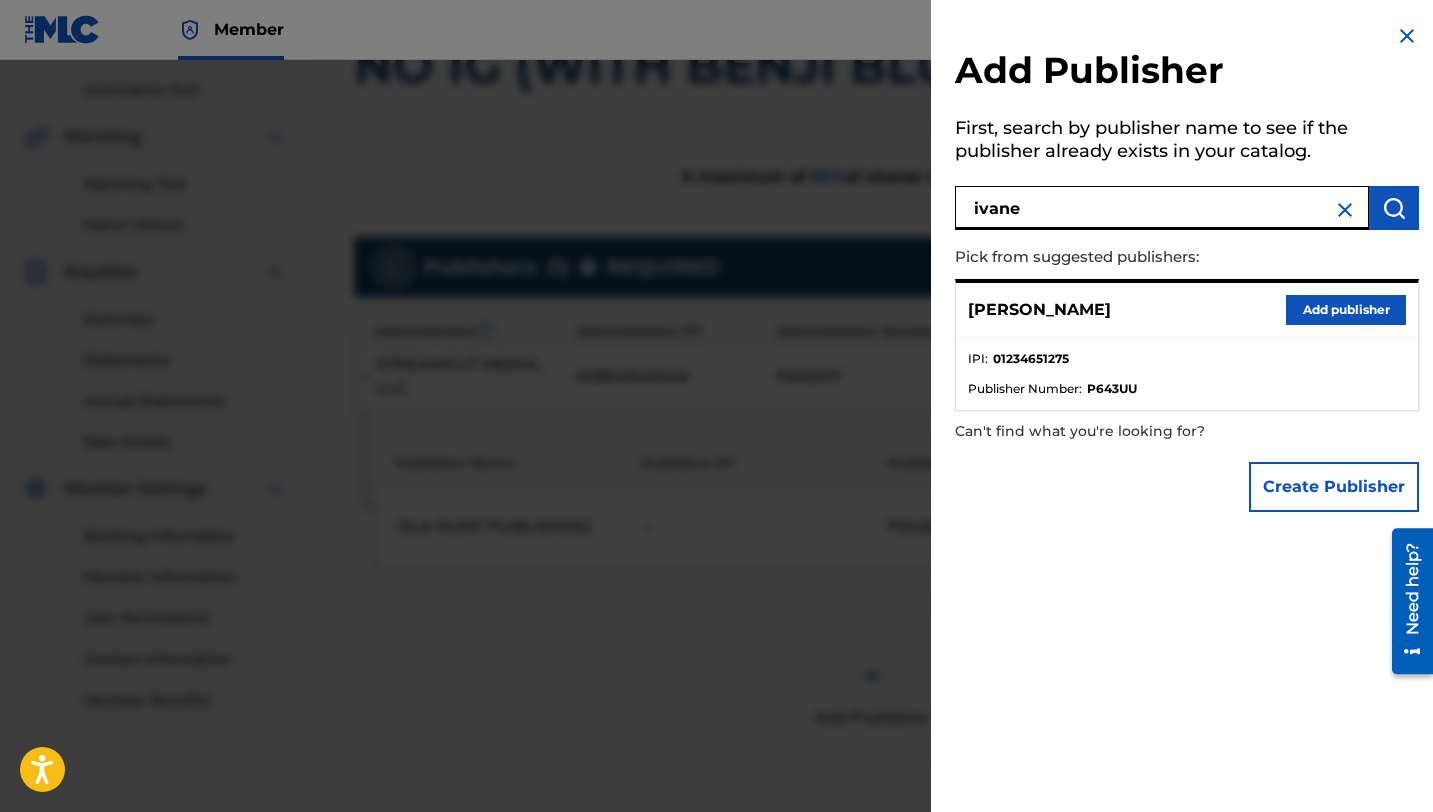 type on "ivane" 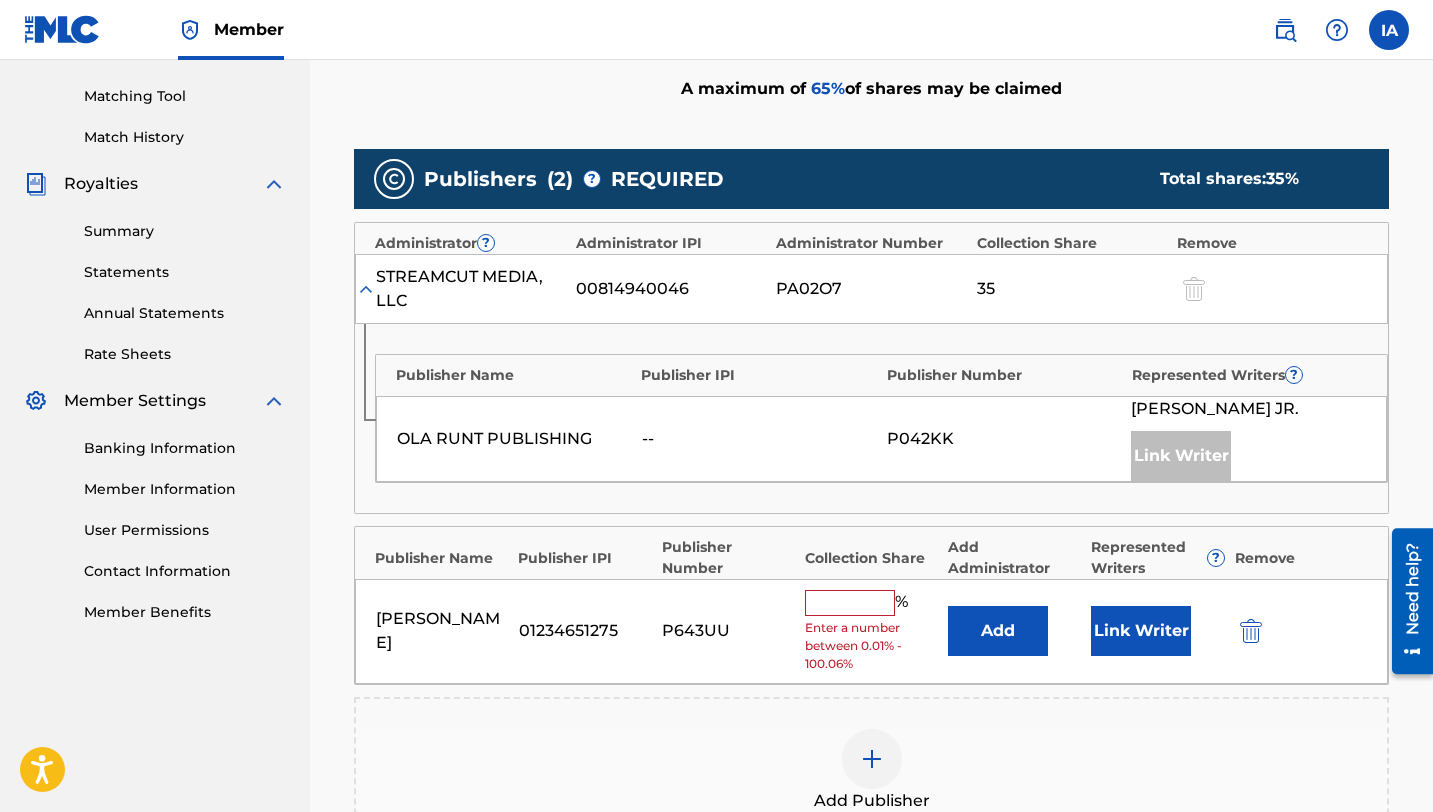 scroll, scrollTop: 528, scrollLeft: 0, axis: vertical 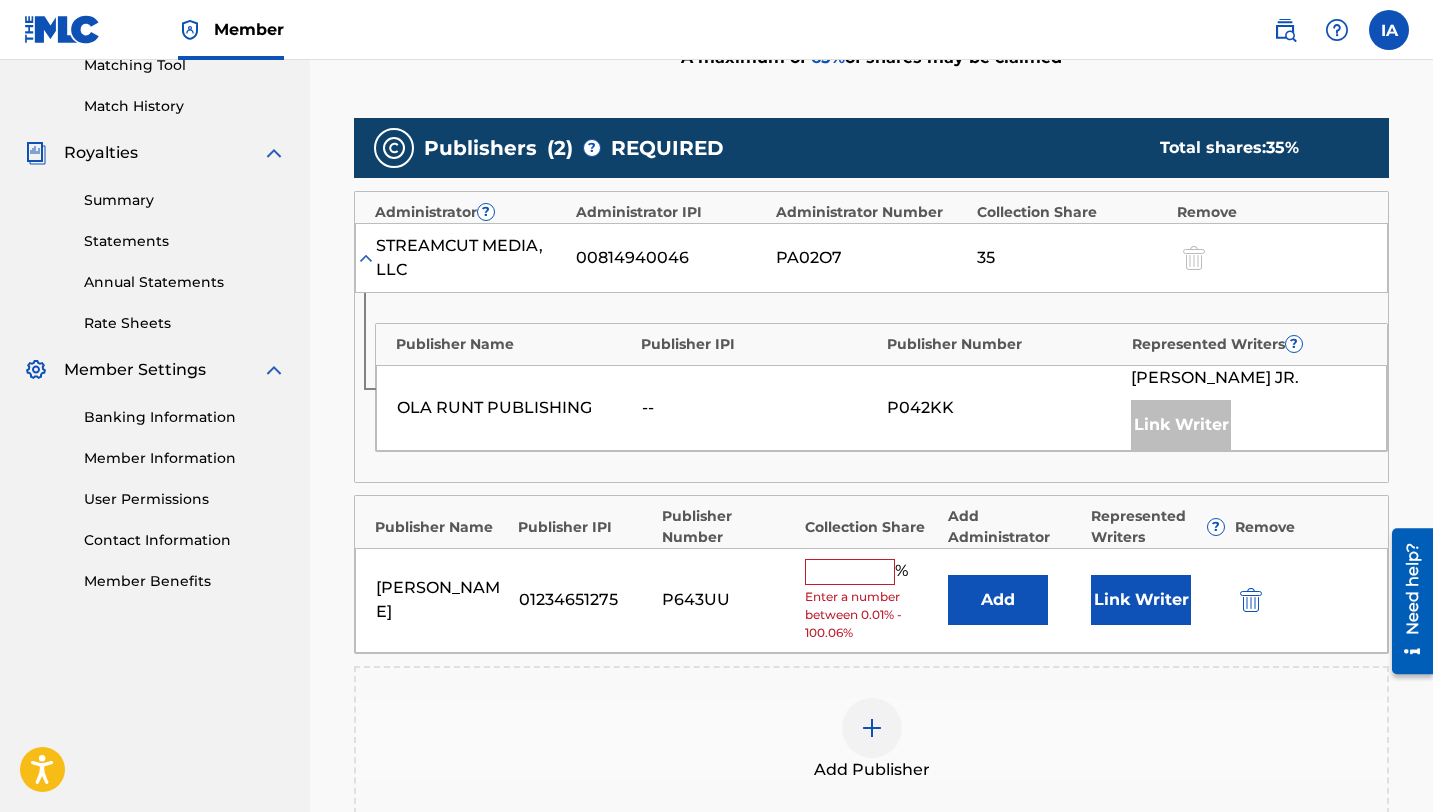 click at bounding box center [850, 572] 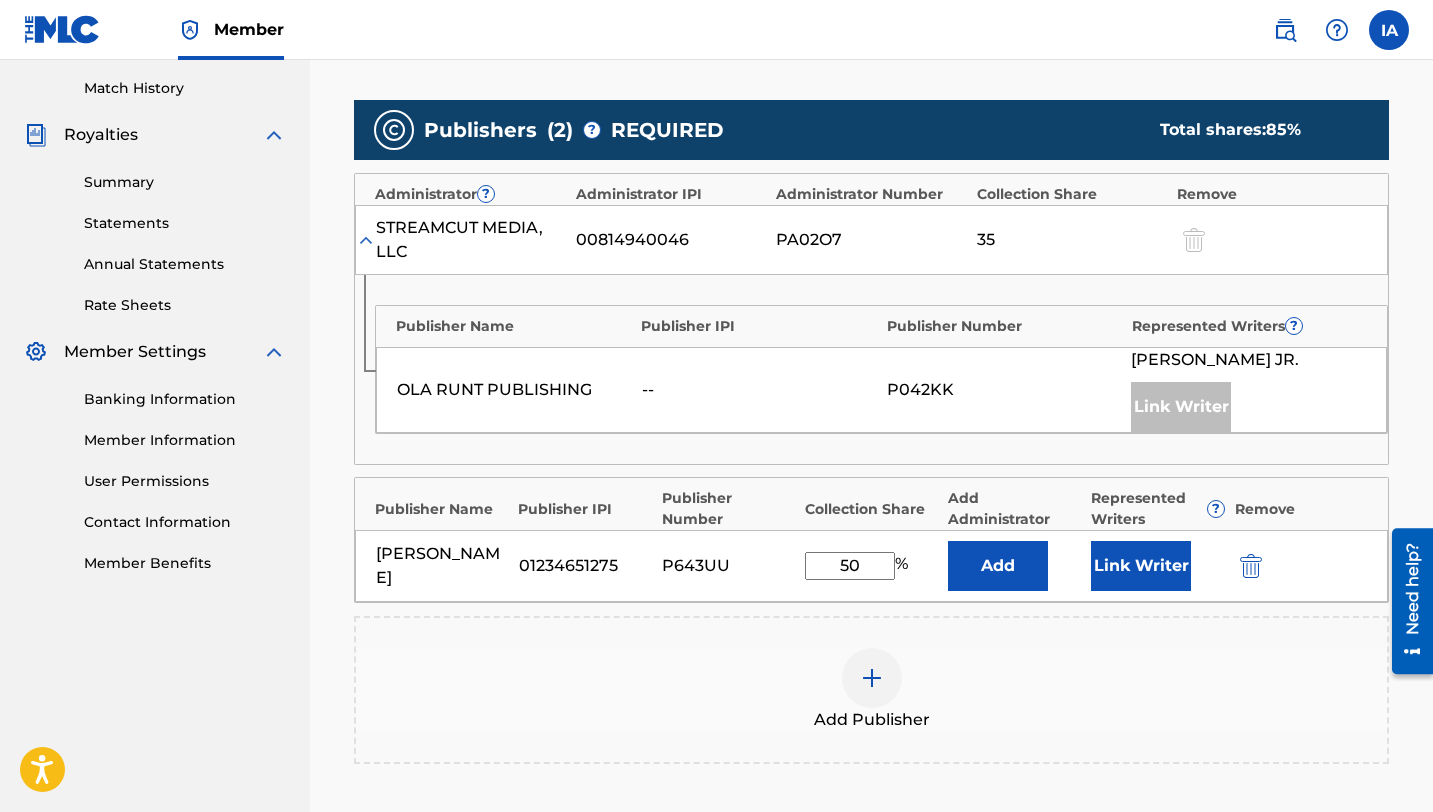 scroll, scrollTop: 526, scrollLeft: 0, axis: vertical 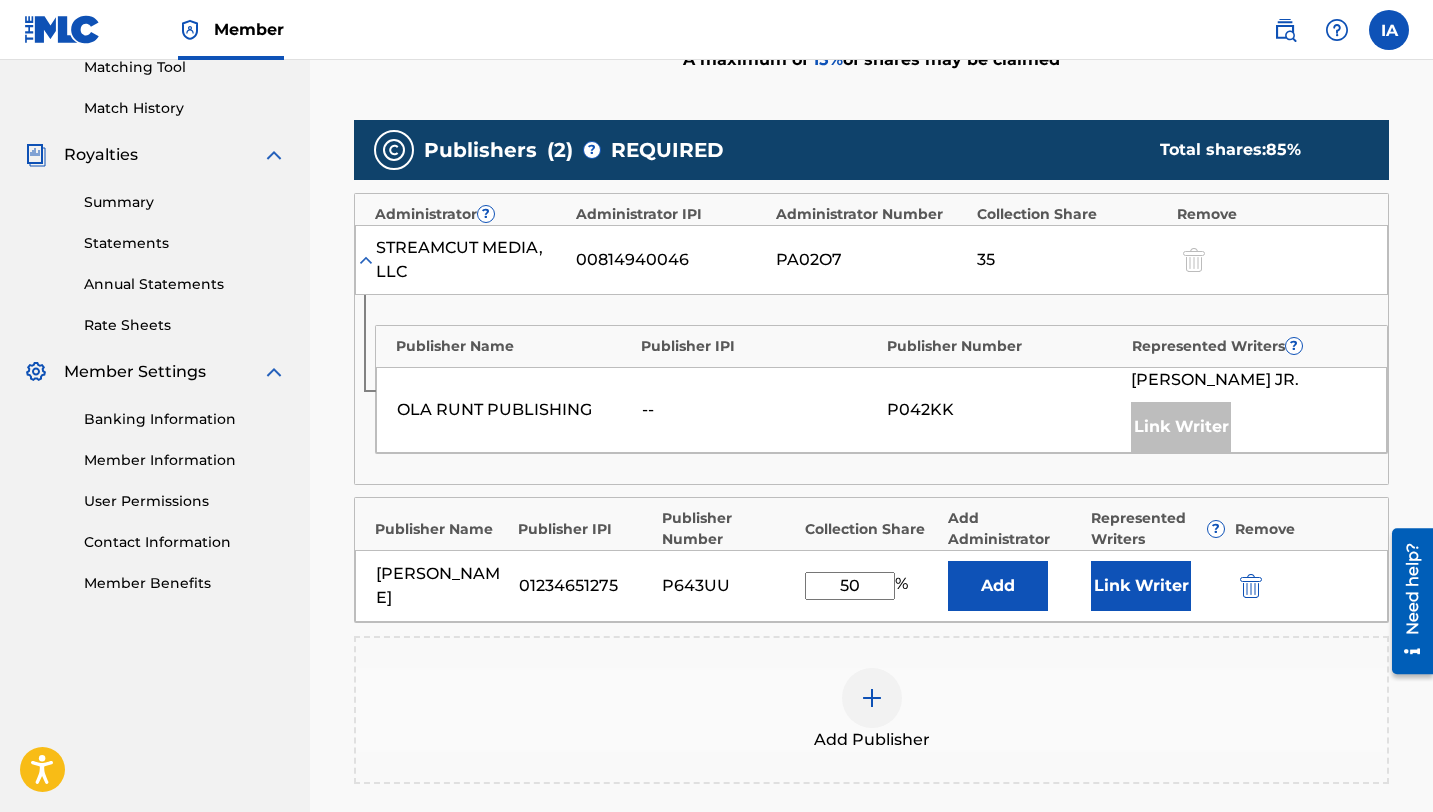 type on "5" 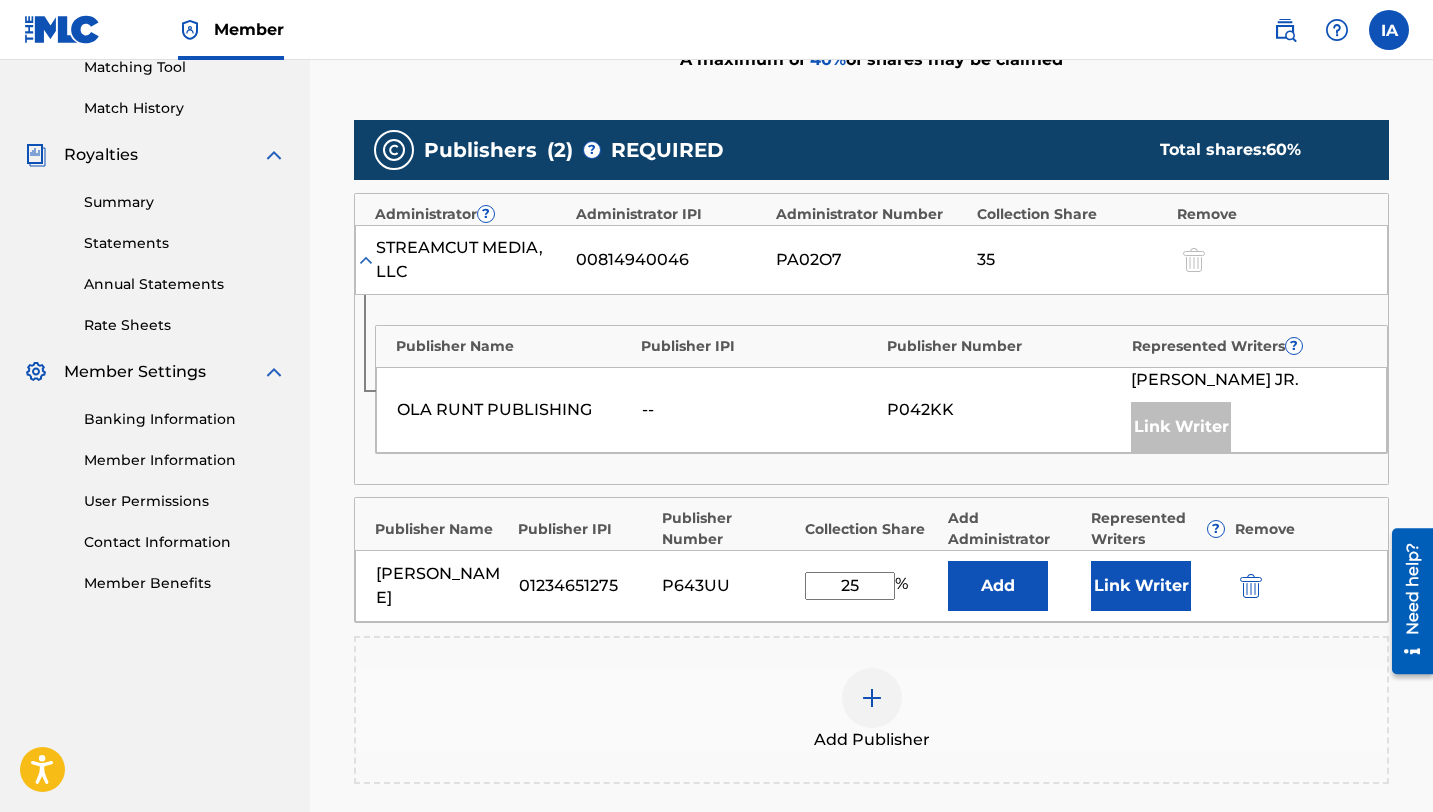 type on "25" 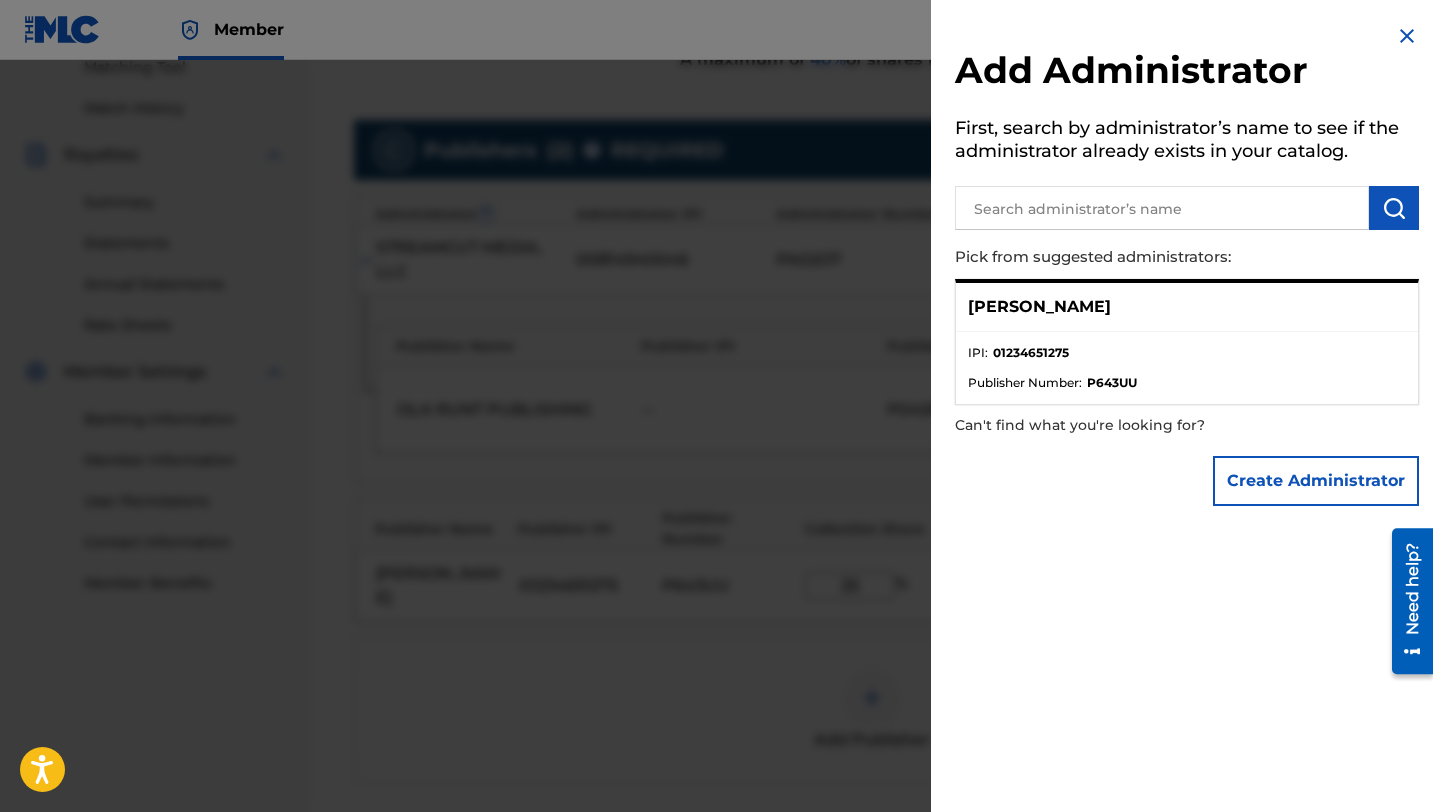 click at bounding box center (1407, 36) 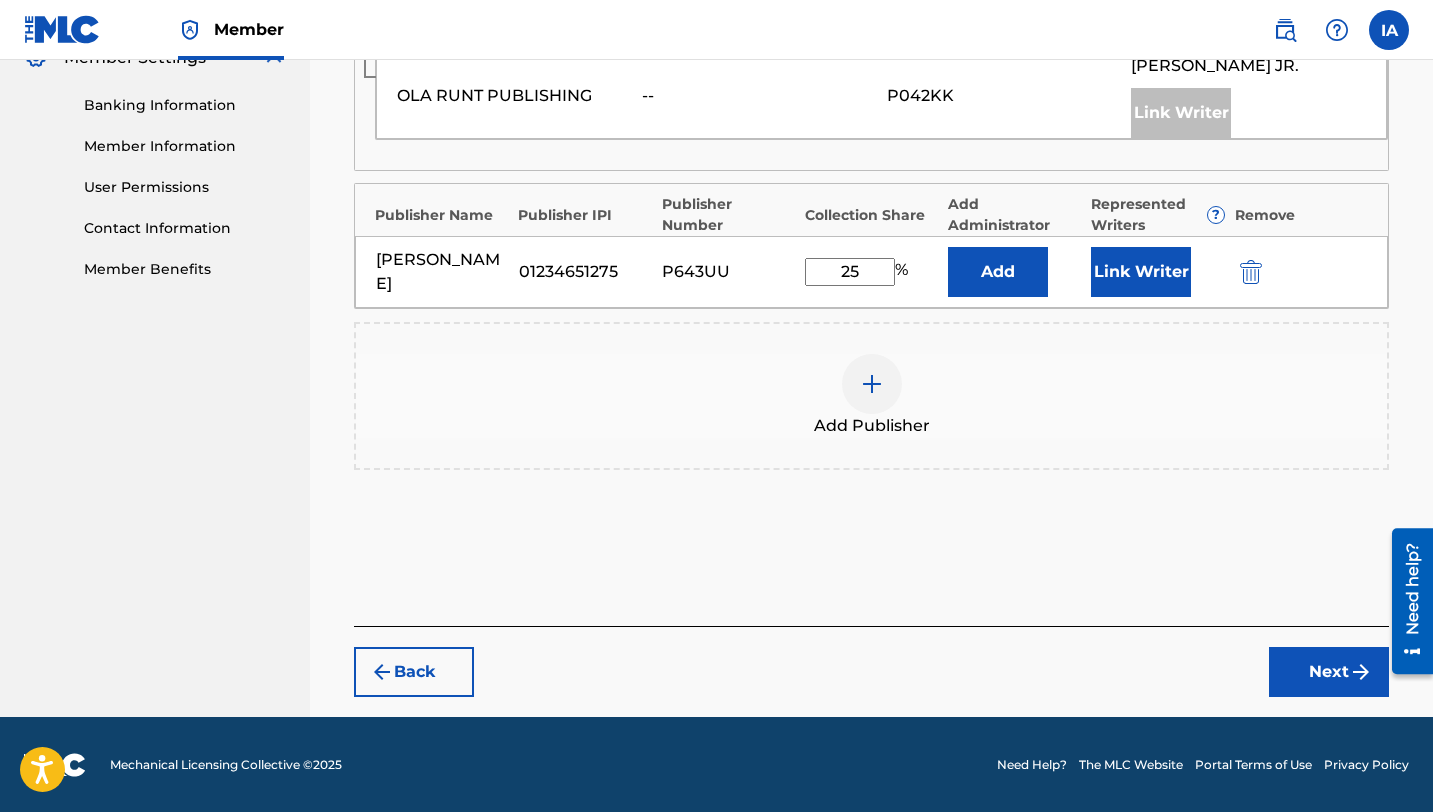 click on "Next" at bounding box center [1329, 672] 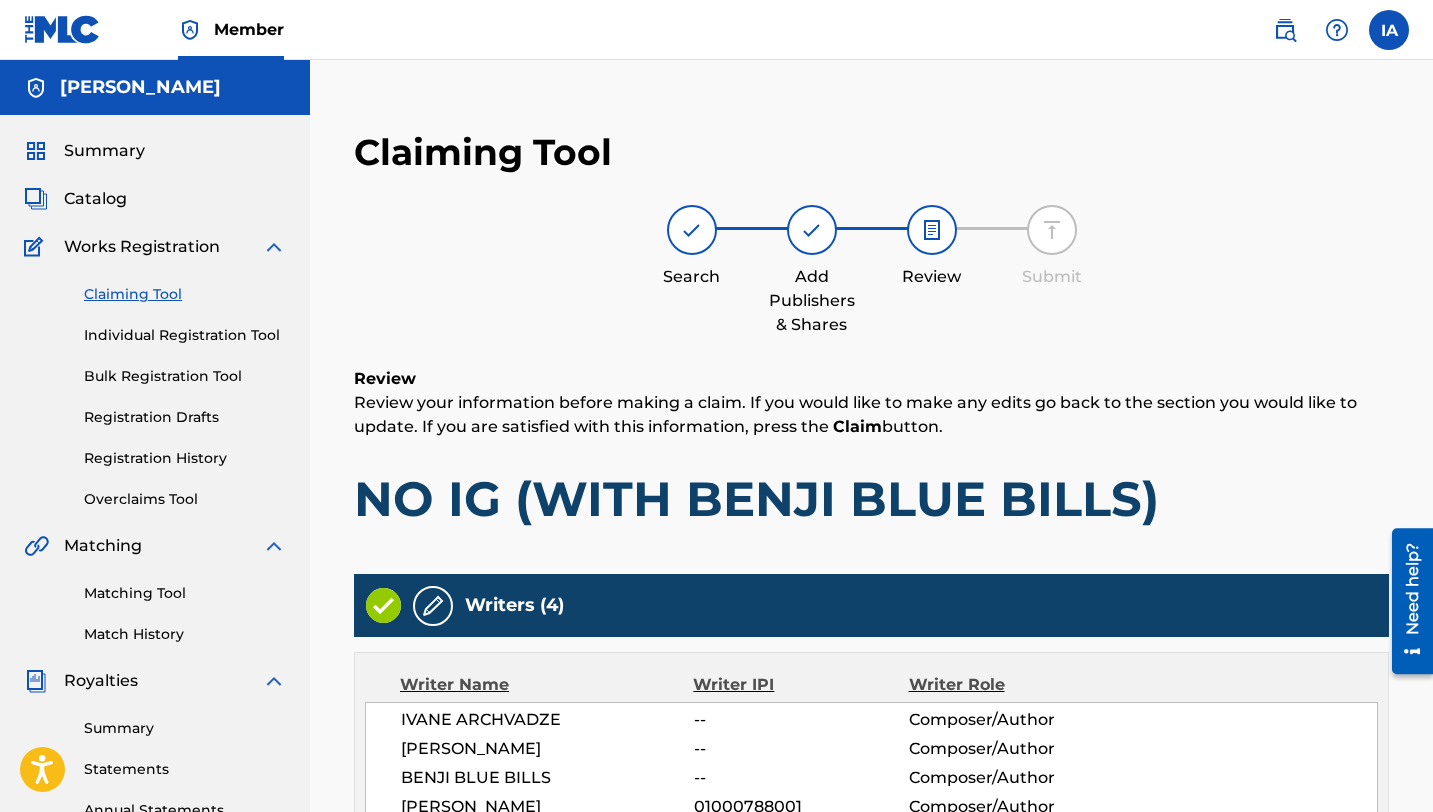 scroll, scrollTop: 829, scrollLeft: 0, axis: vertical 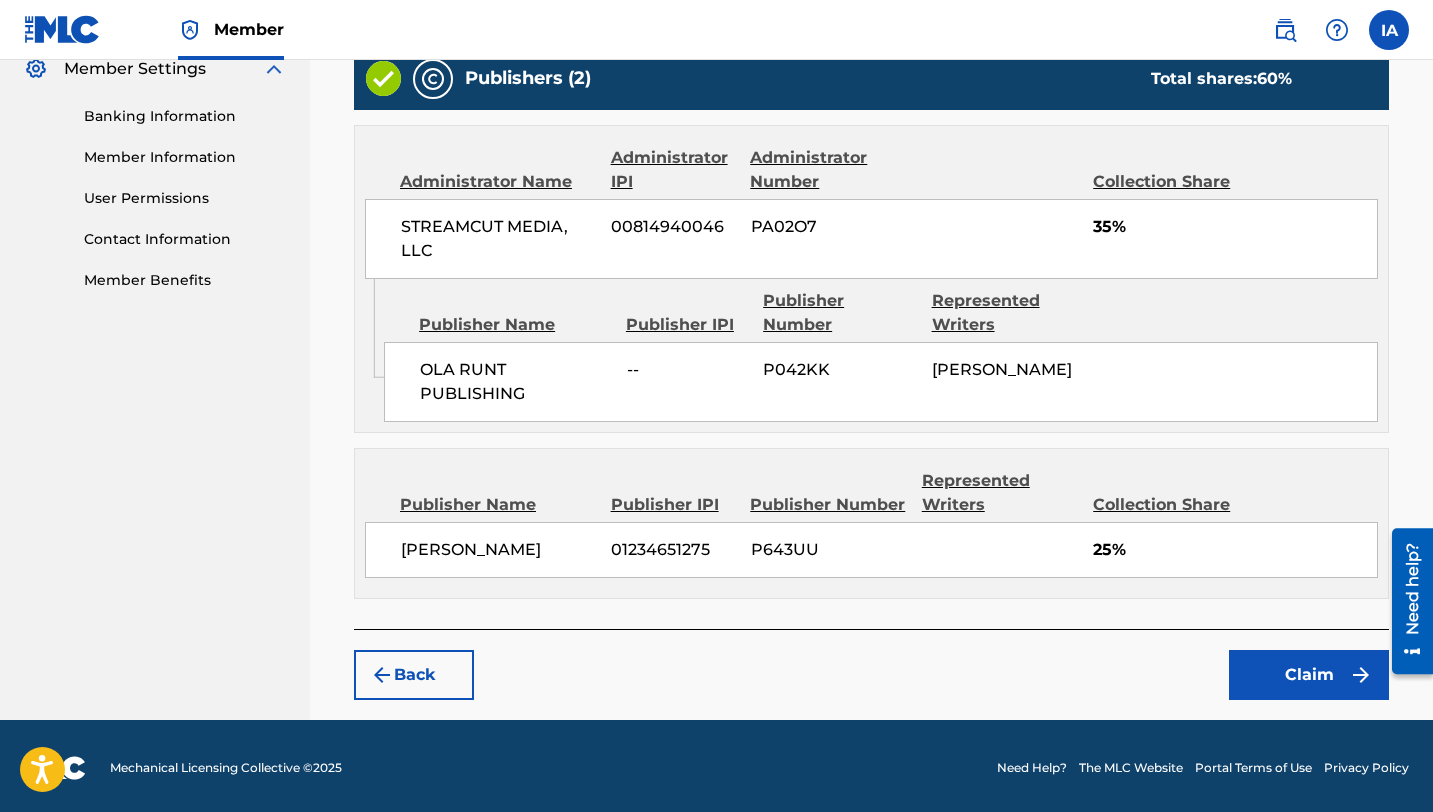 click on "Claim" at bounding box center [1309, 675] 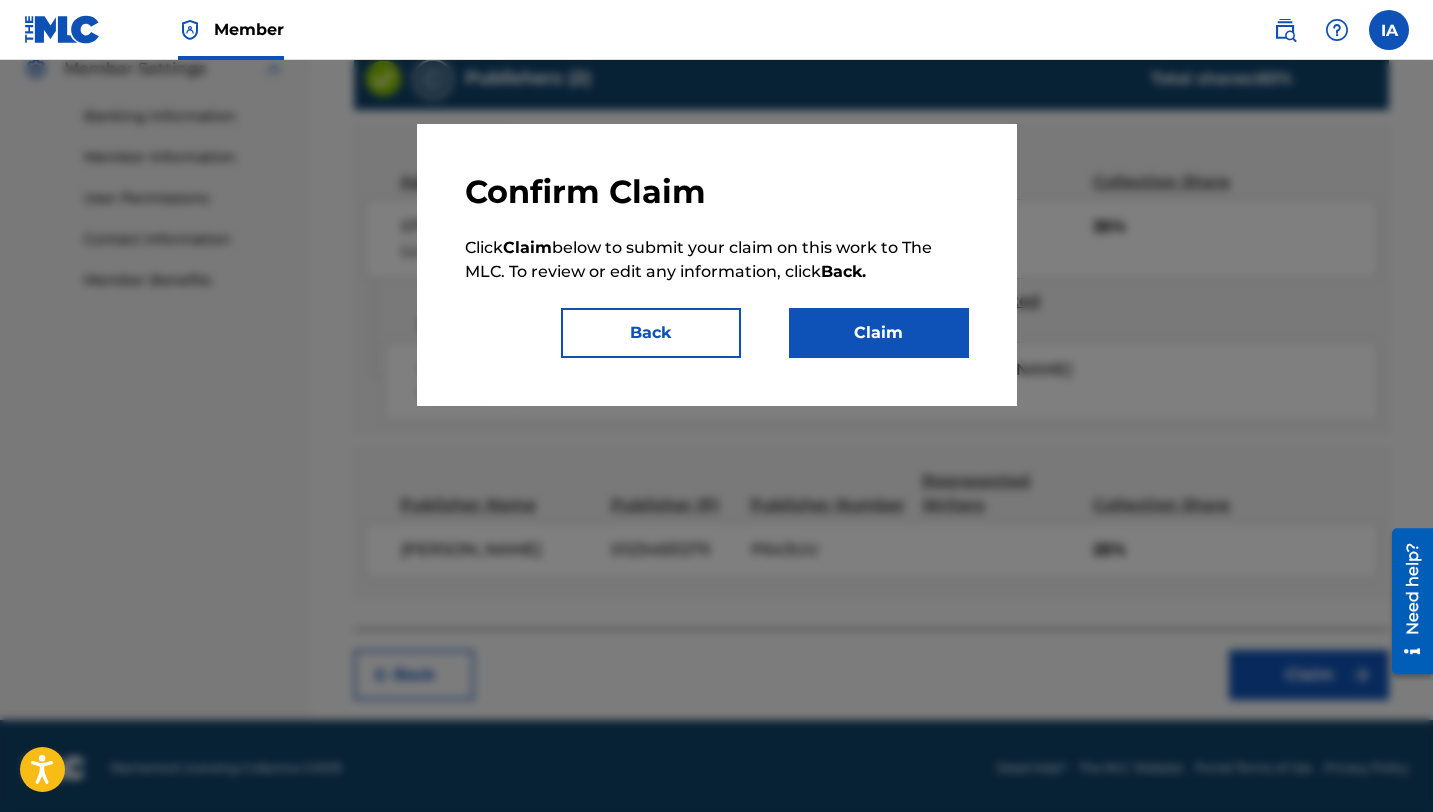 click on "Claim" at bounding box center [879, 333] 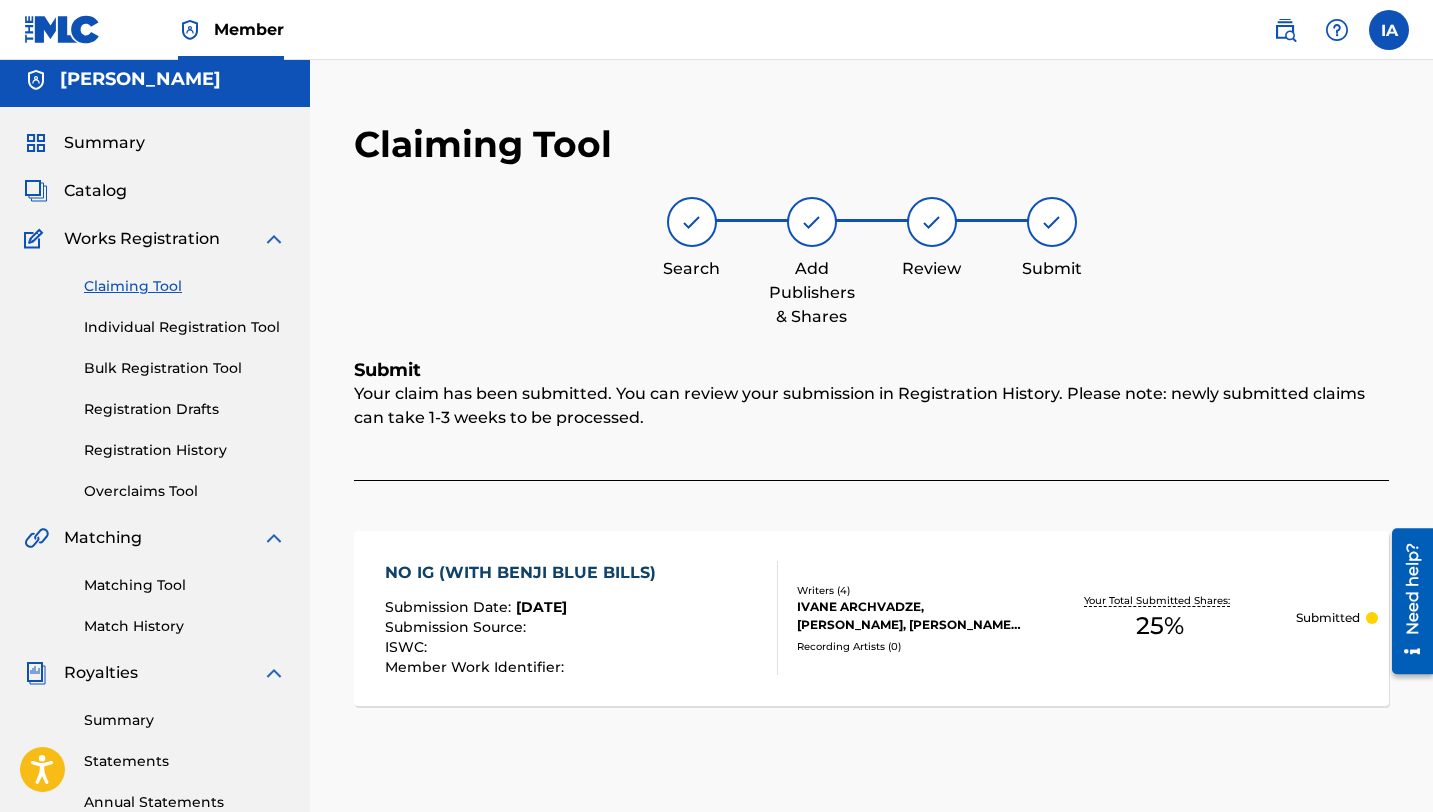 scroll, scrollTop: 0, scrollLeft: 0, axis: both 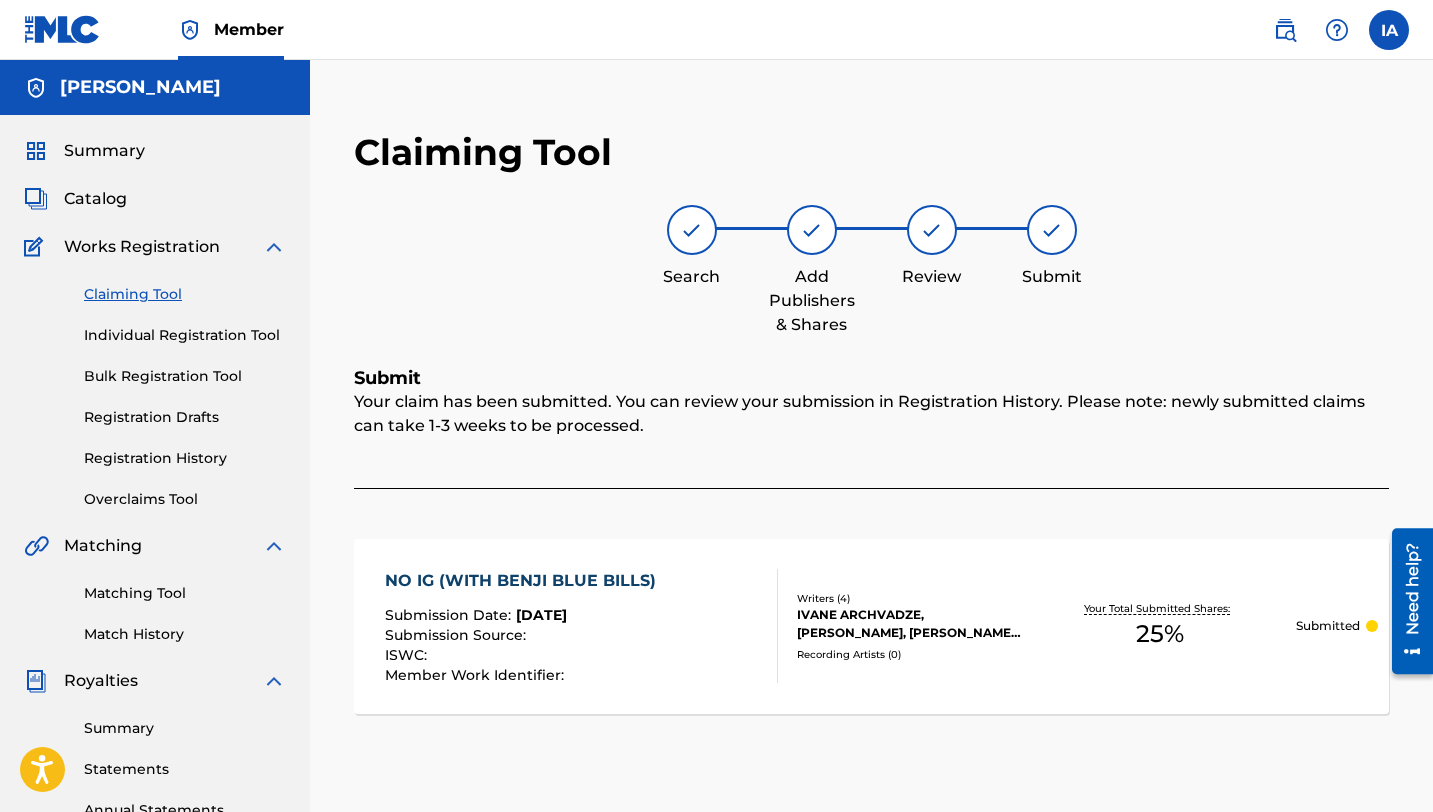 click on "Submitted" at bounding box center [1328, 626] 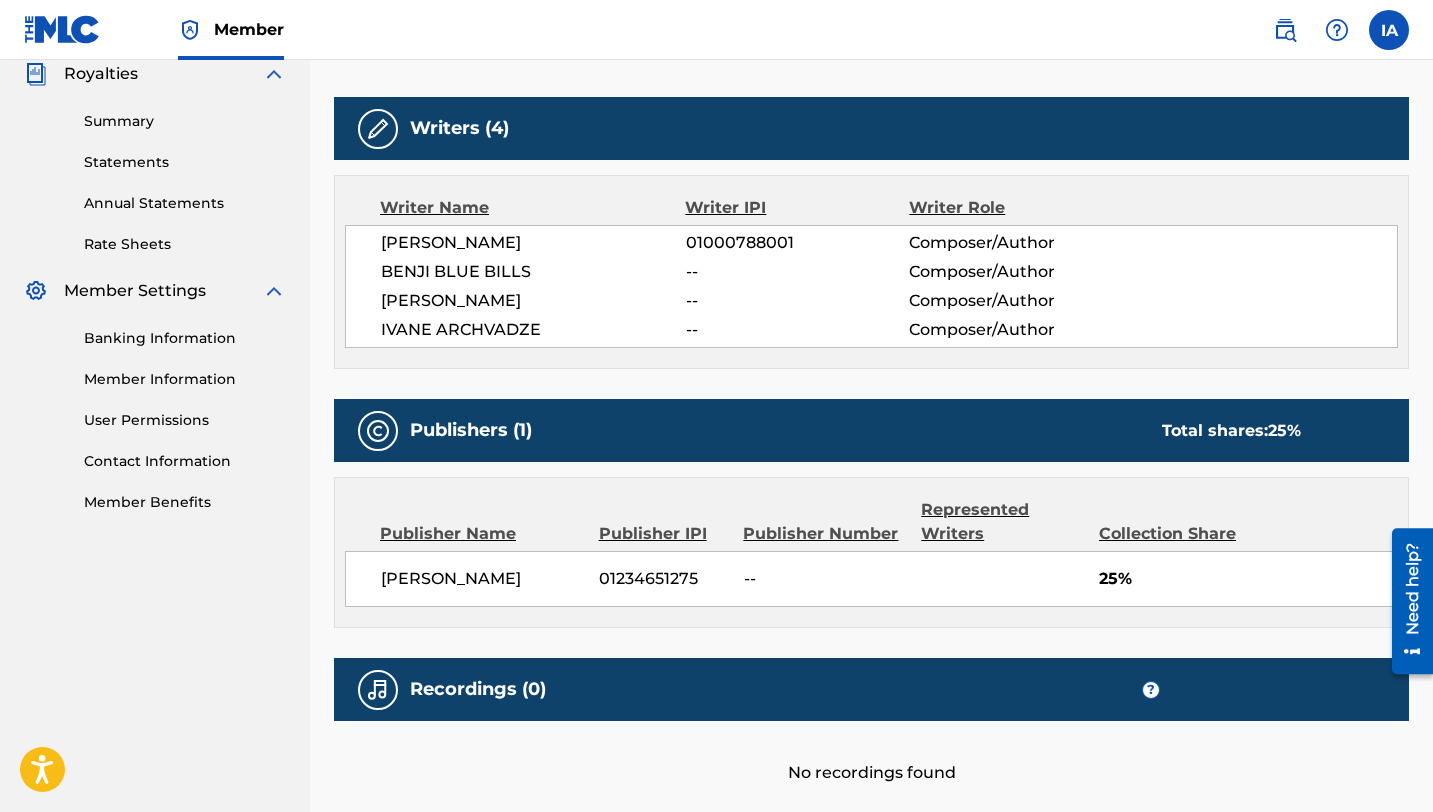 scroll, scrollTop: 754, scrollLeft: 0, axis: vertical 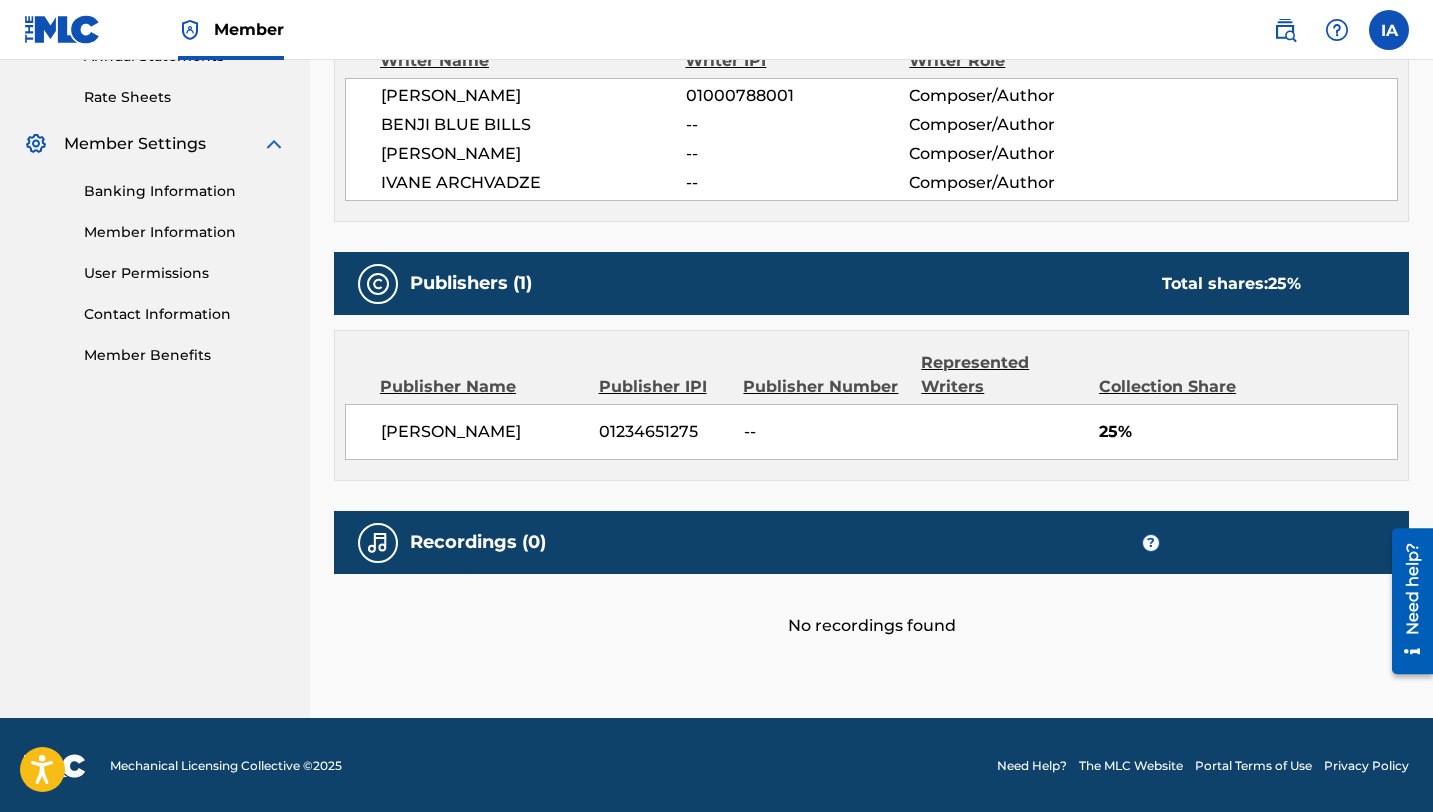 click on "25%" at bounding box center [1248, 432] 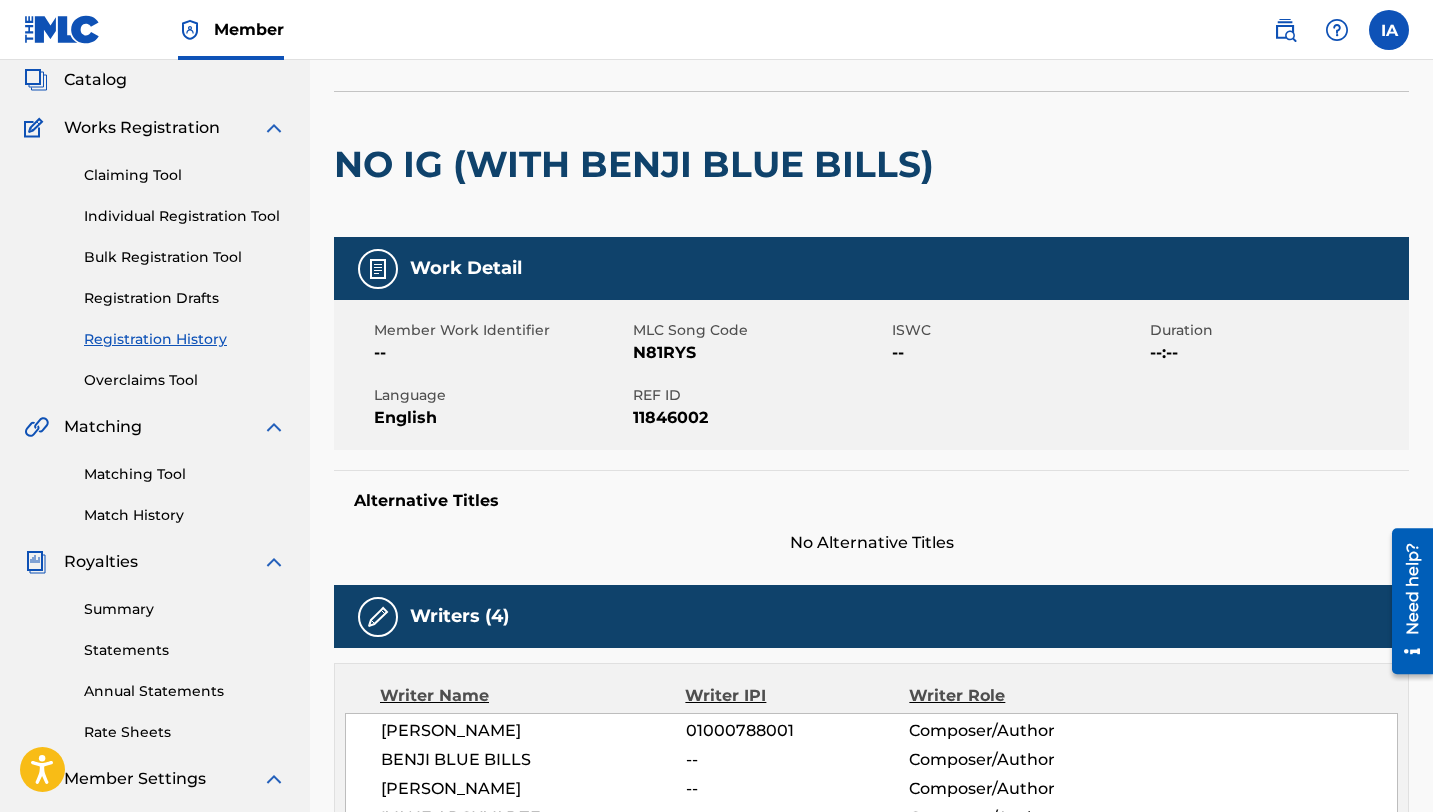 scroll, scrollTop: 6, scrollLeft: 0, axis: vertical 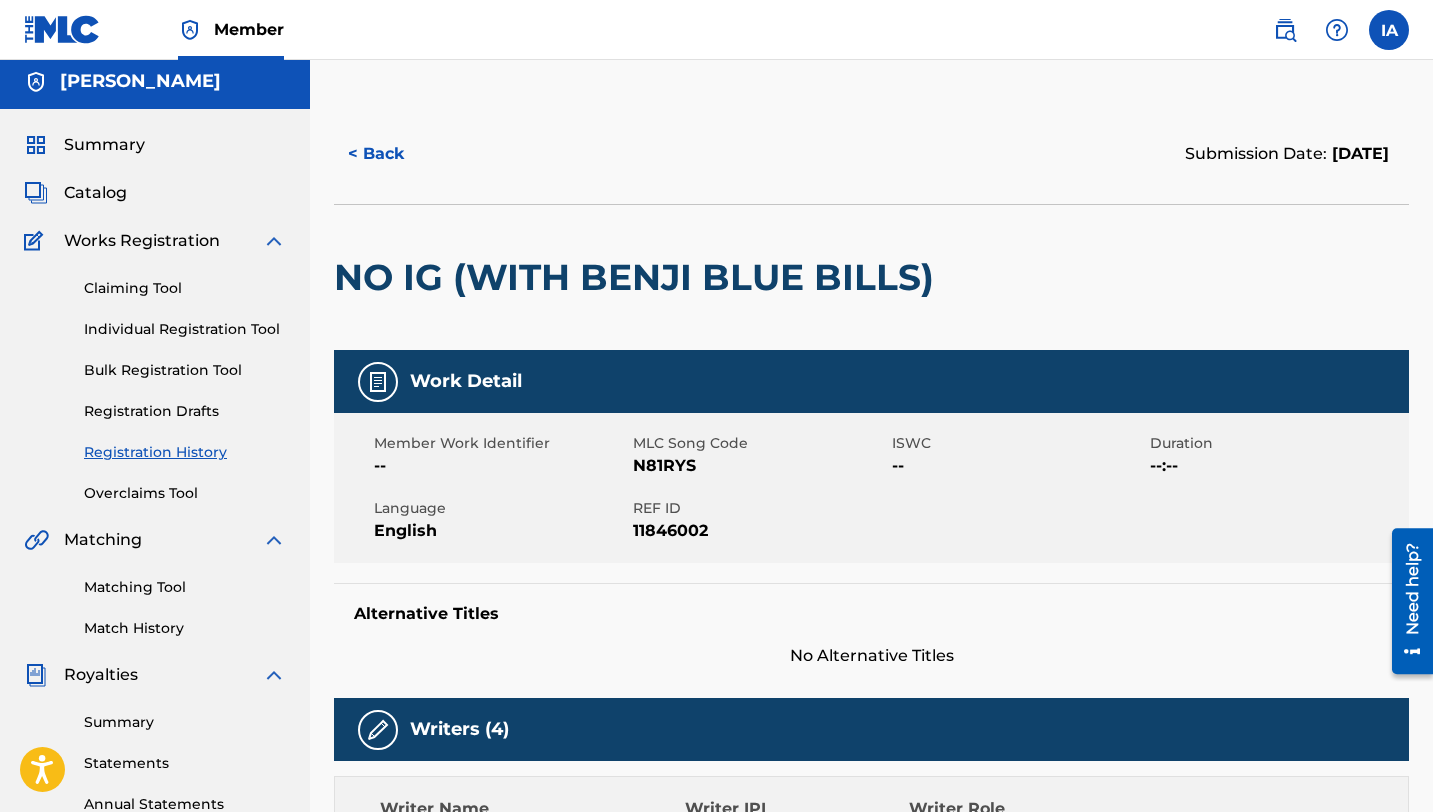 click on "[PERSON_NAME]" at bounding box center (140, 81) 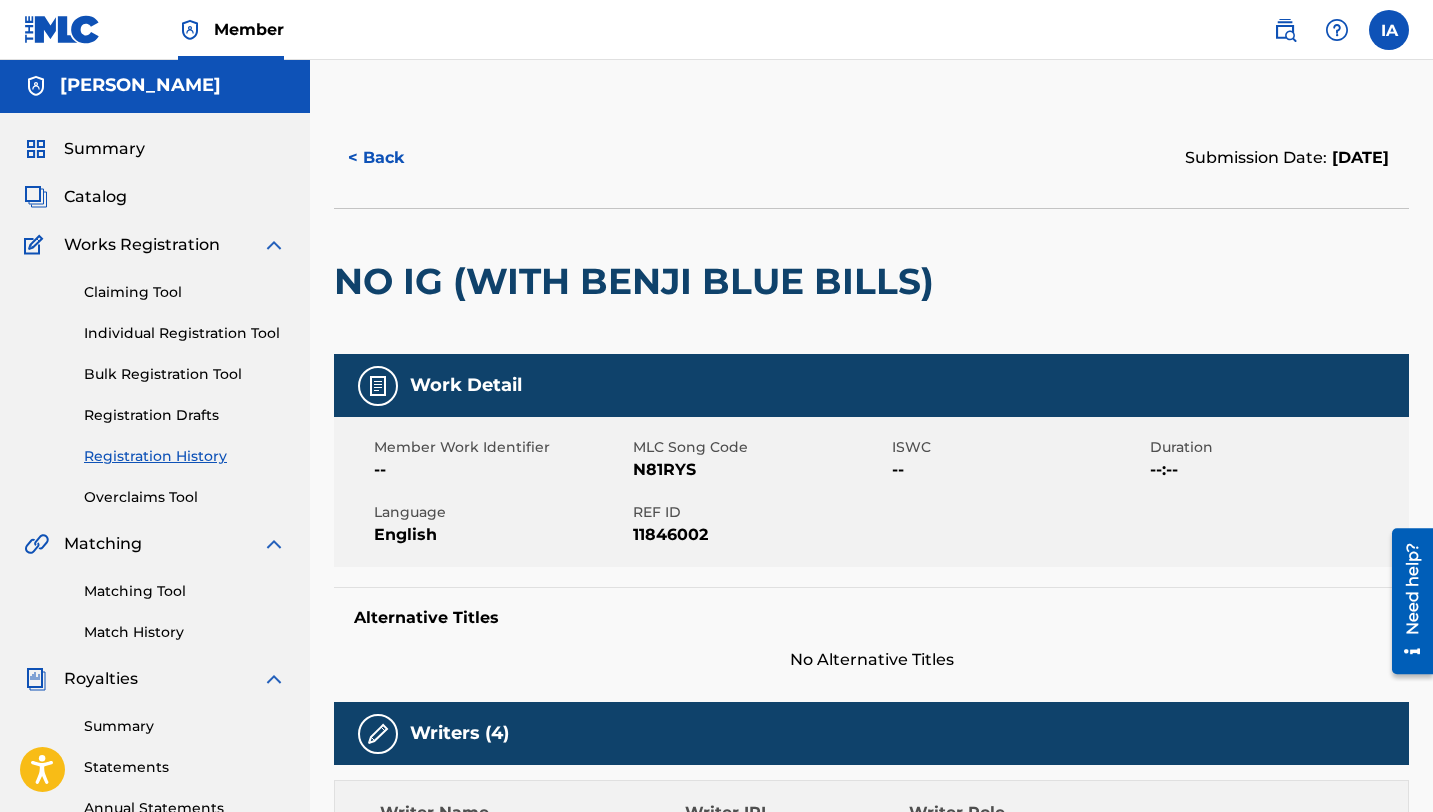 scroll, scrollTop: 0, scrollLeft: 0, axis: both 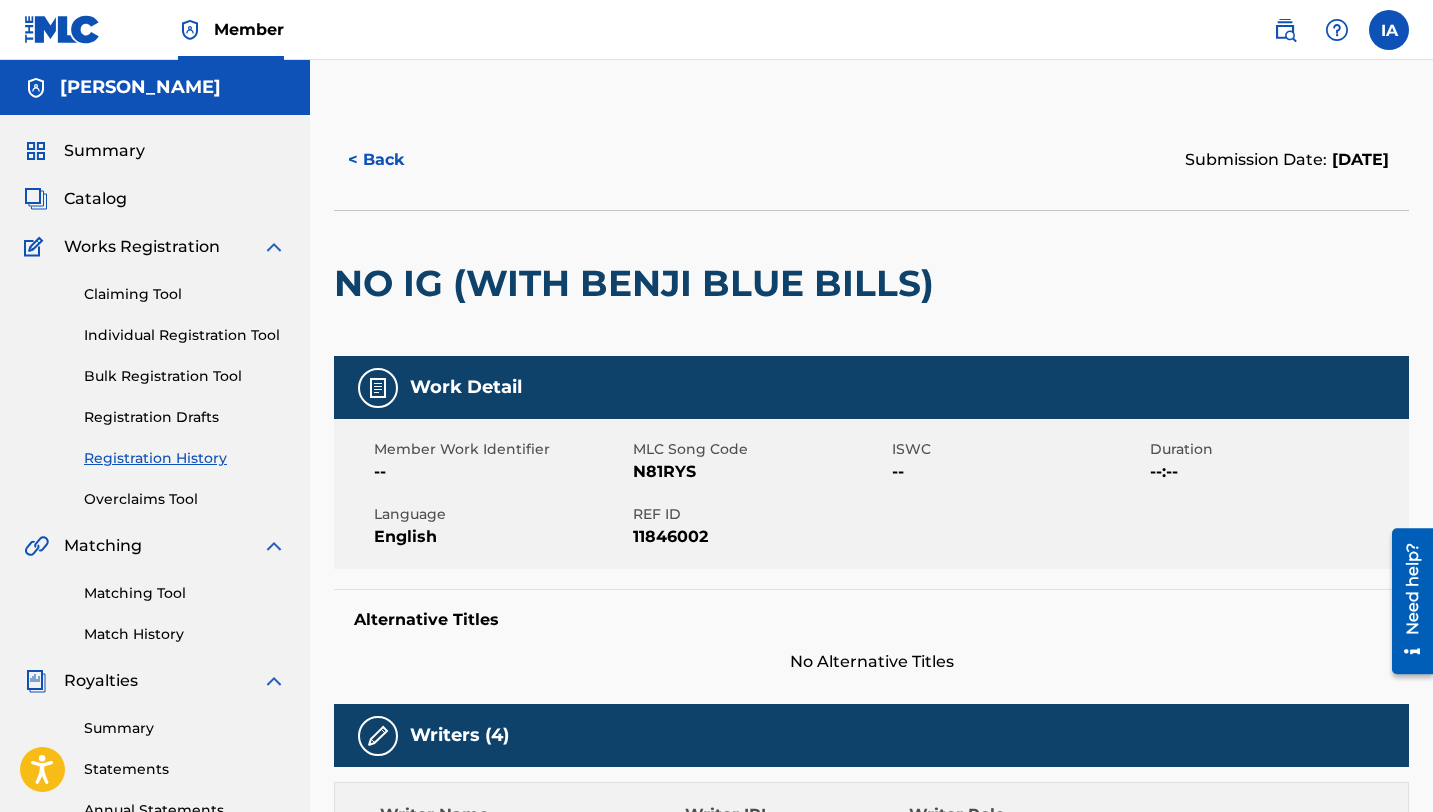 click on "Claiming Tool" at bounding box center (185, 294) 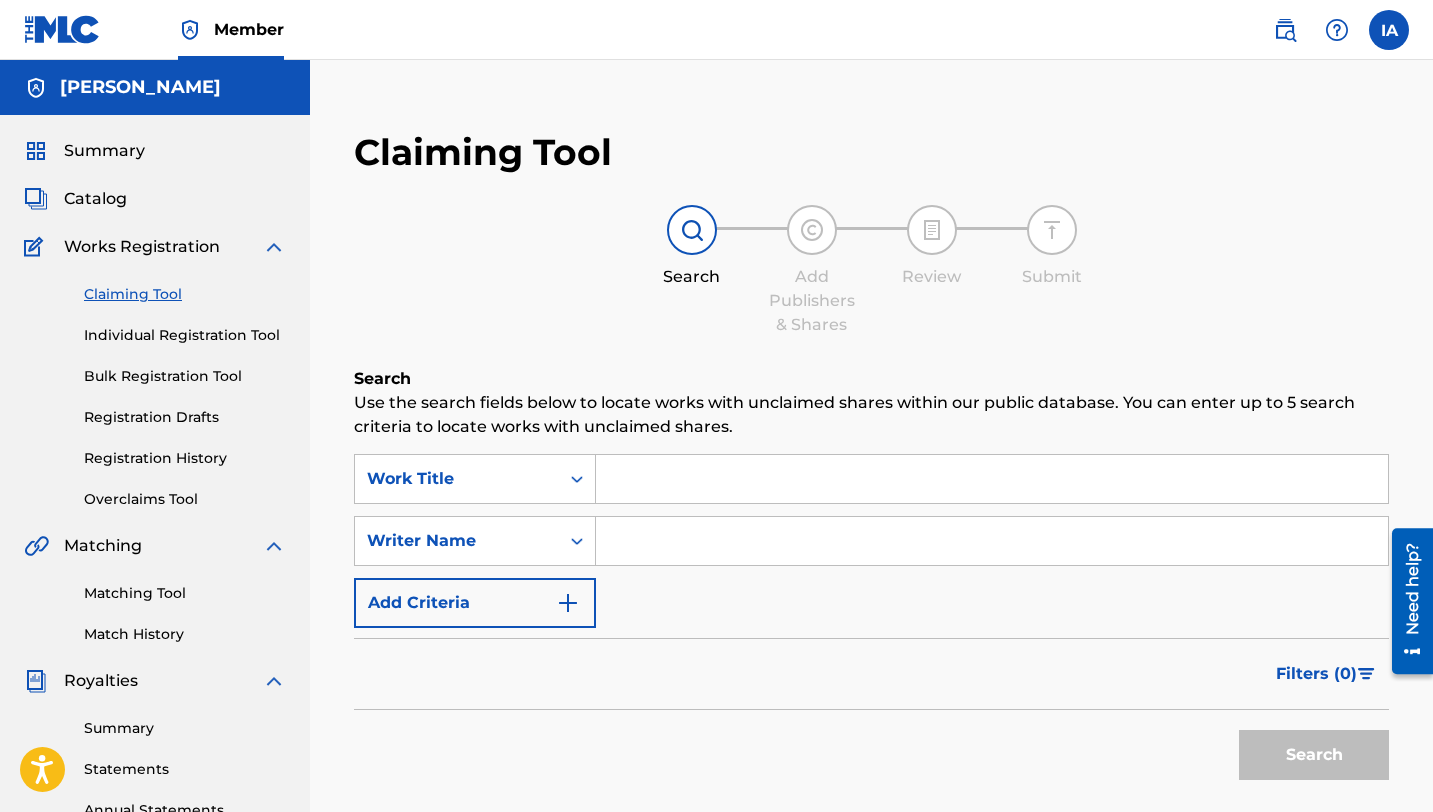 click at bounding box center (992, 479) 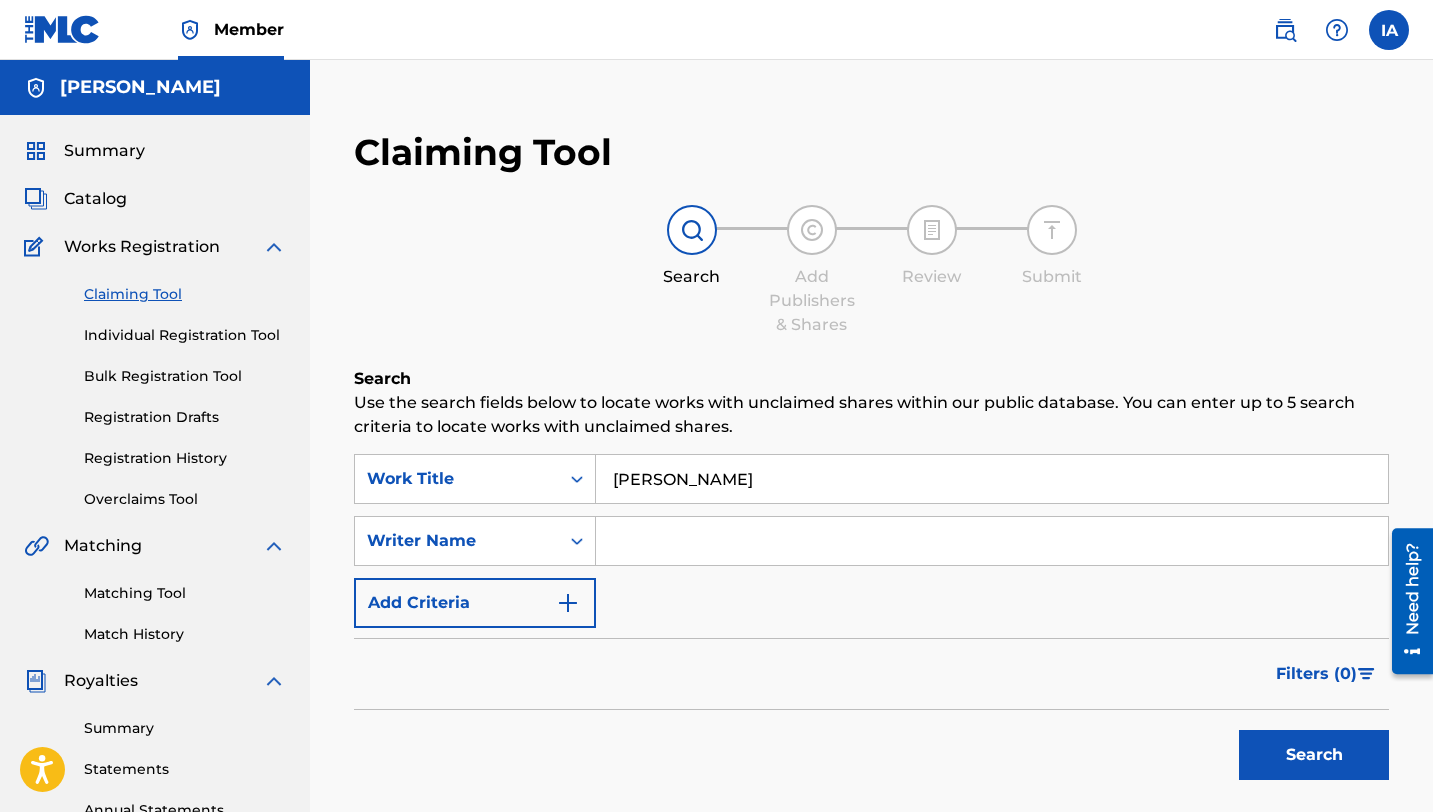 type on "[PERSON_NAME]" 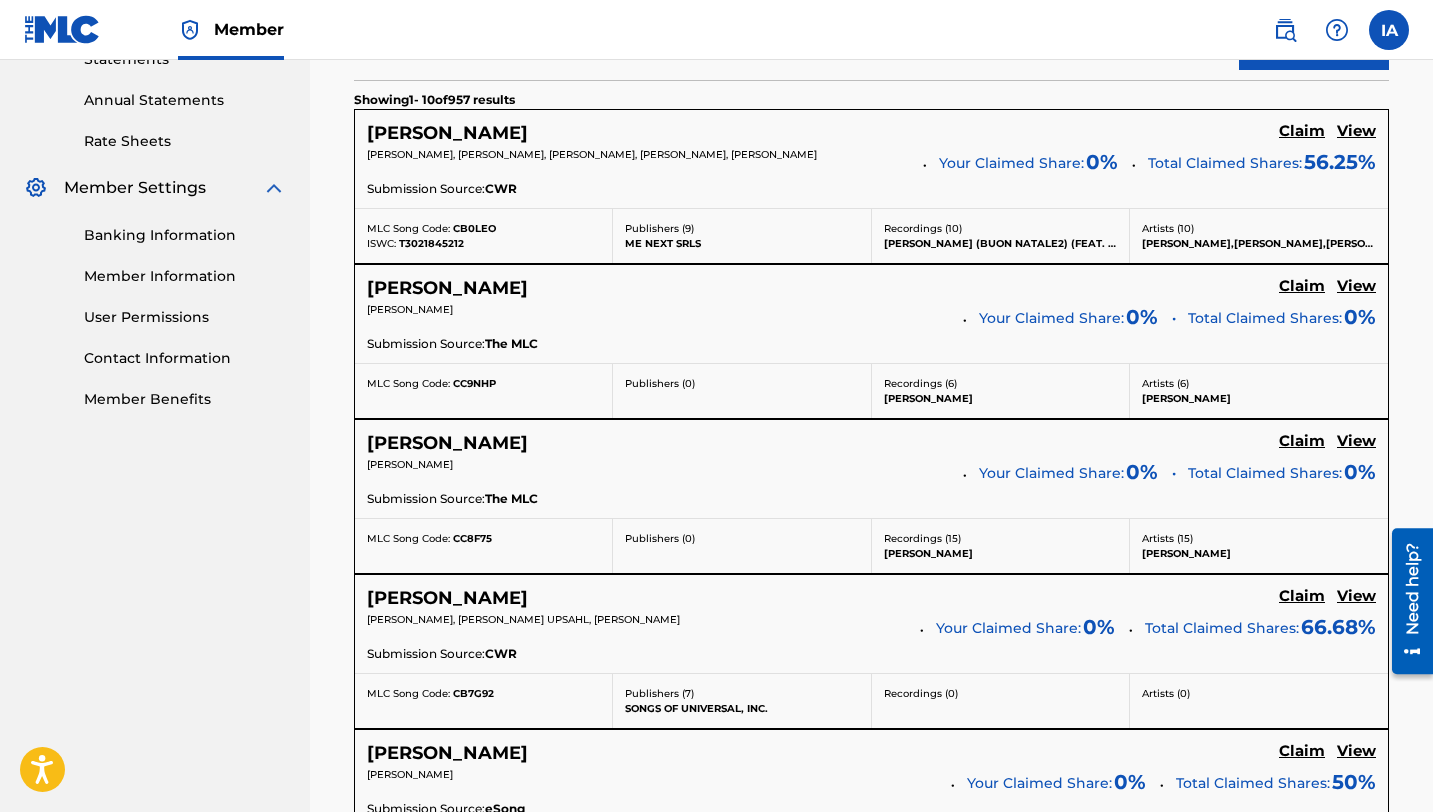 scroll, scrollTop: 0, scrollLeft: 0, axis: both 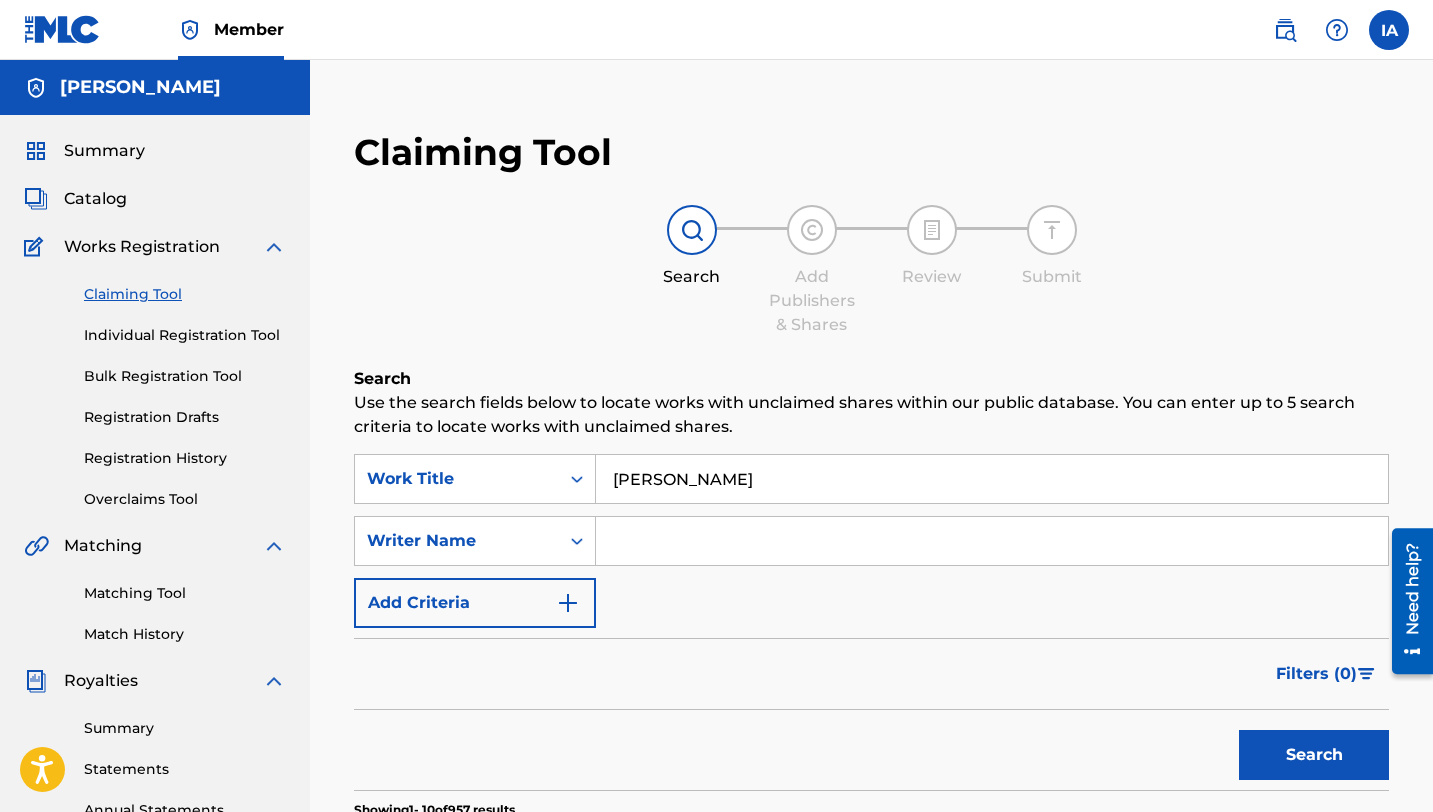 click on "Claiming Tool" at bounding box center [185, 294] 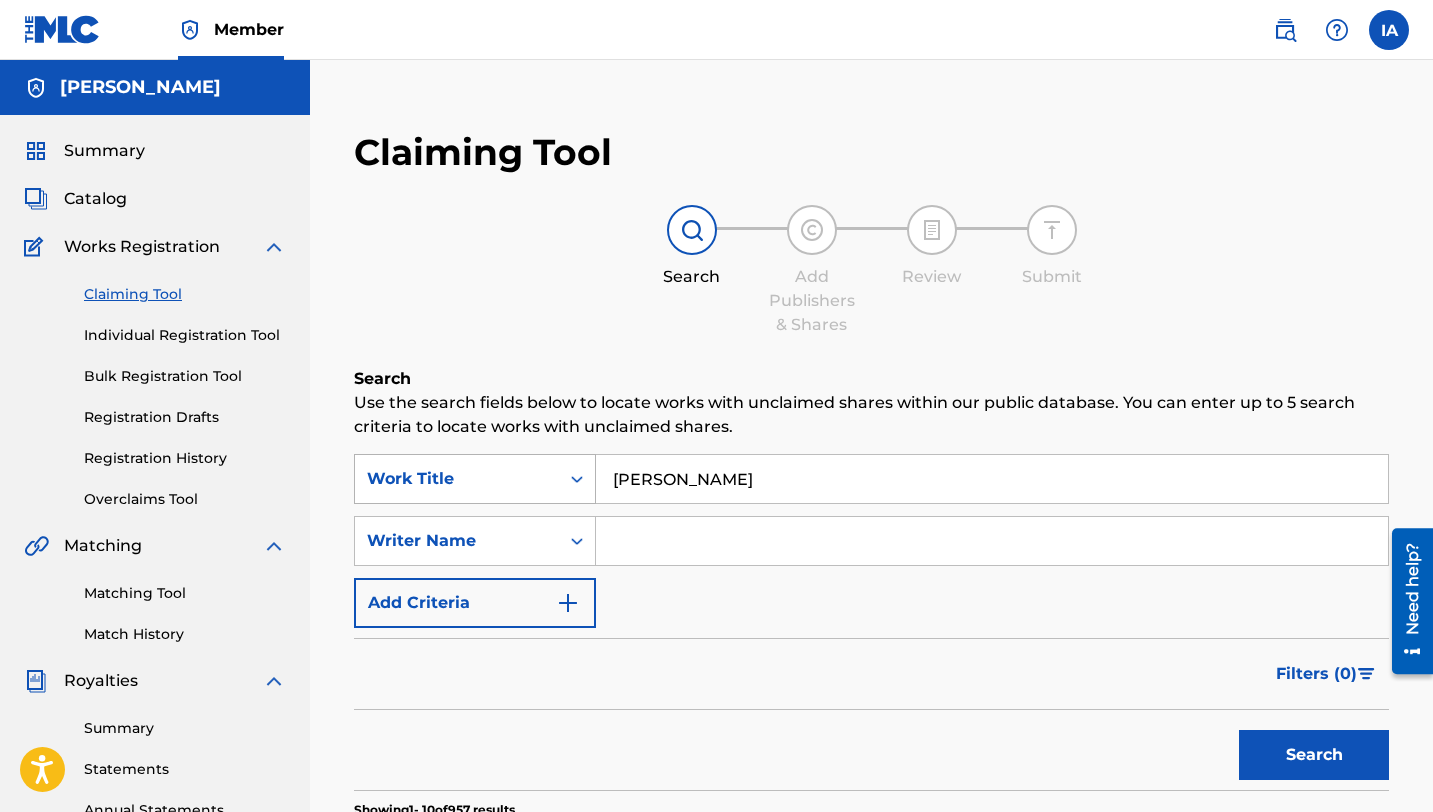 drag, startPoint x: 506, startPoint y: 458, endPoint x: 465, endPoint y: 456, distance: 41.04875 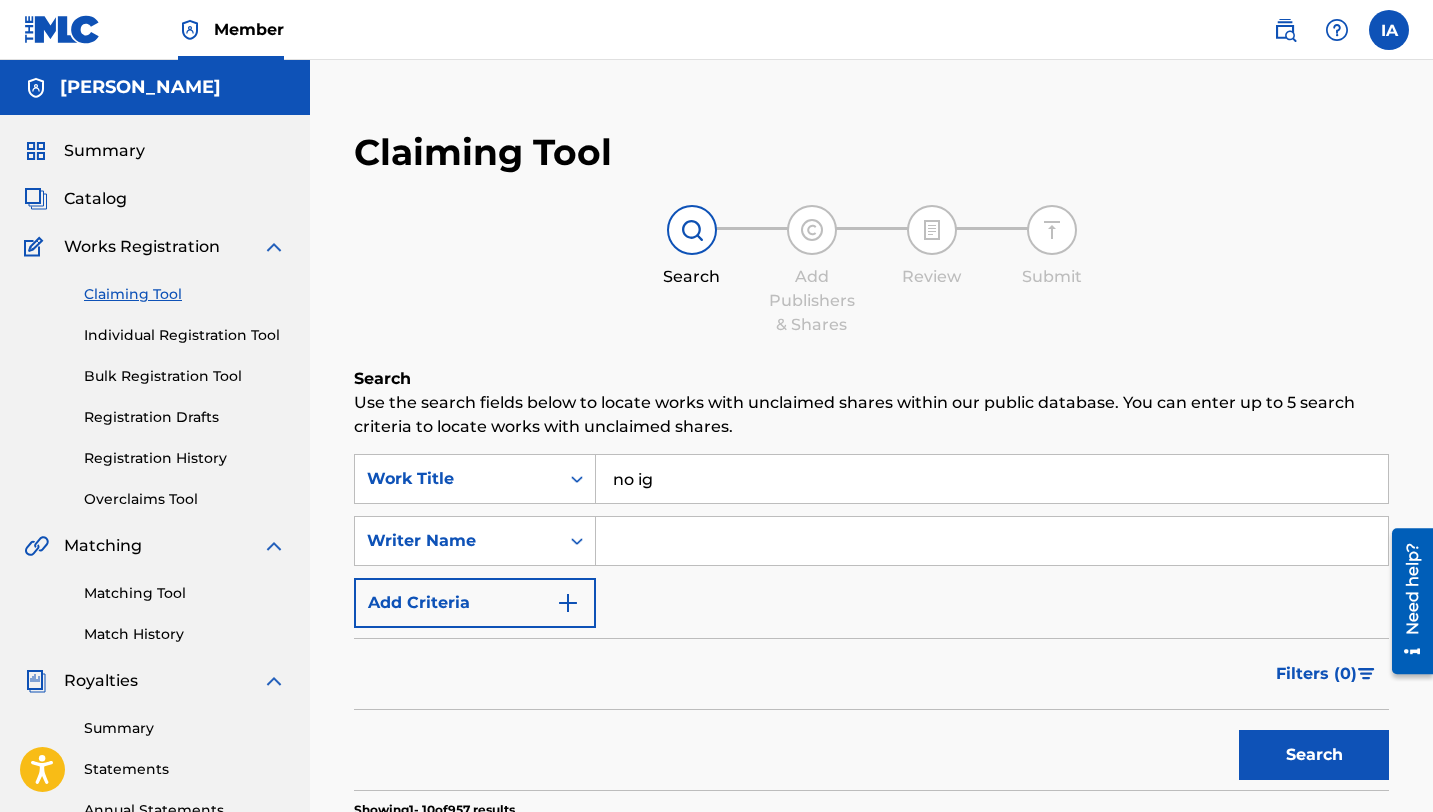 click on "Search" at bounding box center [1314, 755] 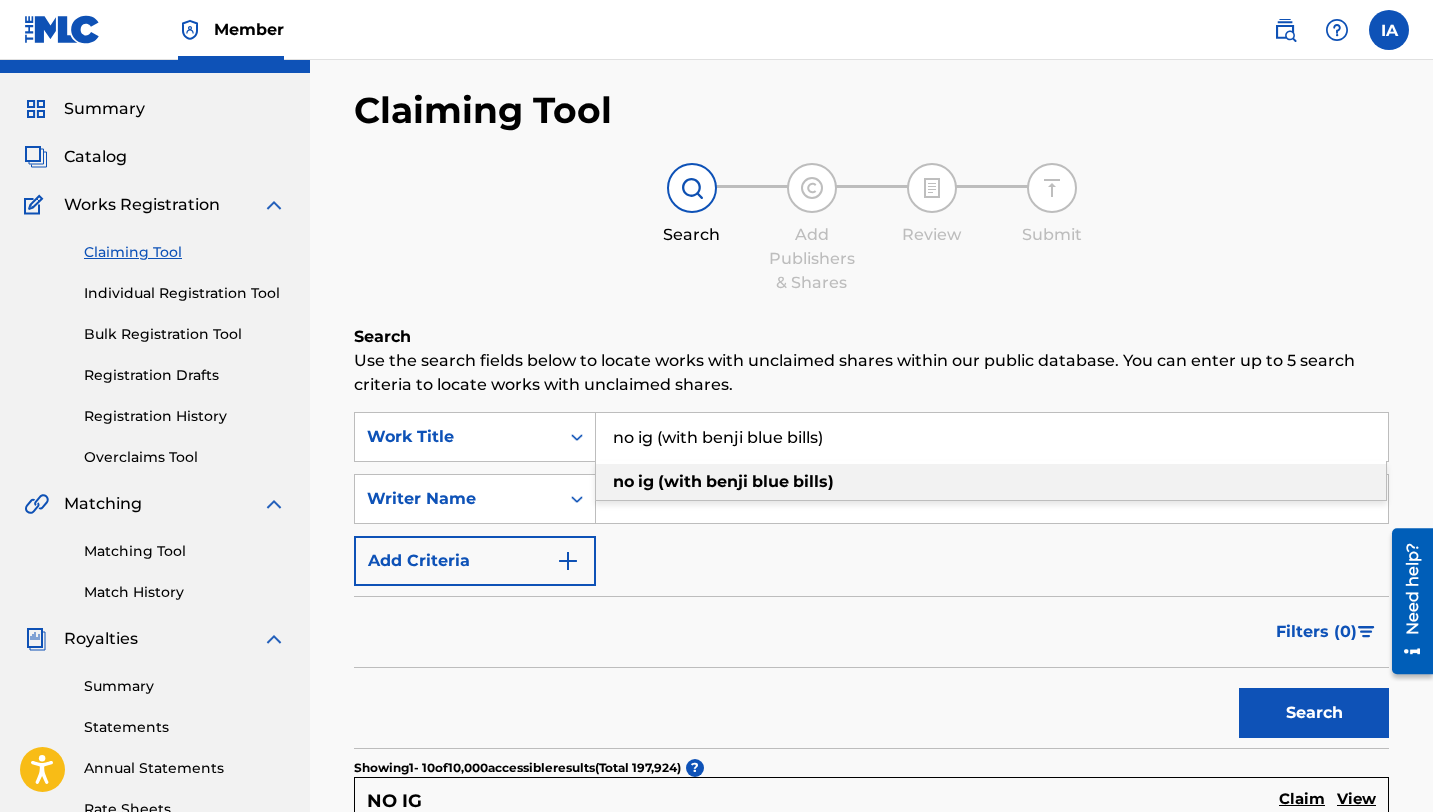 scroll, scrollTop: 423, scrollLeft: 0, axis: vertical 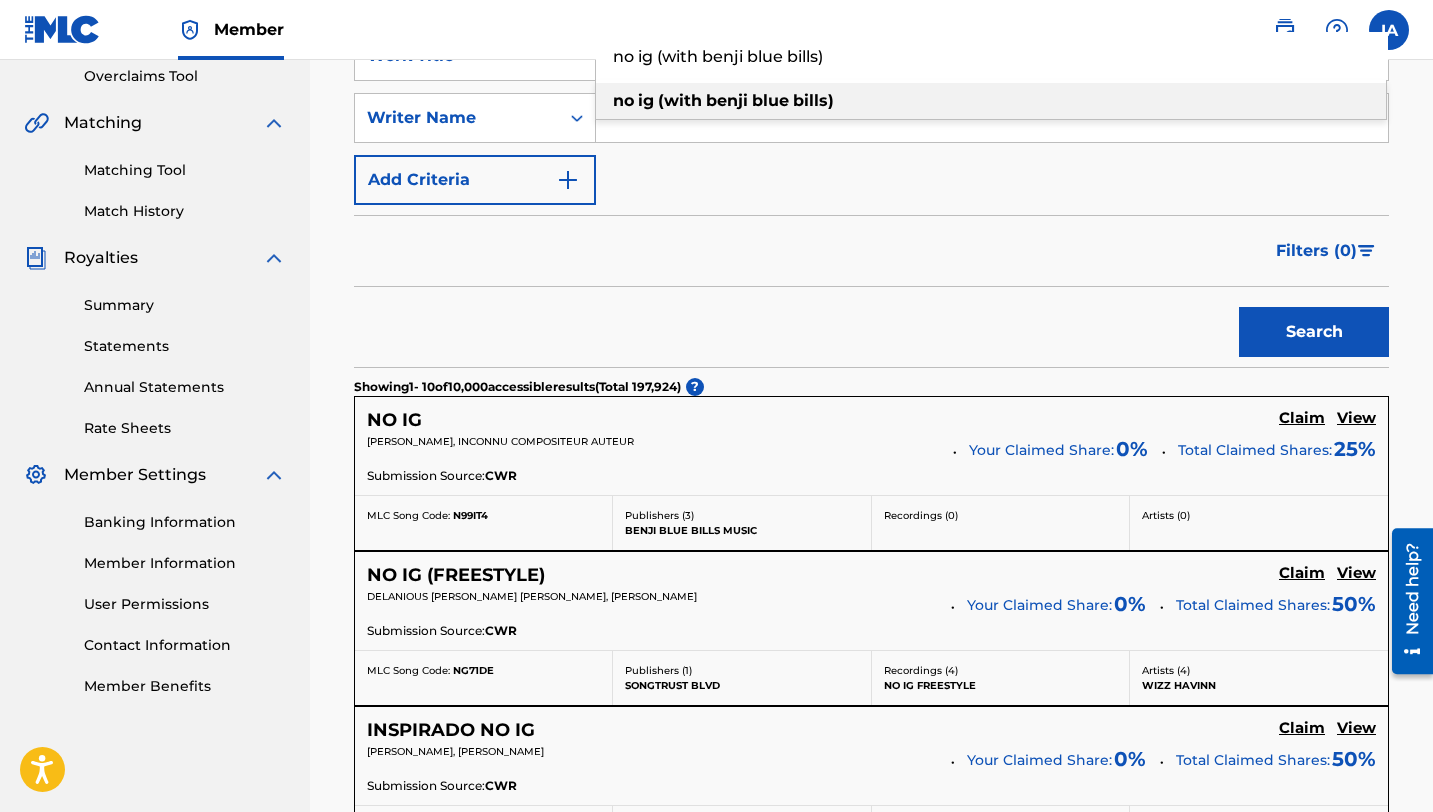 type on "no ig (with benji blue bills)" 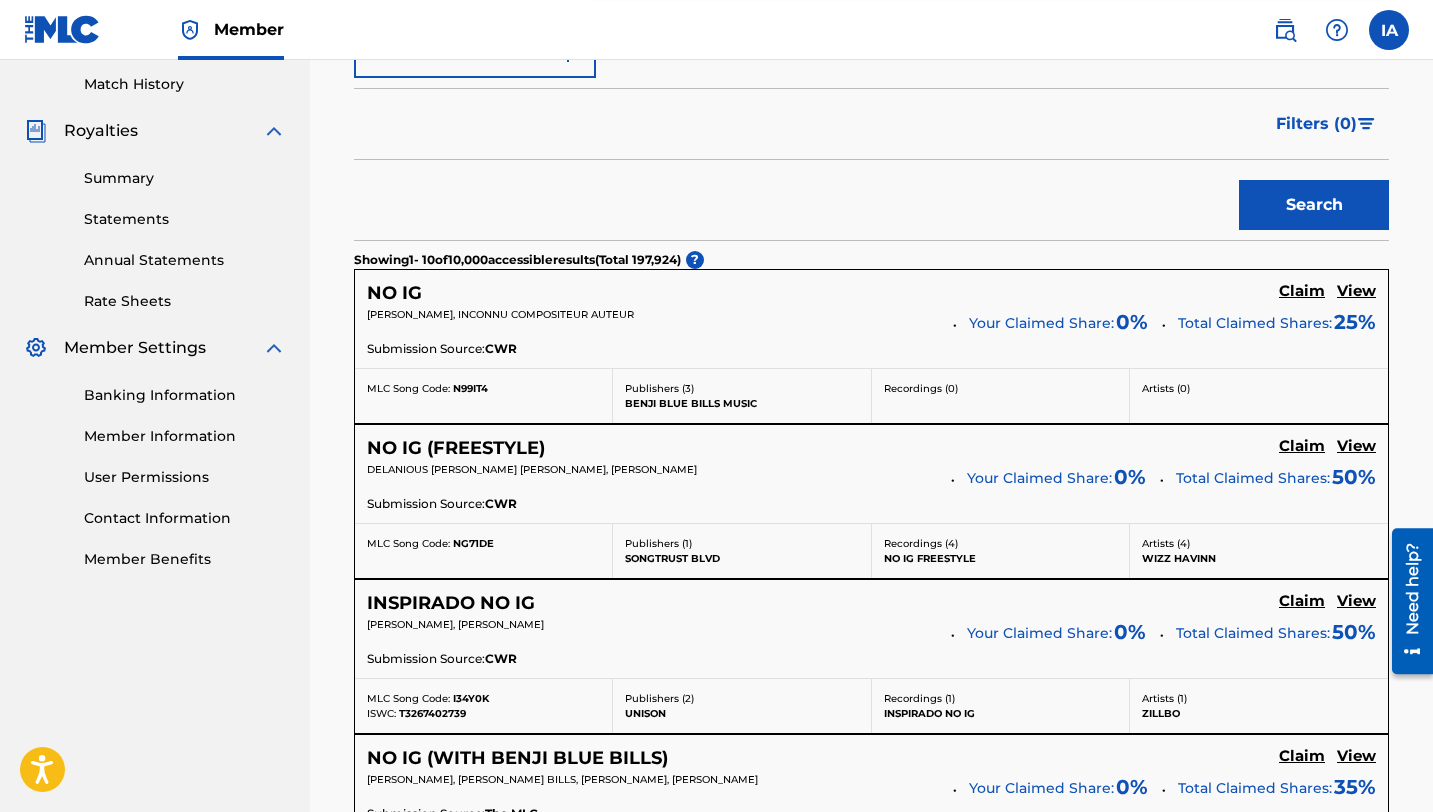 scroll, scrollTop: 126, scrollLeft: 0, axis: vertical 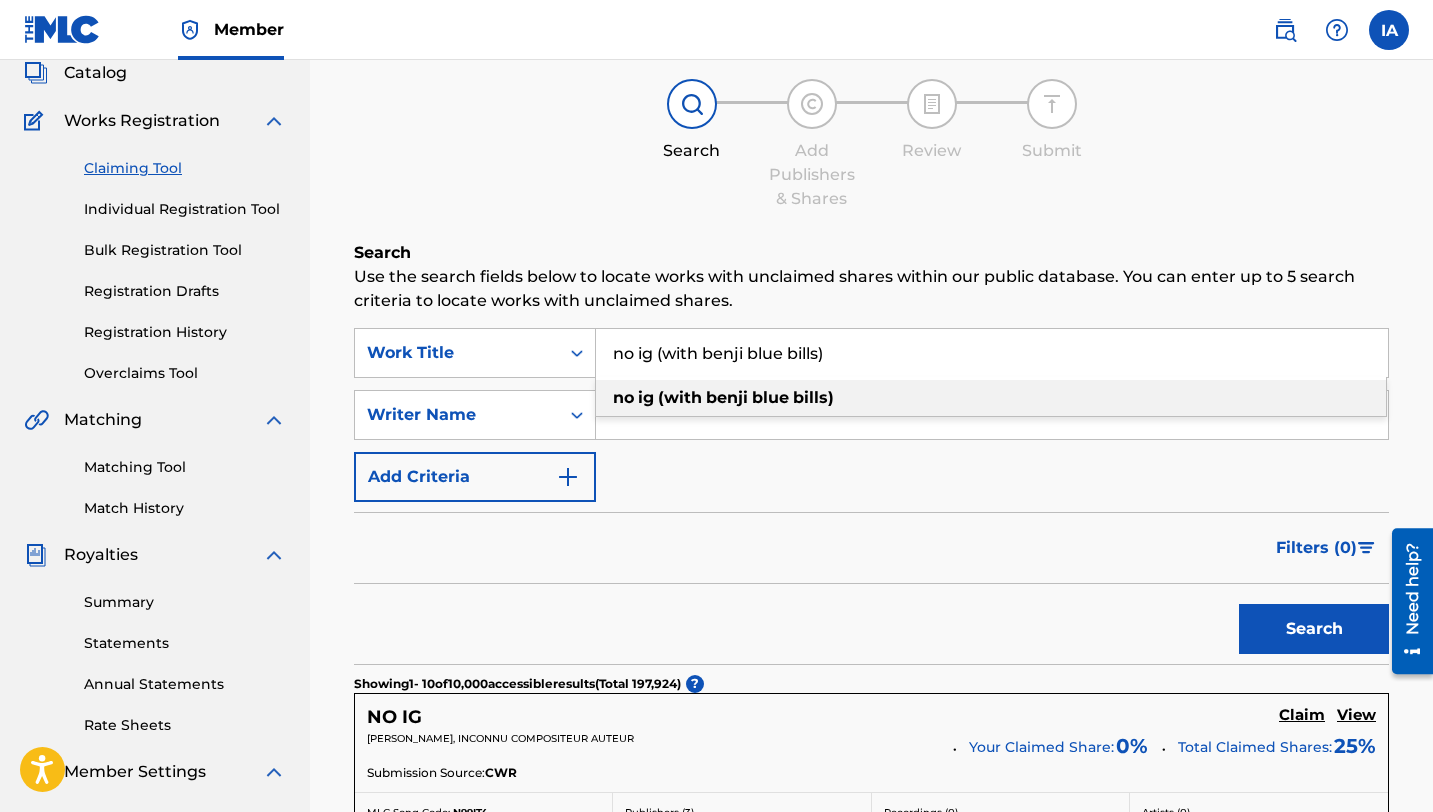 click on "no   ig   (with   benji   blue   bills)" at bounding box center (991, 398) 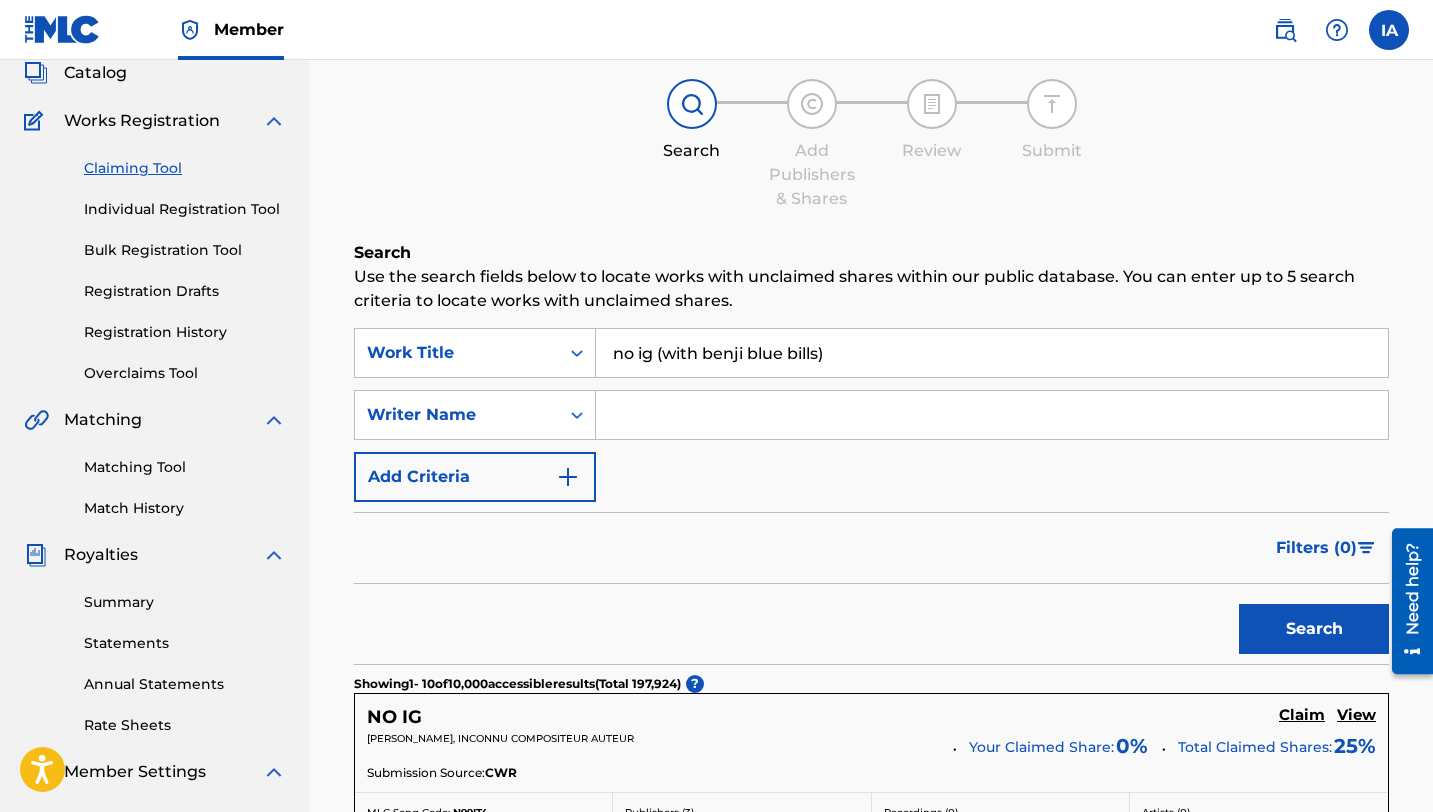 click at bounding box center (992, 415) 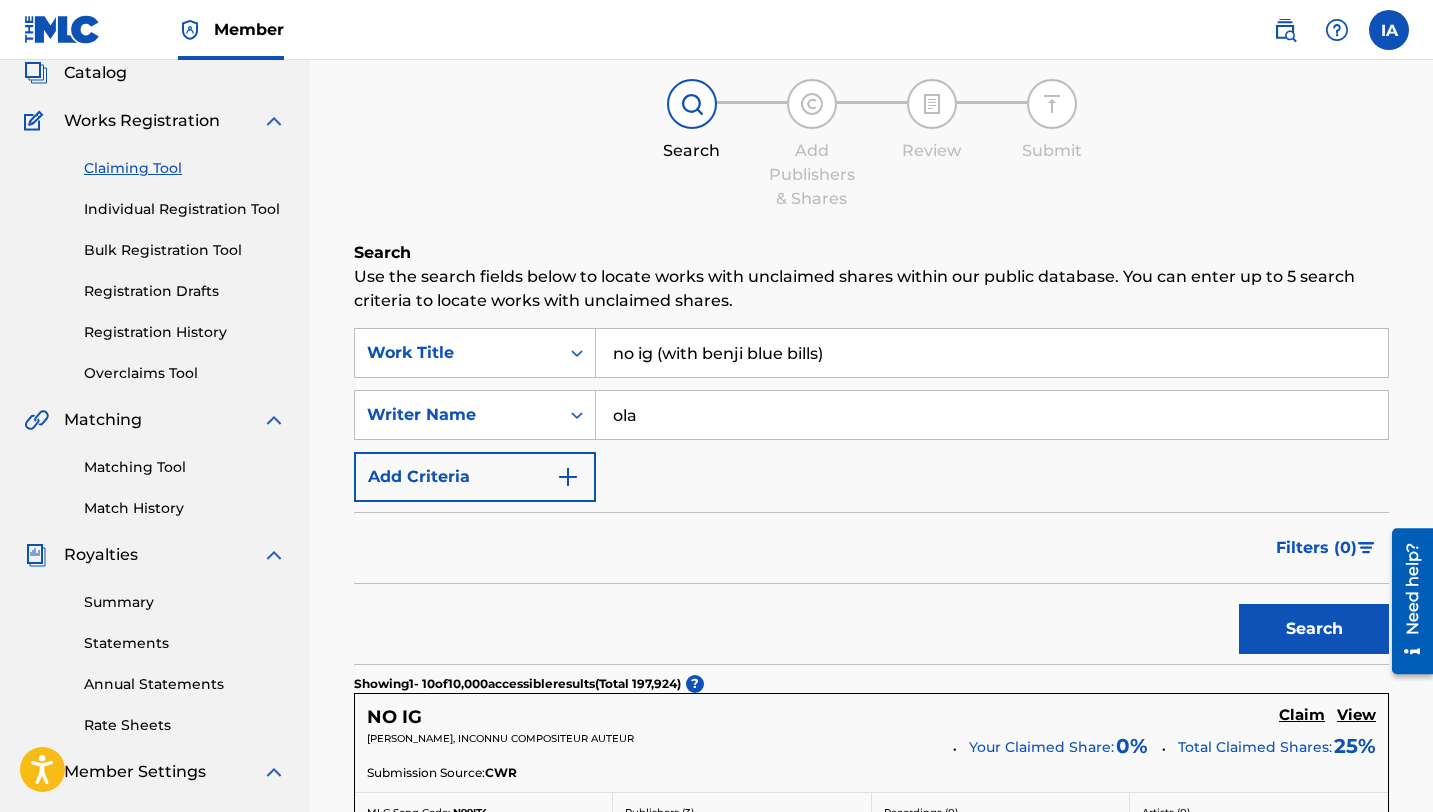type on "ola" 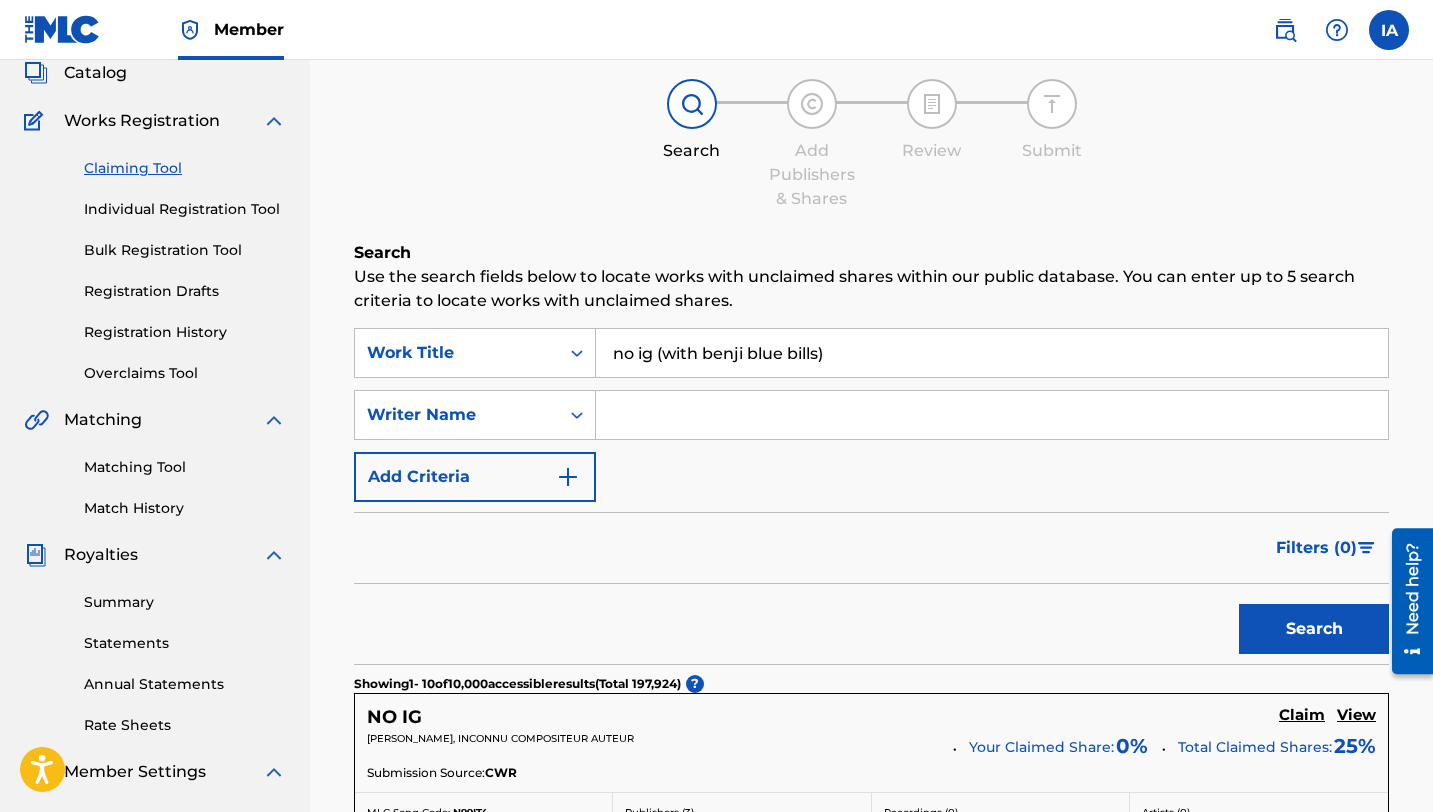 click on "Search" at bounding box center (1314, 629) 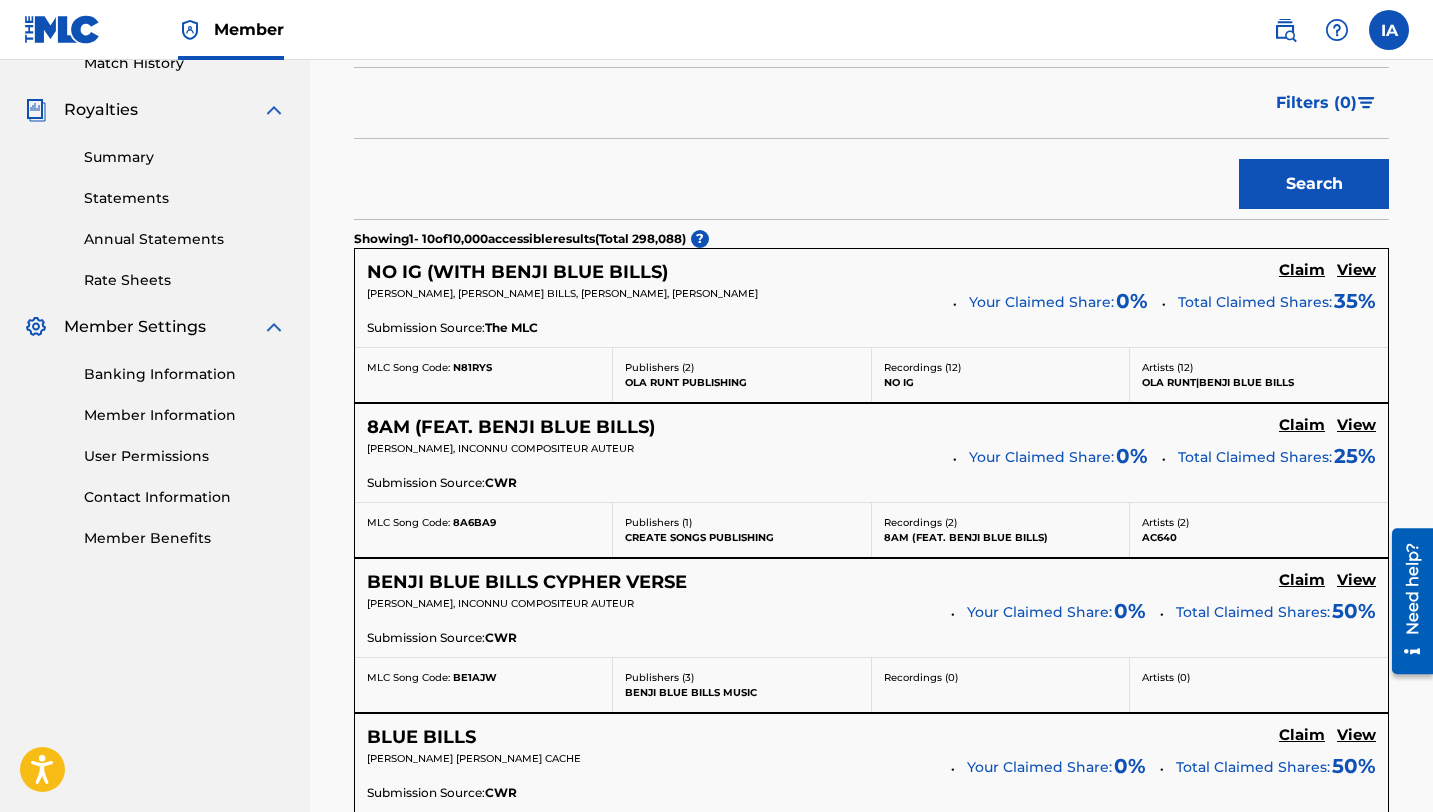 scroll, scrollTop: 550, scrollLeft: 0, axis: vertical 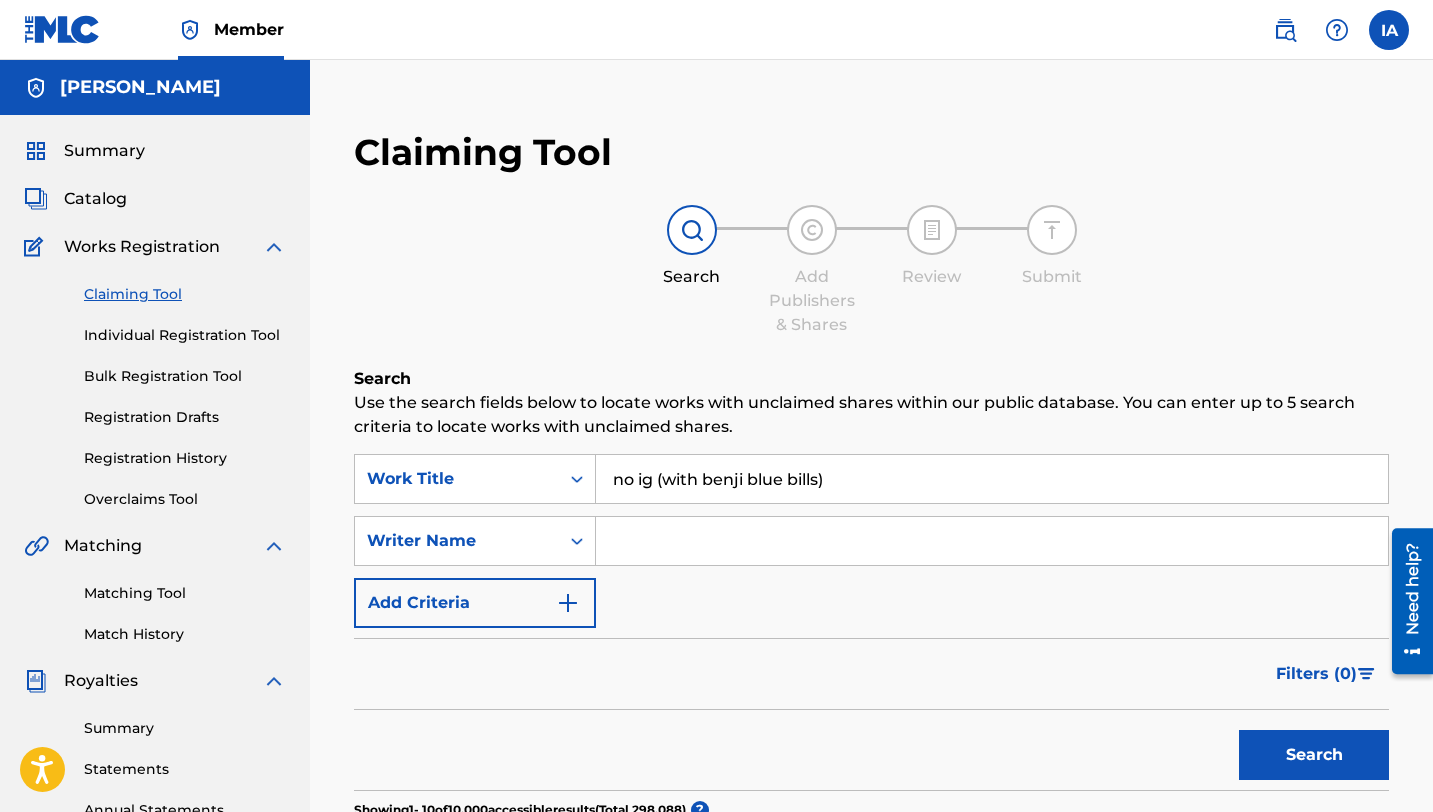drag, startPoint x: 879, startPoint y: 490, endPoint x: 705, endPoint y: 483, distance: 174.14075 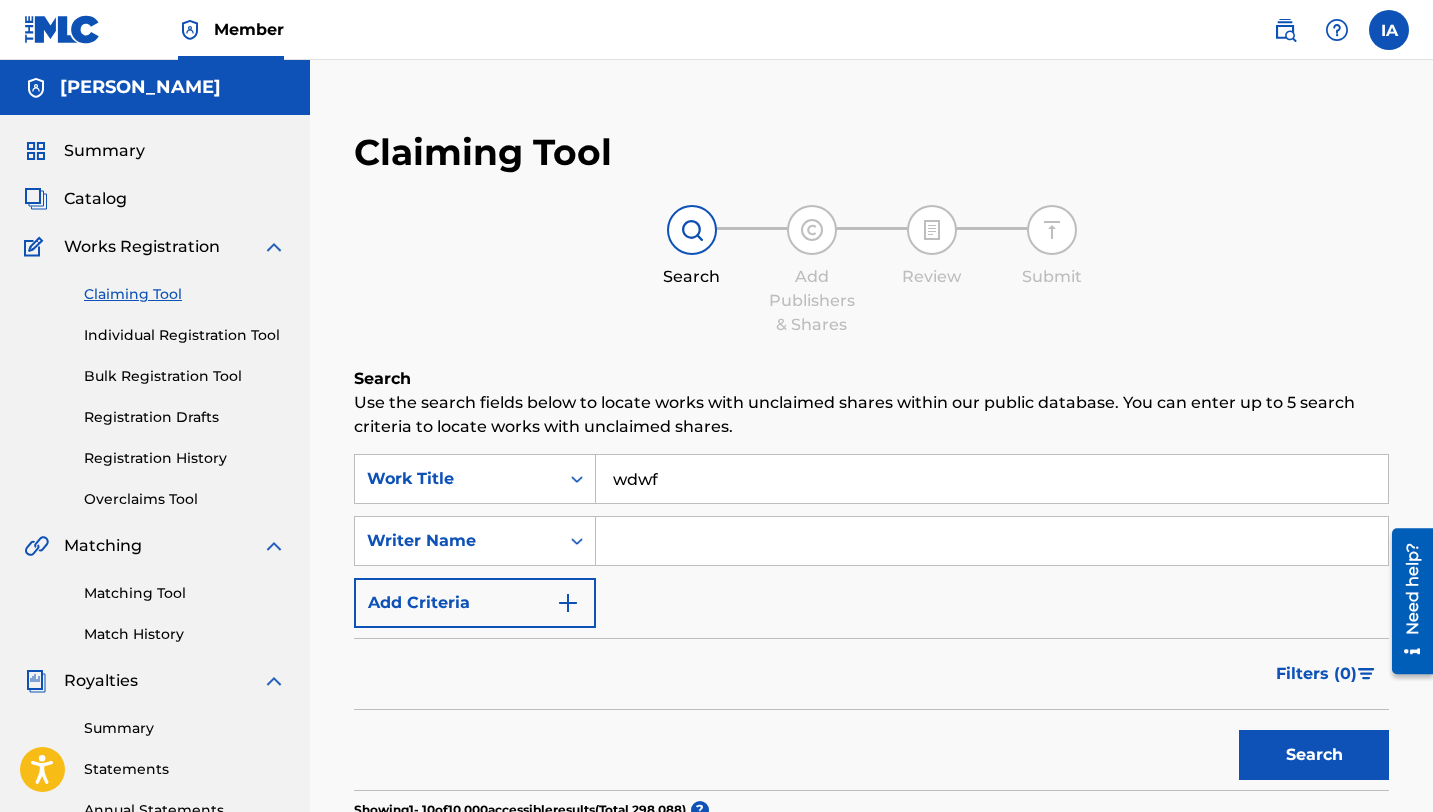 type on "wdwf" 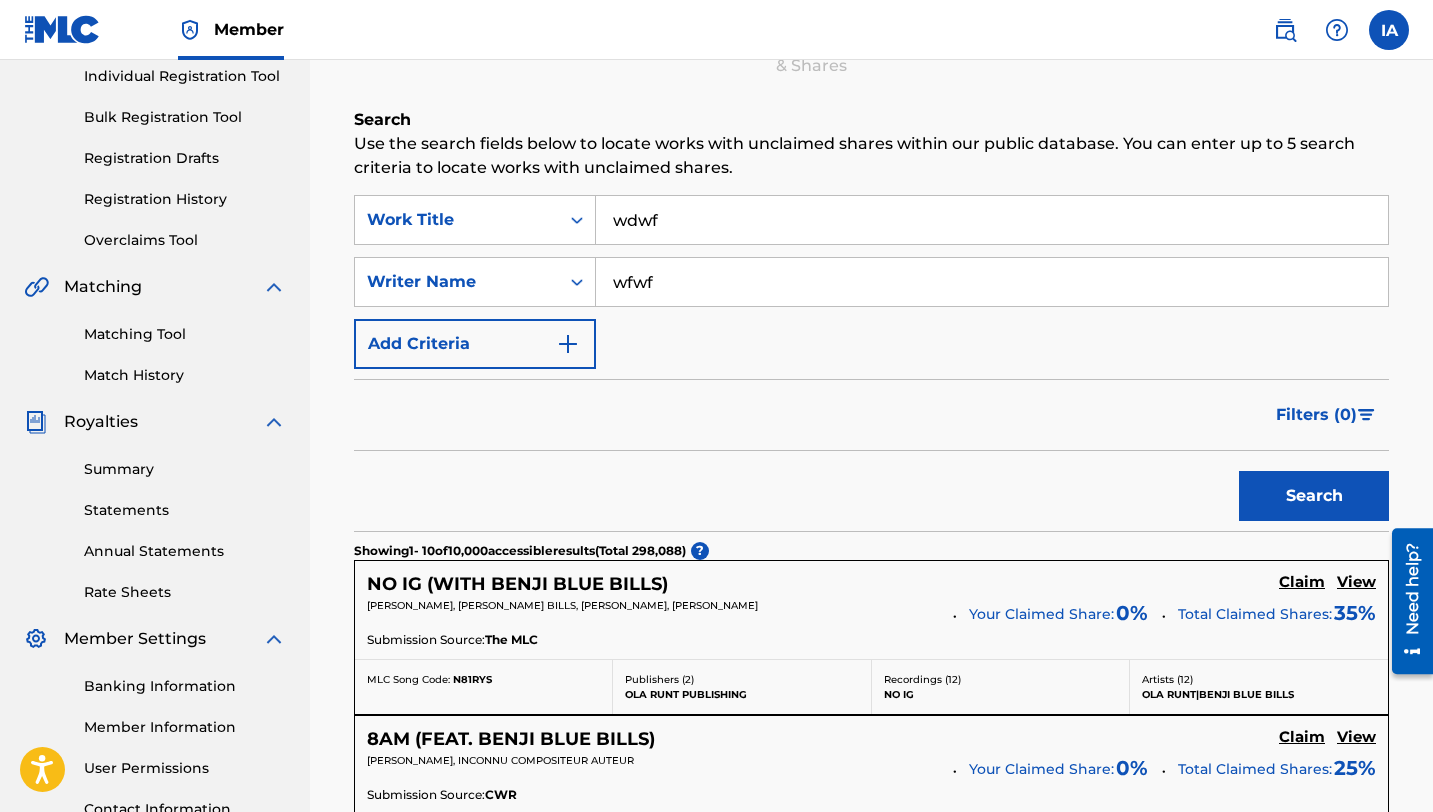 scroll, scrollTop: 386, scrollLeft: 0, axis: vertical 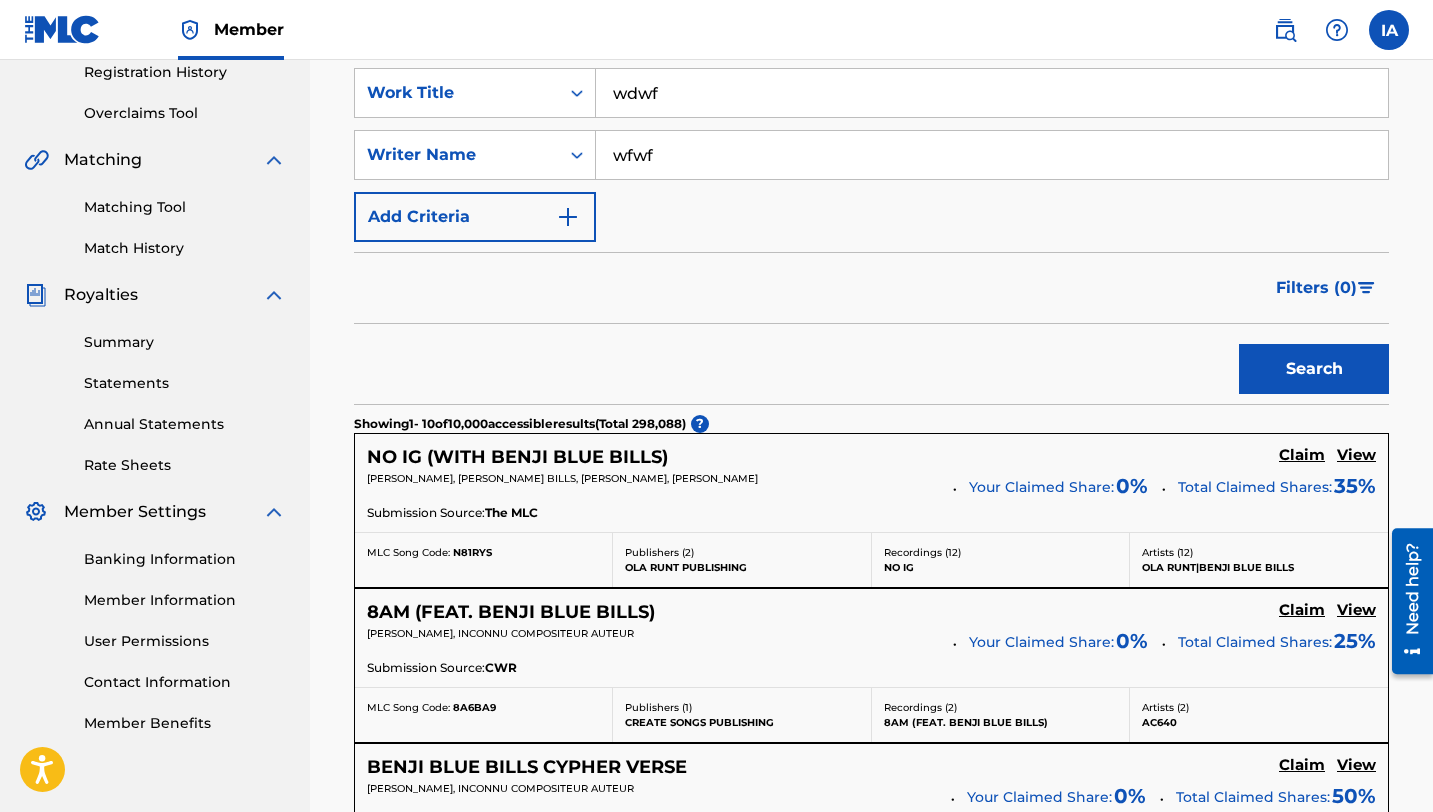 type on "wfwf" 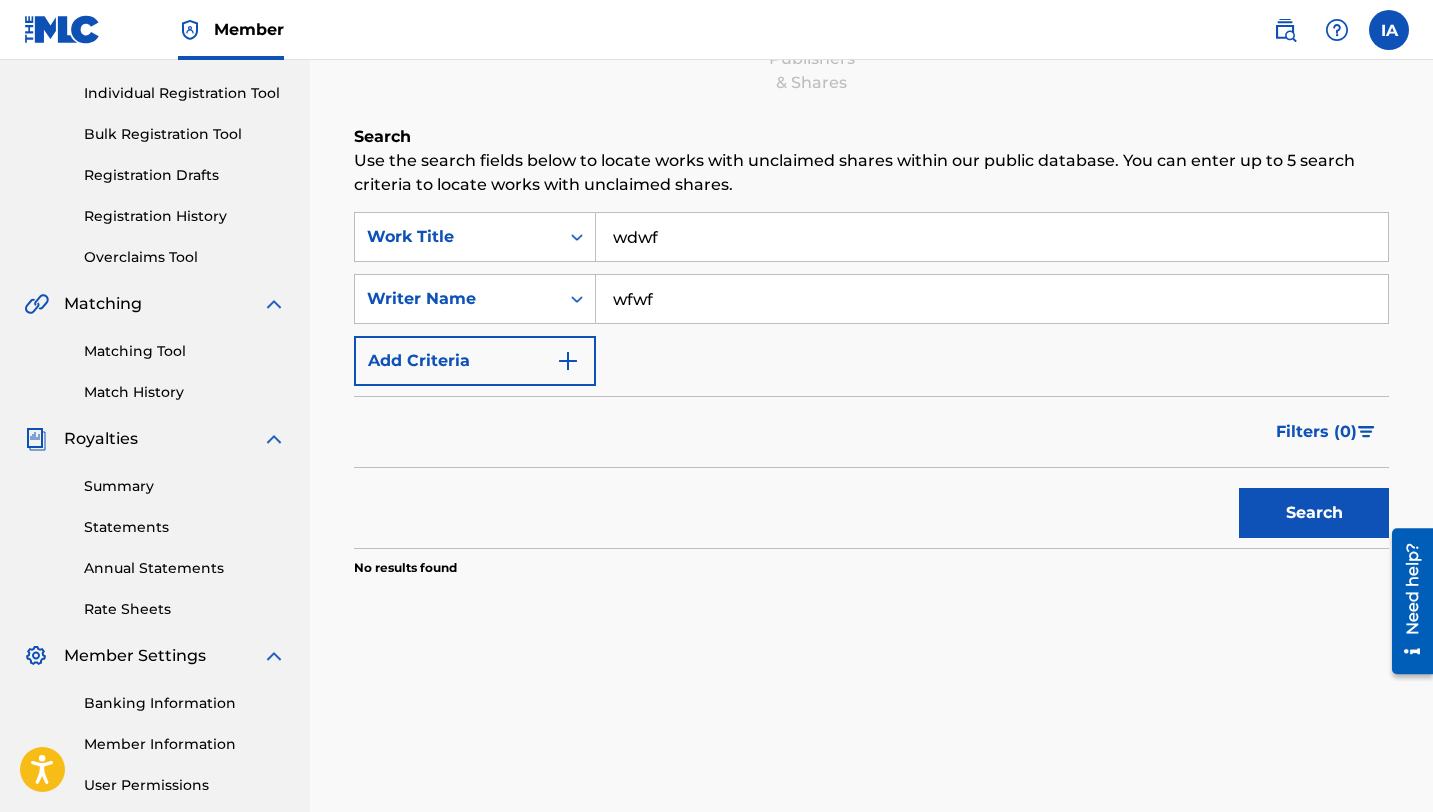 scroll, scrollTop: 209, scrollLeft: 0, axis: vertical 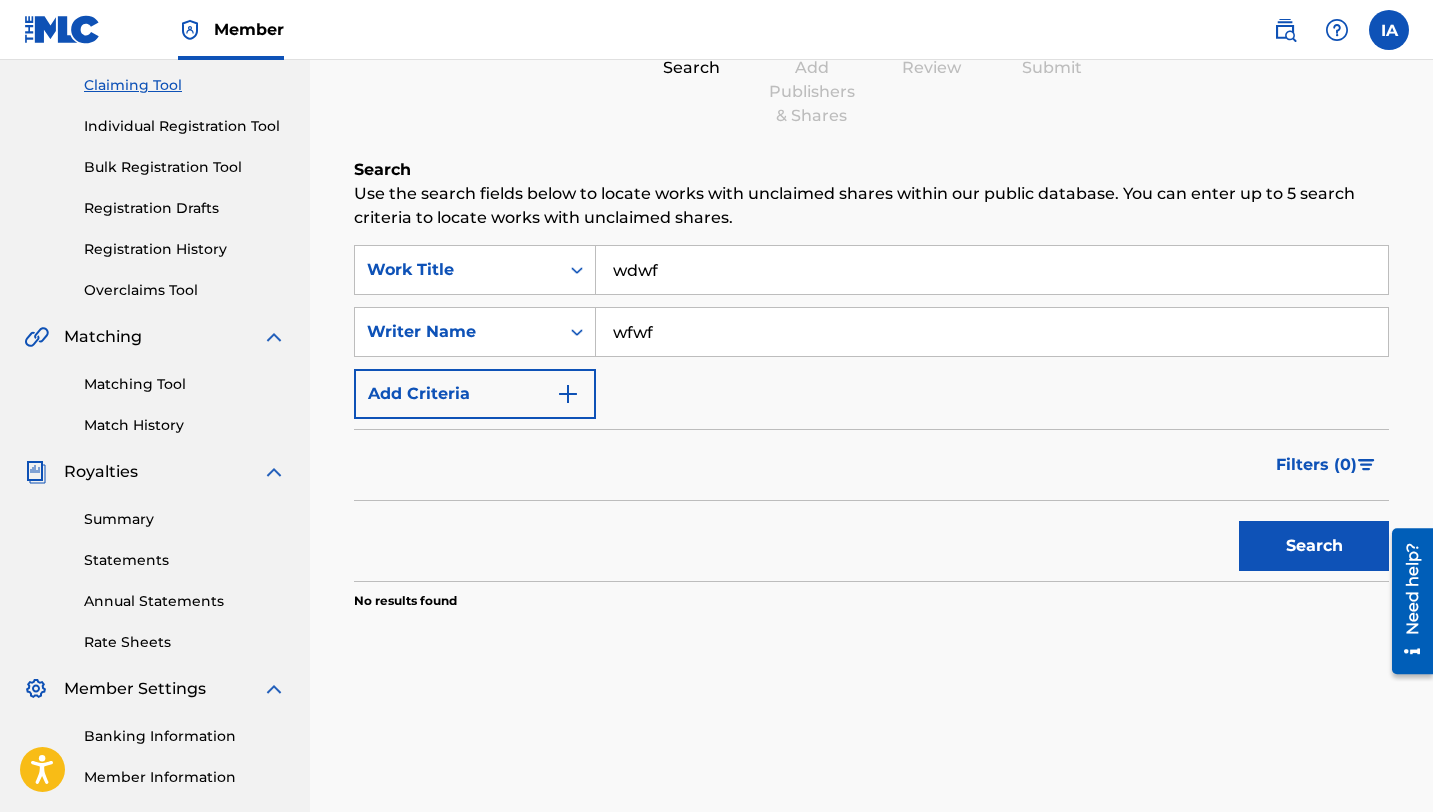 drag, startPoint x: 700, startPoint y: 333, endPoint x: 599, endPoint y: 332, distance: 101.00495 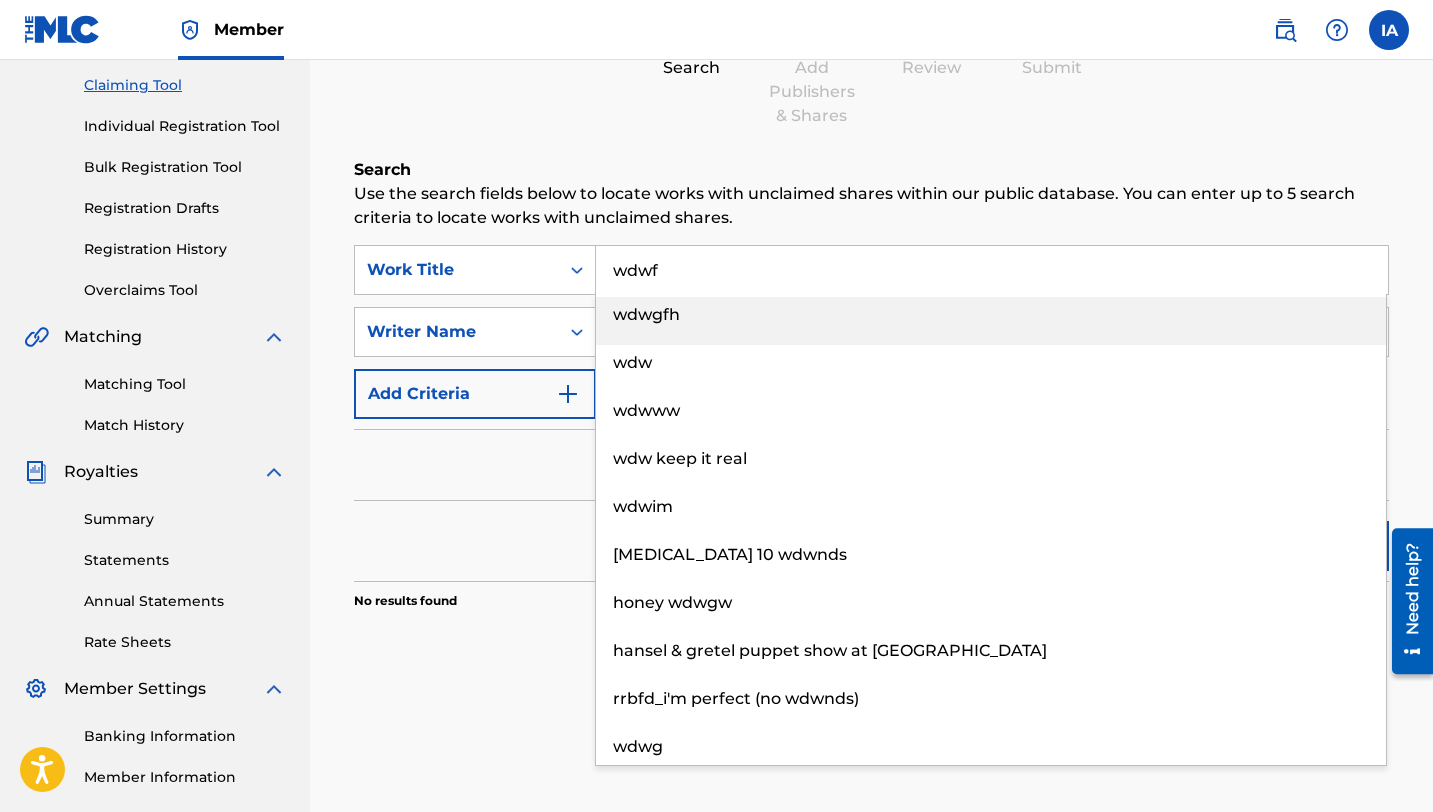 drag, startPoint x: 674, startPoint y: 275, endPoint x: 610, endPoint y: 272, distance: 64.070274 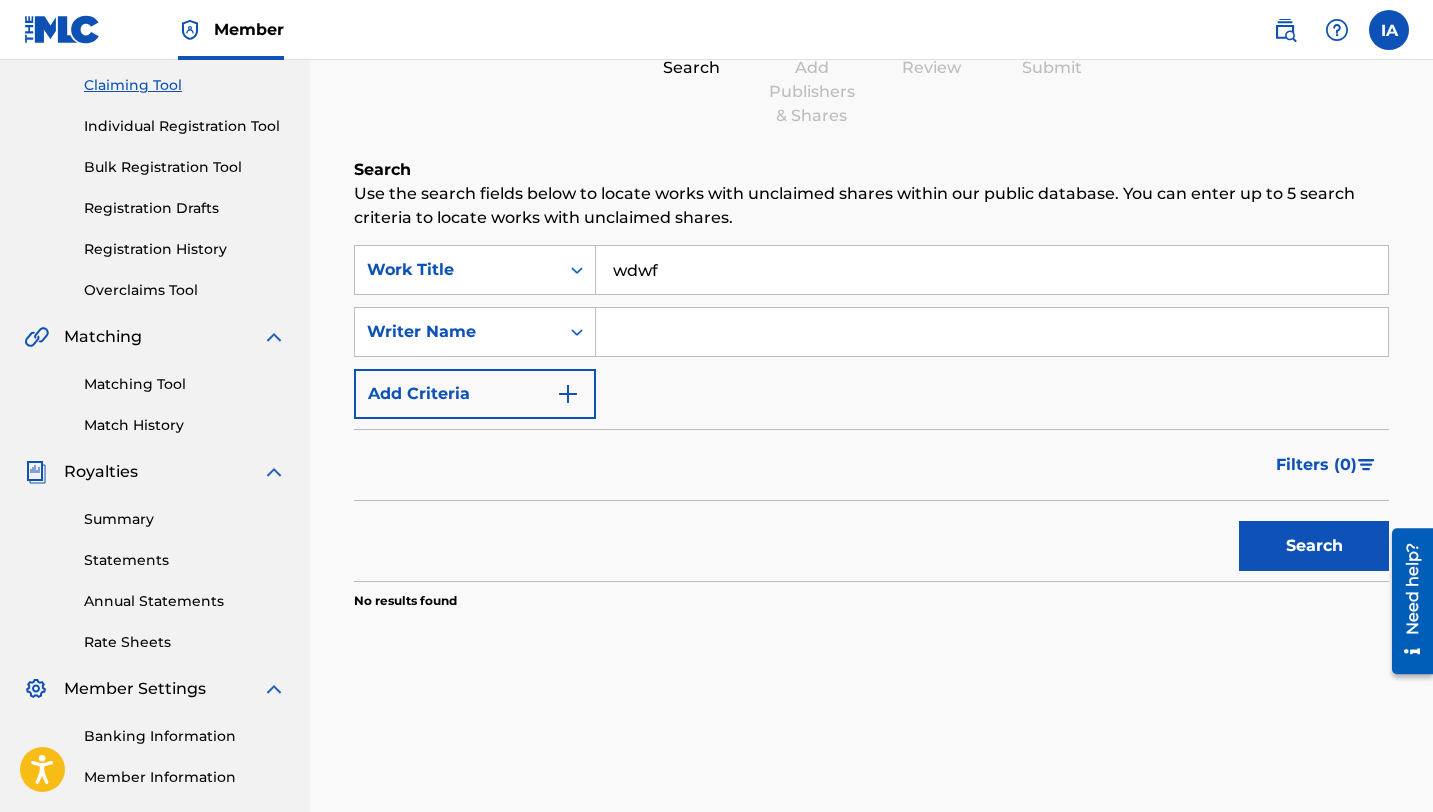 click at bounding box center [992, 332] 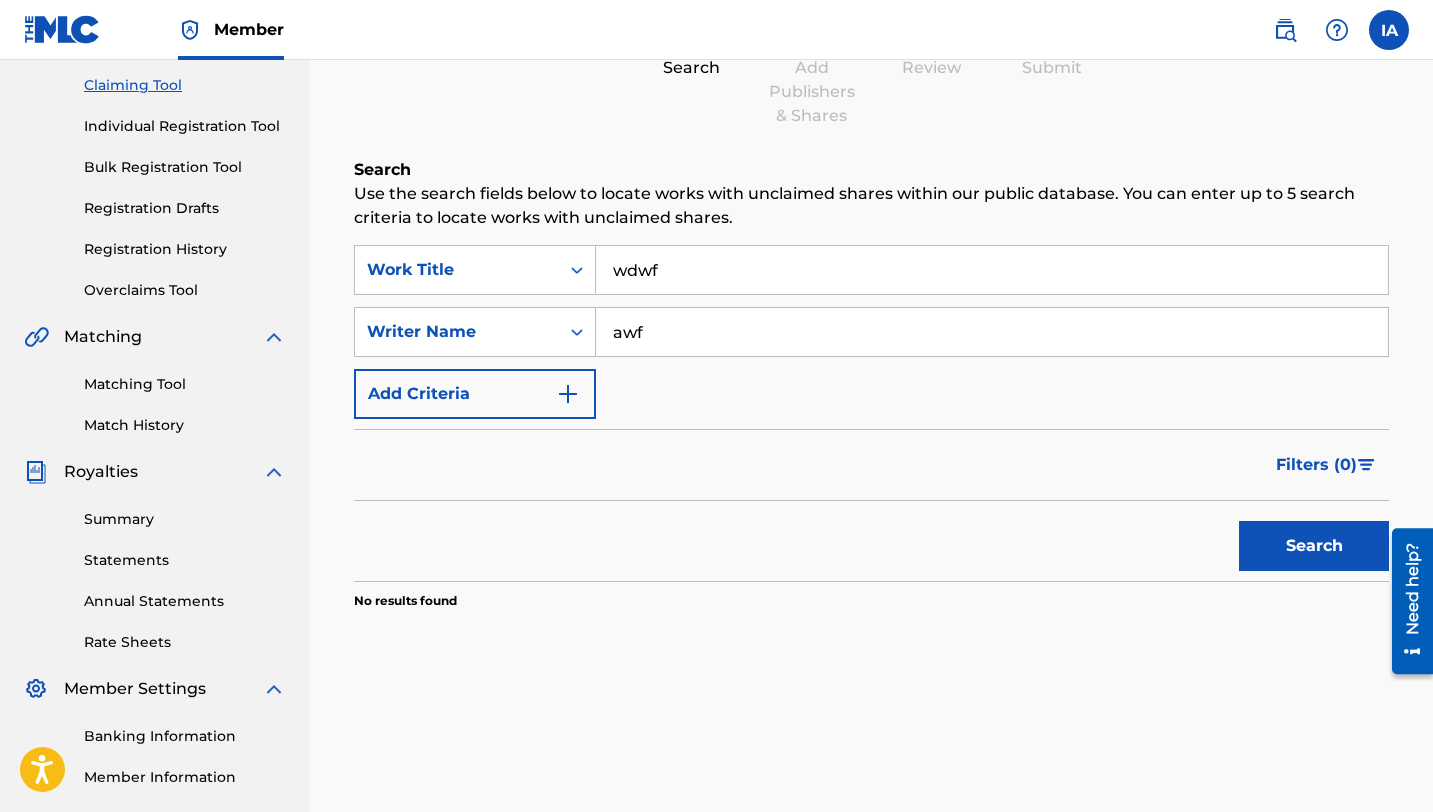 type on "awf" 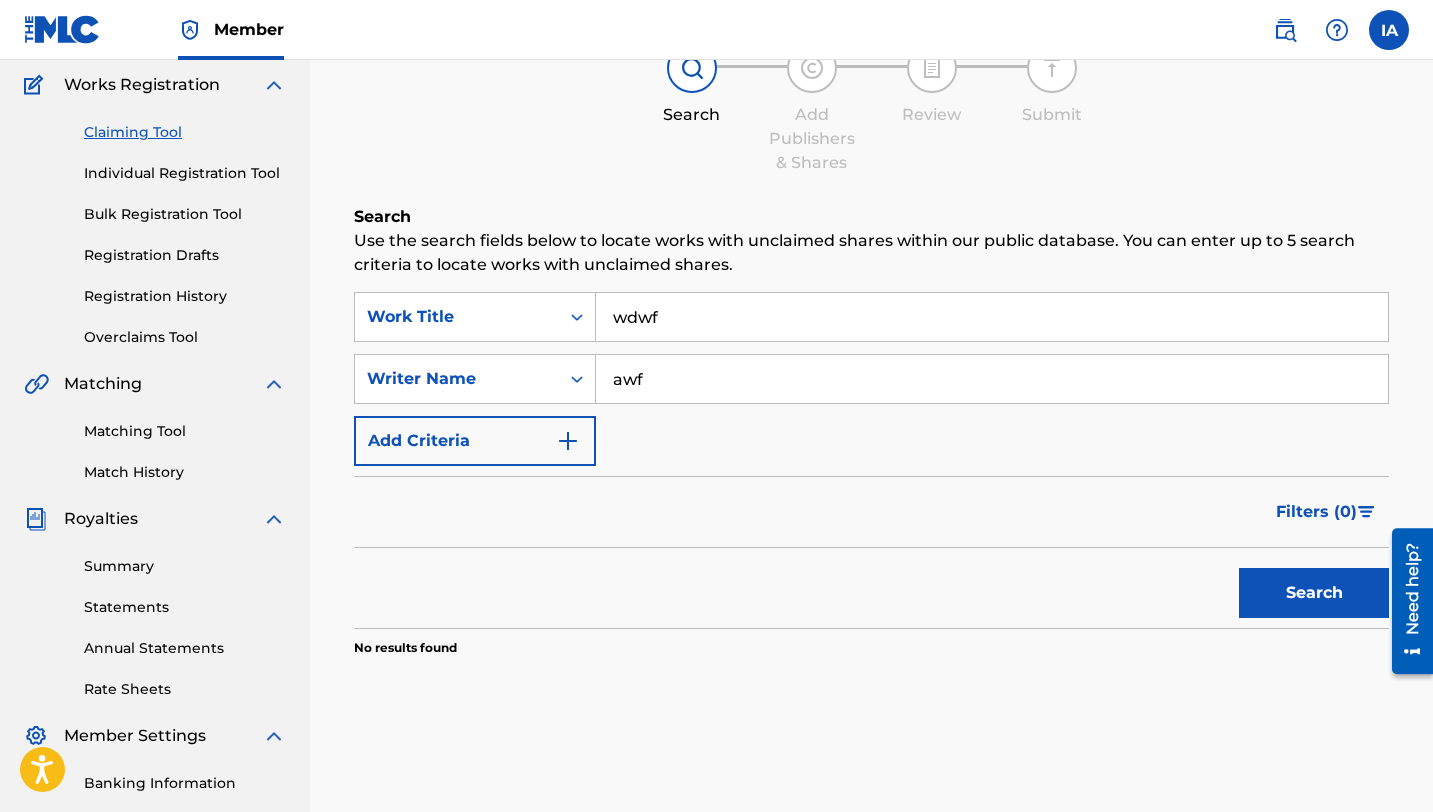 scroll, scrollTop: 163, scrollLeft: 0, axis: vertical 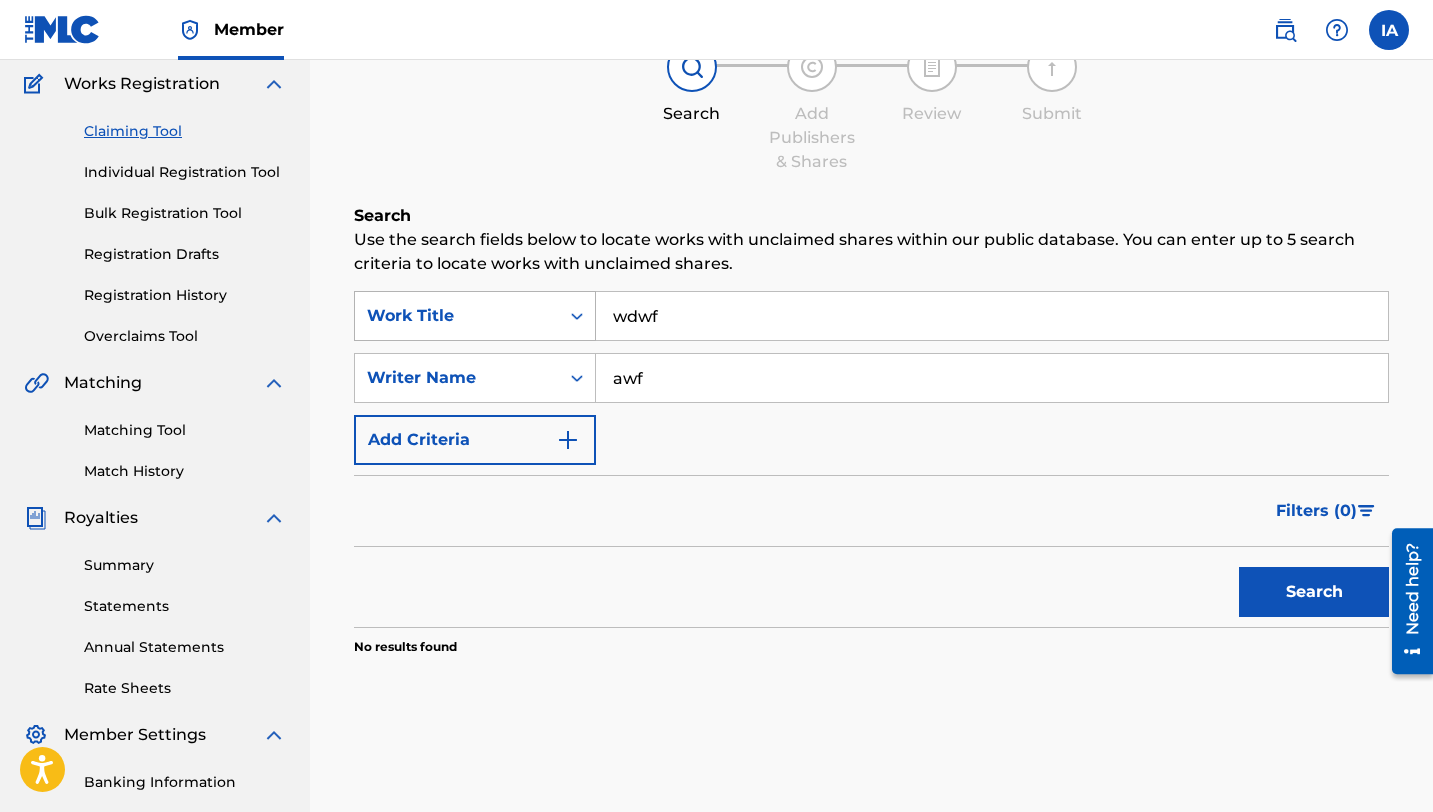 drag, startPoint x: 694, startPoint y: 325, endPoint x: 575, endPoint y: 316, distance: 119.33985 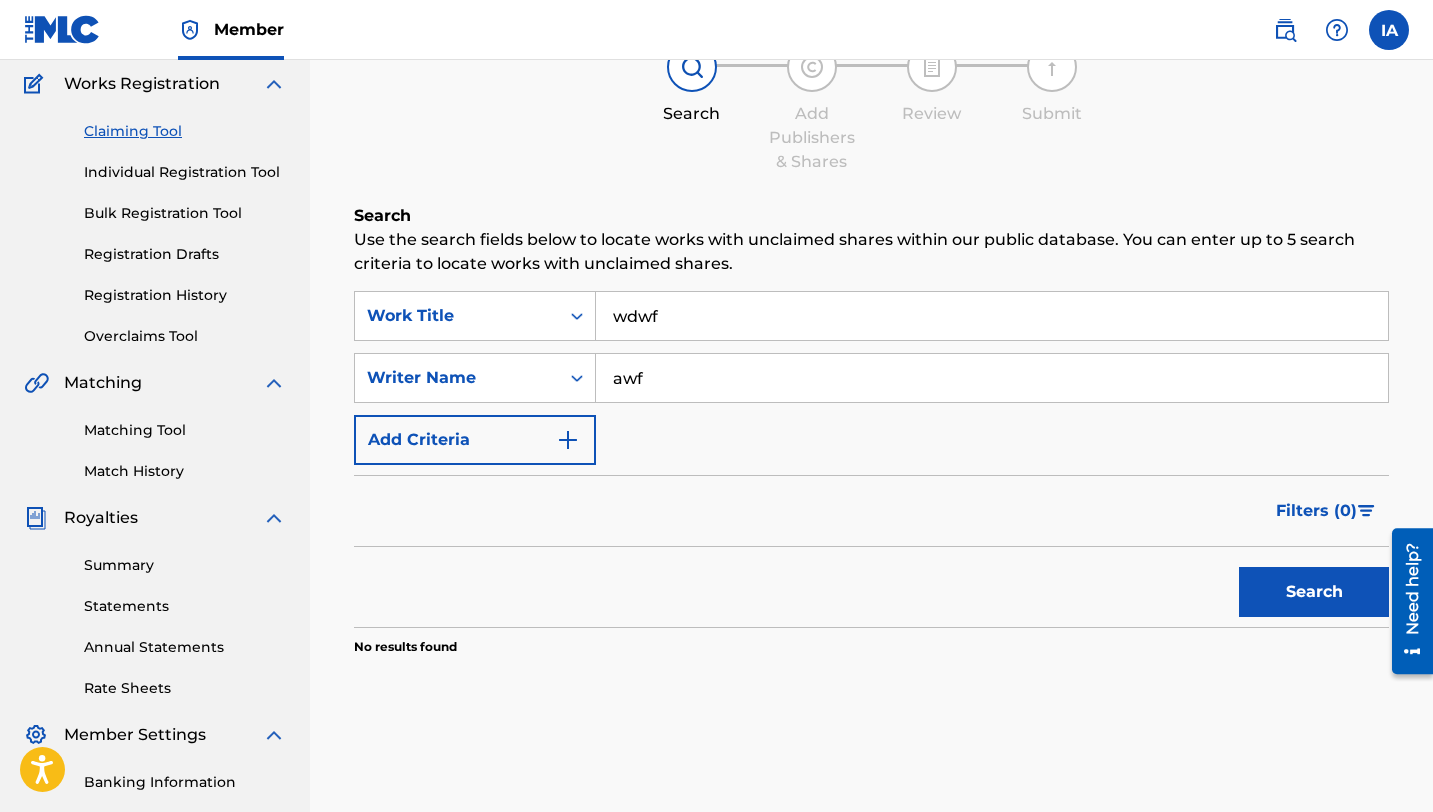 click on "wdwf" at bounding box center (992, 316) 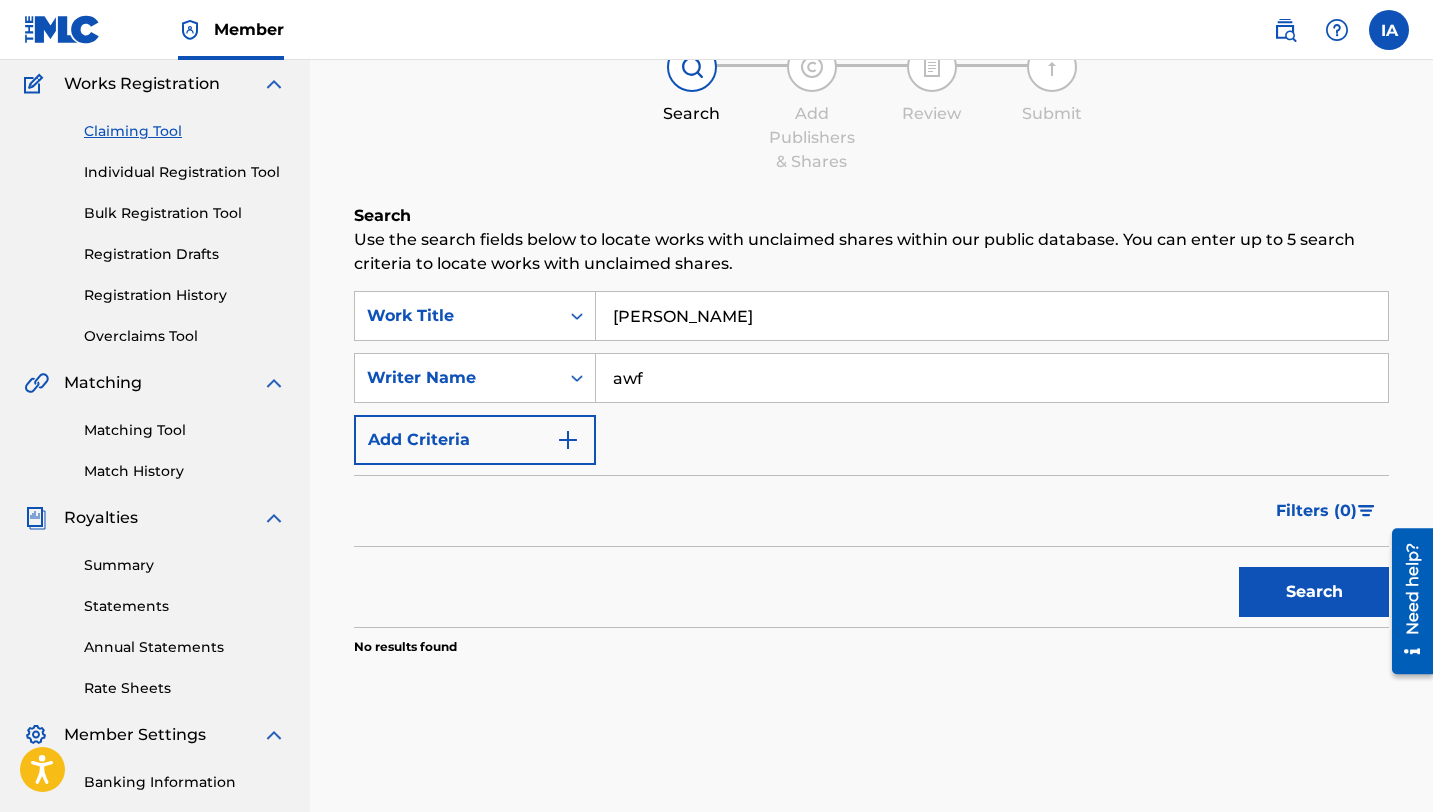 type on "[PERSON_NAME]" 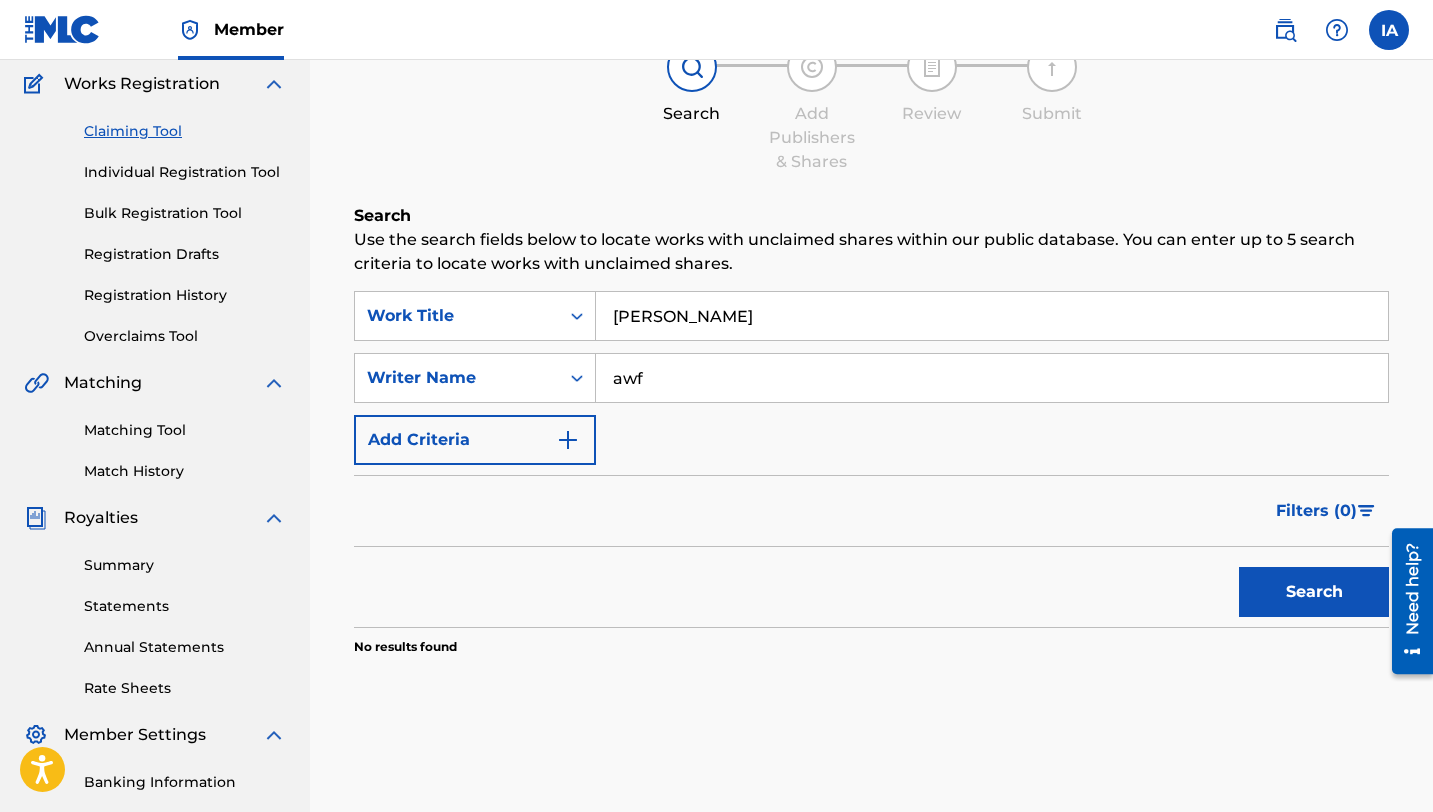 click on "awf" at bounding box center [992, 378] 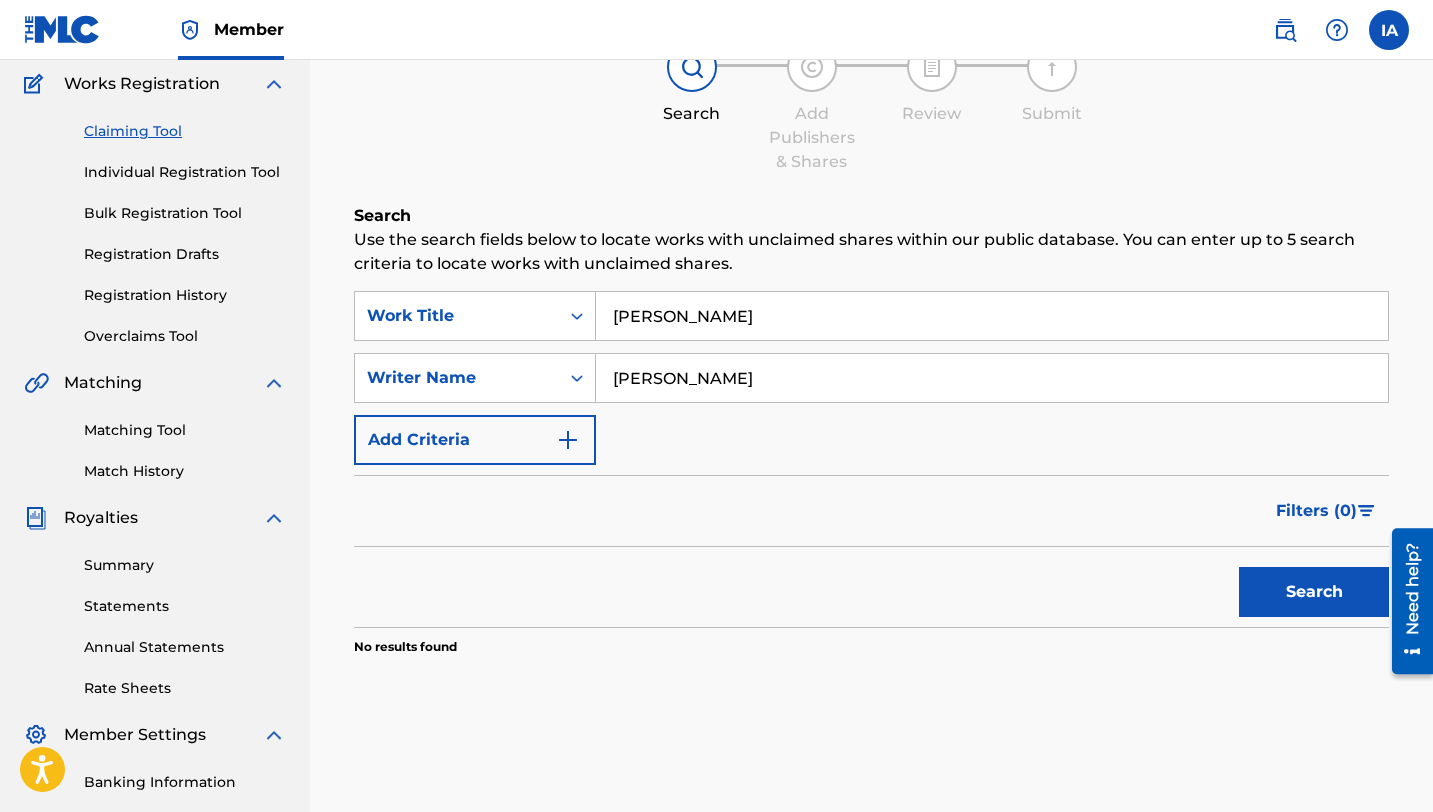click on "Search" at bounding box center (1314, 592) 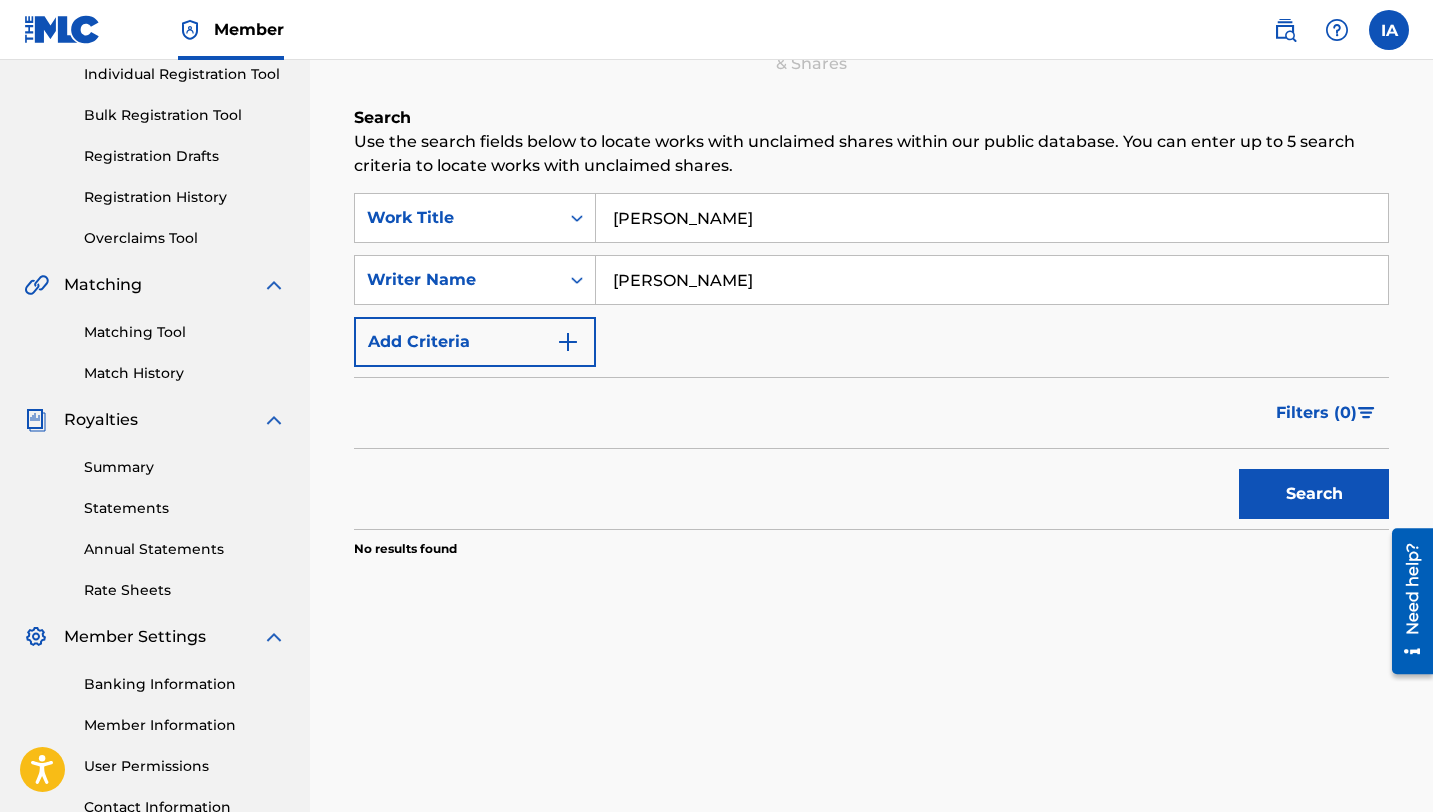 scroll, scrollTop: 241, scrollLeft: 0, axis: vertical 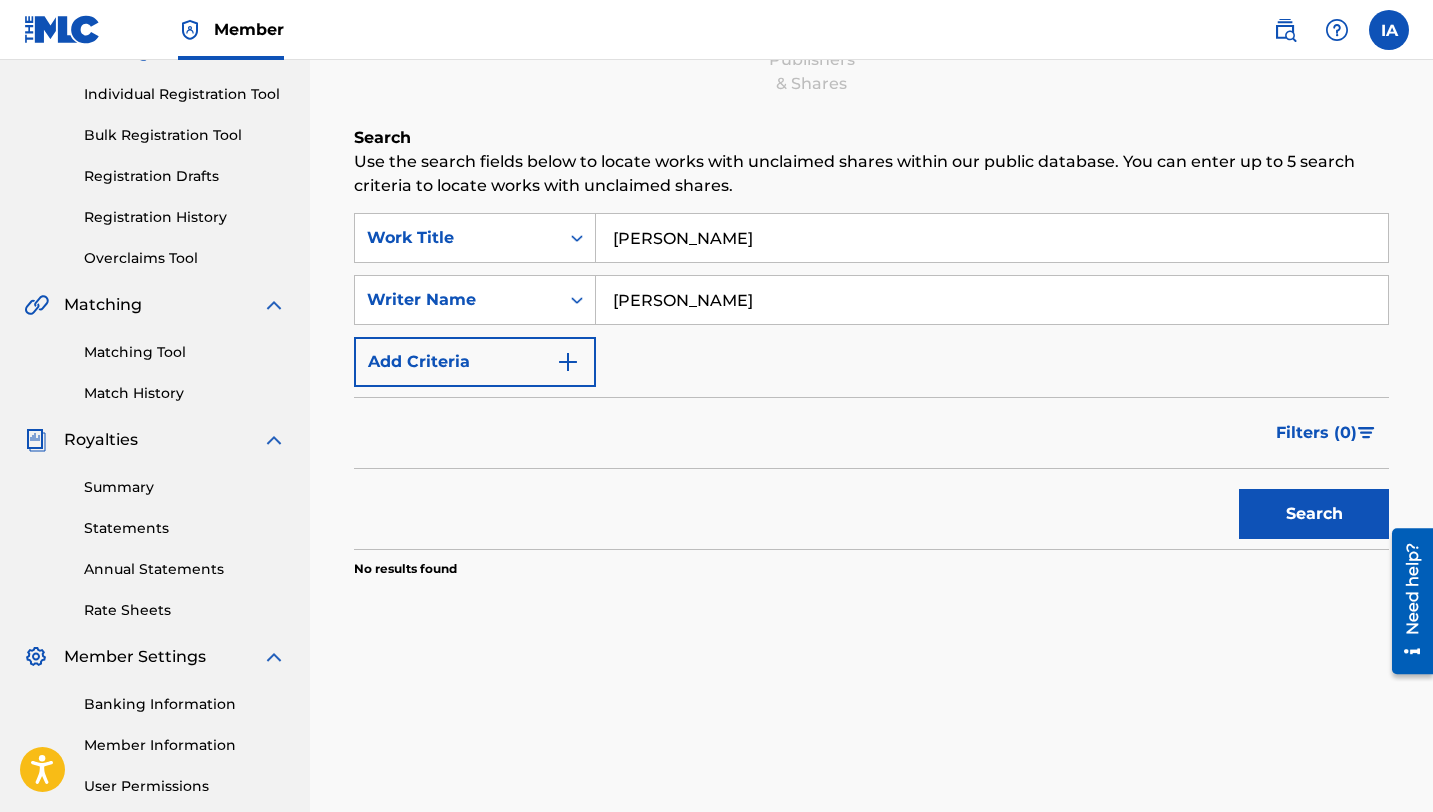 click at bounding box center [568, 362] 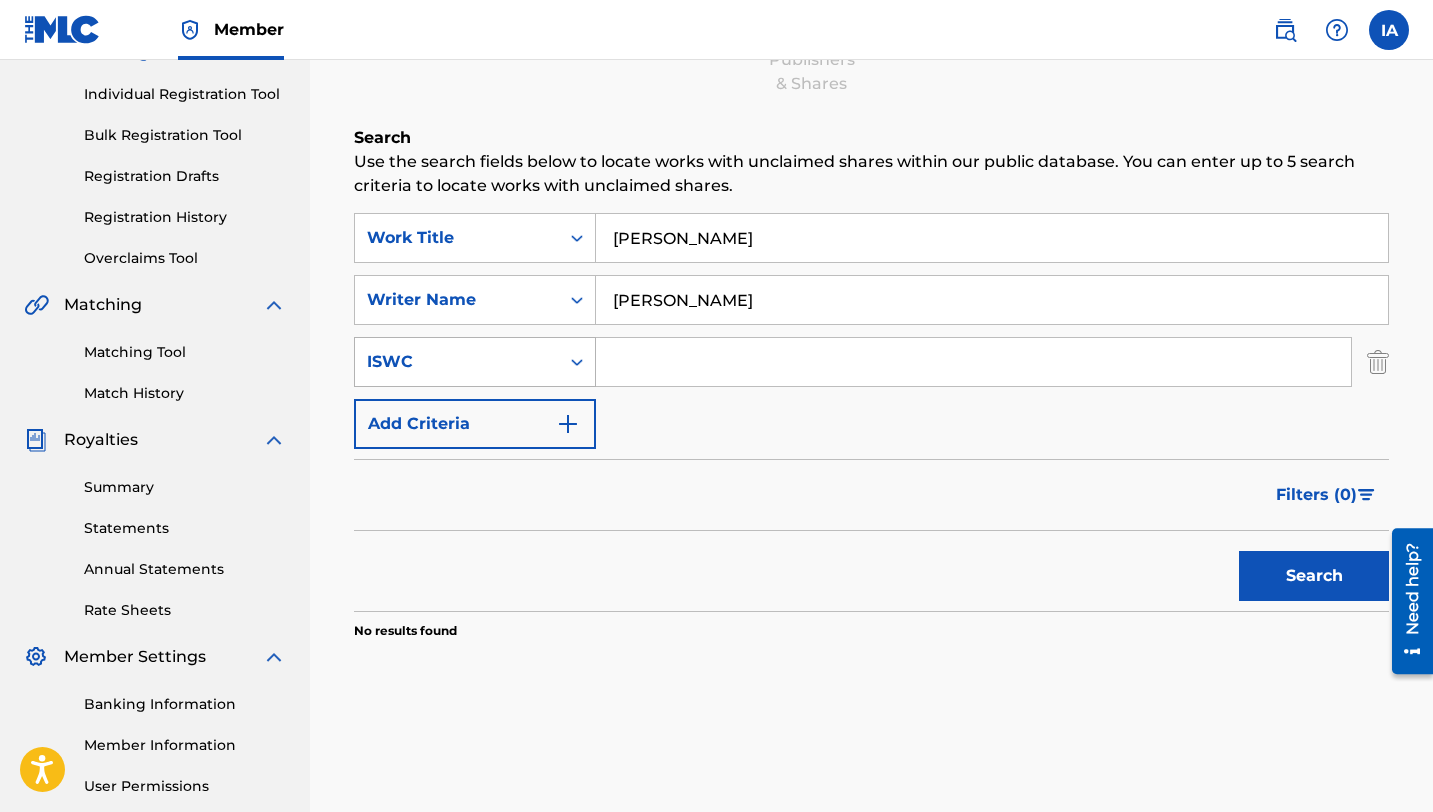 click 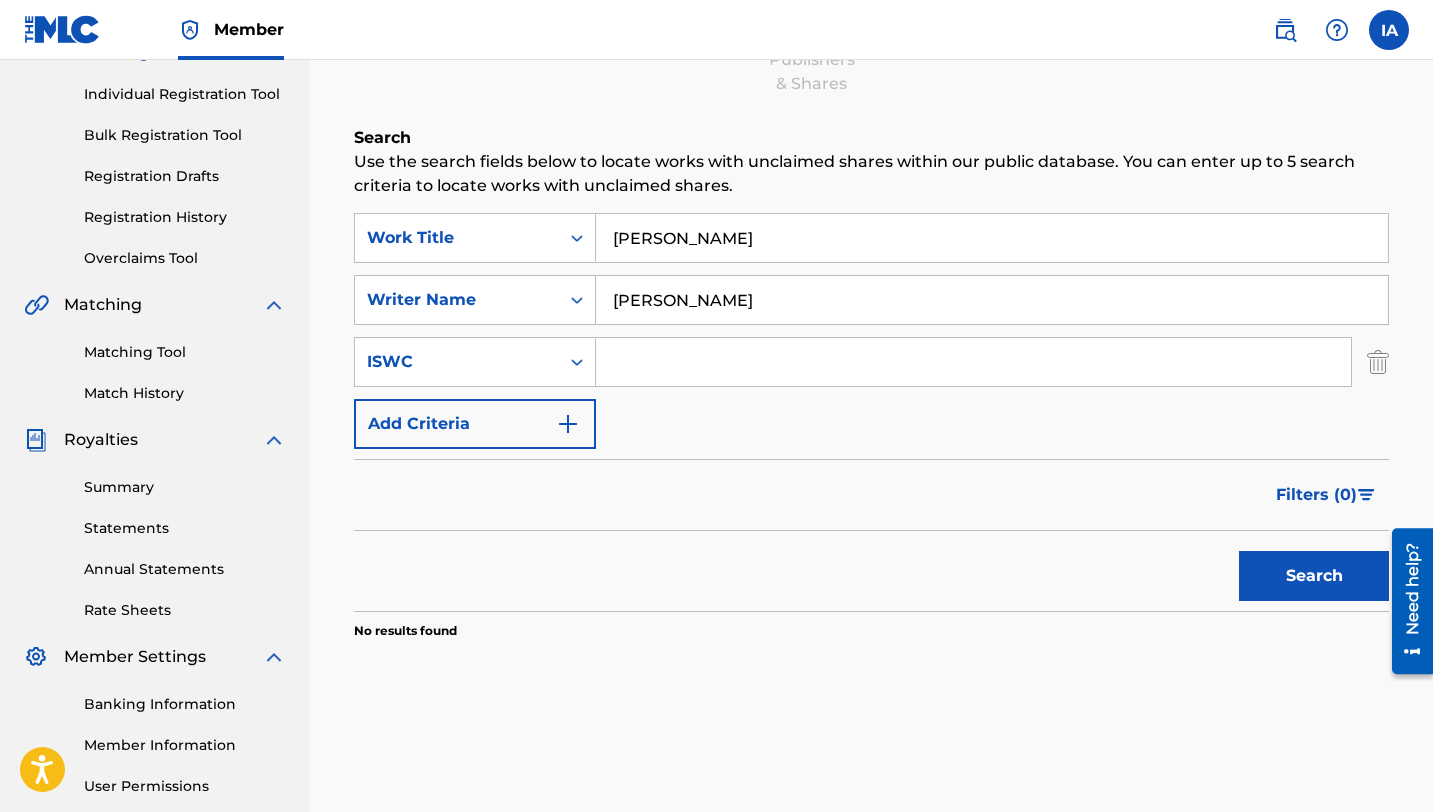 click 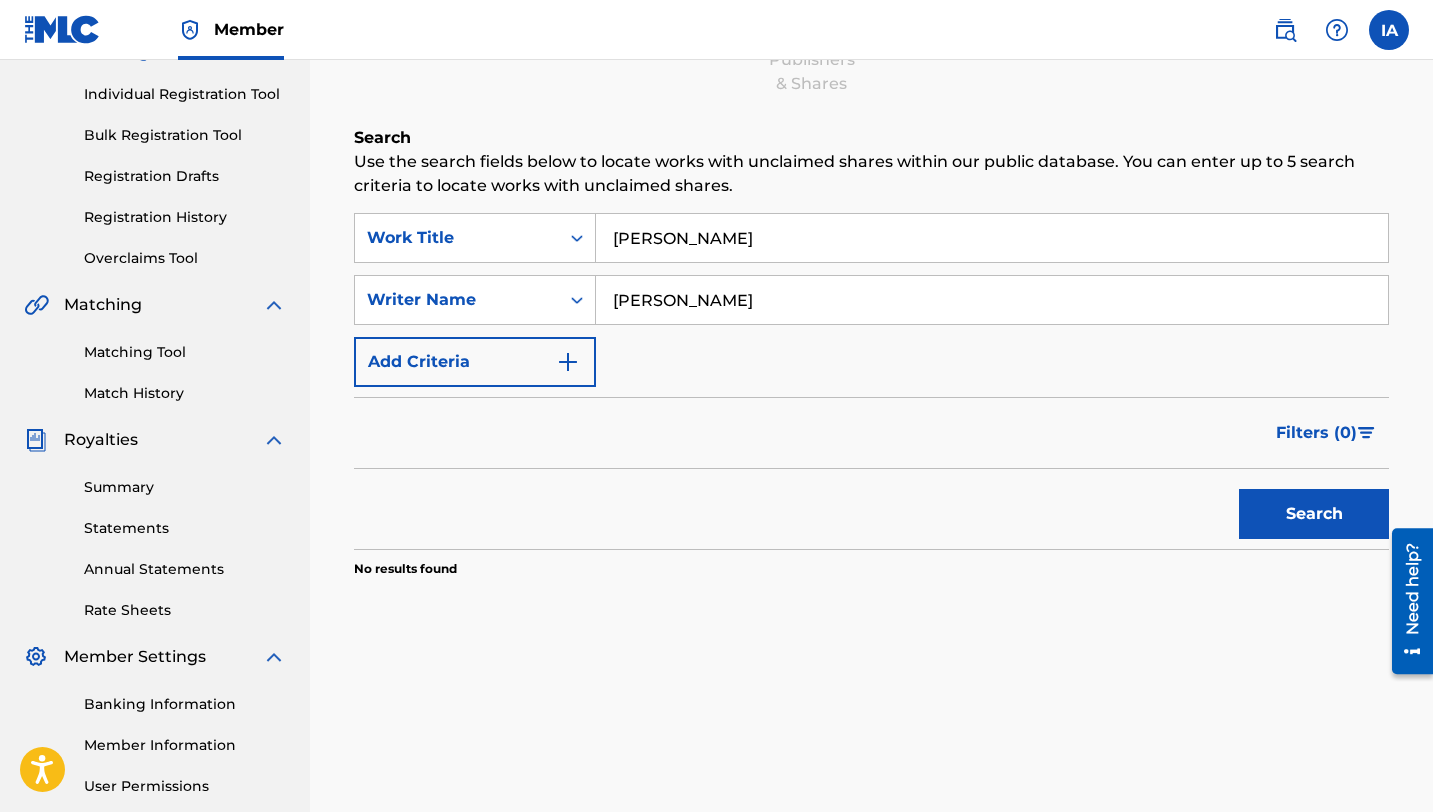 click on "[PERSON_NAME]" at bounding box center [992, 300] 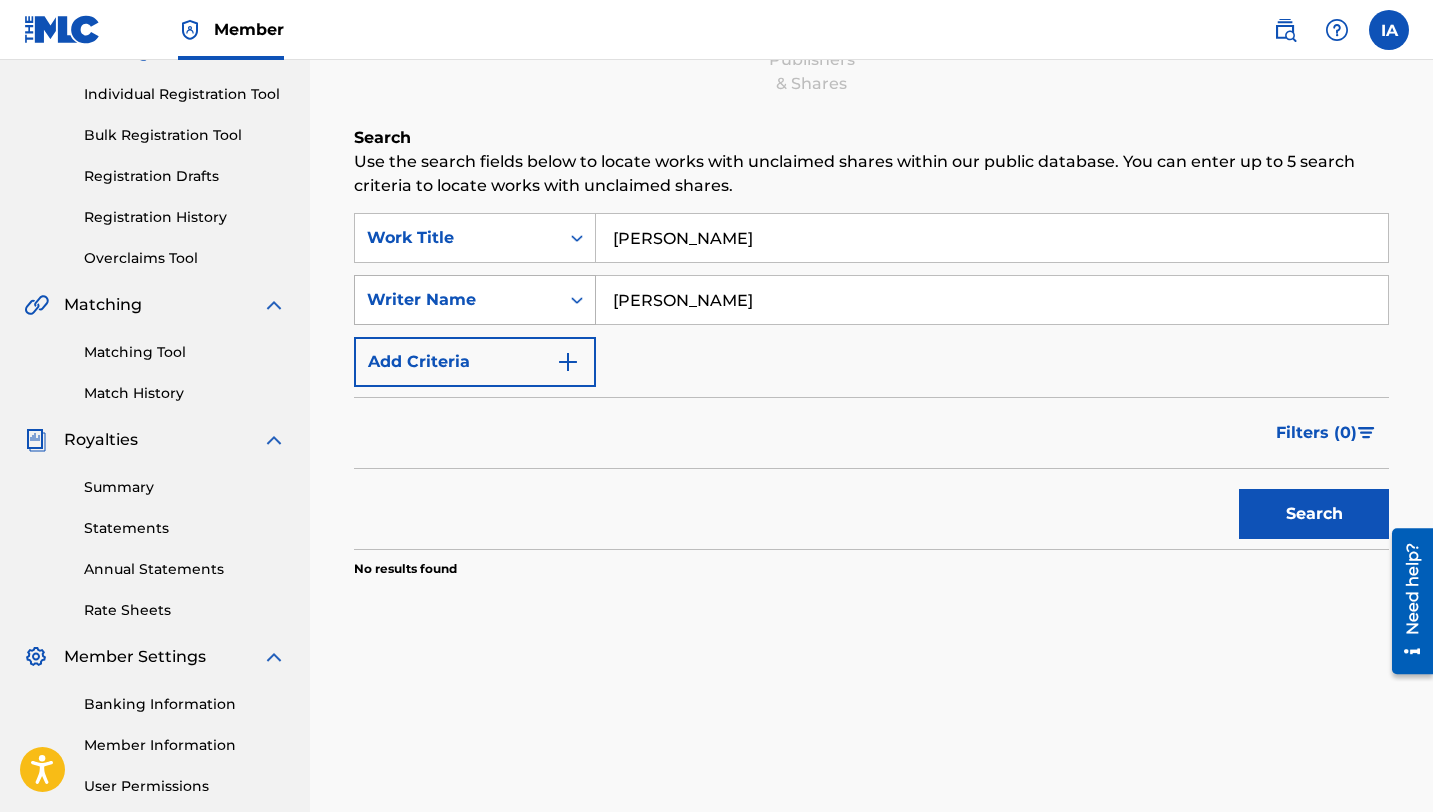 drag, startPoint x: 890, startPoint y: 295, endPoint x: 553, endPoint y: 287, distance: 337.09494 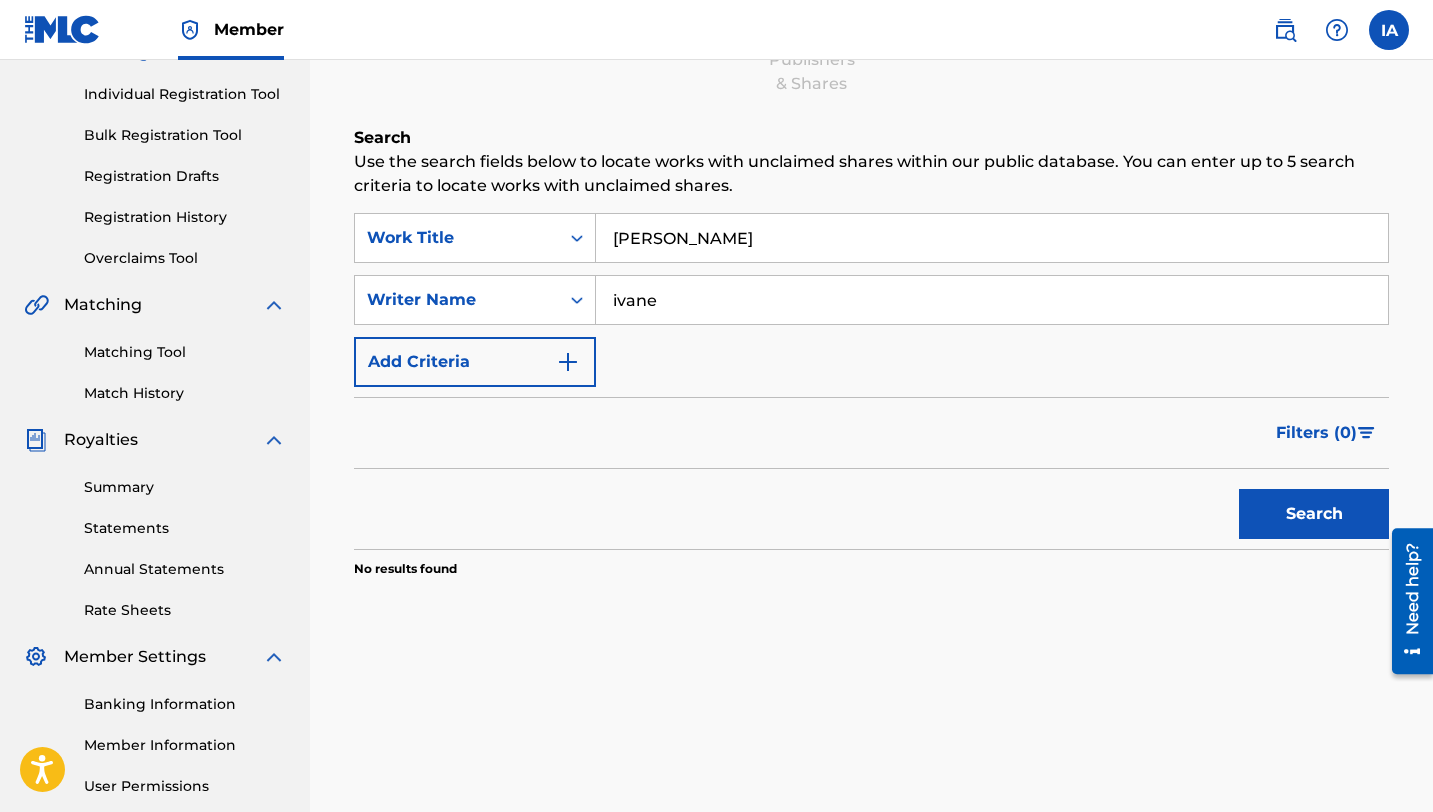 click on "SearchWithCriteria5259b91b-0c5c-4409-bc2b-616ab8a7b1b9 Work Title [PERSON_NAME] SearchWithCriteria2624be47-69b4-40d8-88b3-9b66274a2b8f Writer Name ivane Add Criteria Filter Claim Search Filters Include works claimed by my Member   Remove Filters Apply Filters Filters ( 0 ) Search" at bounding box center [871, 381] 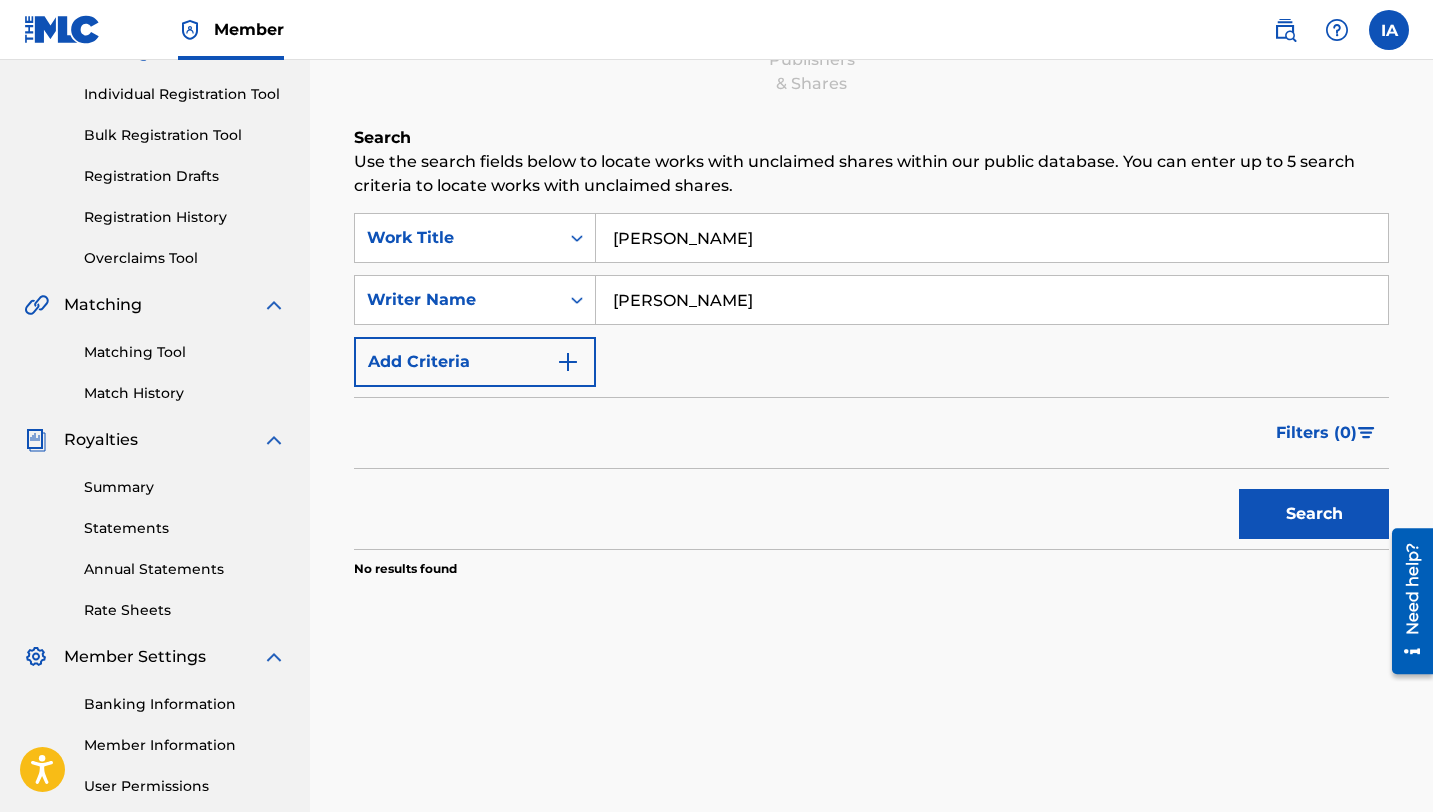 click on "Search" at bounding box center (1314, 514) 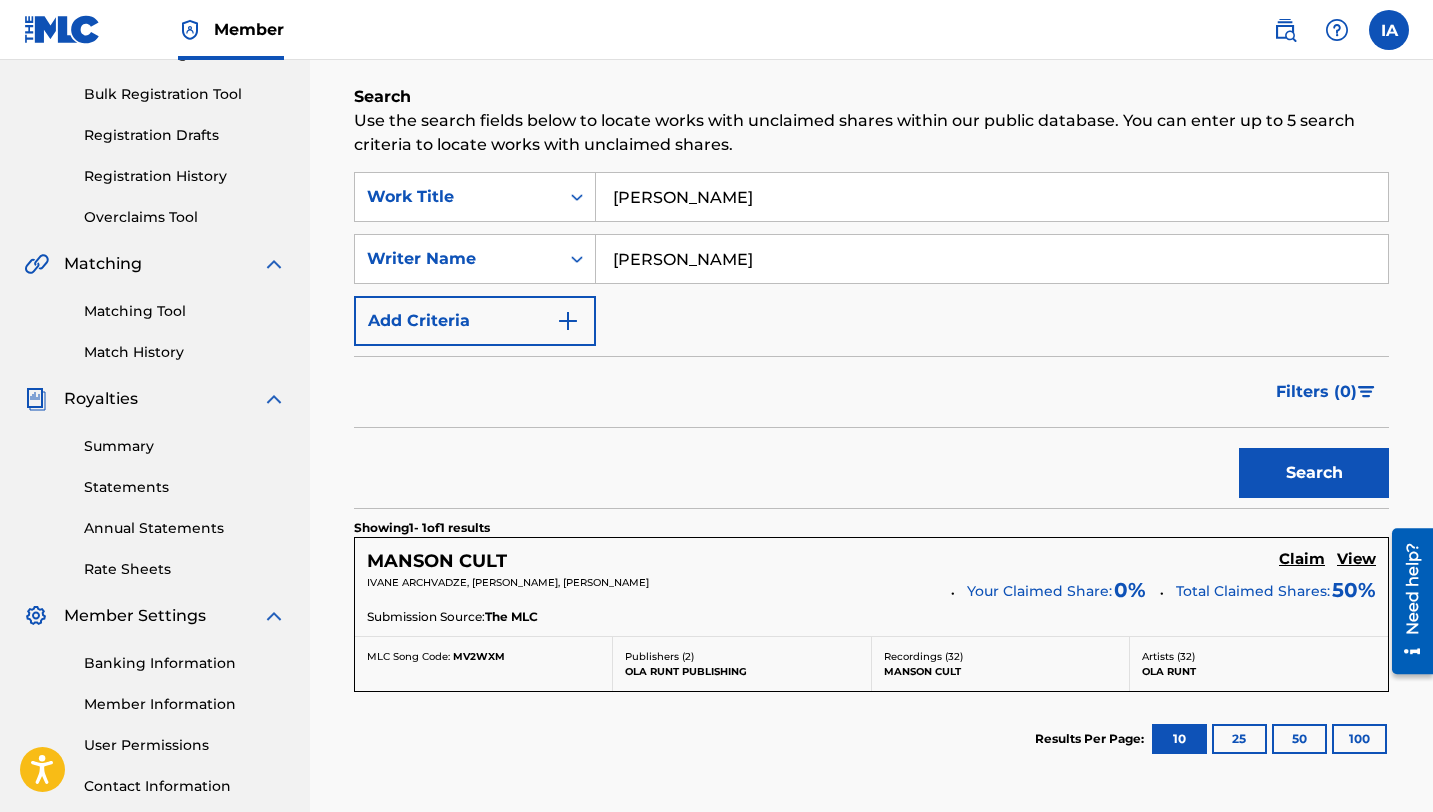 scroll, scrollTop: 377, scrollLeft: 0, axis: vertical 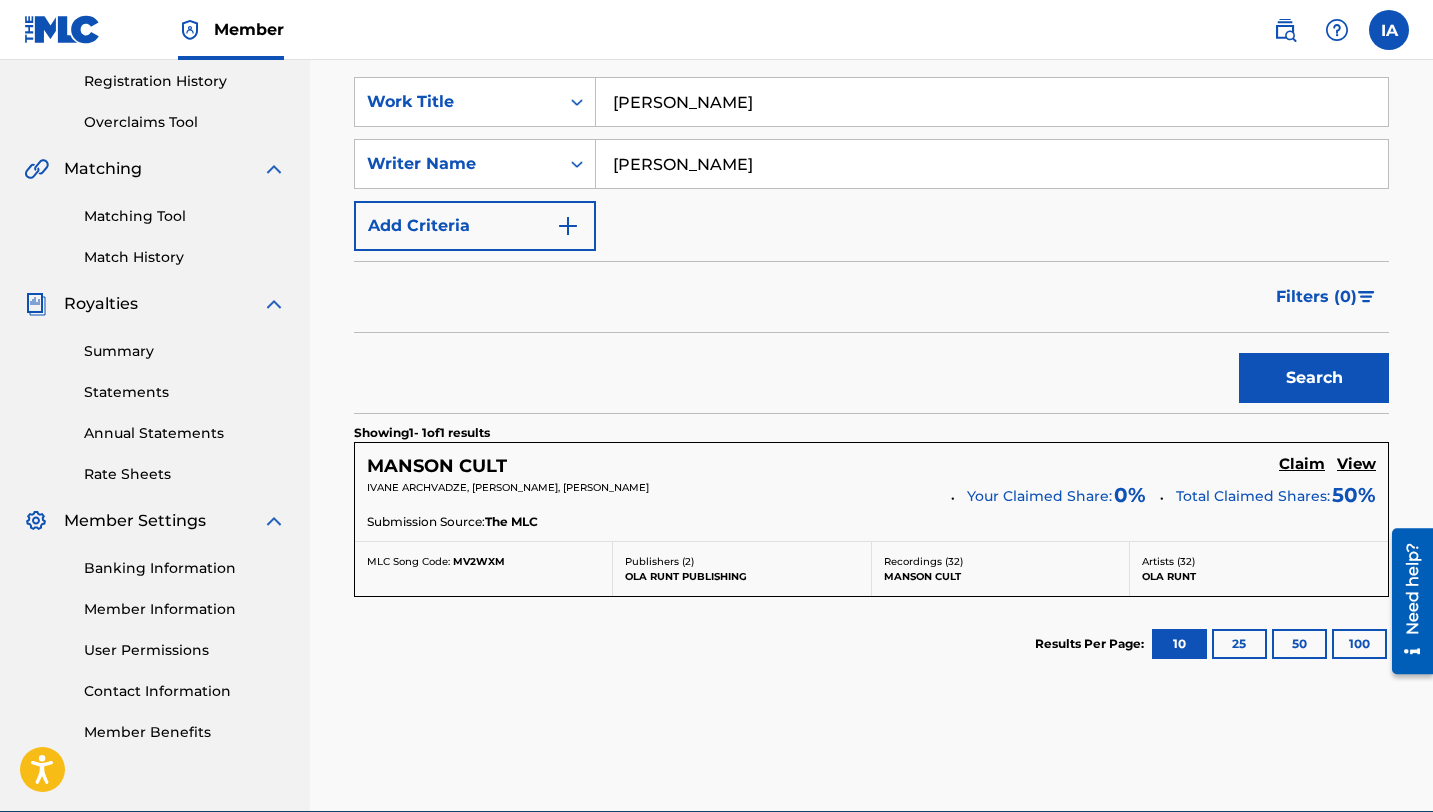 click on "Claim" at bounding box center (1302, 464) 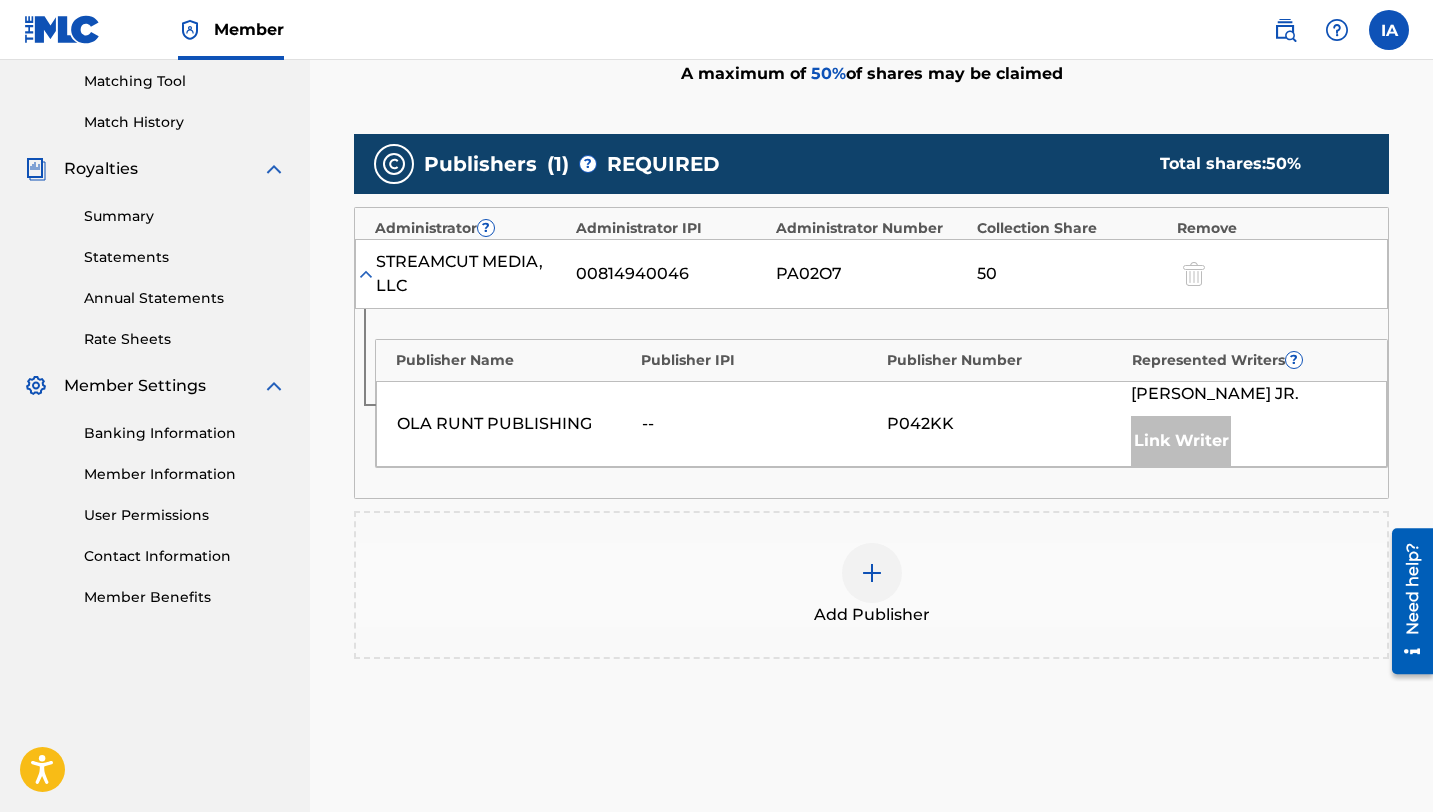 scroll, scrollTop: 511, scrollLeft: 0, axis: vertical 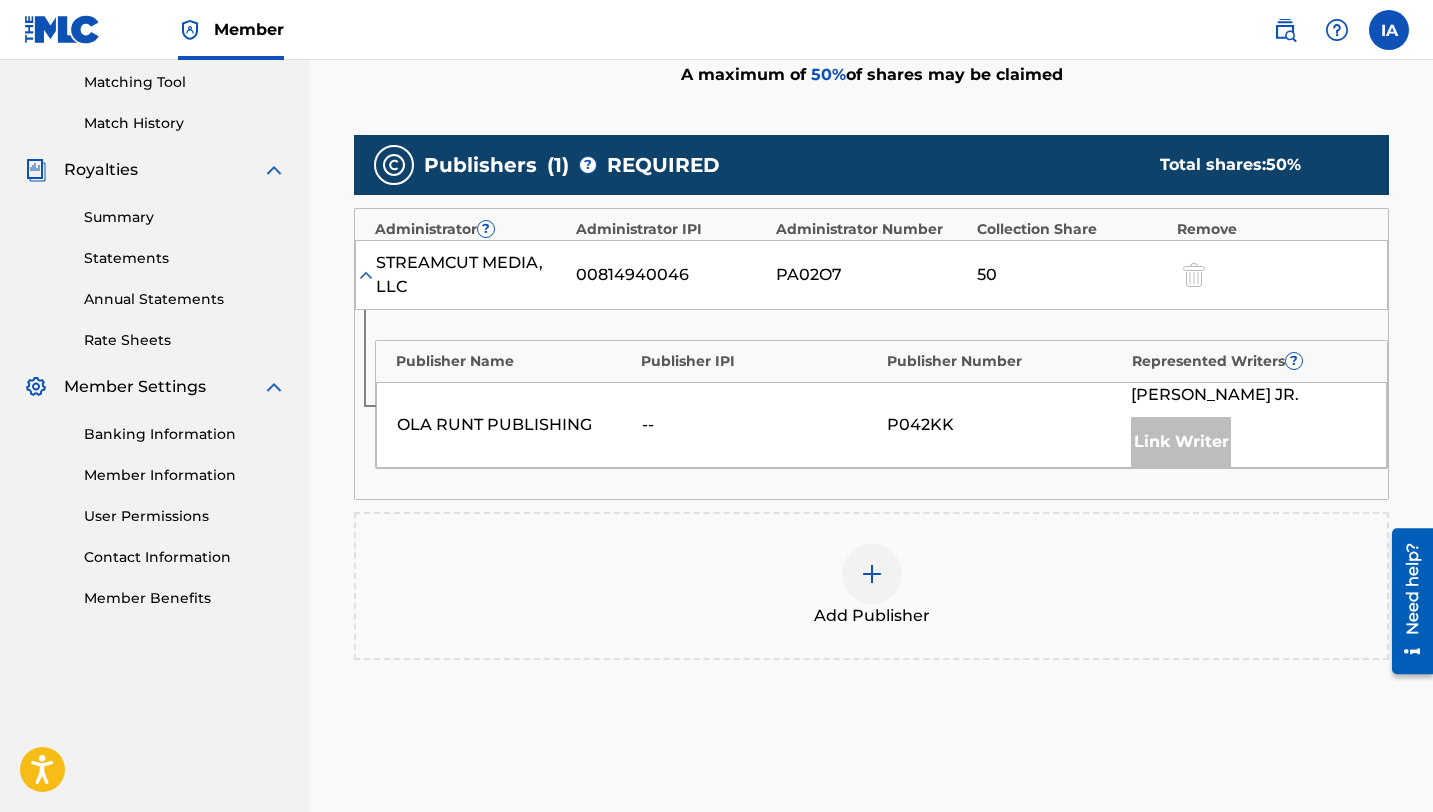 click at bounding box center (872, 574) 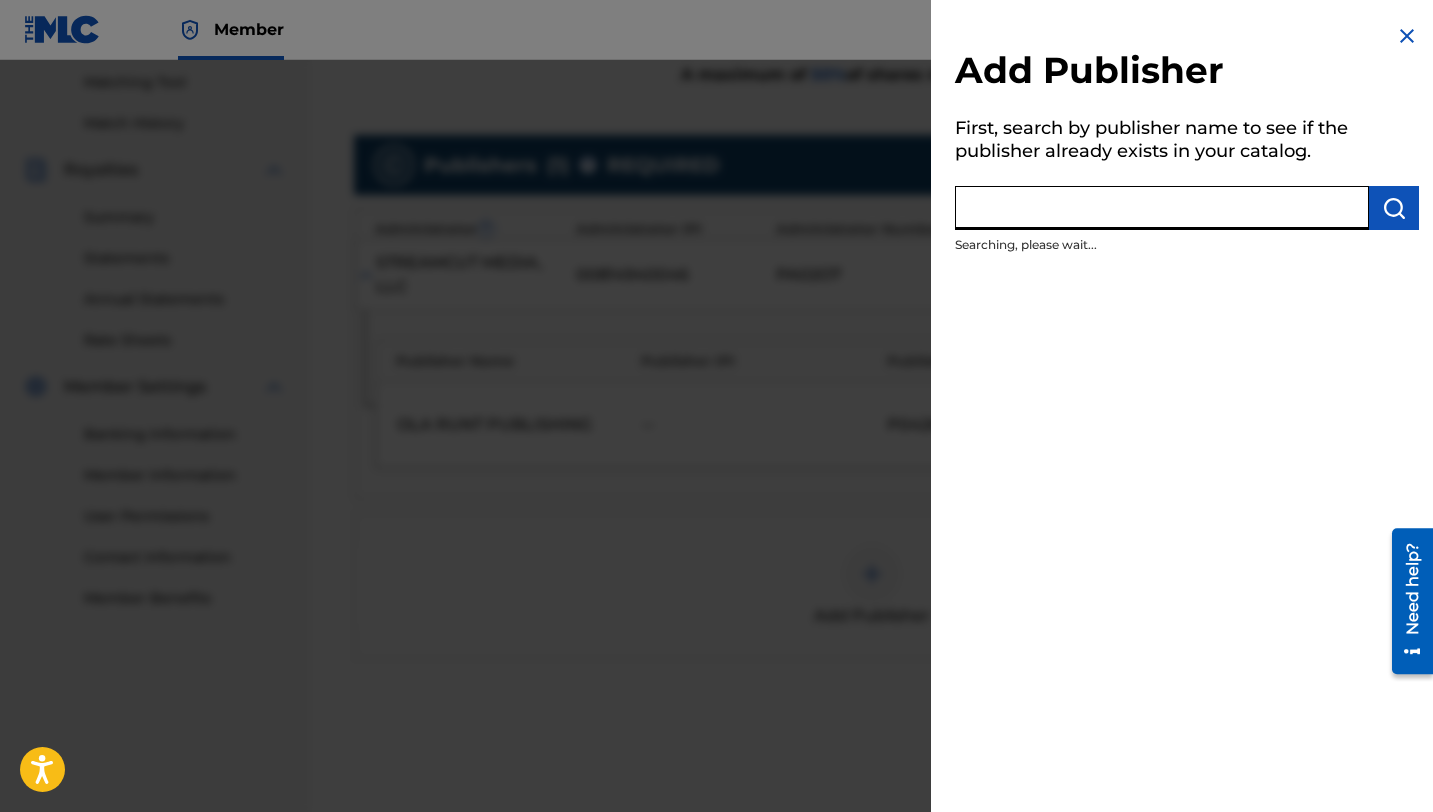 click at bounding box center (1162, 208) 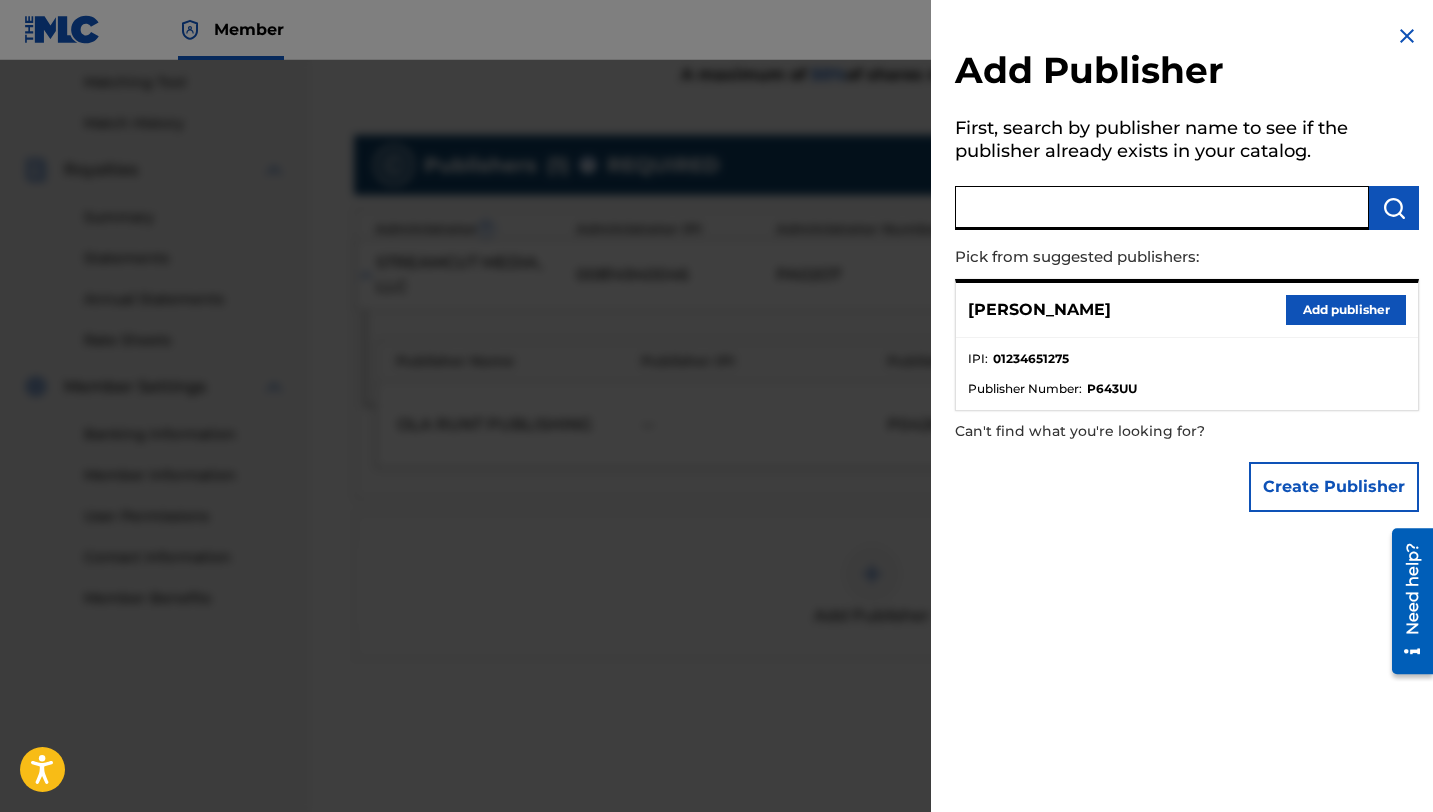 type on "i" 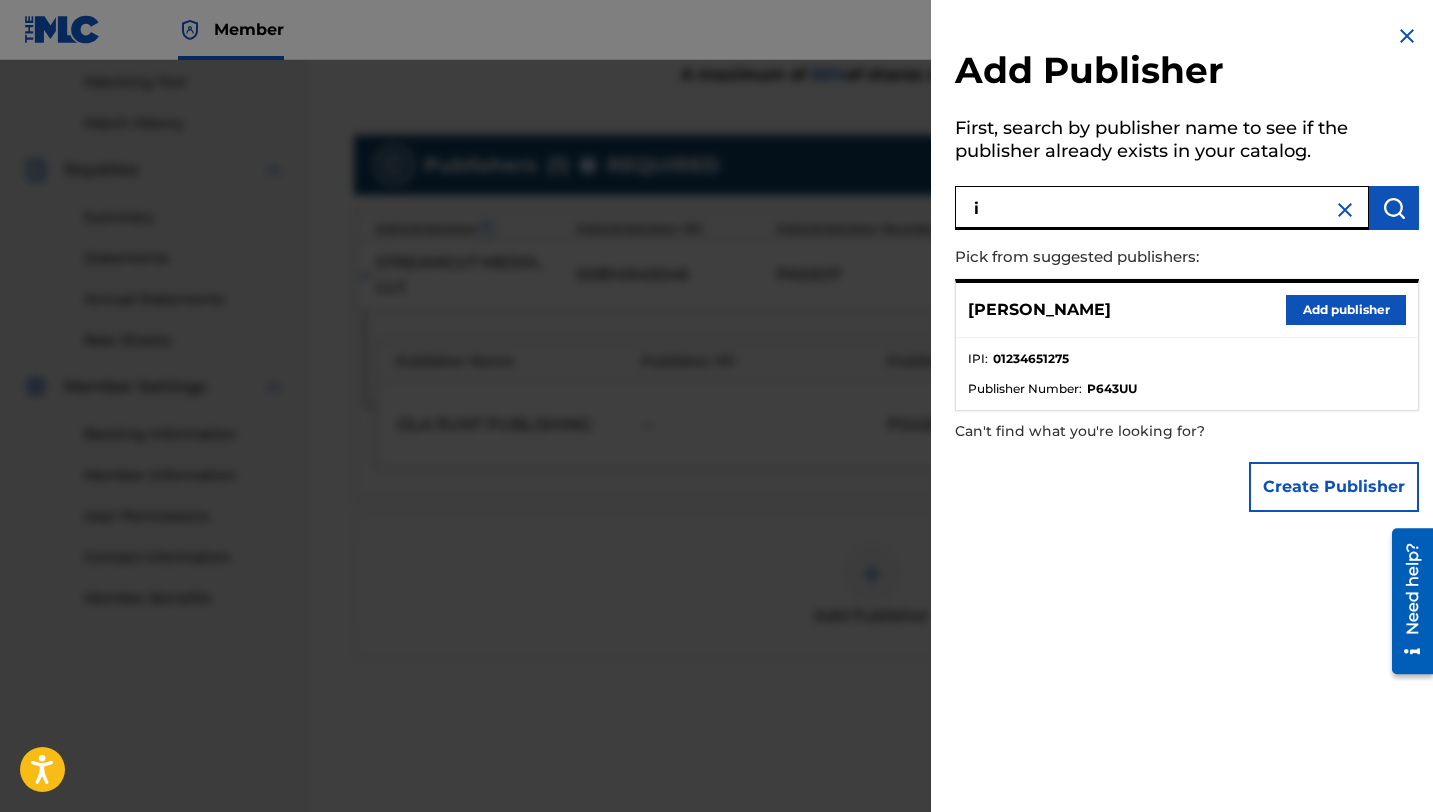 type 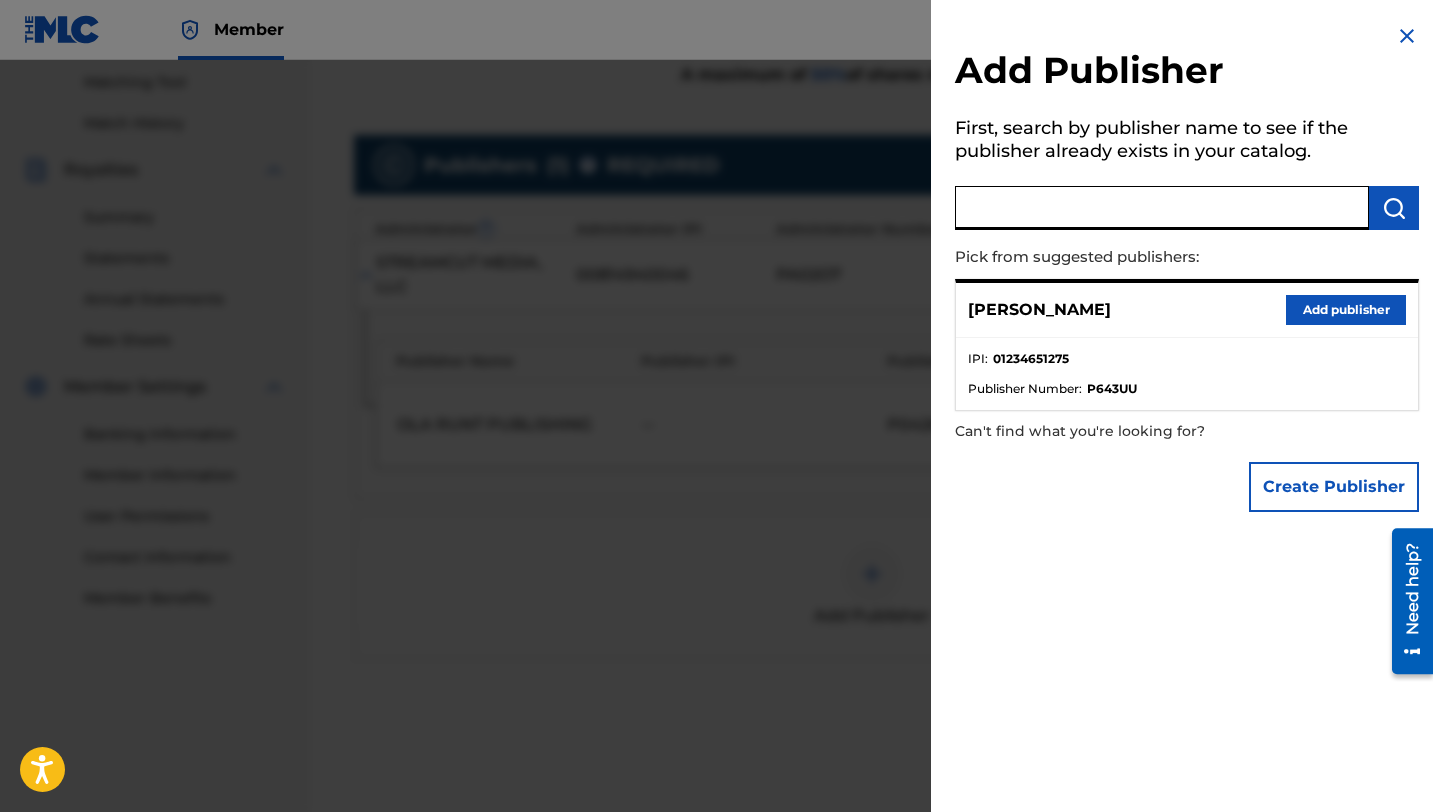 click on "Add publisher" at bounding box center (1346, 310) 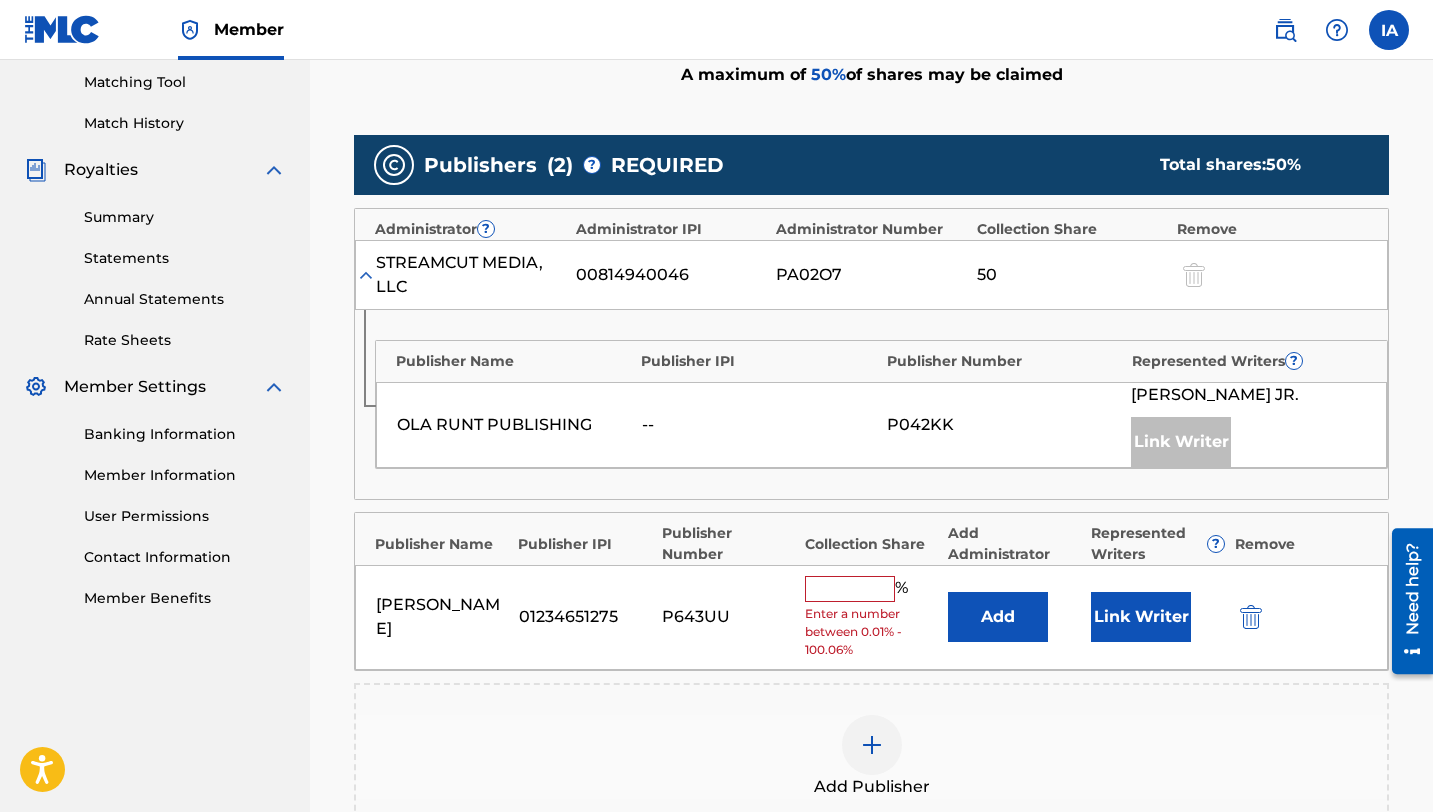 click at bounding box center [850, 589] 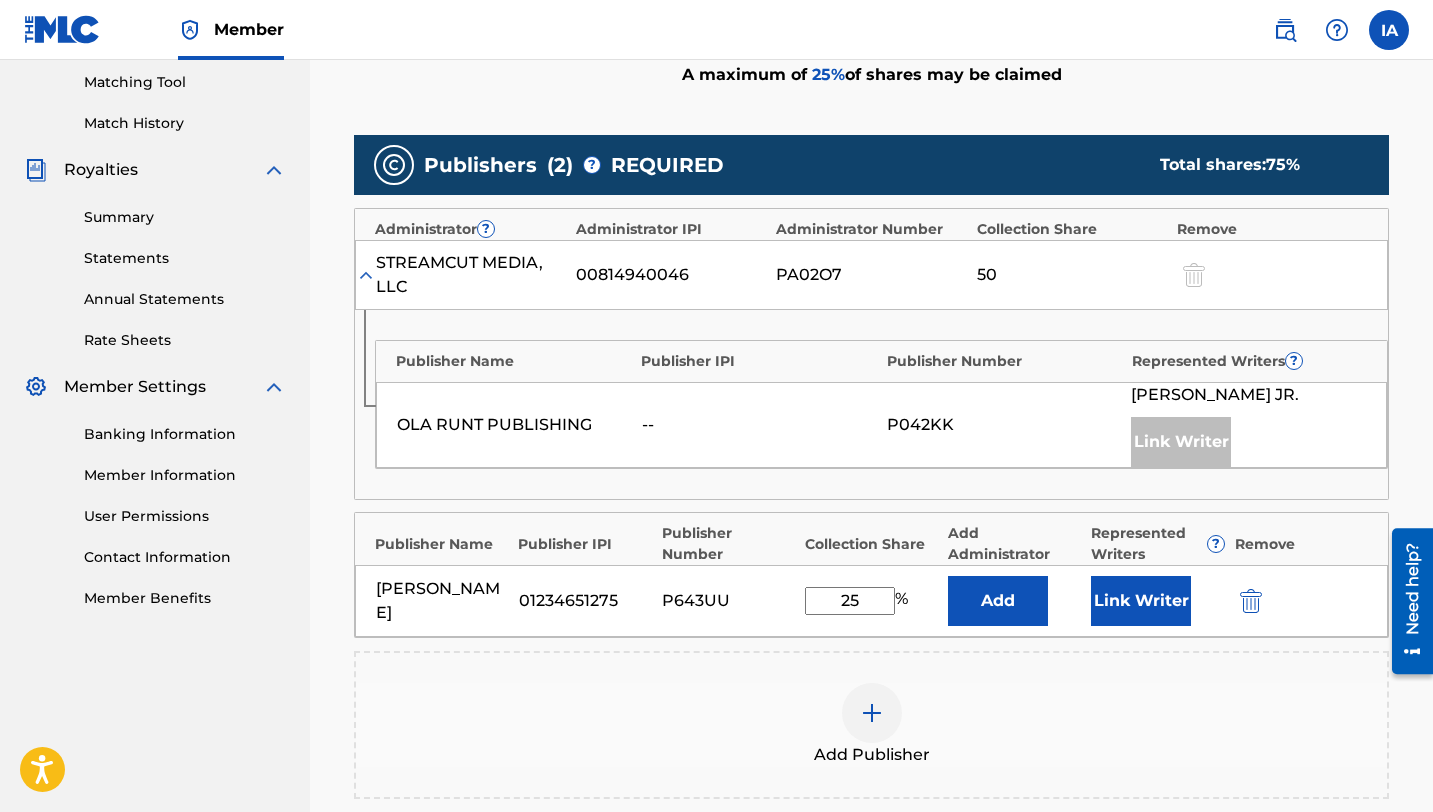 click on "Link Writer" at bounding box center (1141, 601) 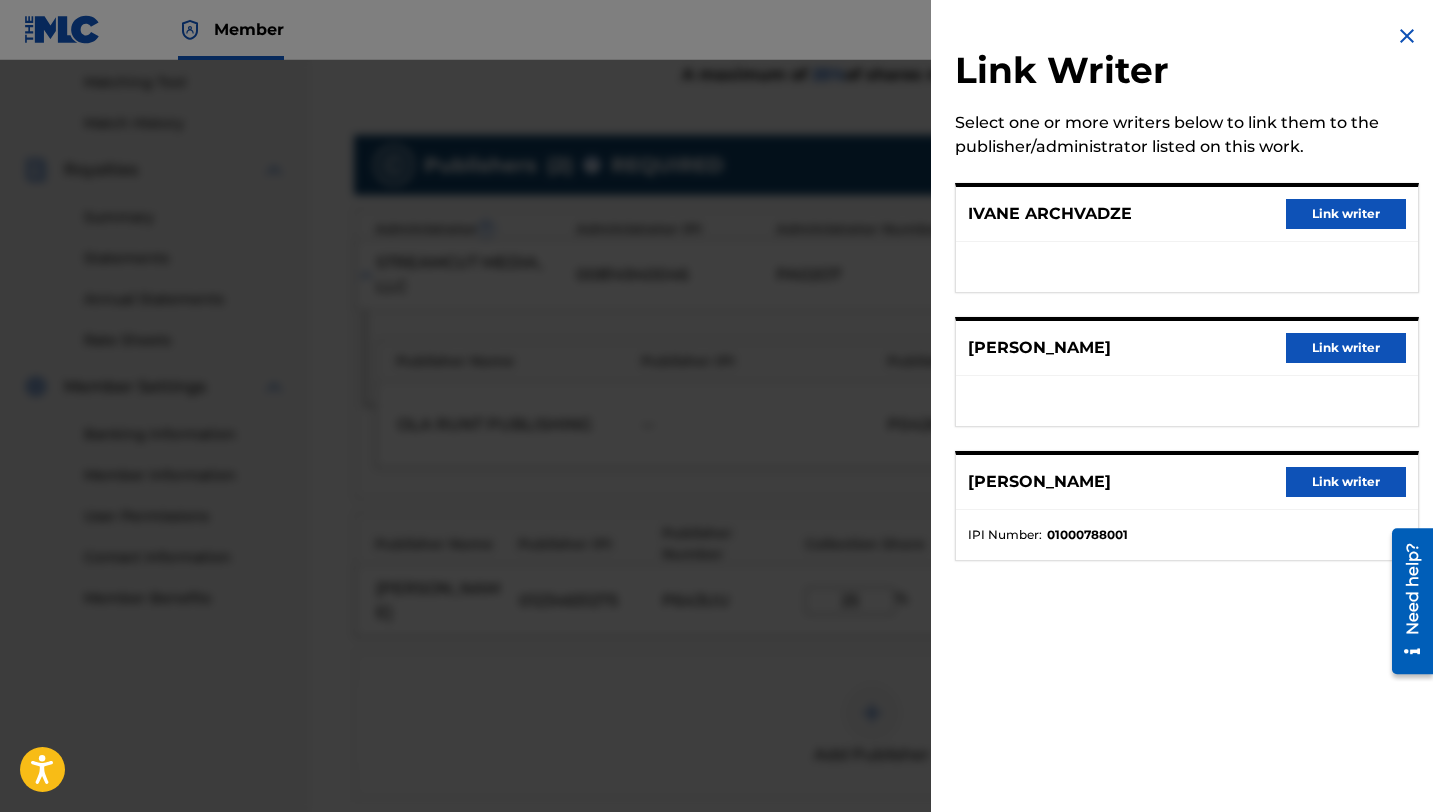 click at bounding box center [716, 466] 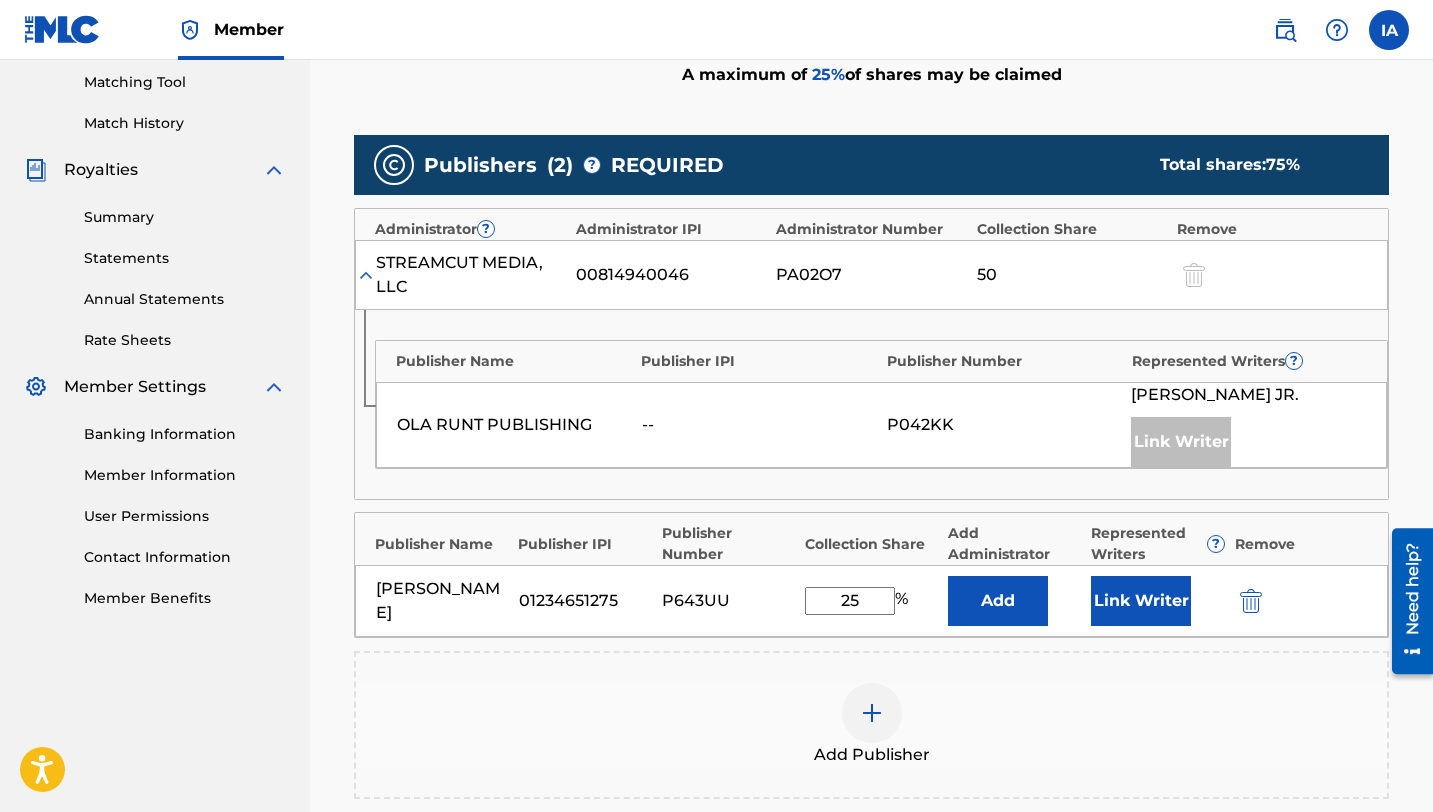 click on "Link Writer" at bounding box center [1141, 601] 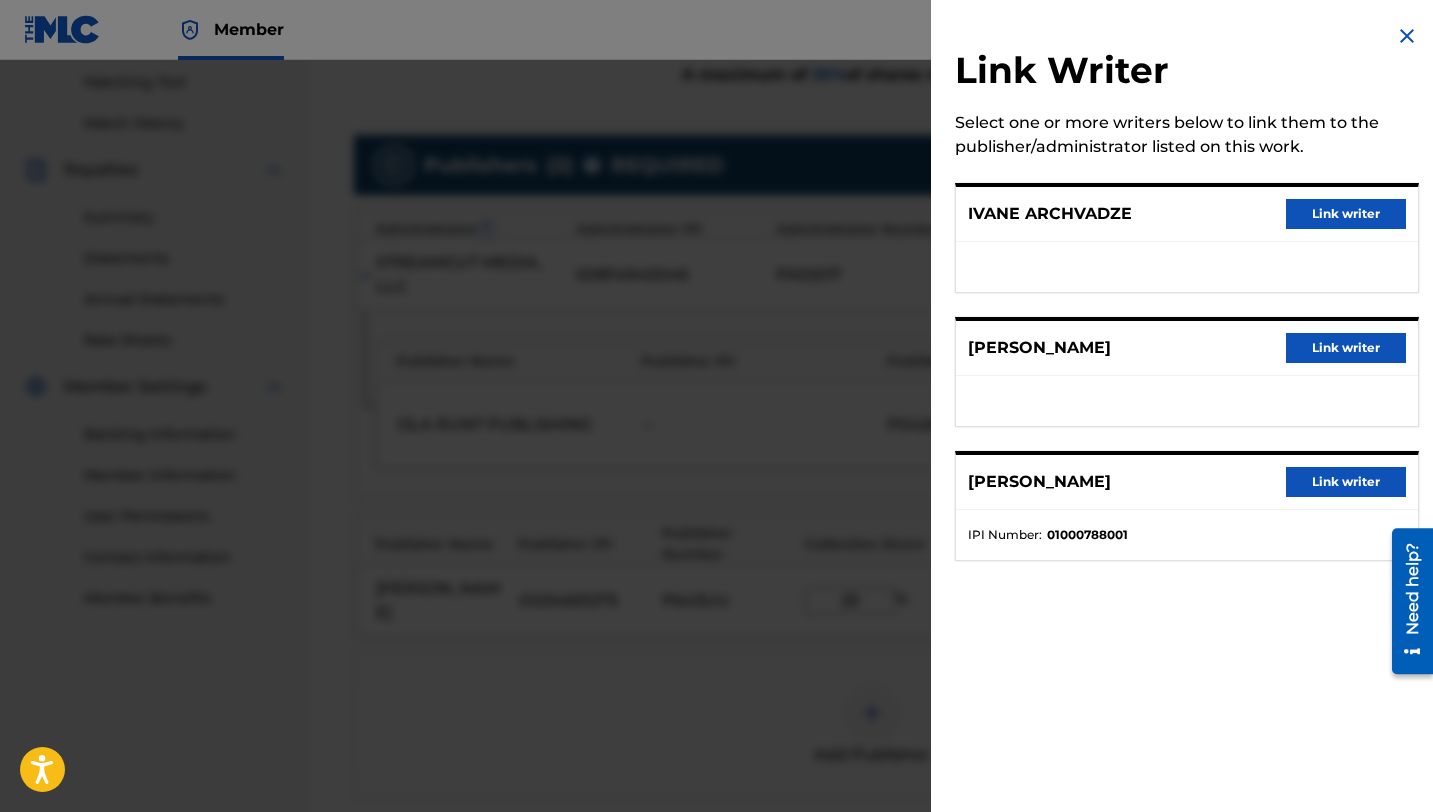 click on "Link writer" at bounding box center [1346, 214] 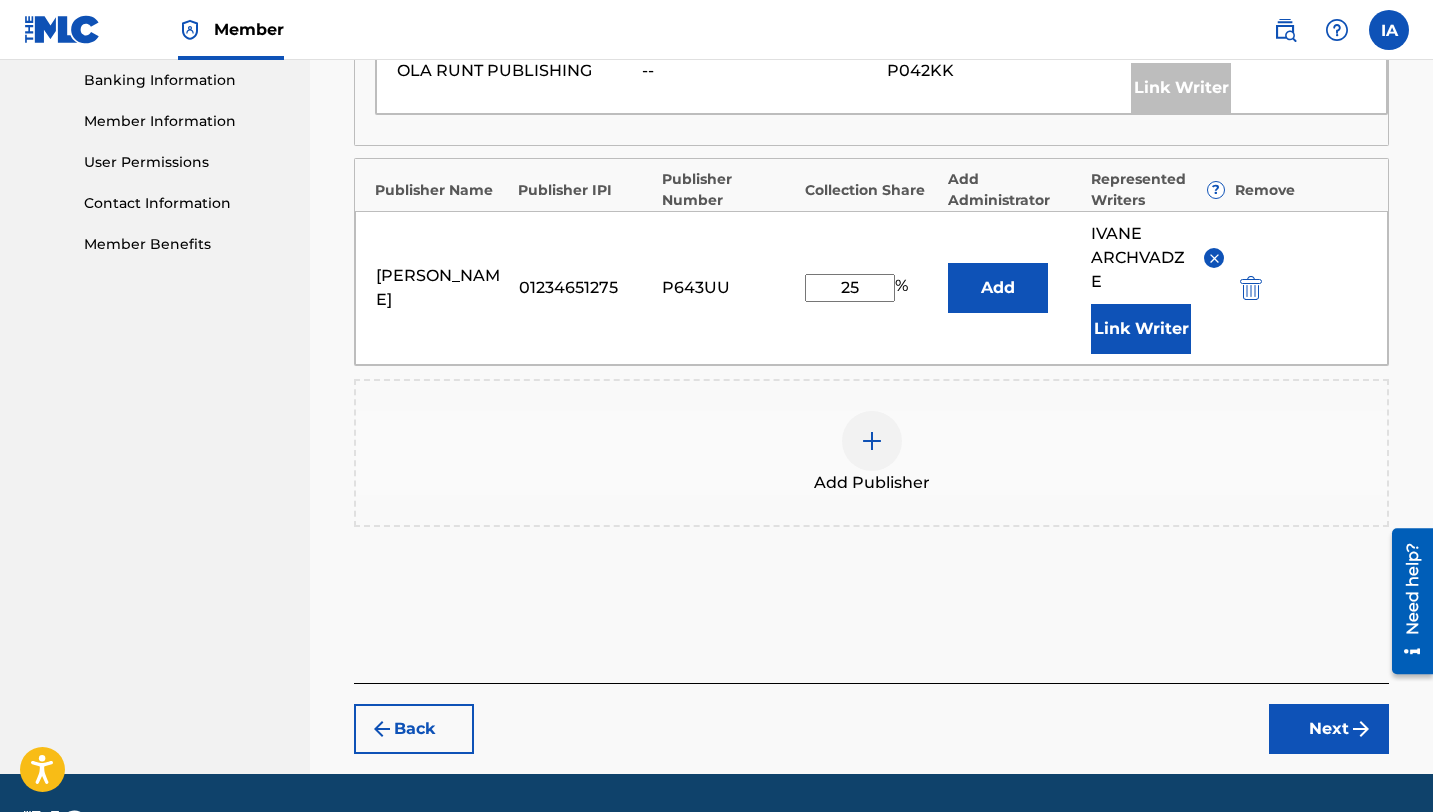 scroll, scrollTop: 922, scrollLeft: 0, axis: vertical 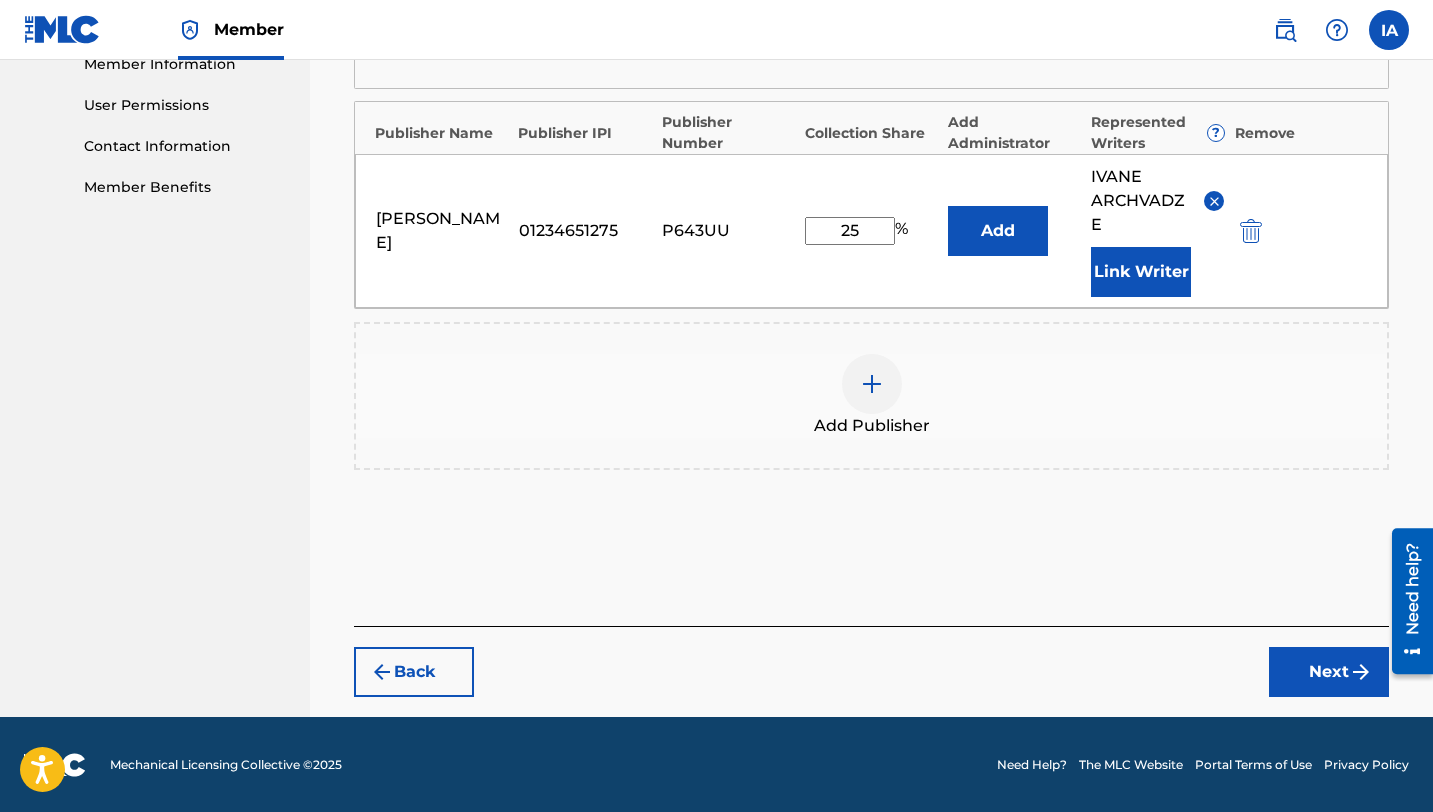 click on "Next" at bounding box center (1329, 672) 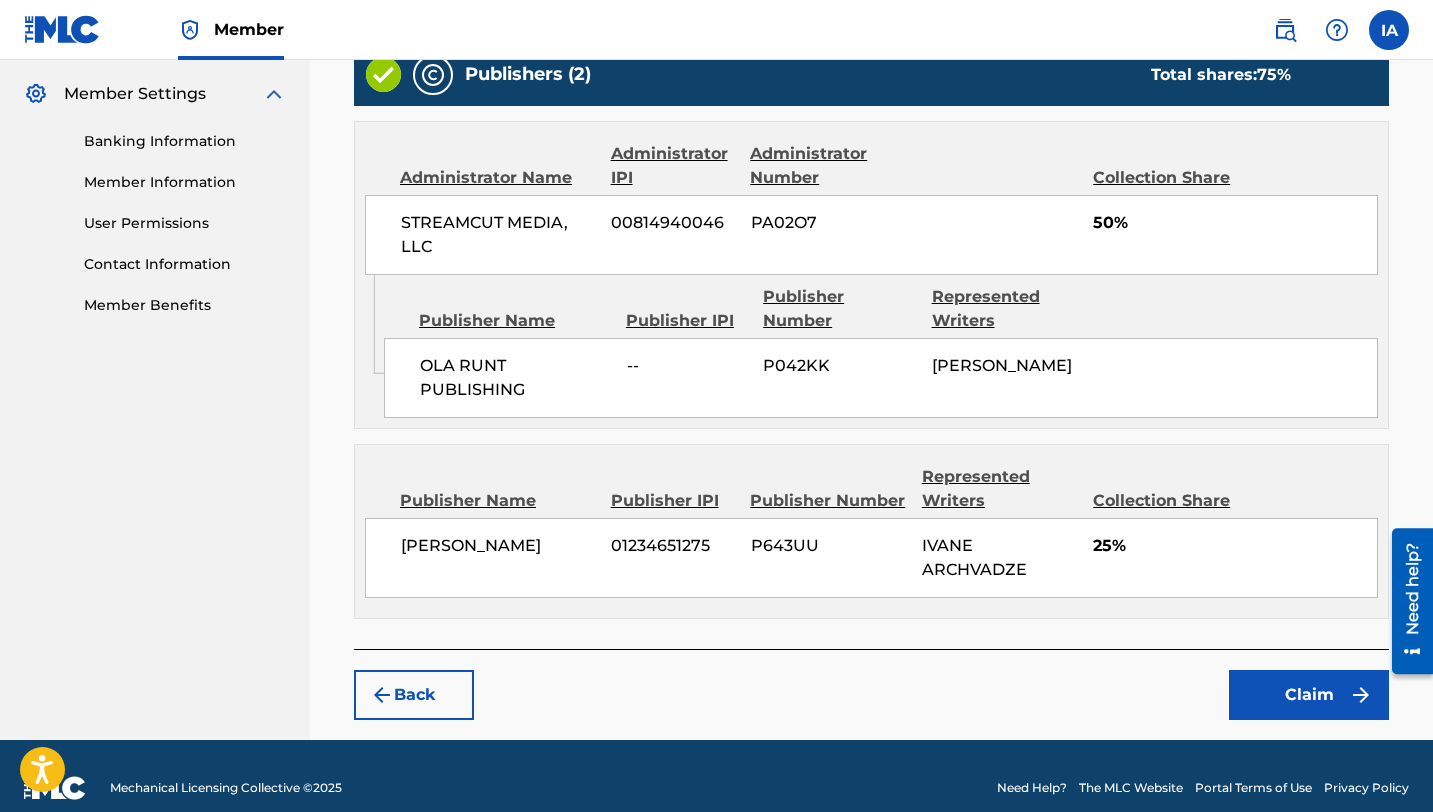 scroll, scrollTop: 824, scrollLeft: 0, axis: vertical 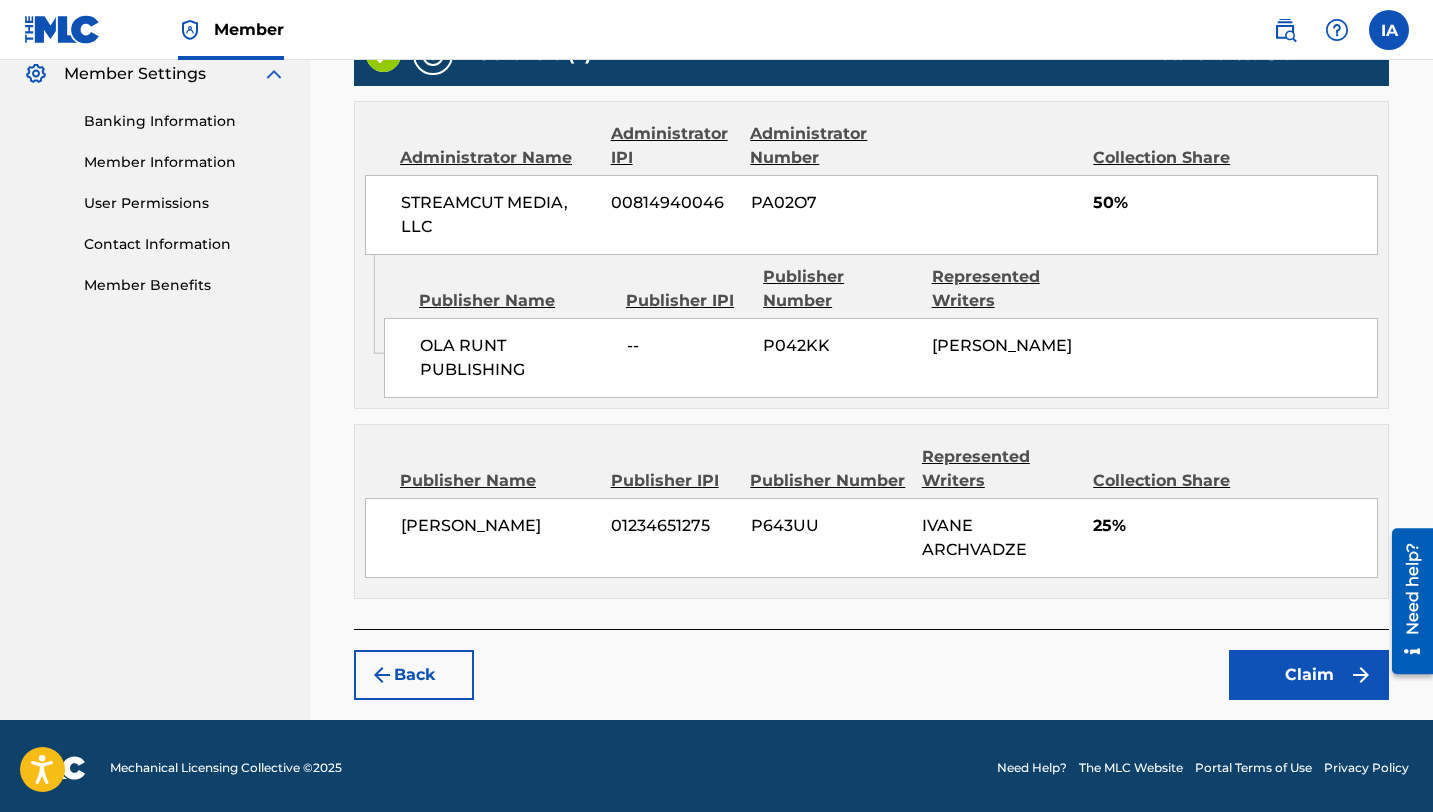 click on "Claim" at bounding box center (1309, 675) 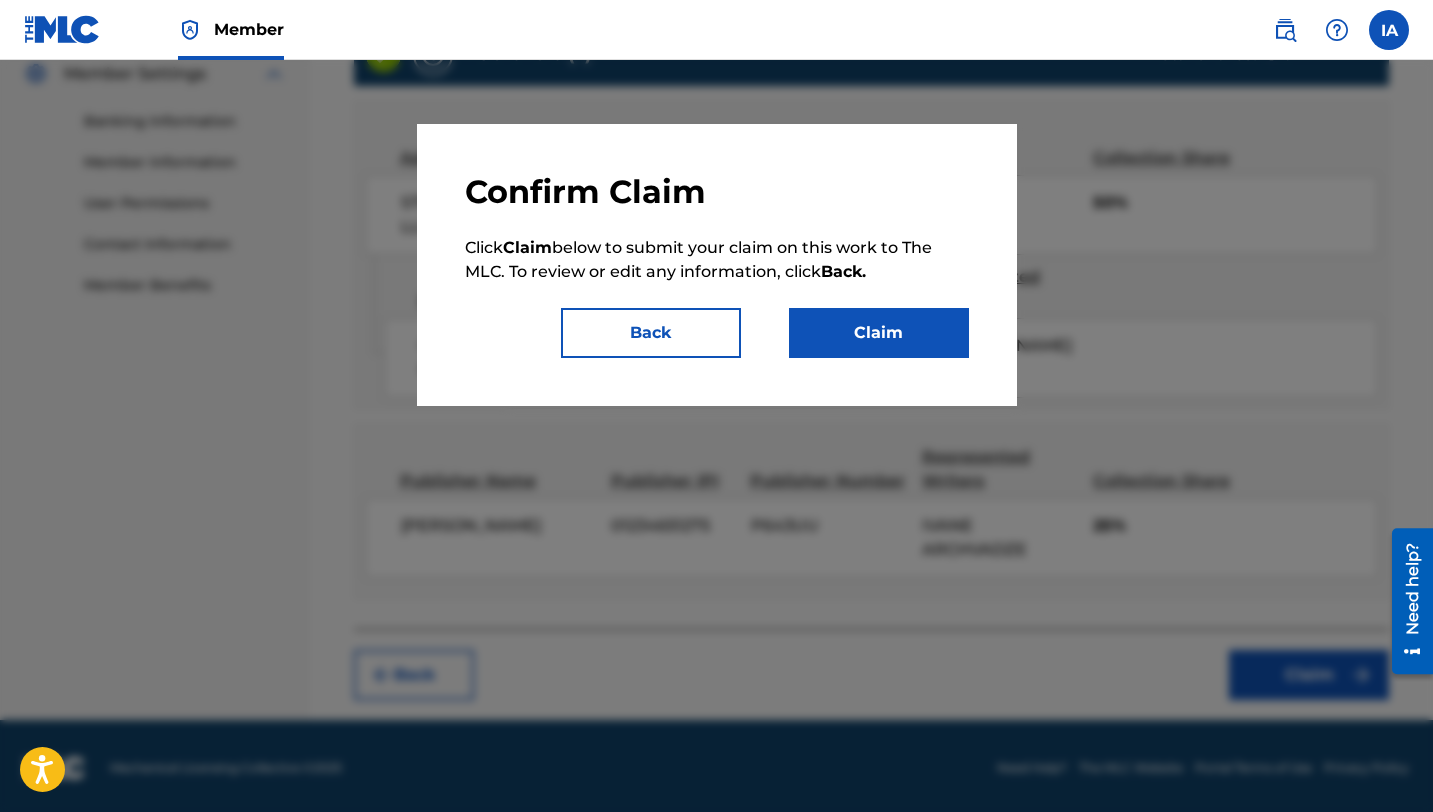 click on "Claim" at bounding box center (879, 333) 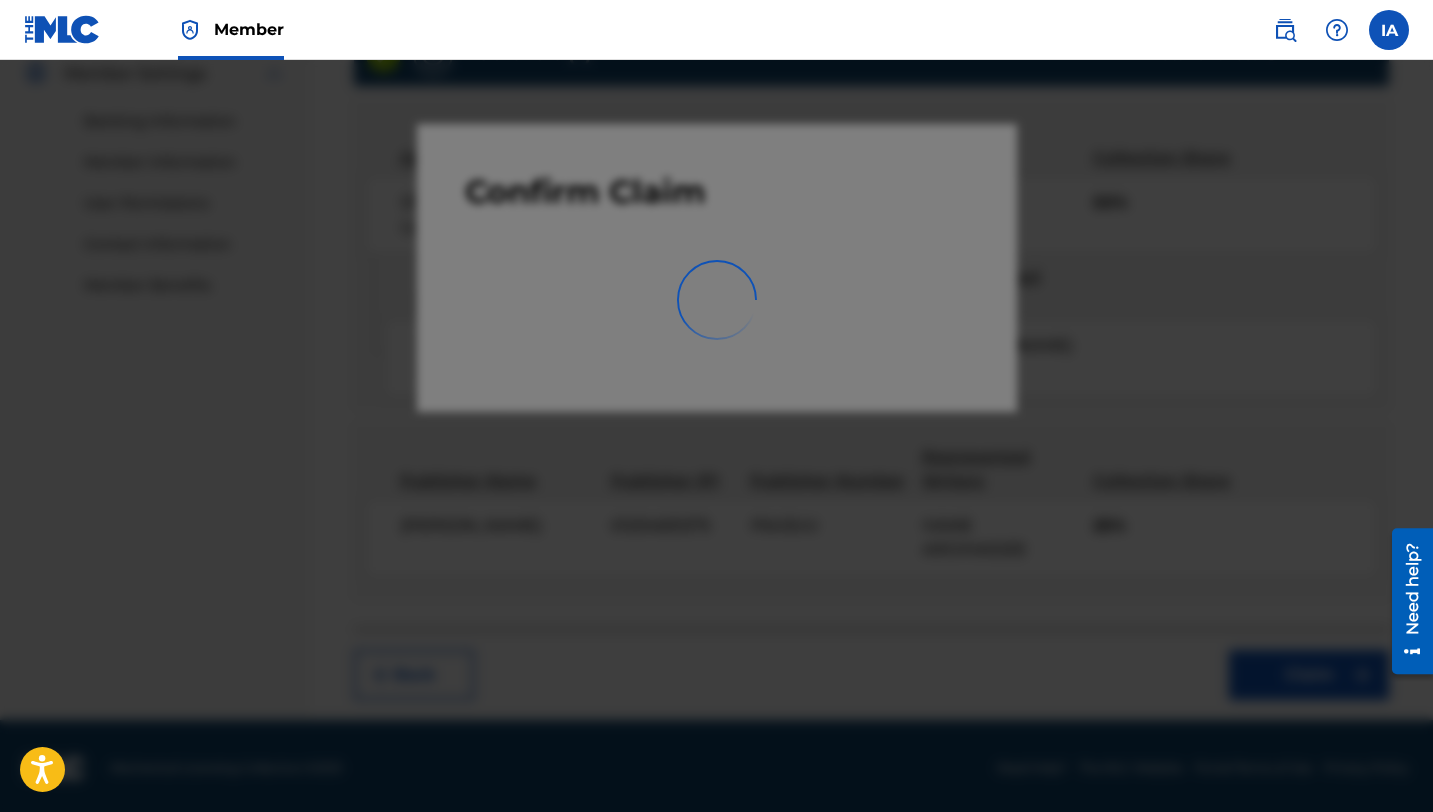 scroll, scrollTop: 428, scrollLeft: 0, axis: vertical 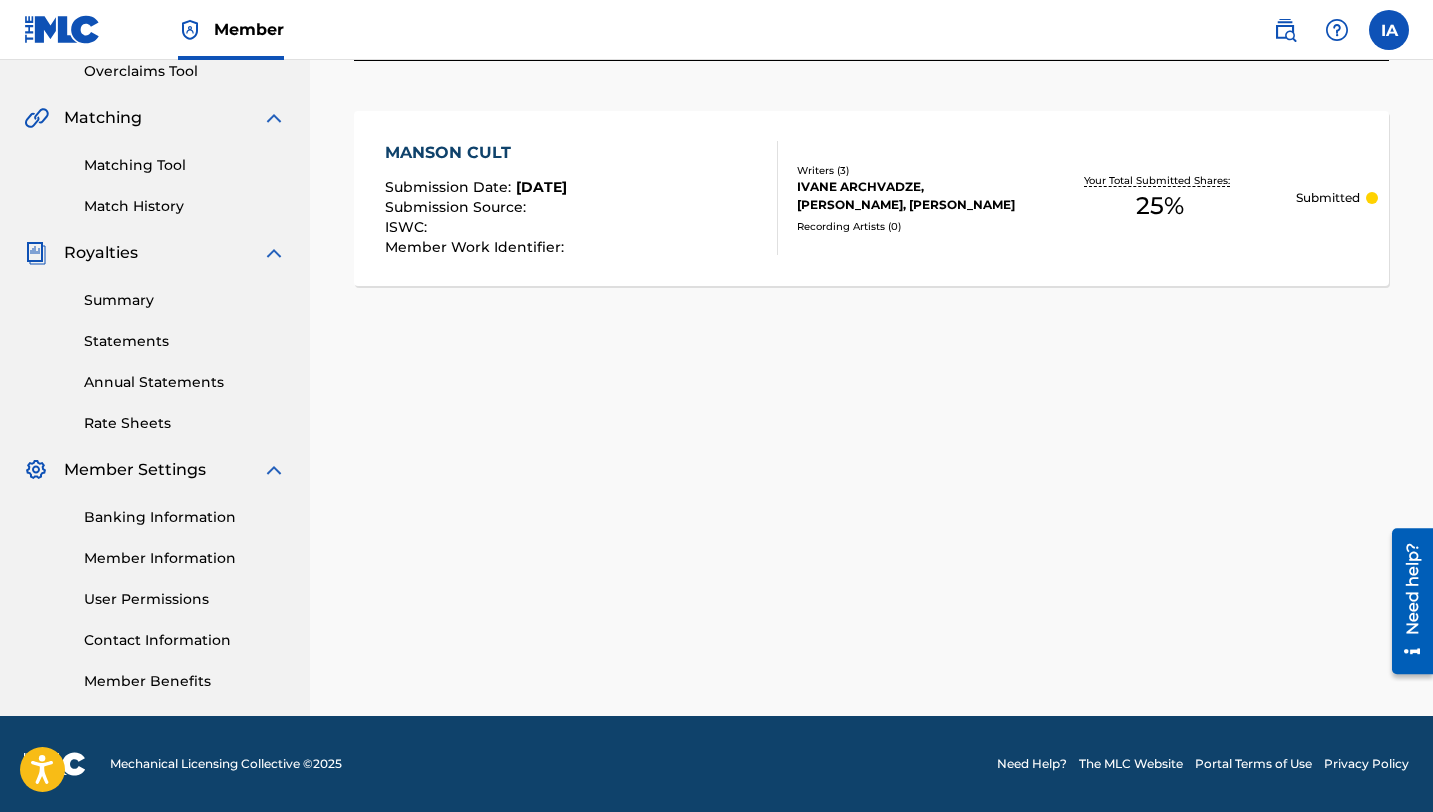 click on "Submit Your claim has been submitted. You can review your submission in Registration History. Please note: newly submitted claims can take 1-3 weeks to be processed. [PERSON_NAME] CULT Submission Date : [DATE] Submission Source : ISWC : Member Work Identifier : Writers ( 3 ) [PERSON_NAME], [PERSON_NAME], [PERSON_NAME] Recording Artists ( 0 ) Your Total Submitted Shares: 25 %   Submitted" at bounding box center [871, 137] 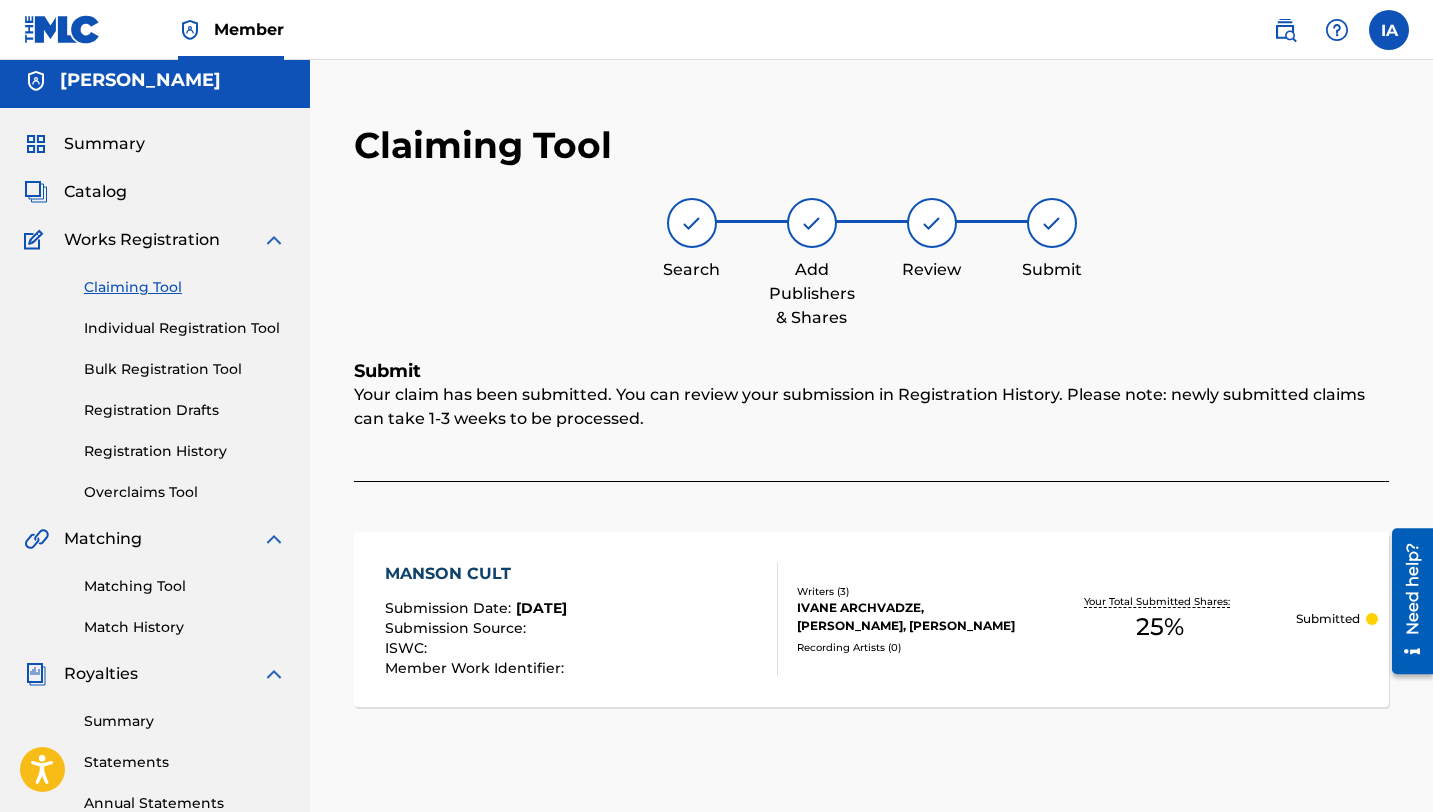 scroll, scrollTop: 6, scrollLeft: 0, axis: vertical 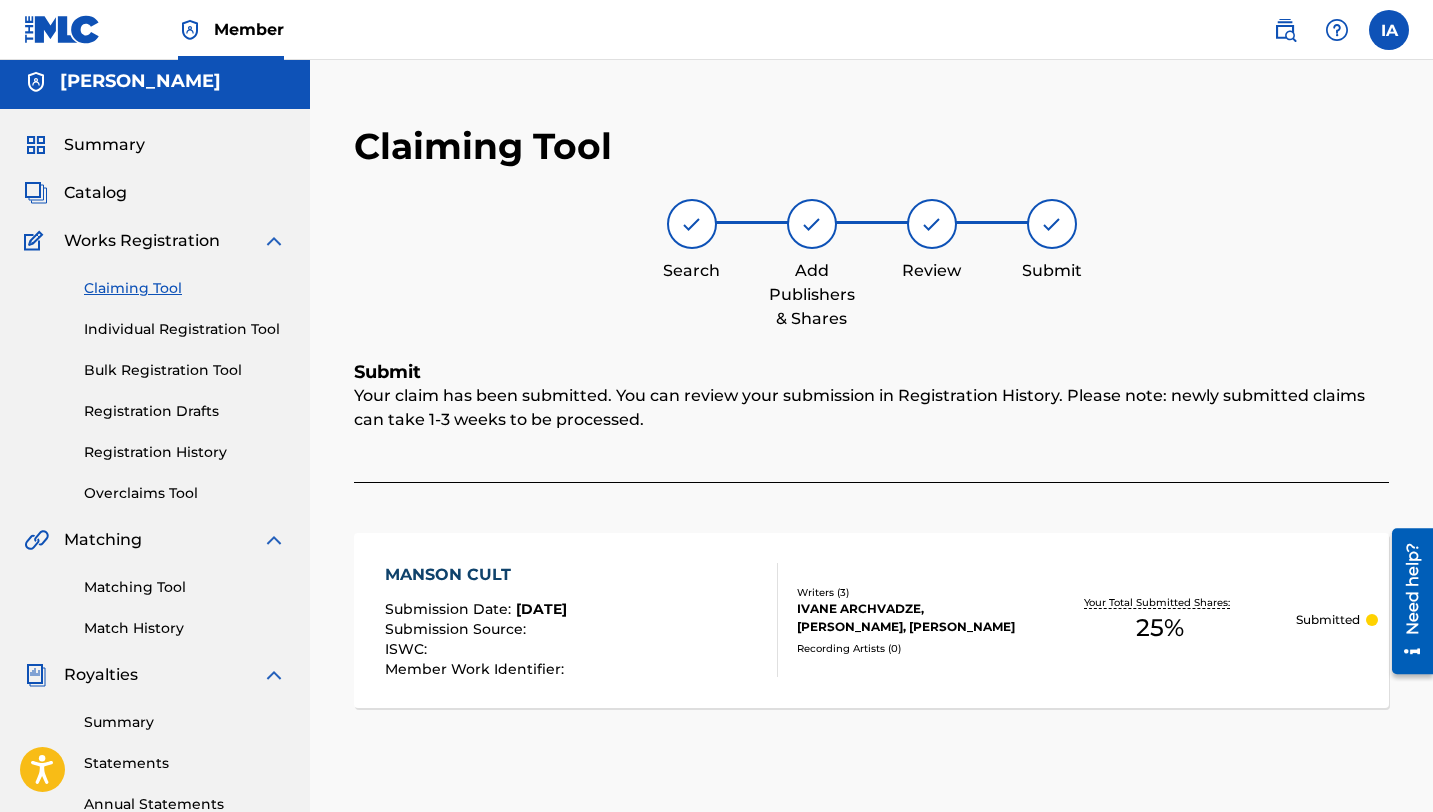 click on "Summary" at bounding box center (104, 145) 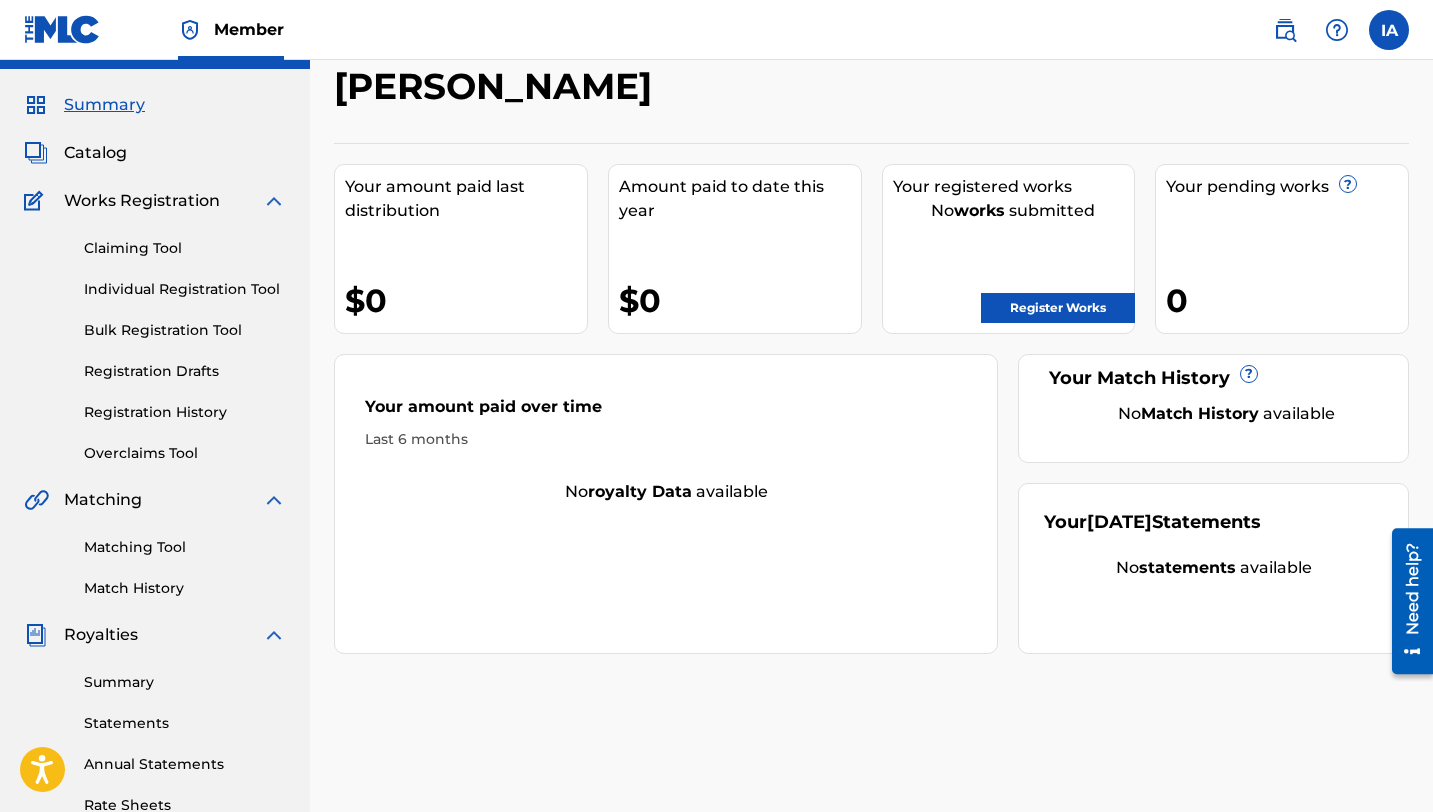 scroll, scrollTop: 0, scrollLeft: 0, axis: both 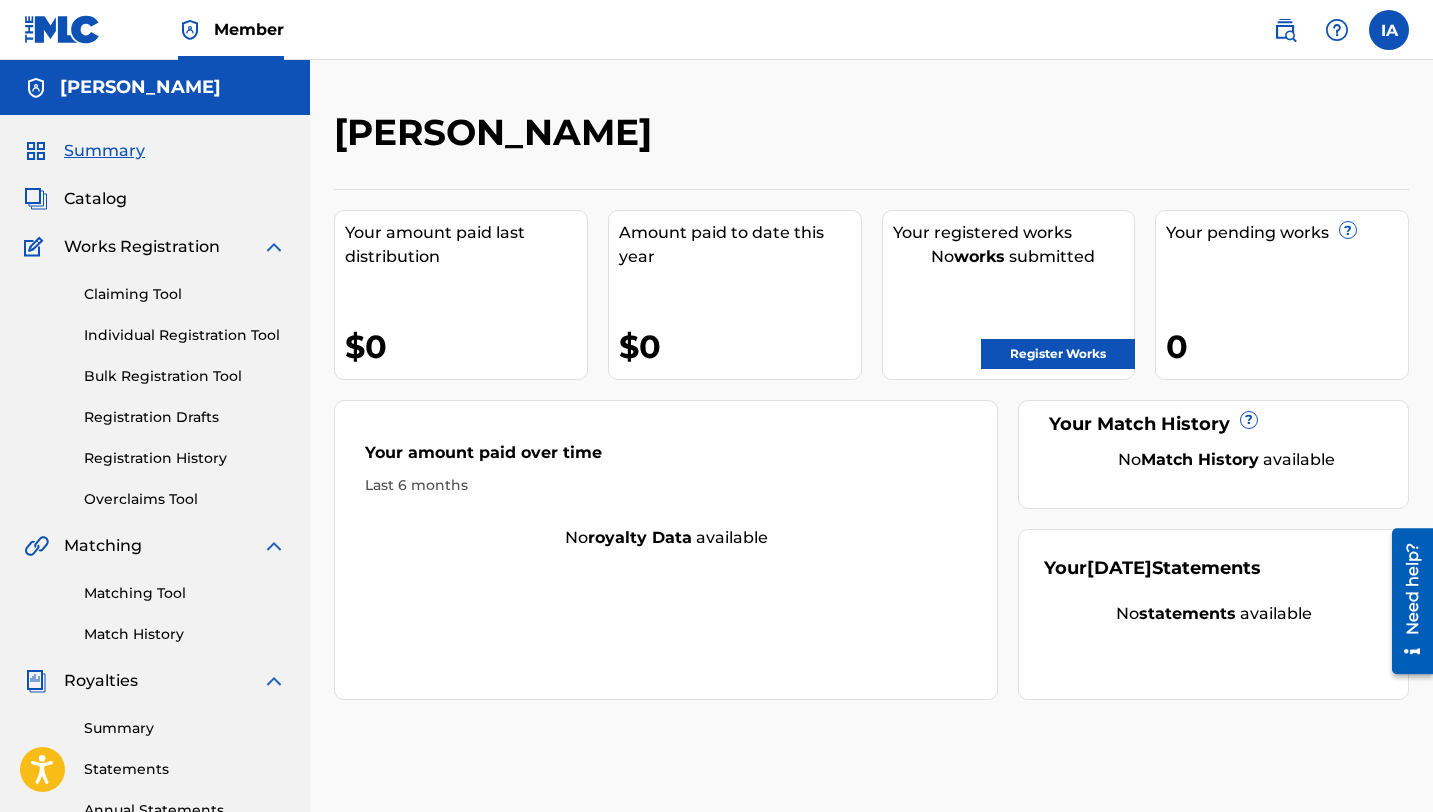 click on "No  works   submitted" at bounding box center [1014, 257] 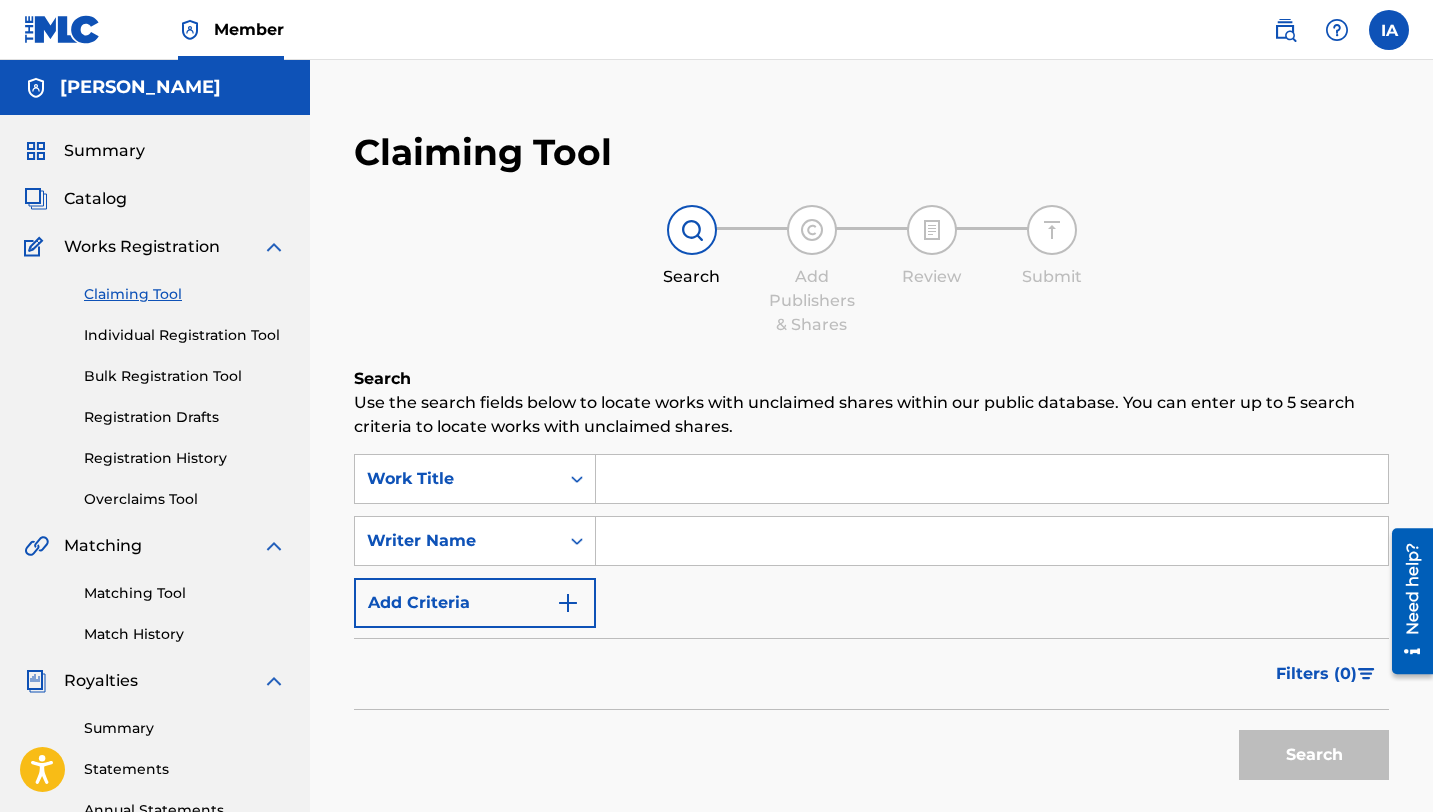 click at bounding box center (992, 479) 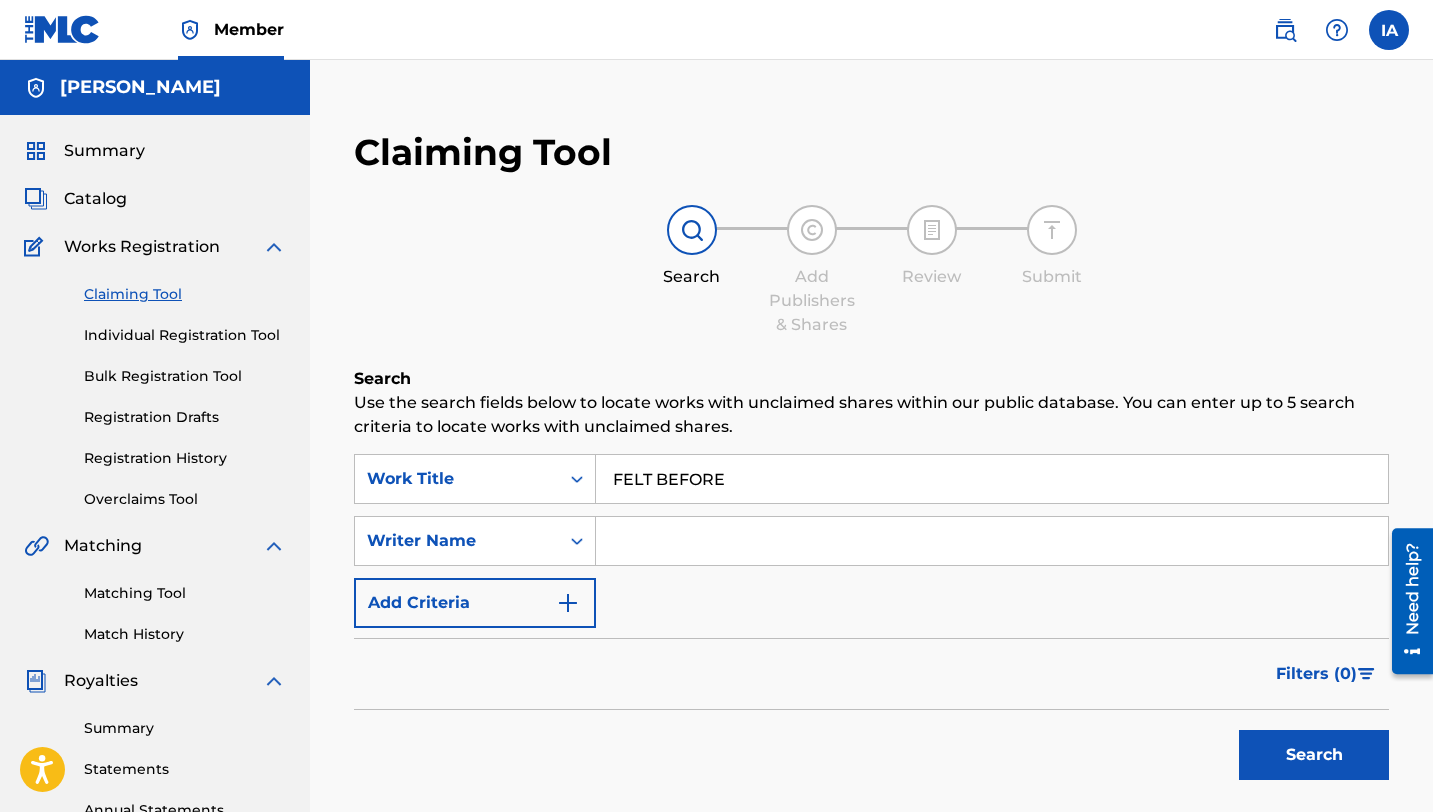 type on "FELT BEFORE" 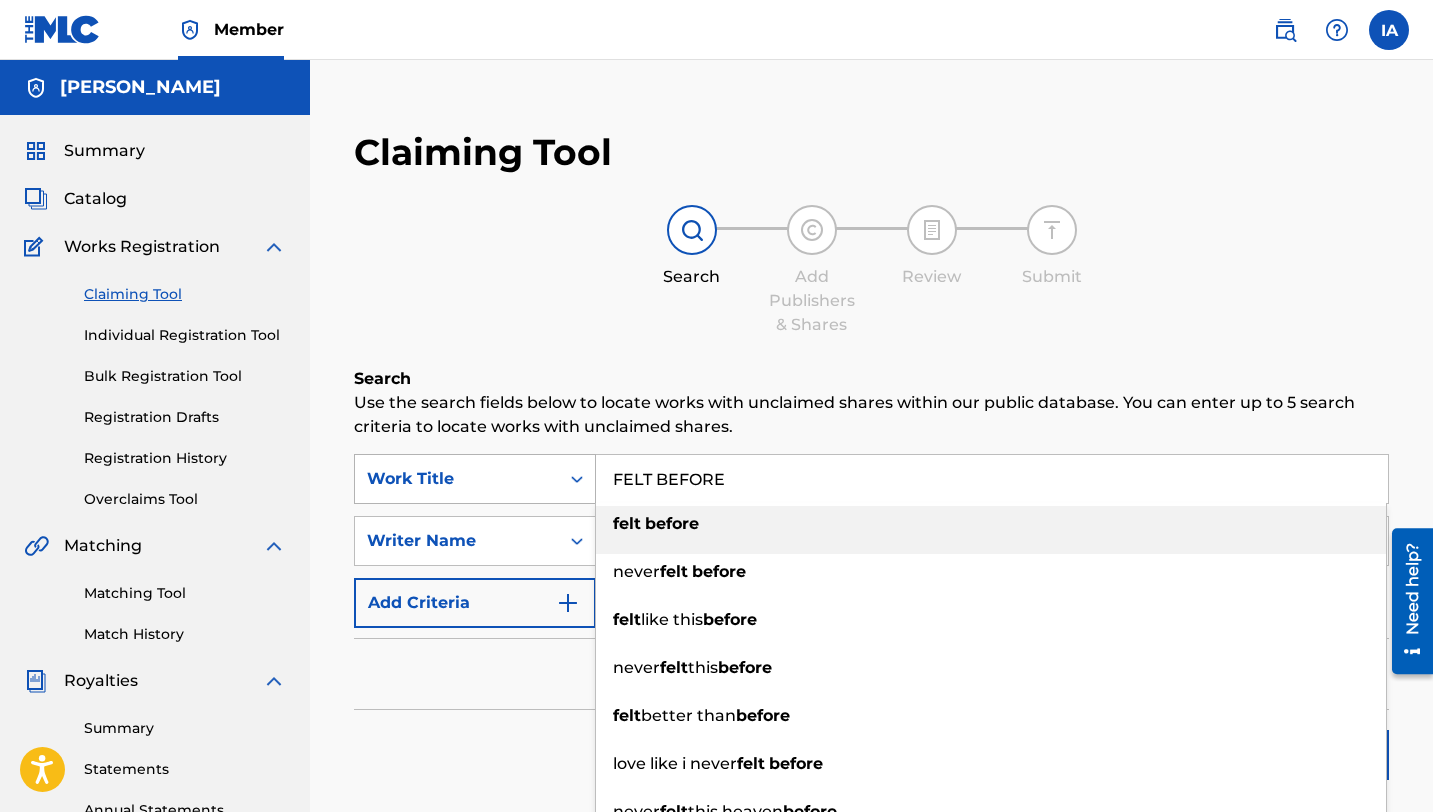 drag, startPoint x: 648, startPoint y: 479, endPoint x: 529, endPoint y: 477, distance: 119.01681 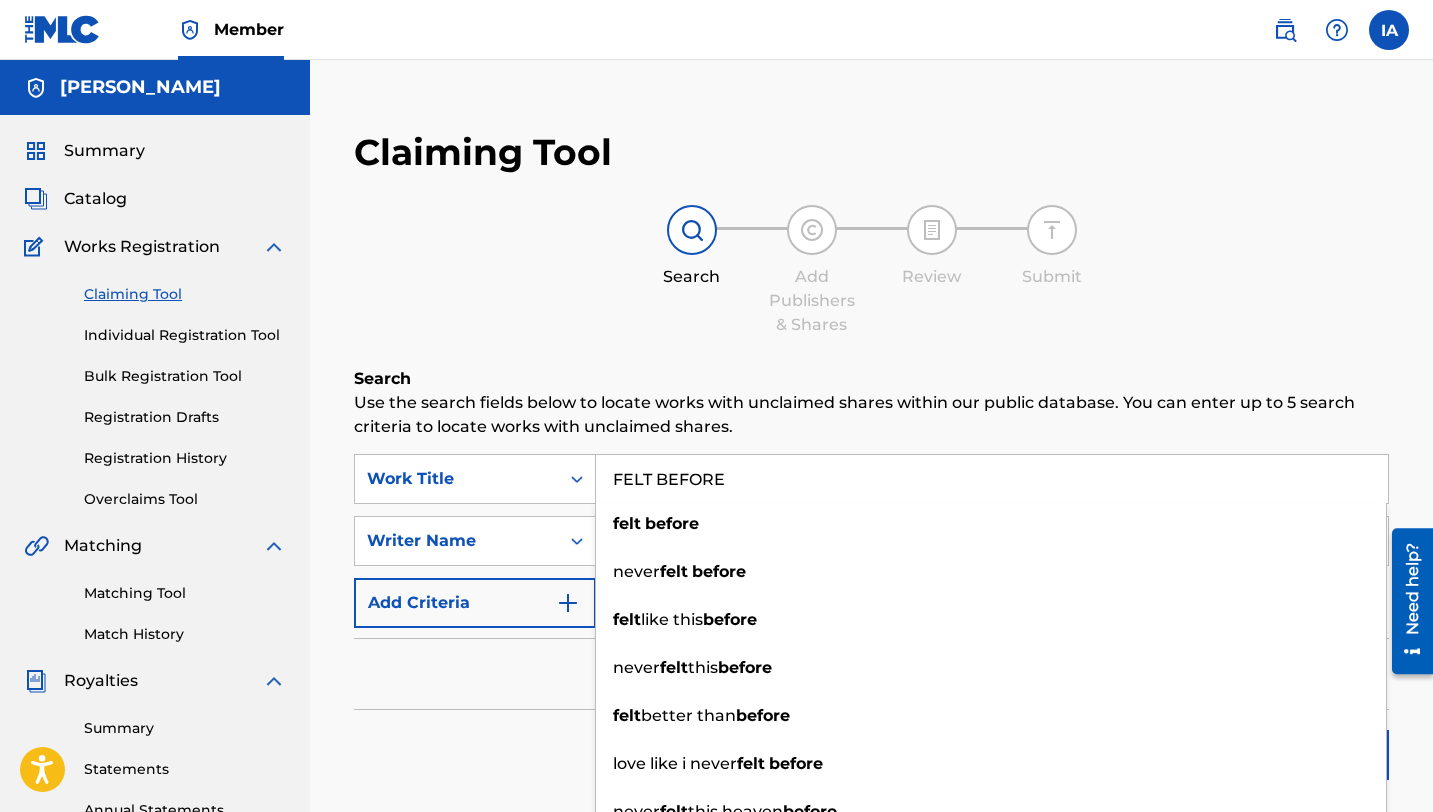type on "FELT BEFORE" 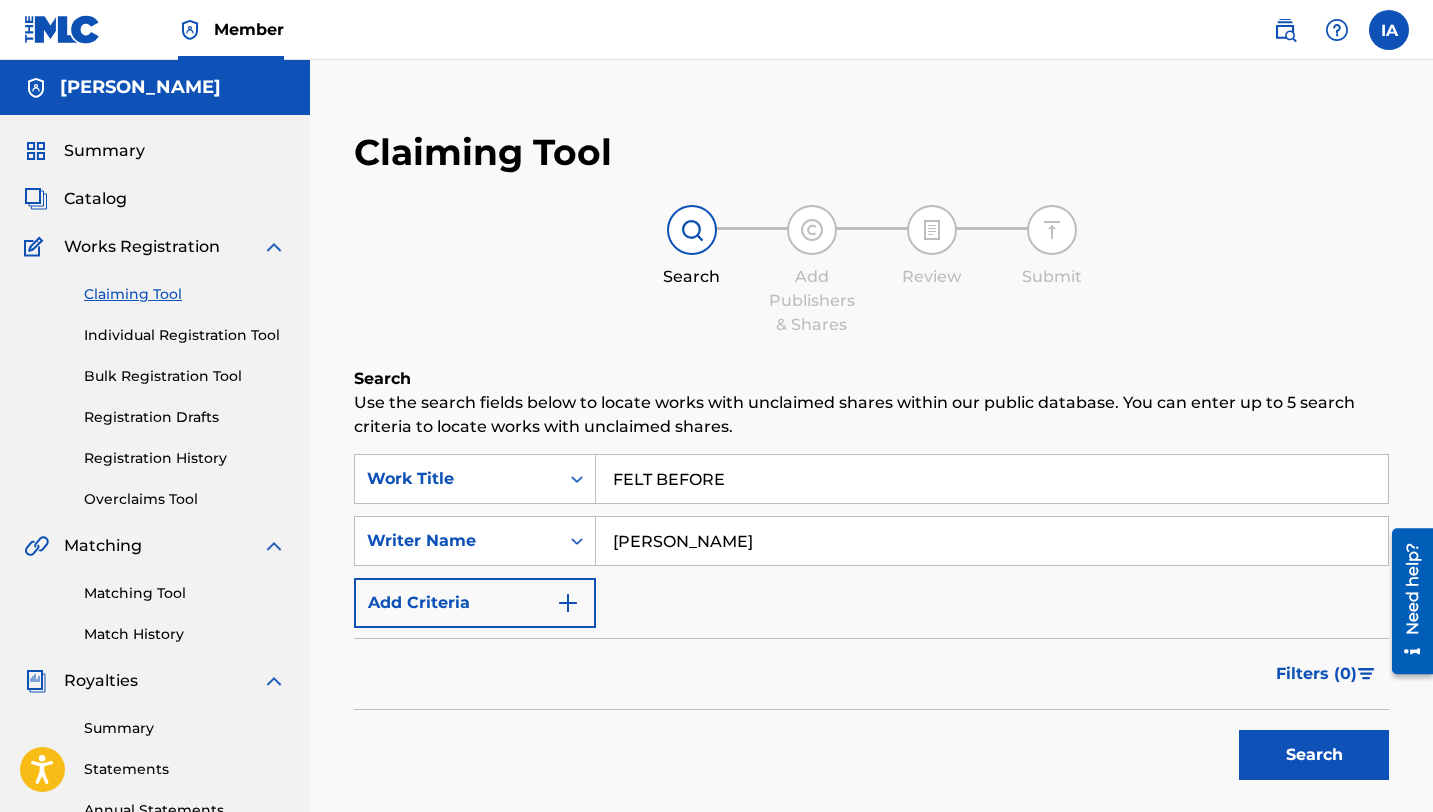 drag, startPoint x: 477, startPoint y: 686, endPoint x: 1132, endPoint y: 717, distance: 655.73315 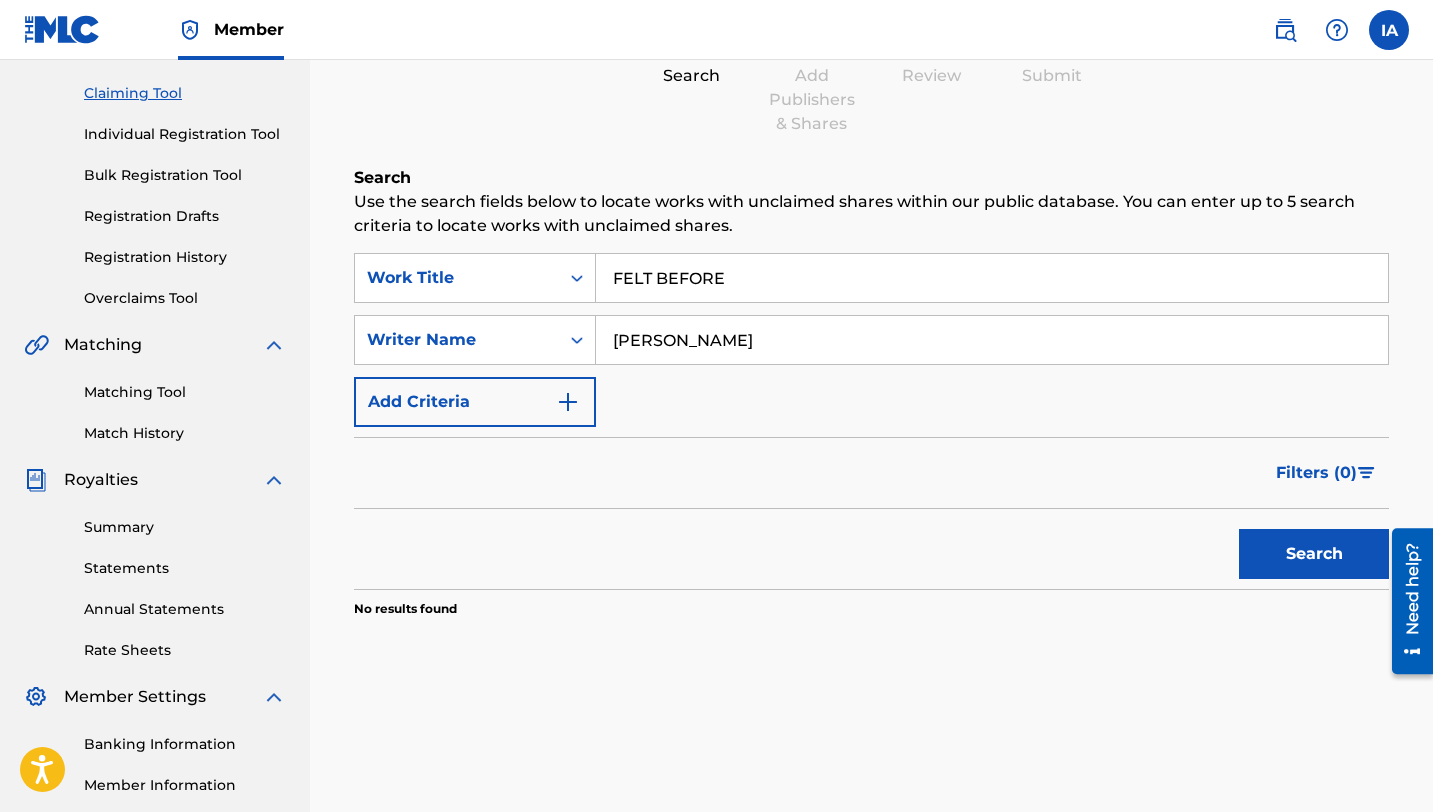 scroll, scrollTop: 182, scrollLeft: 0, axis: vertical 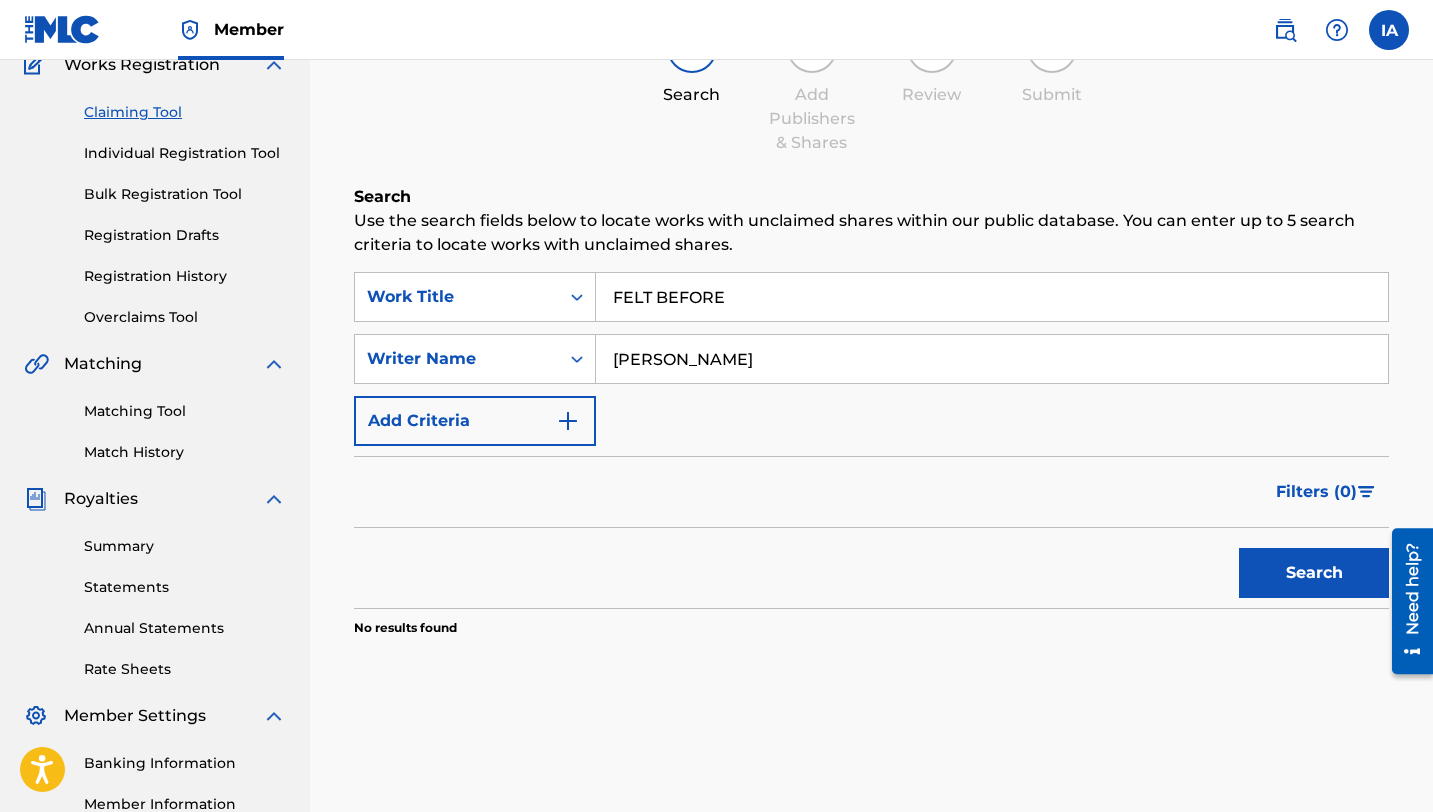 click on "Registration History" at bounding box center (185, 276) 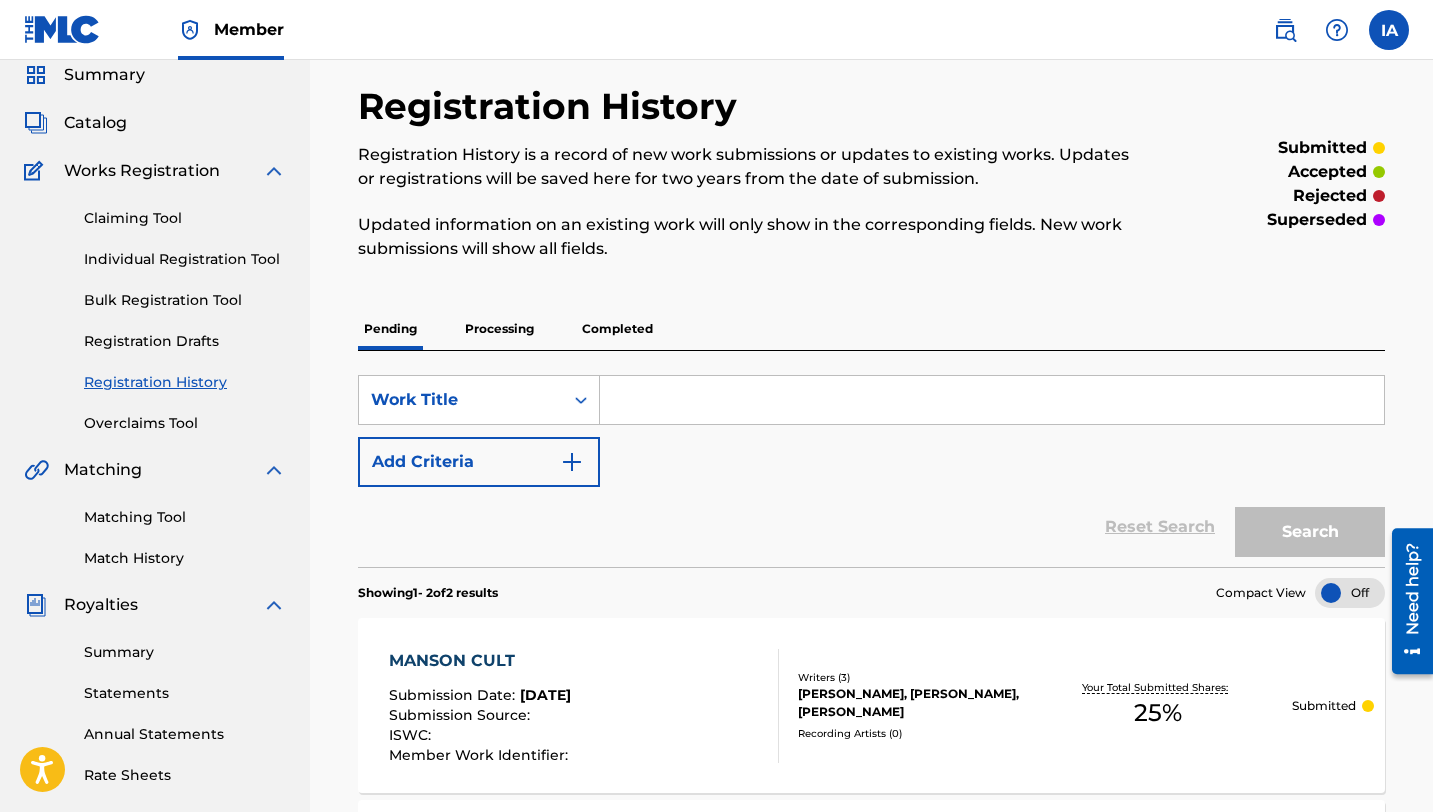 scroll, scrollTop: 0, scrollLeft: 0, axis: both 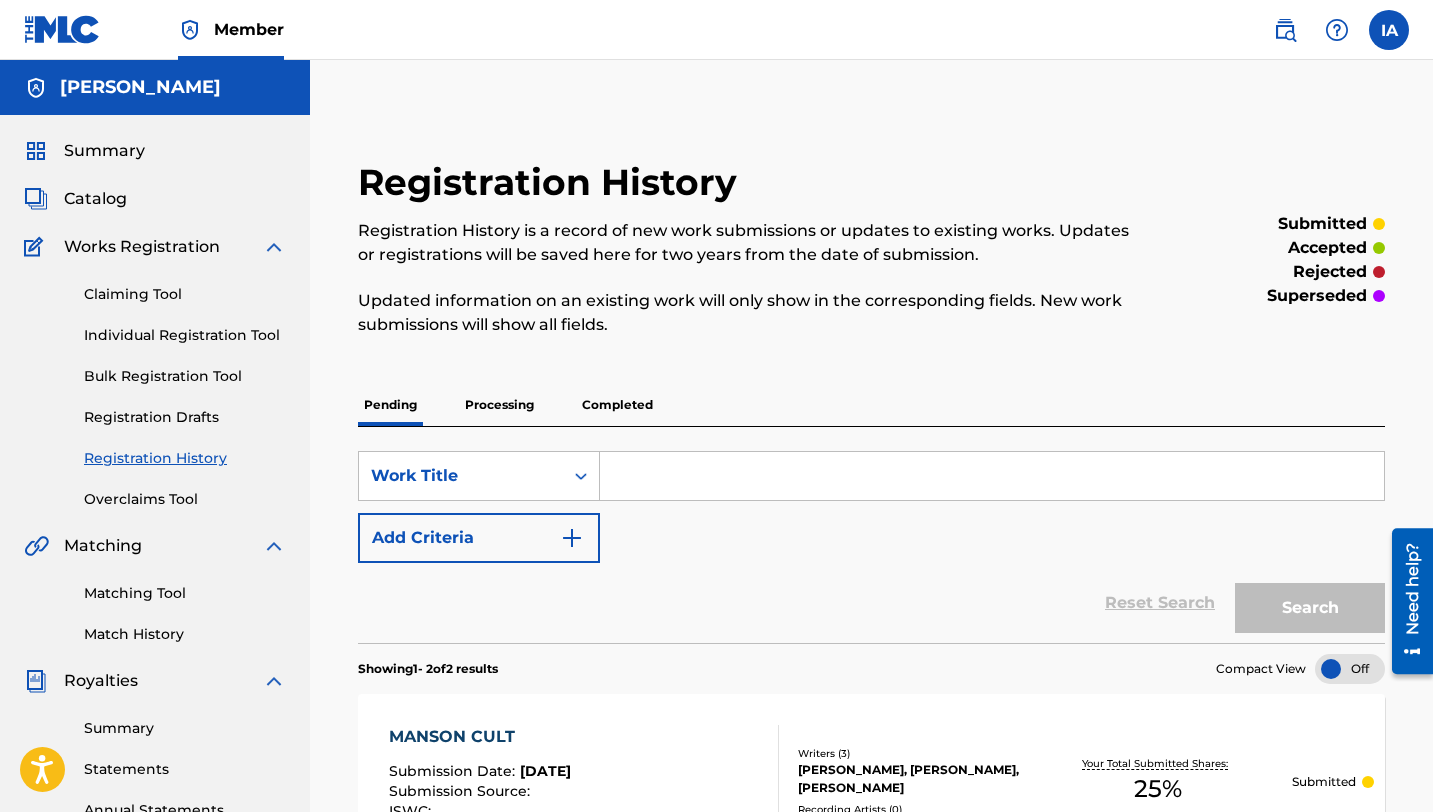 click on "Registration Drafts" at bounding box center (185, 417) 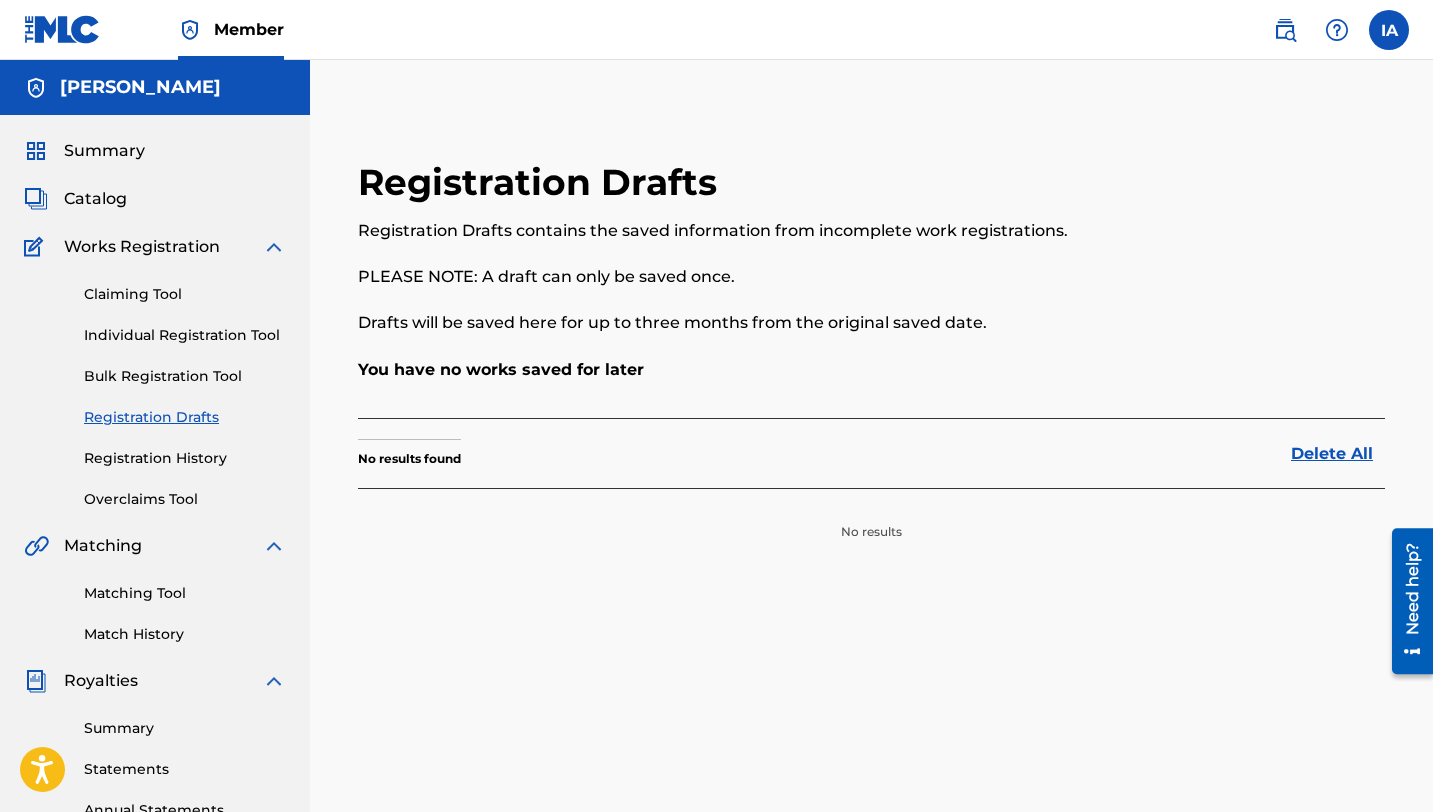 click on "Claiming Tool" at bounding box center [185, 294] 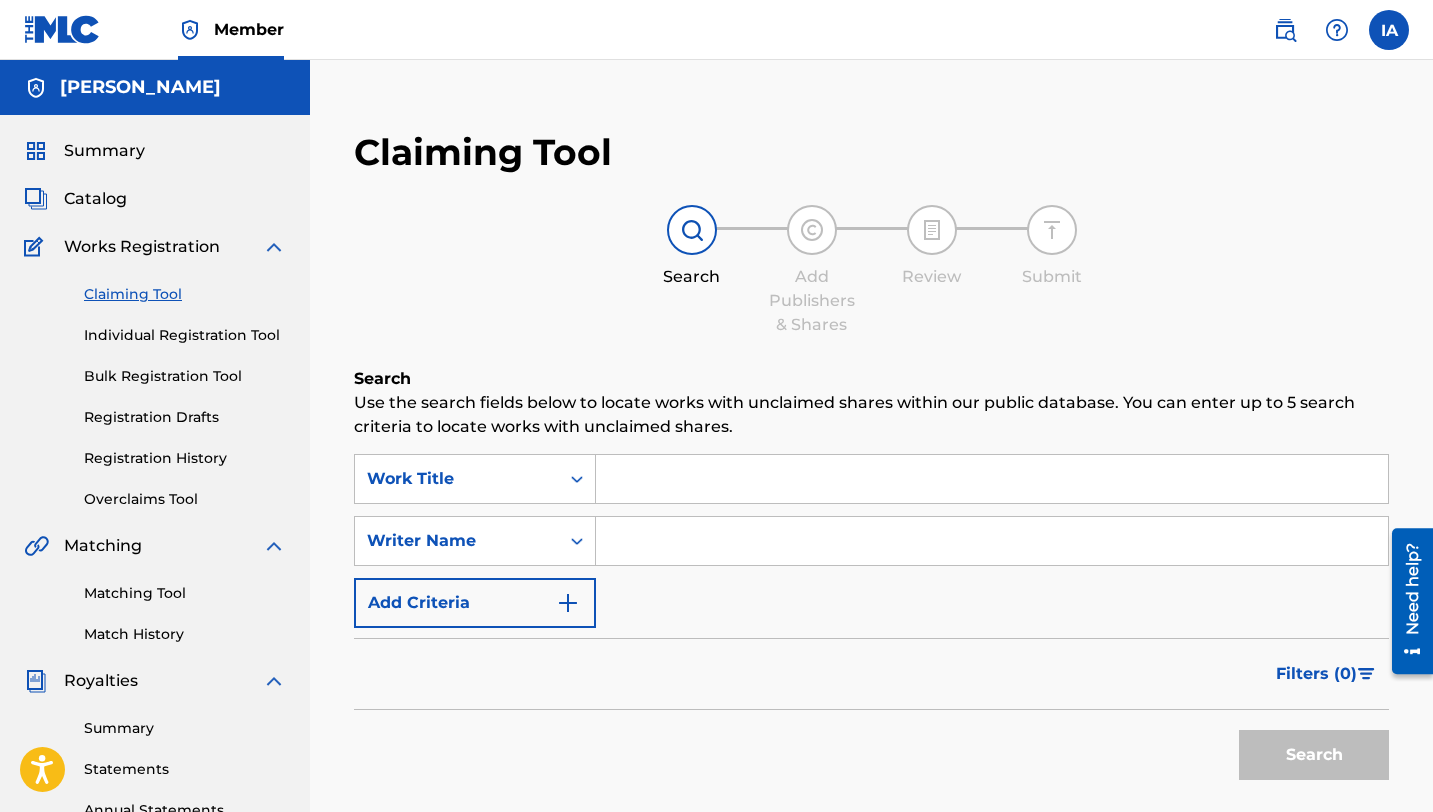 click on "Works Registration" at bounding box center (142, 247) 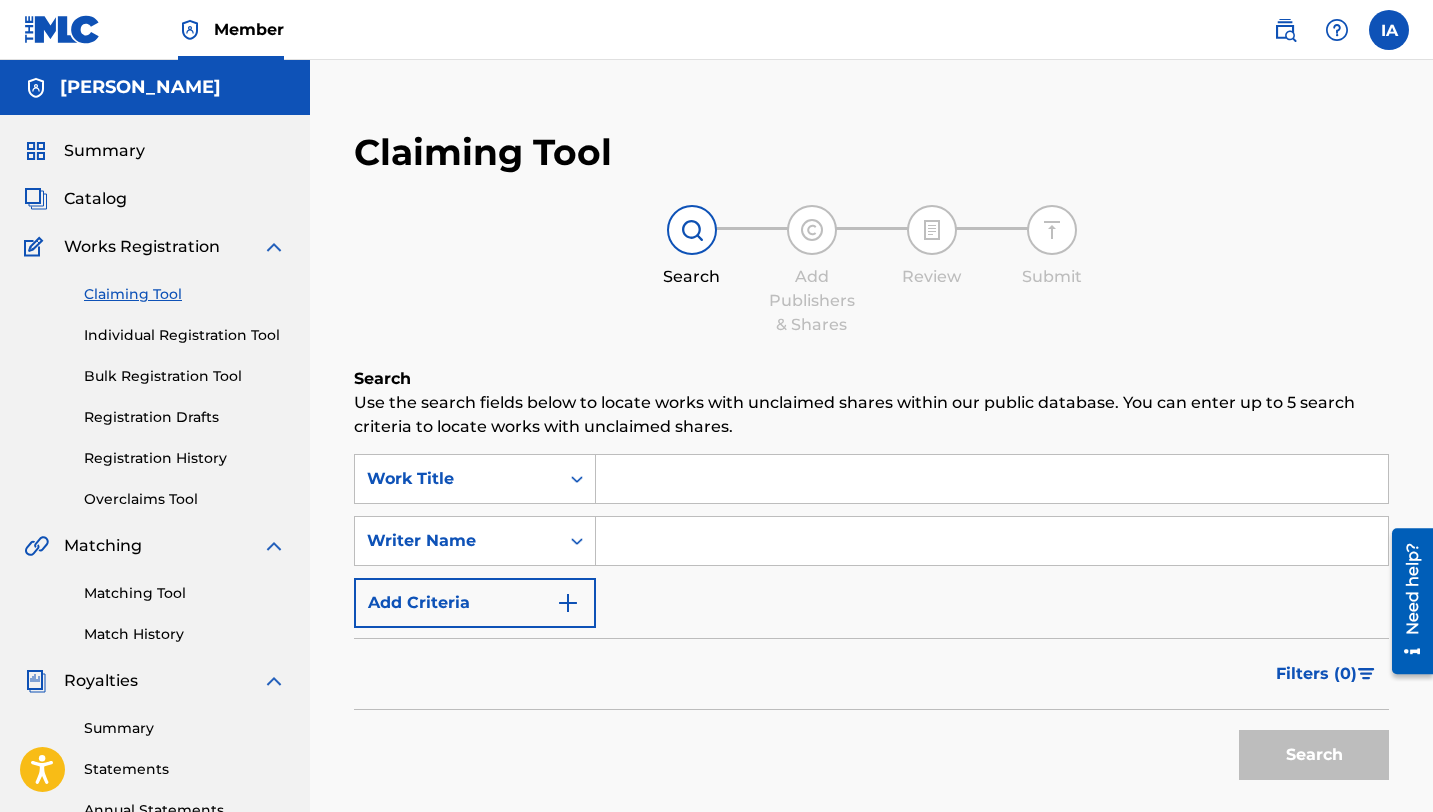 click at bounding box center (992, 479) 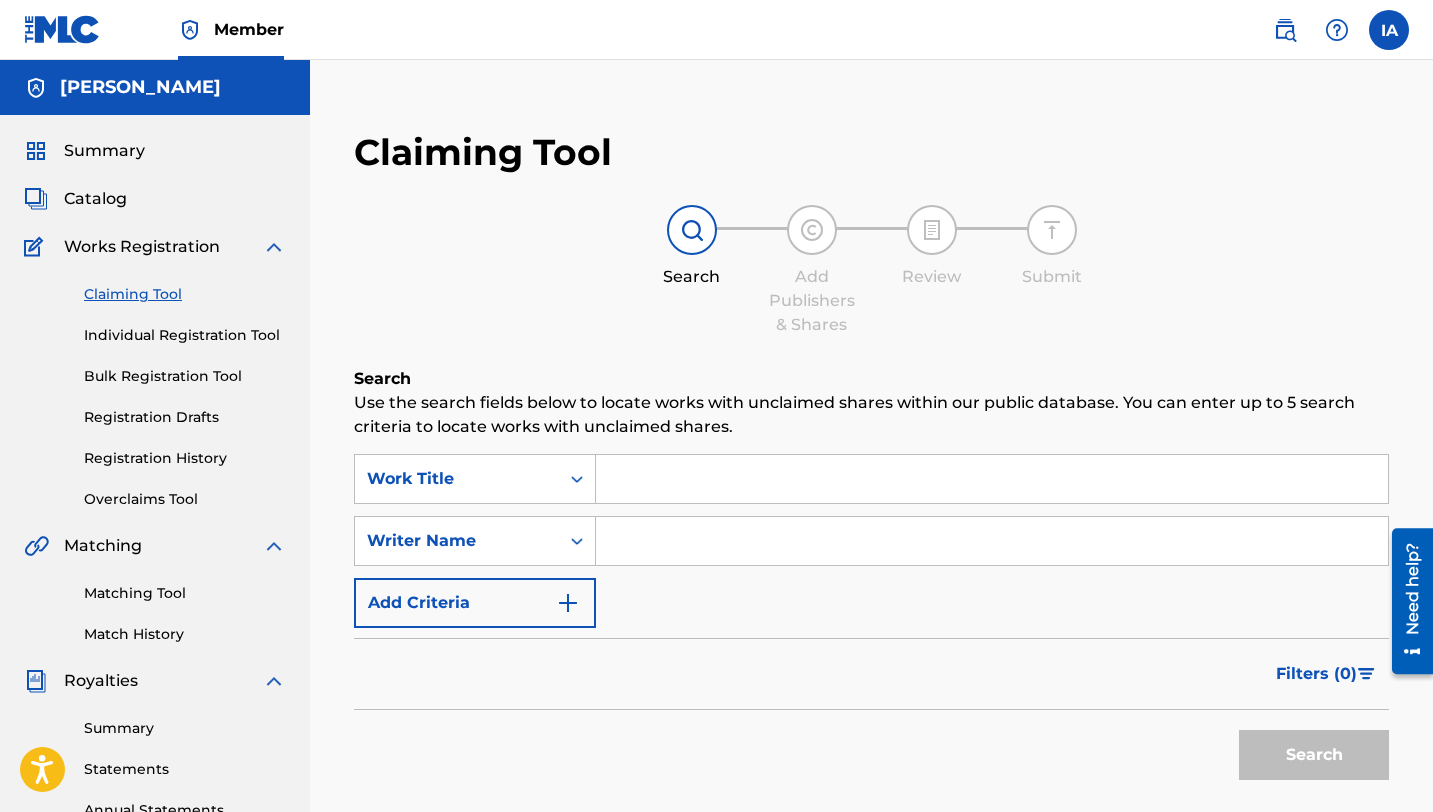 click at bounding box center (992, 479) 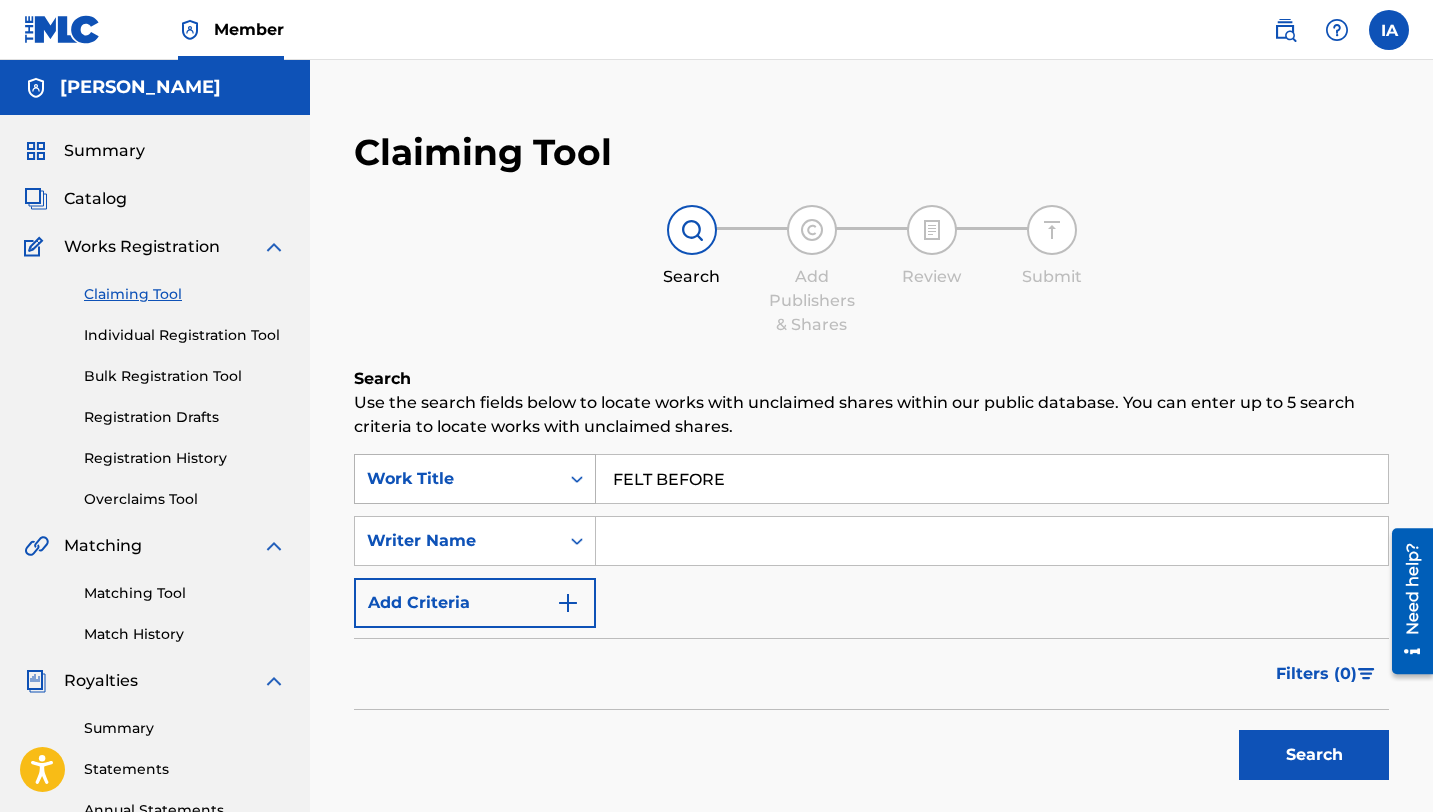 drag, startPoint x: 647, startPoint y: 477, endPoint x: 484, endPoint y: 482, distance: 163.07668 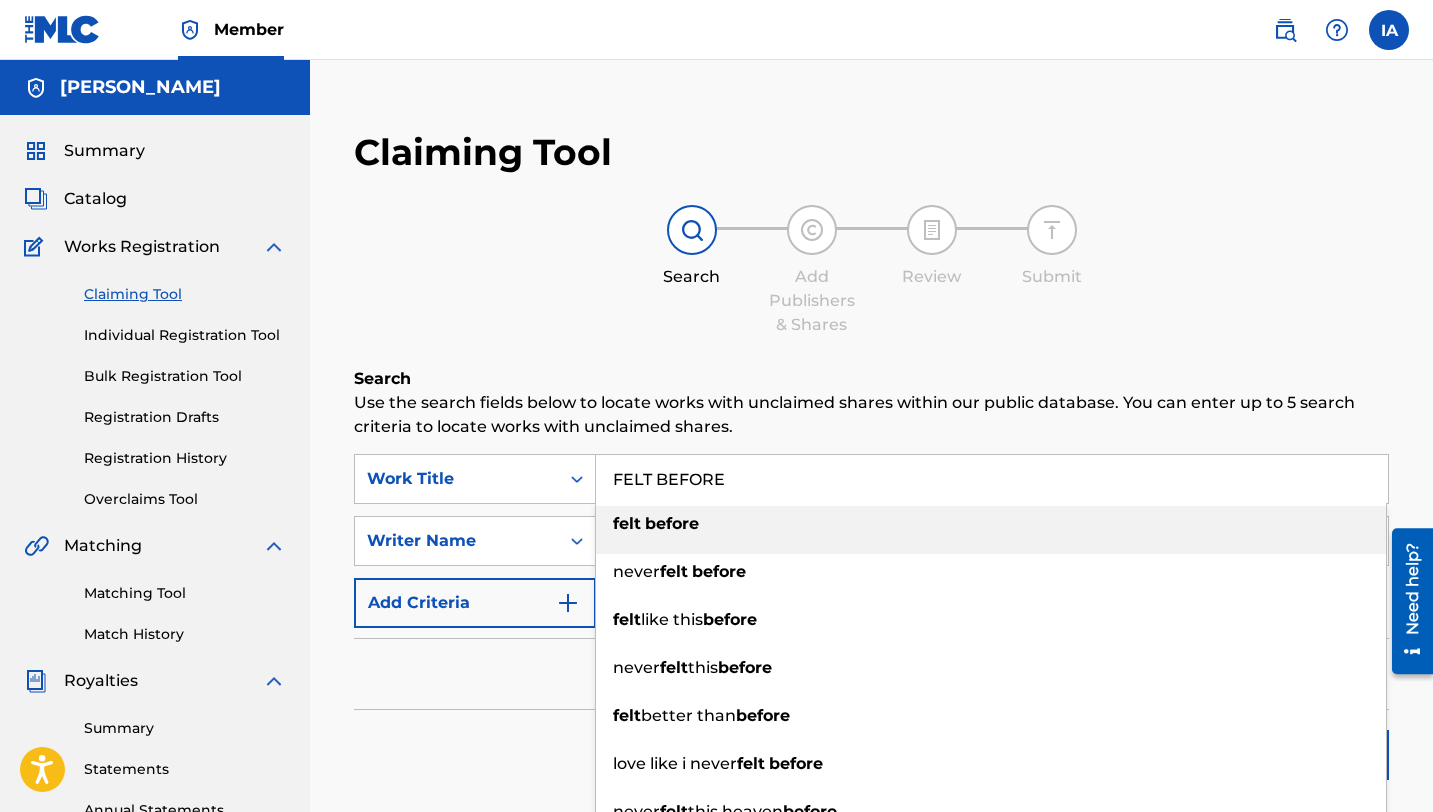 click on "before" at bounding box center (672, 523) 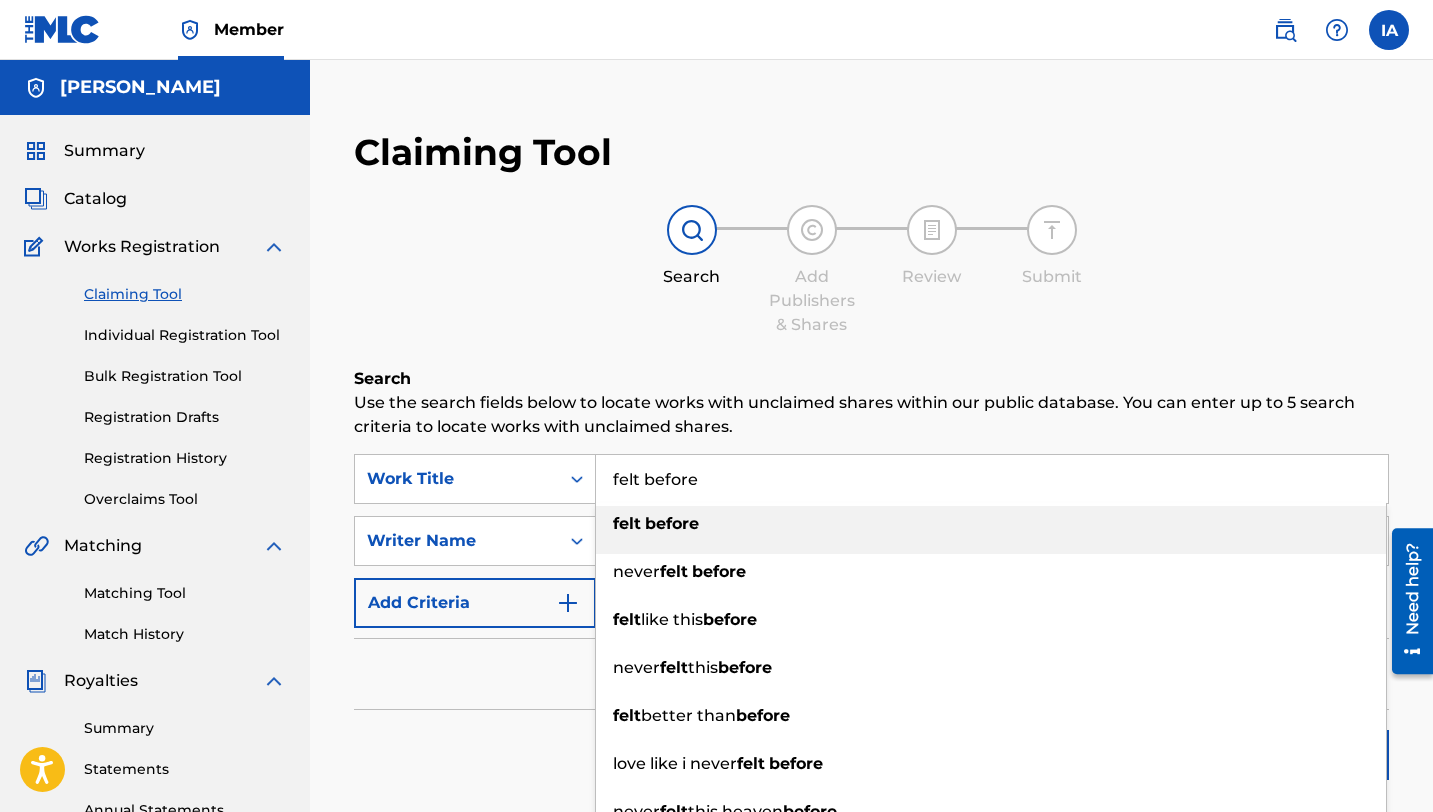 click on "felt   before" at bounding box center (991, 524) 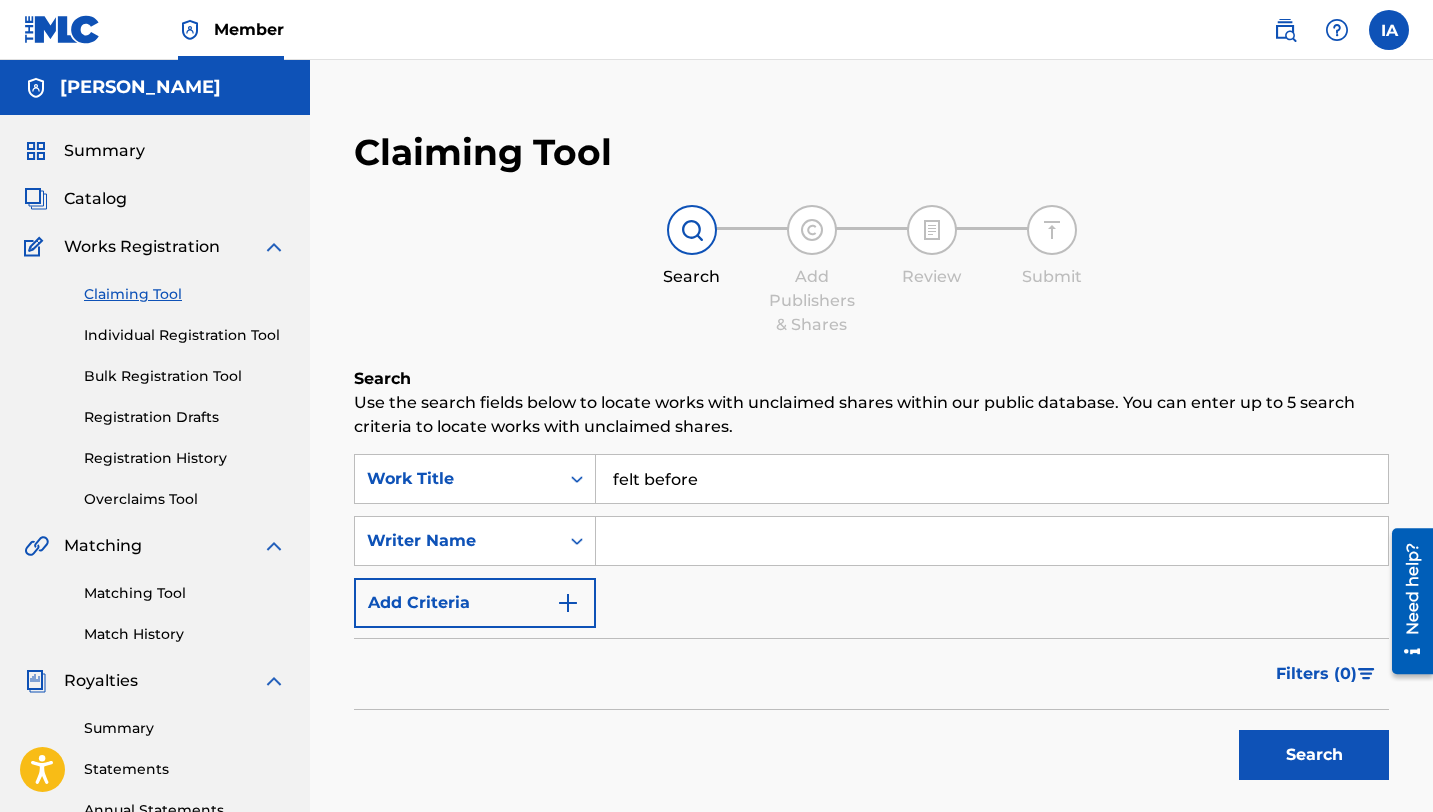 click at bounding box center [992, 541] 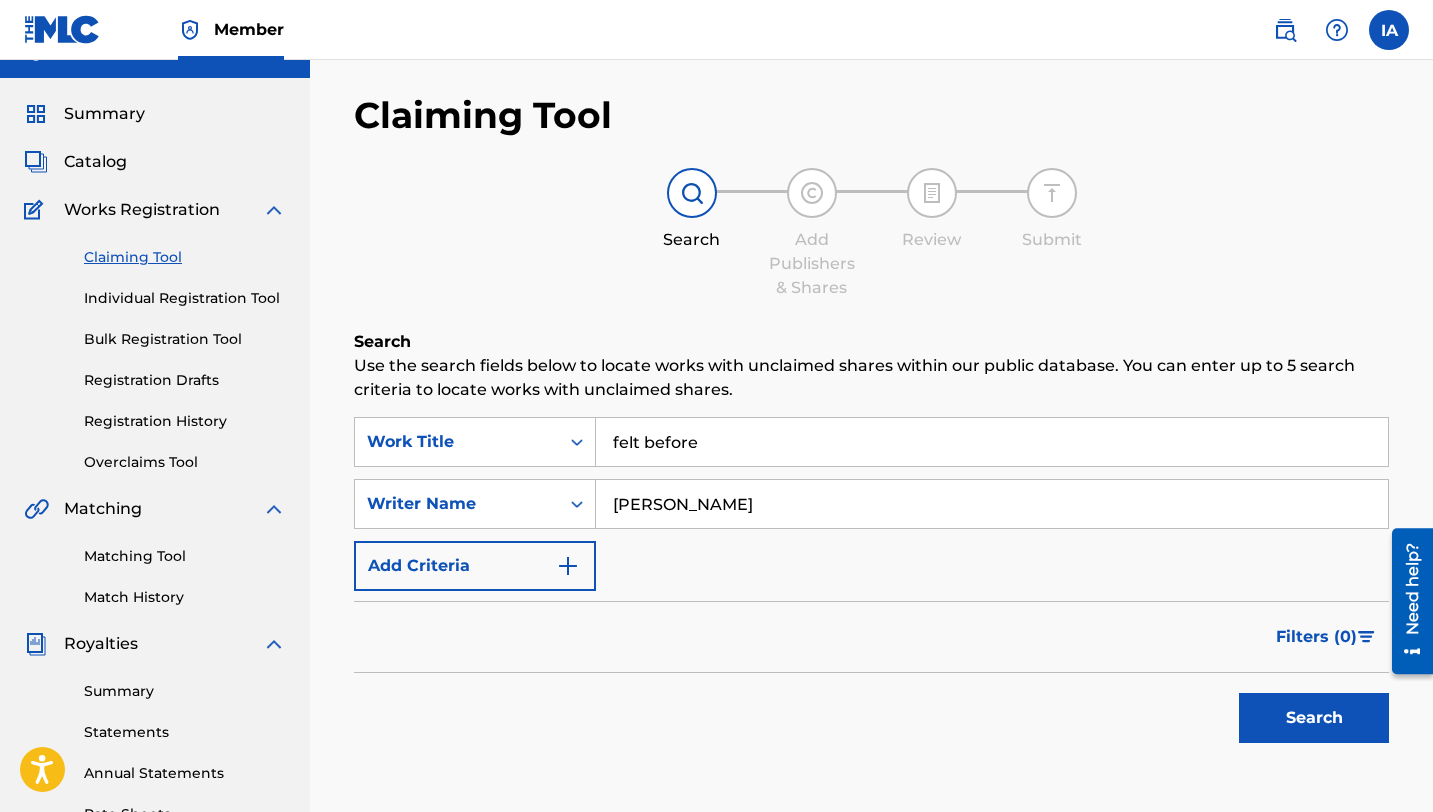 click on "Search" at bounding box center (1314, 718) 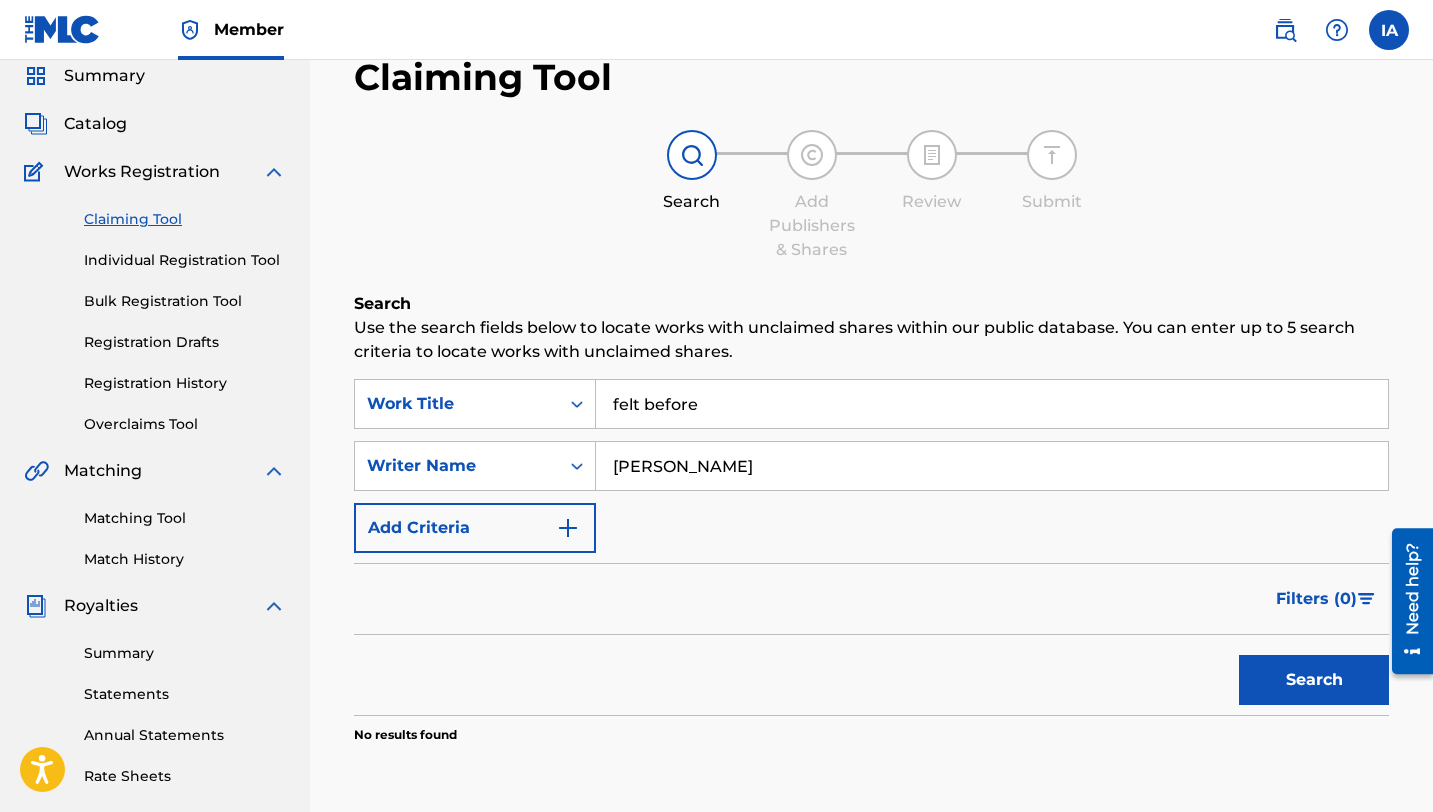 scroll, scrollTop: 0, scrollLeft: 0, axis: both 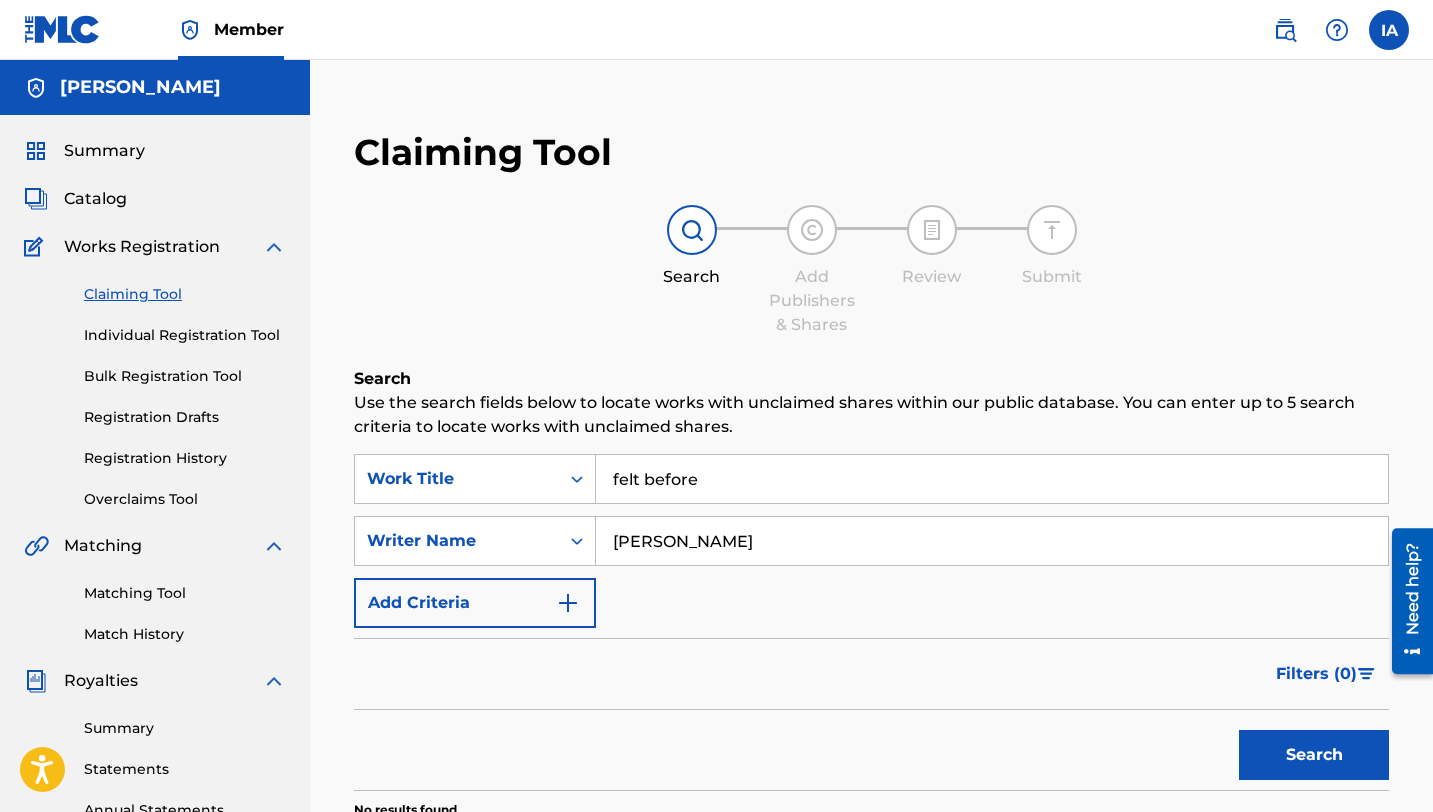 click at bounding box center [1285, 30] 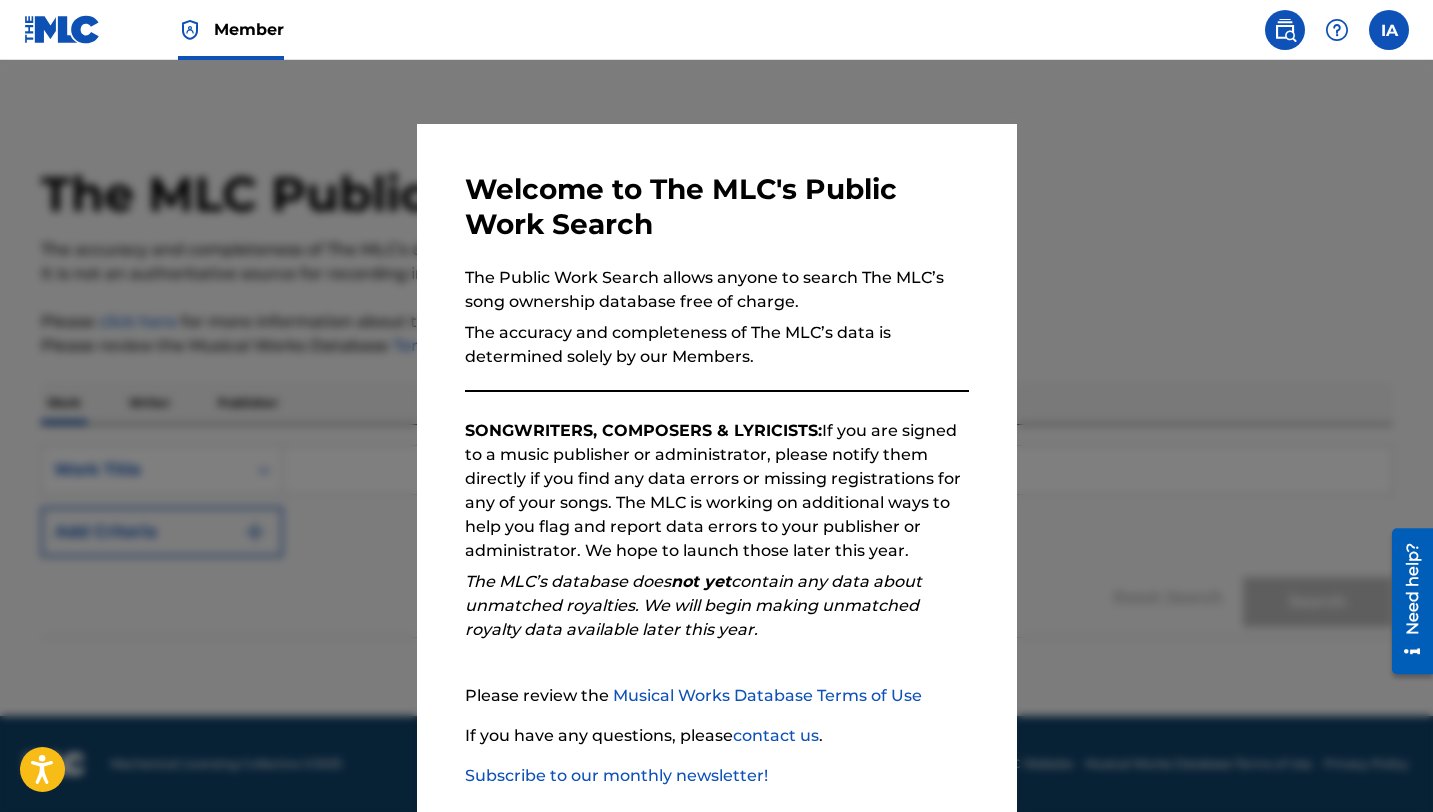 click at bounding box center (716, 466) 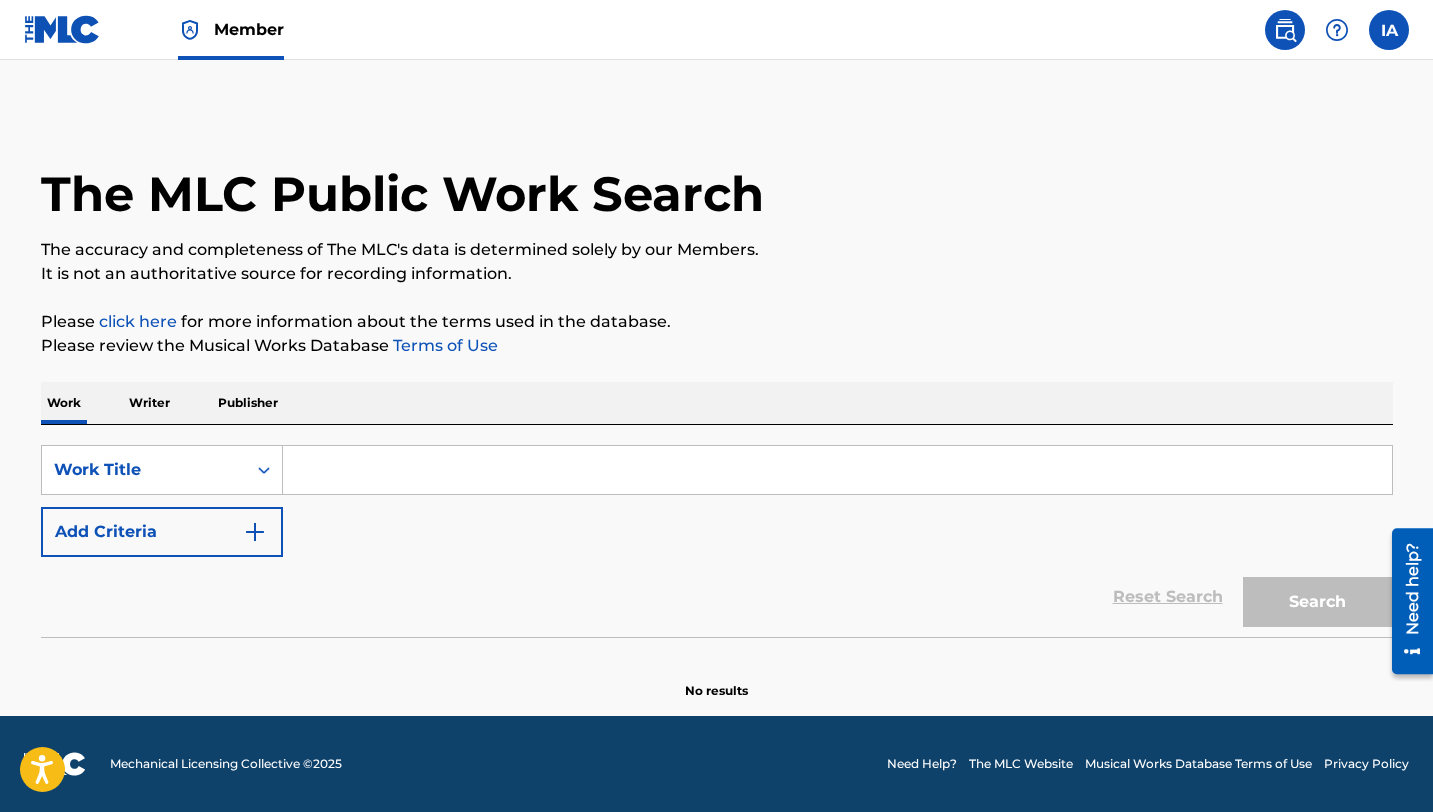 click at bounding box center [837, 470] 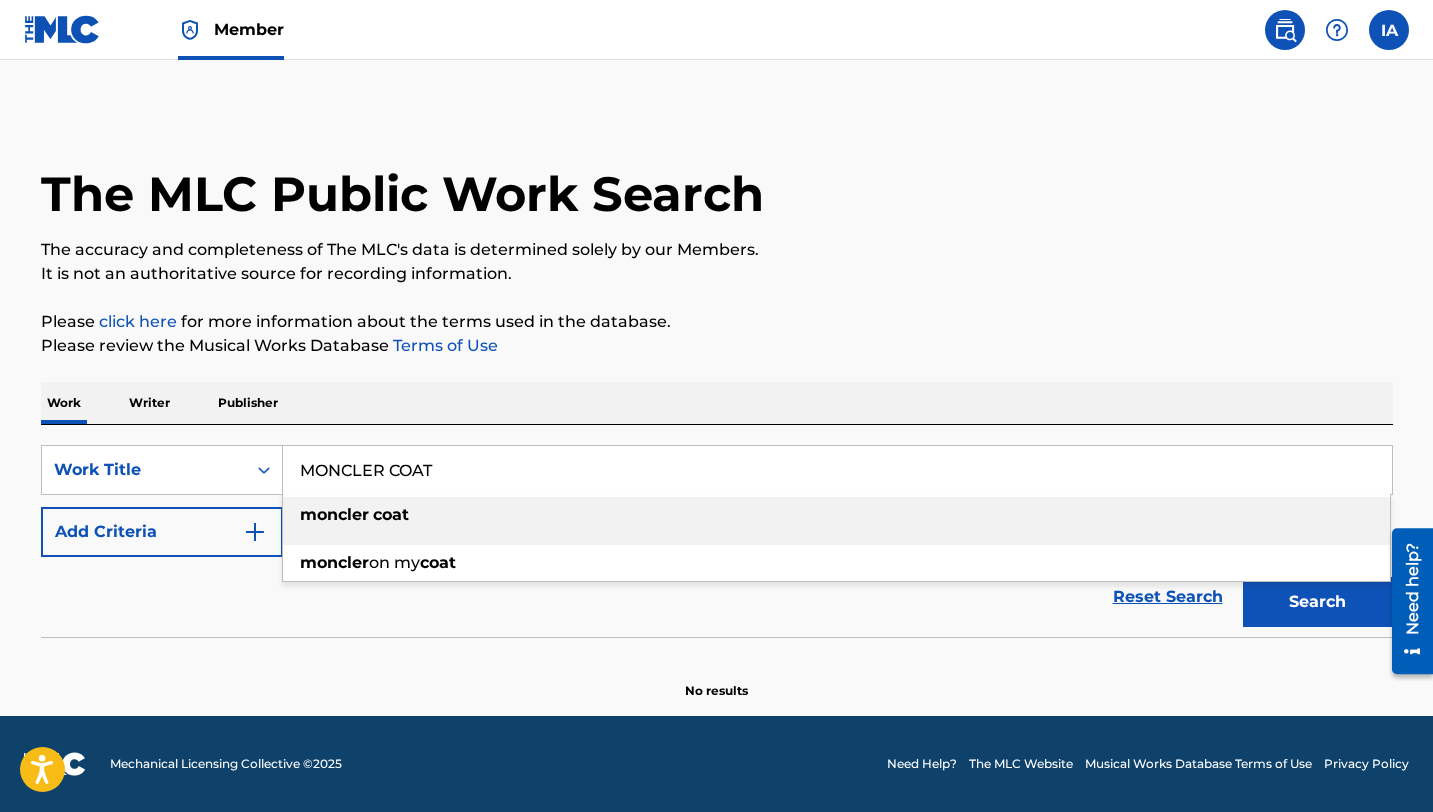 click on "MONCLER COAT" at bounding box center [837, 470] 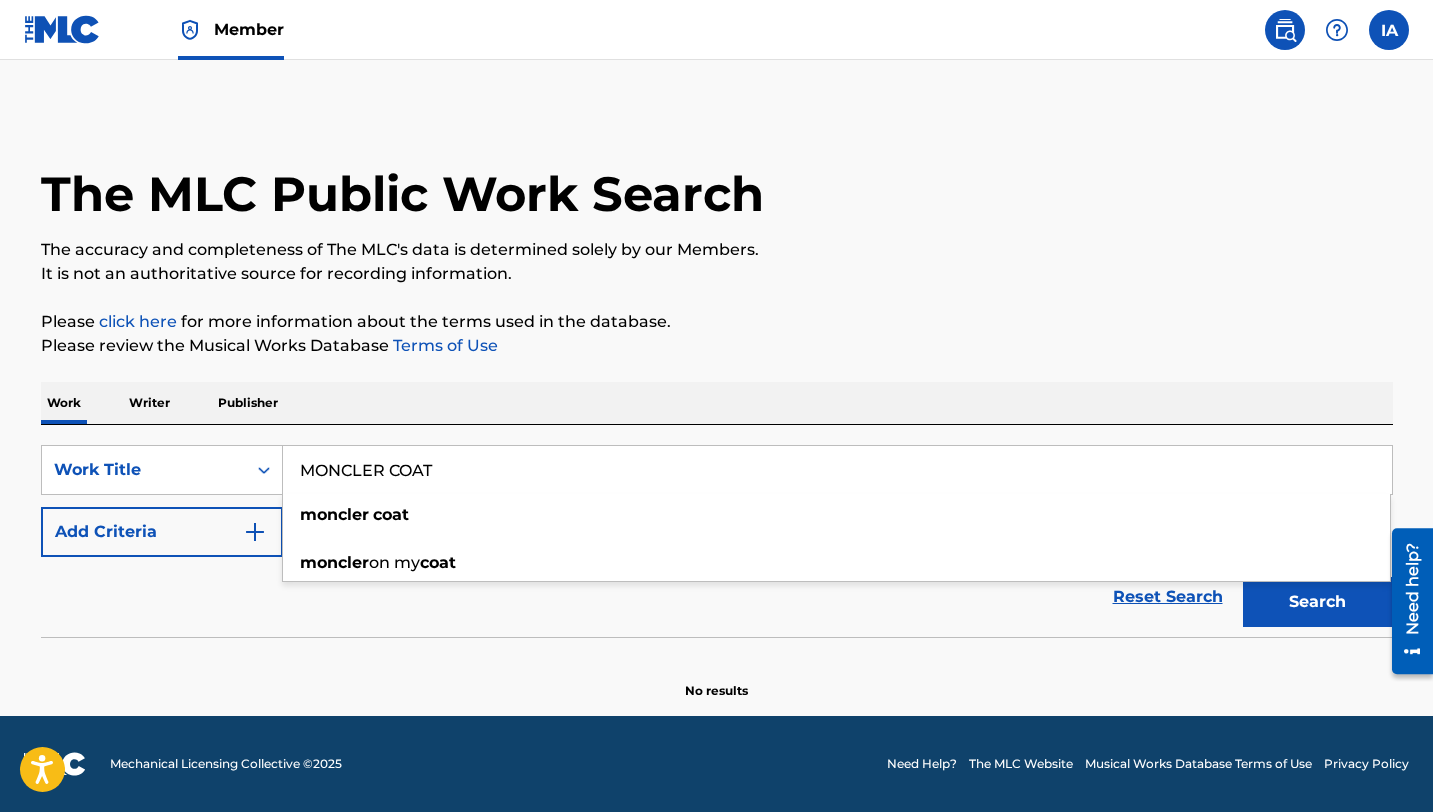 type on "MONCLER COAT" 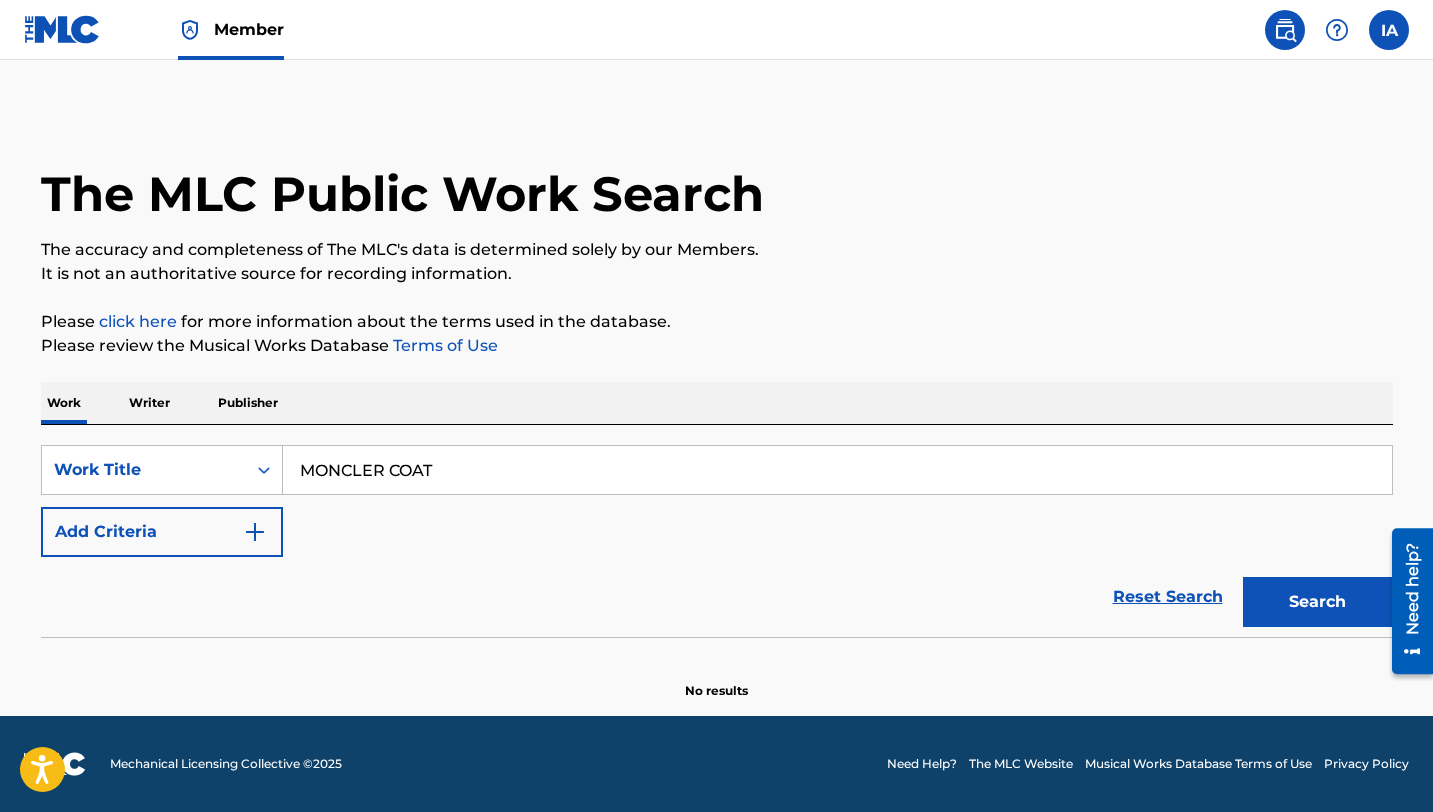 drag, startPoint x: 88, startPoint y: 604, endPoint x: 192, endPoint y: 549, distance: 117.64778 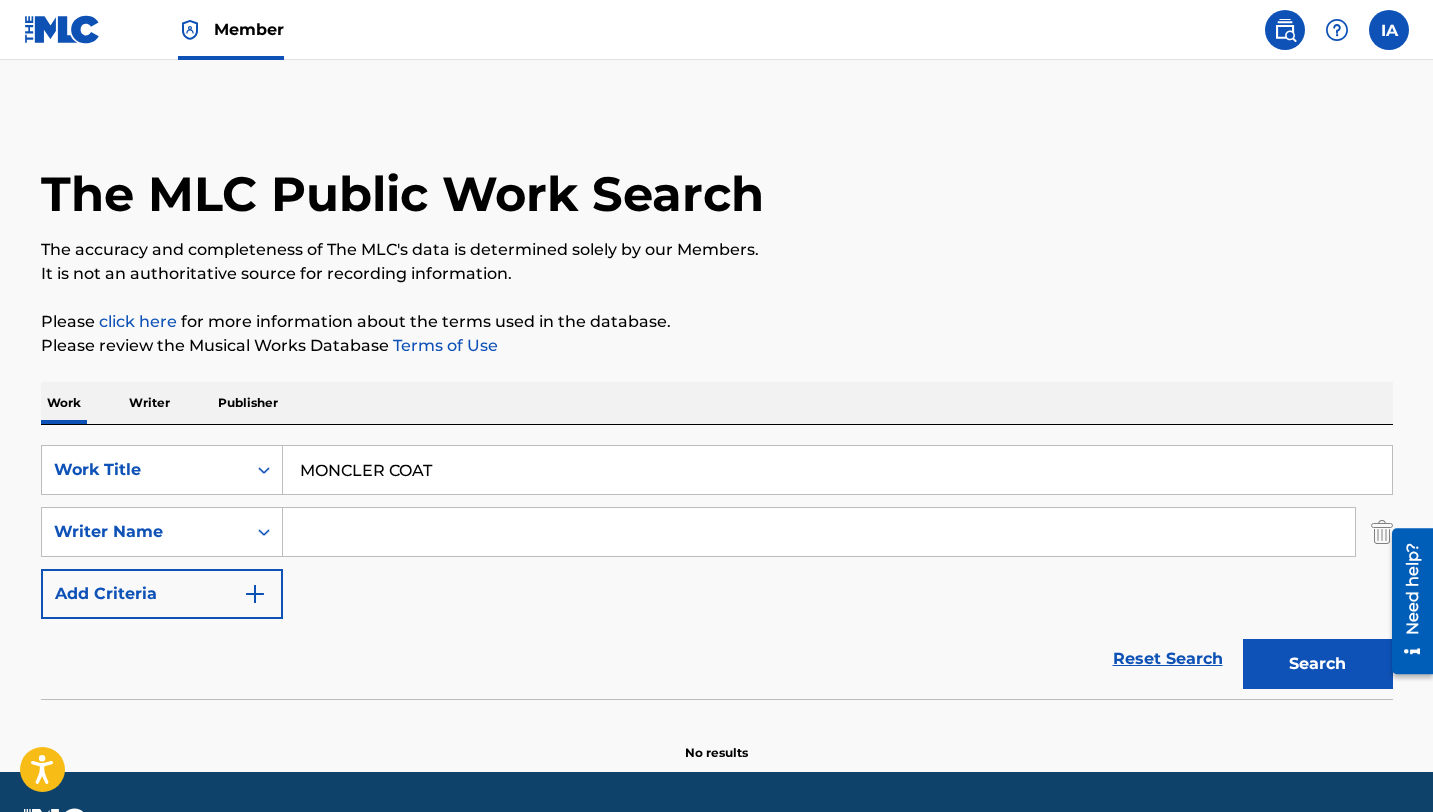 drag, startPoint x: 371, startPoint y: 524, endPoint x: 911, endPoint y: 95, distance: 689.6673 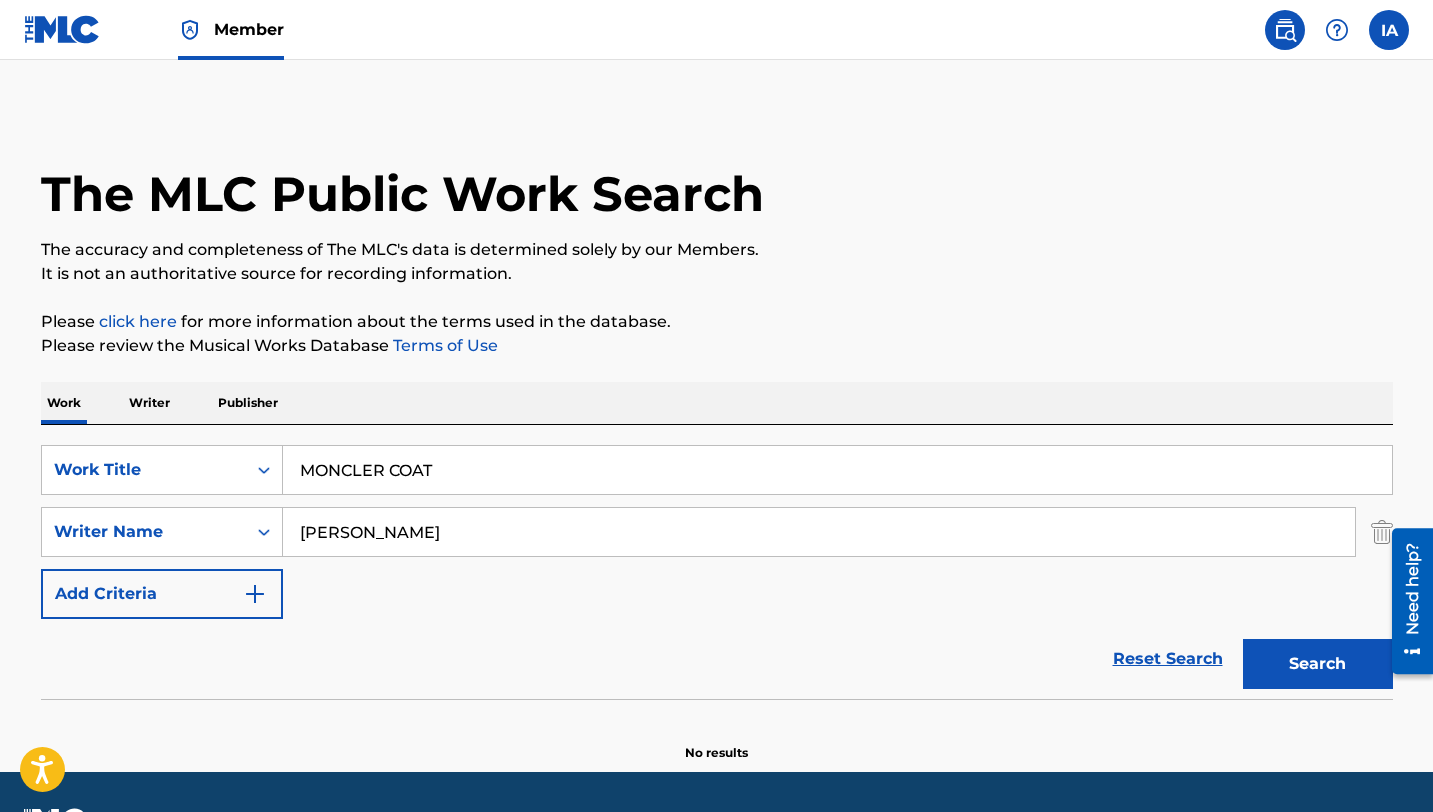 click on "Search" at bounding box center [1318, 664] 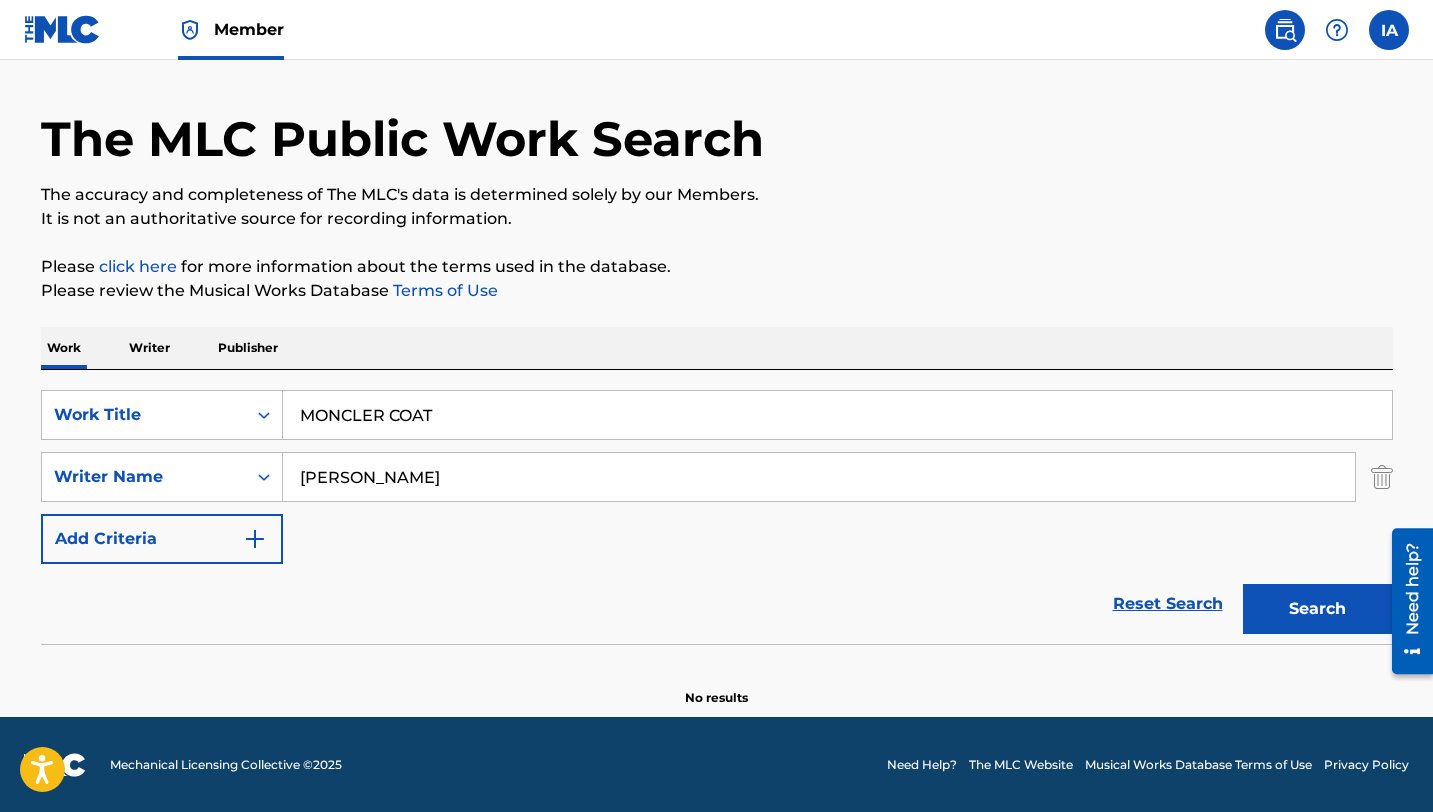 scroll, scrollTop: 56, scrollLeft: 0, axis: vertical 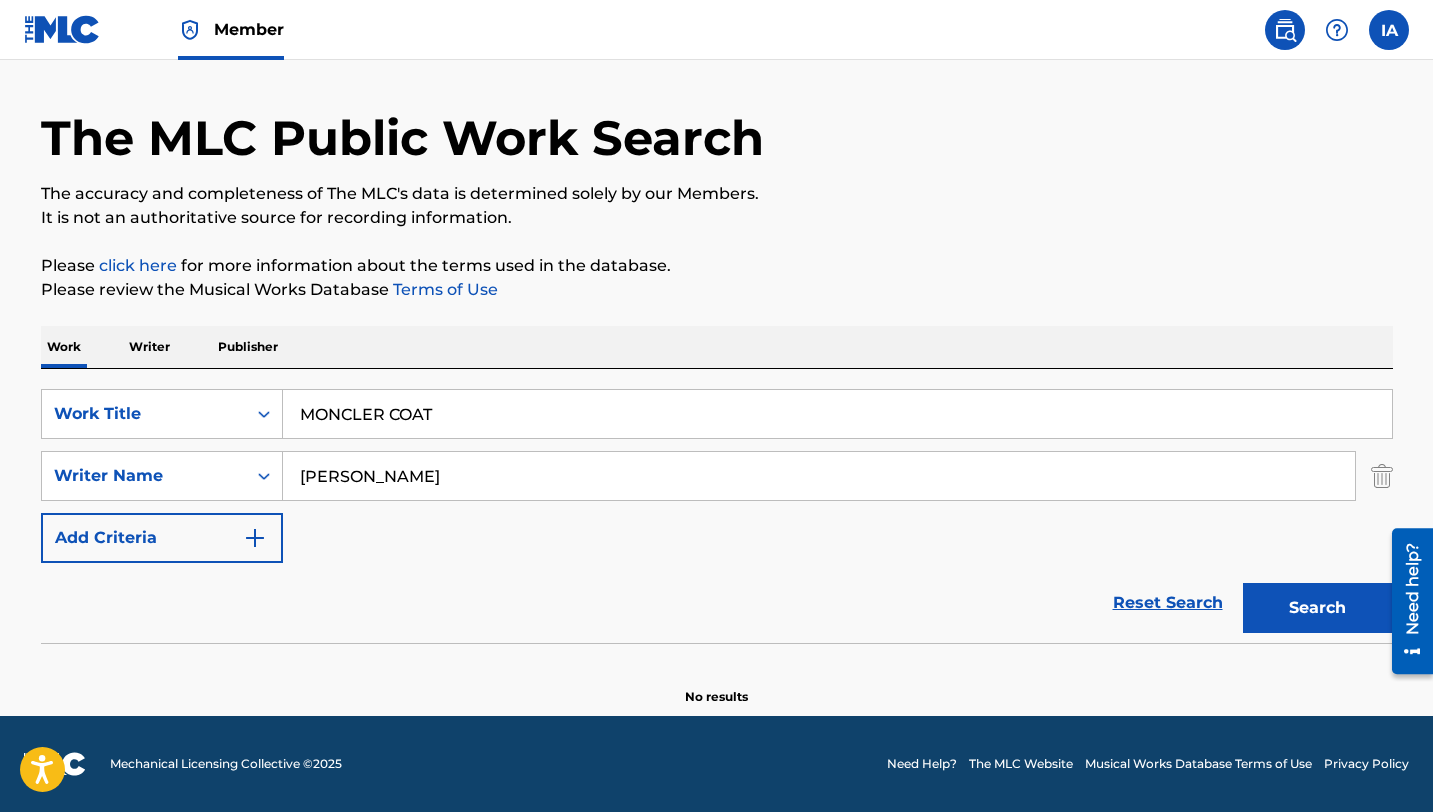 click on "[PERSON_NAME]" at bounding box center [819, 476] 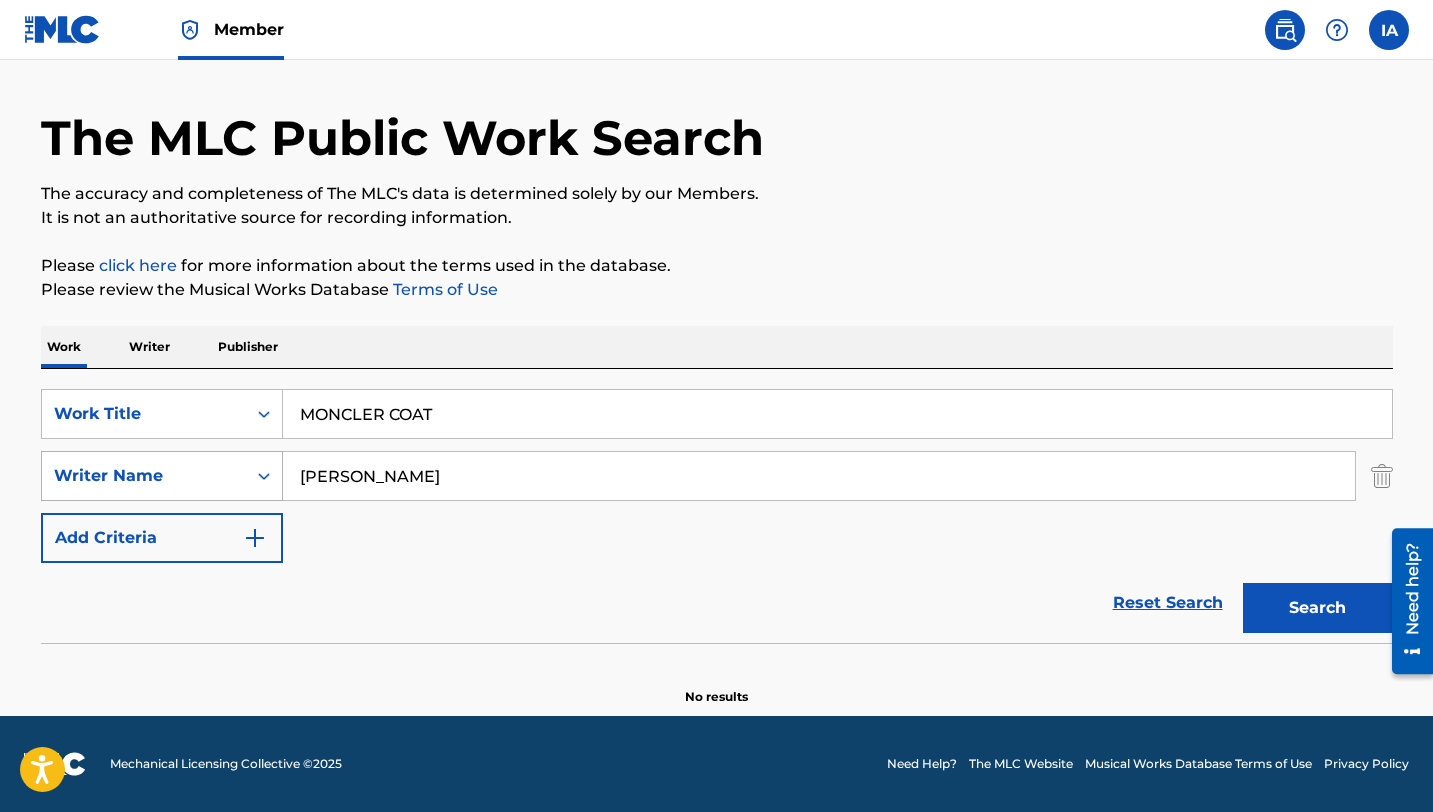 drag, startPoint x: 477, startPoint y: 478, endPoint x: 262, endPoint y: 456, distance: 216.12265 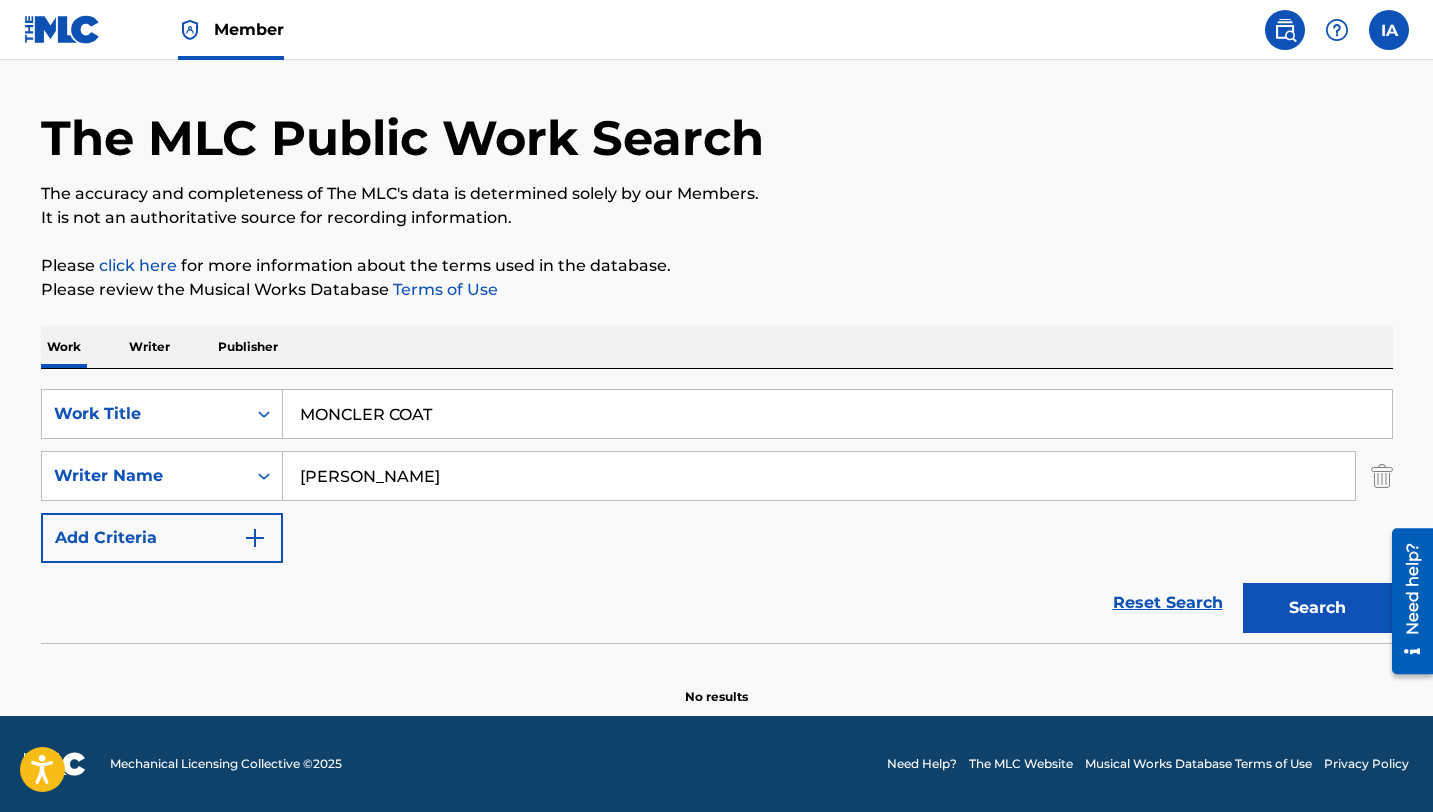 paste on "[PERSON_NAME]" 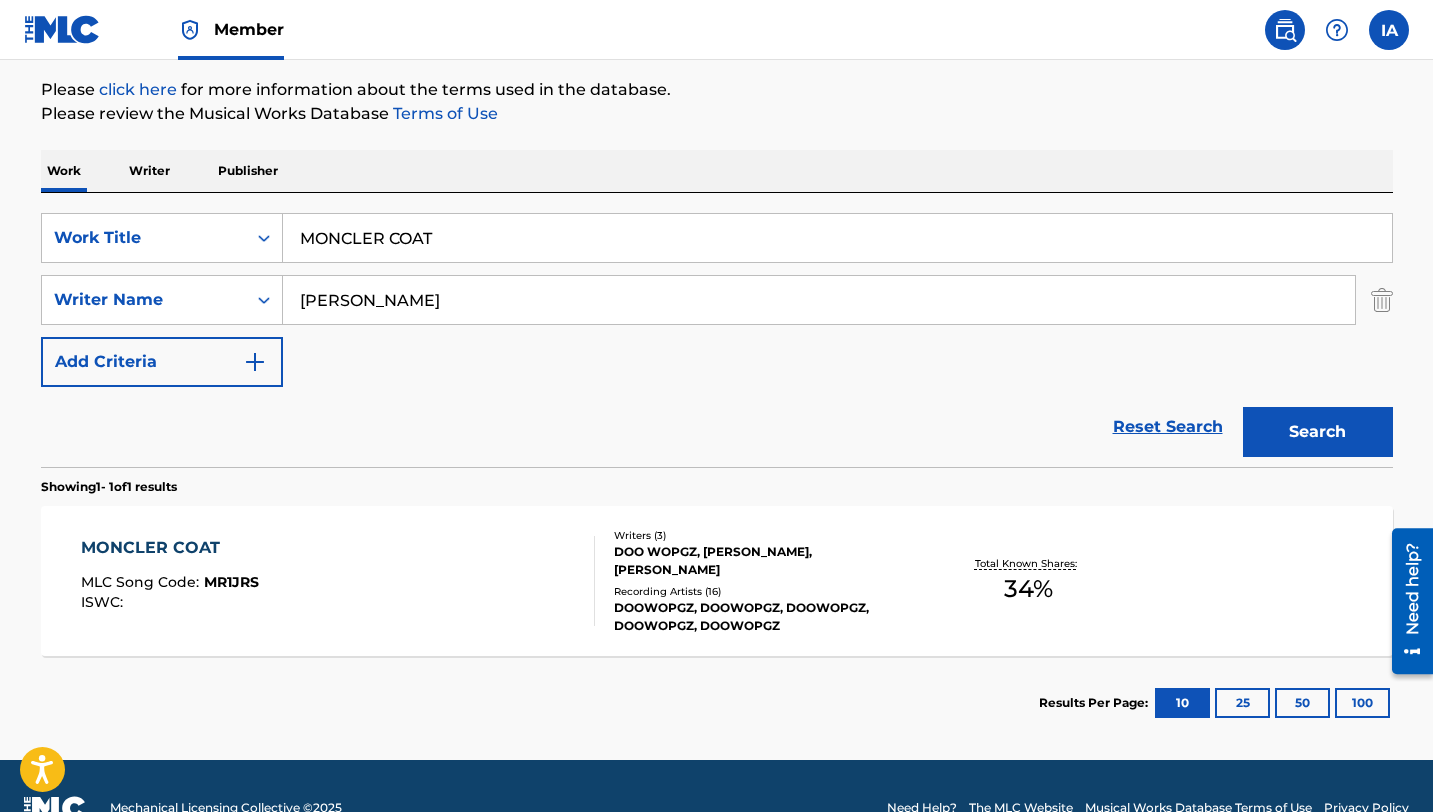 scroll, scrollTop: 276, scrollLeft: 0, axis: vertical 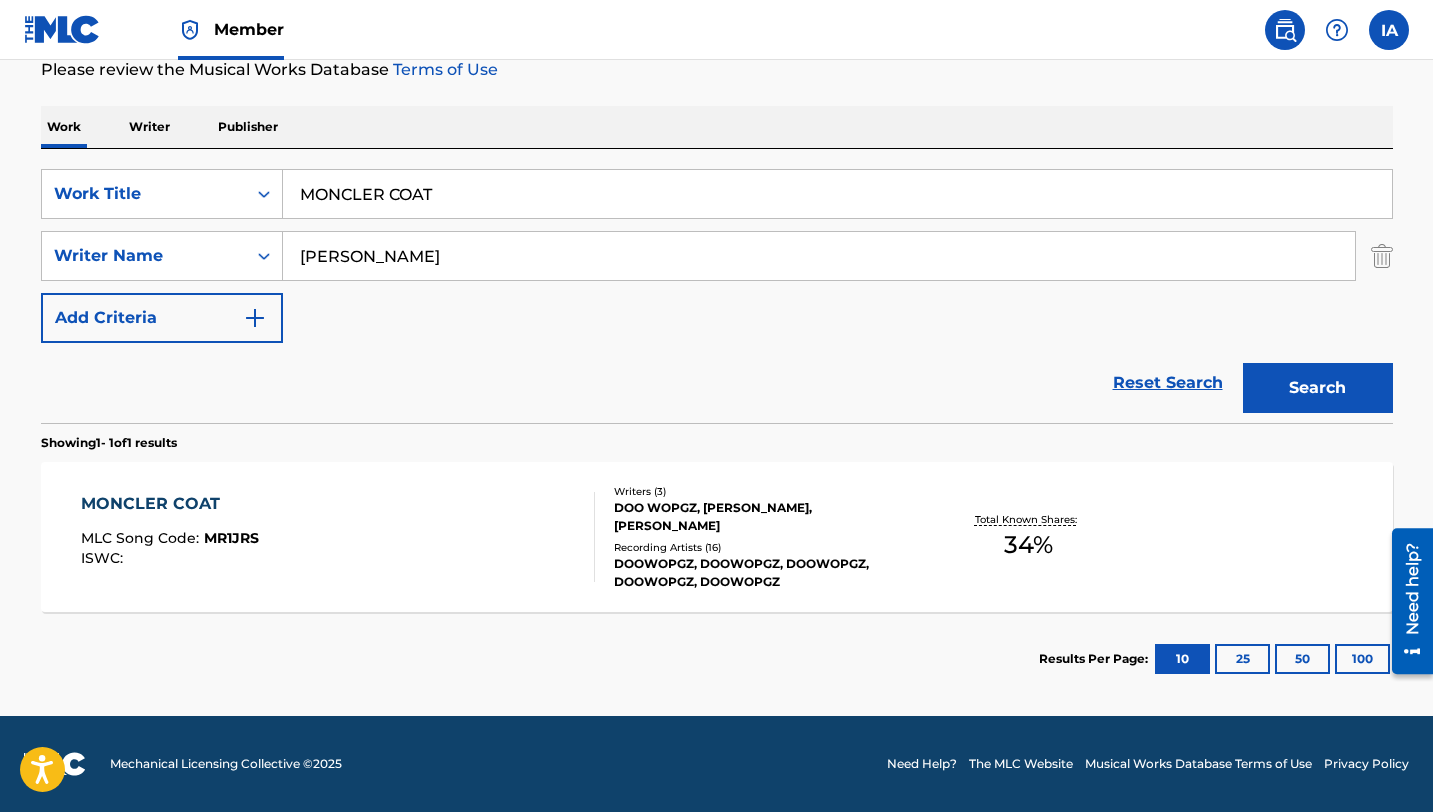 click on "MONCLER COAT MLC Song Code : MR1JRS ISWC : Writers ( 3 ) DOO WOPGZ, [PERSON_NAME], [PERSON_NAME] Recording Artists ( 16 ) [PERSON_NAME], [PERSON_NAME], DOOWOPGZ, DOOWOPGZ, DOOWOPGZ Total Known Shares: 34 %" at bounding box center (717, 537) 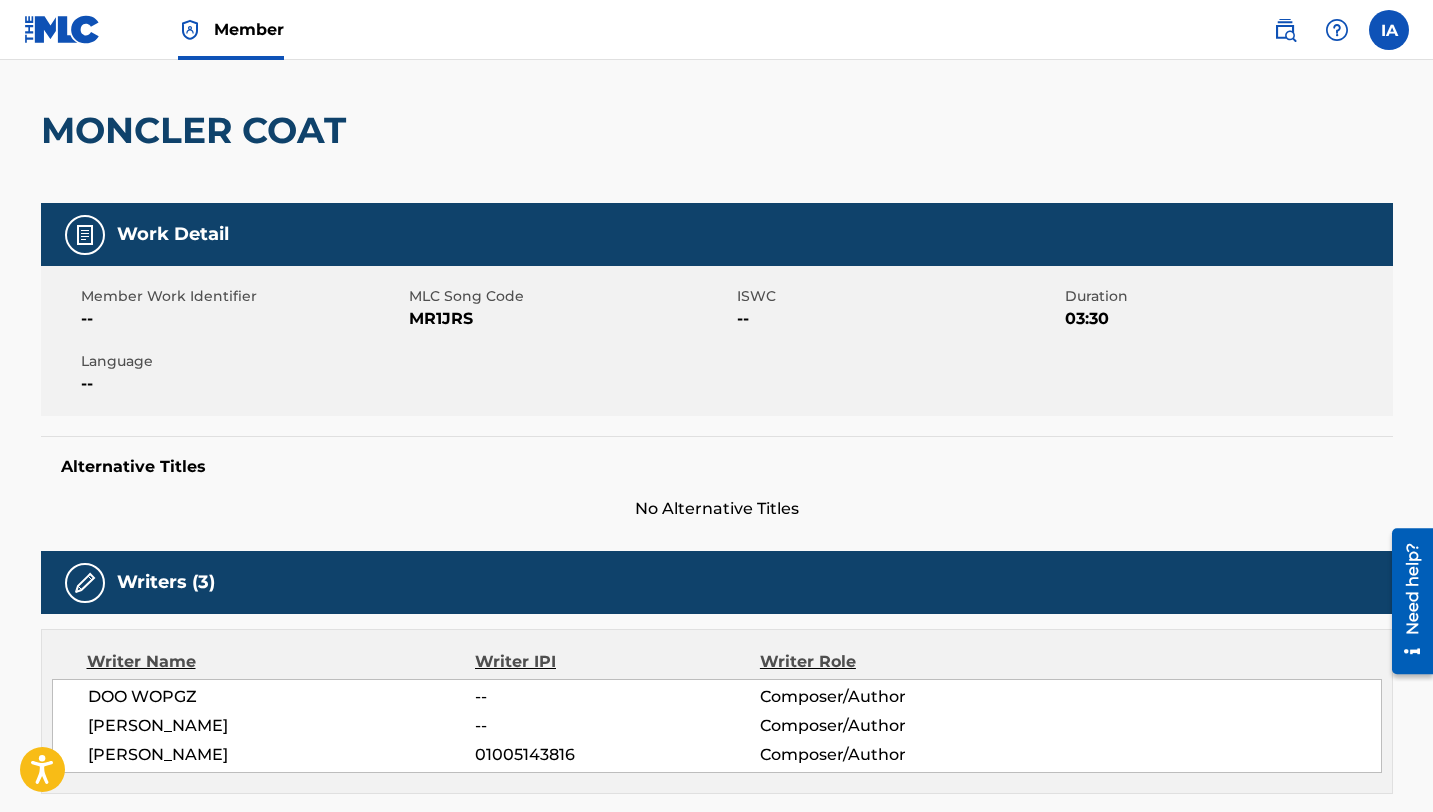 scroll, scrollTop: 0, scrollLeft: 0, axis: both 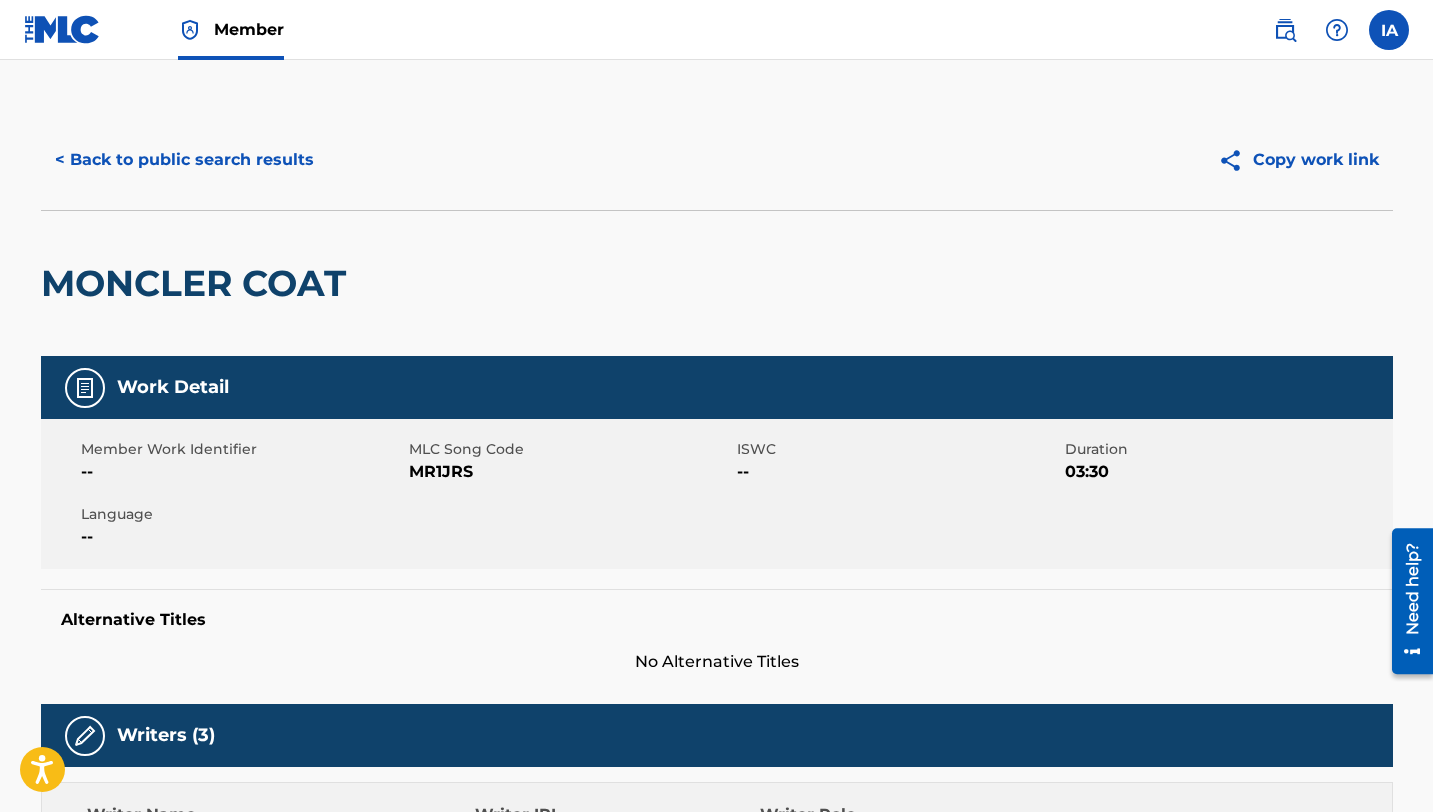 click at bounding box center (62, 29) 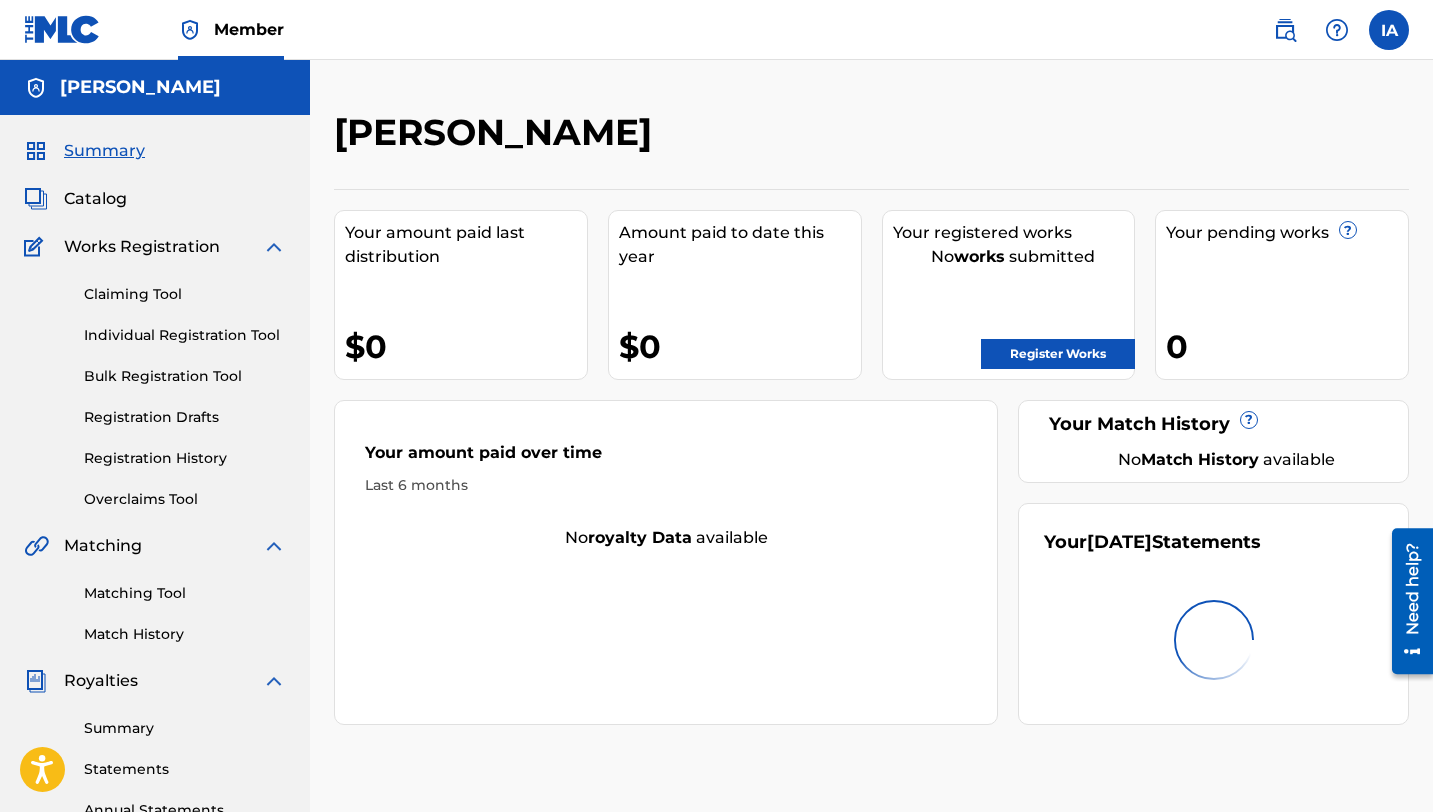 click on "Claiming Tool" at bounding box center [185, 294] 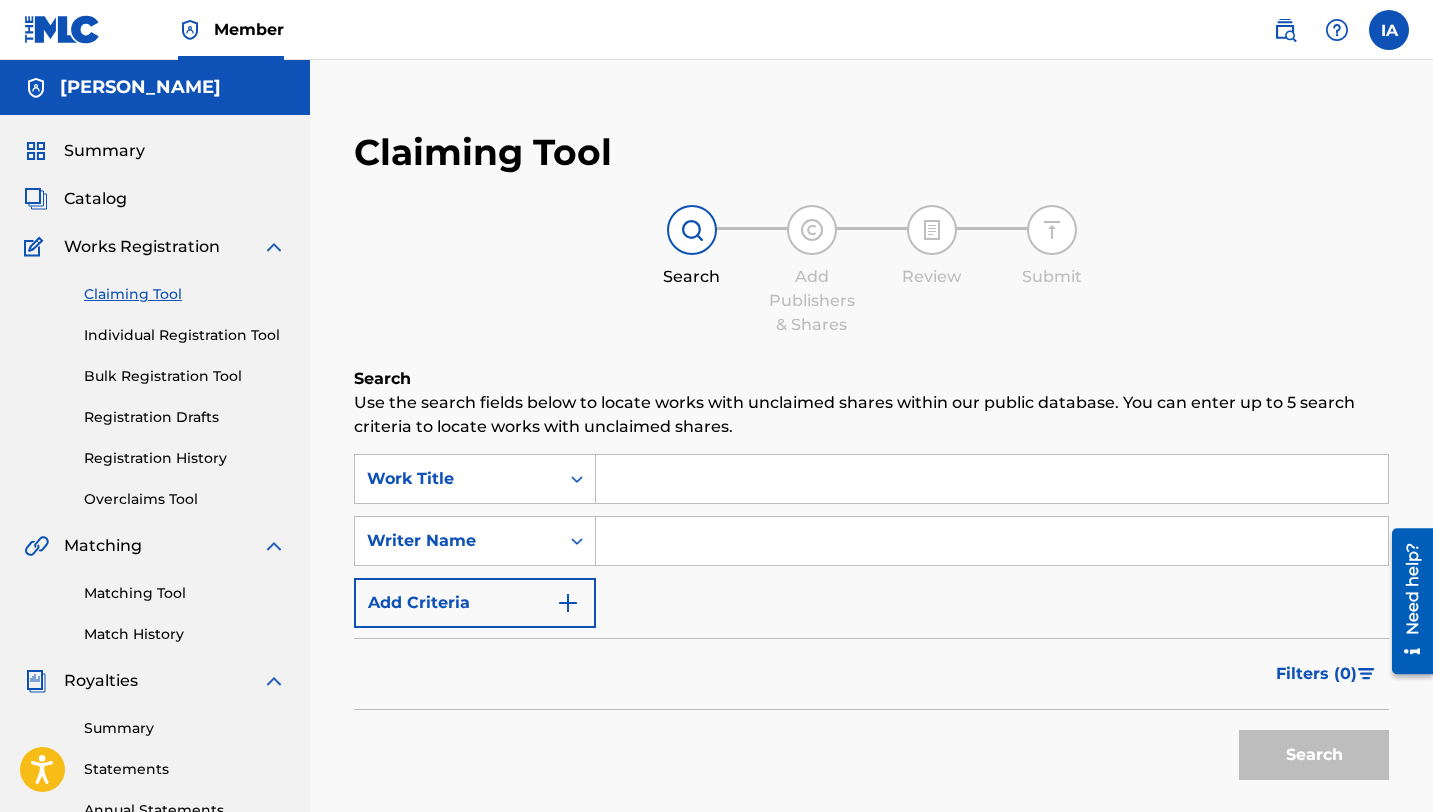 click at bounding box center [992, 479] 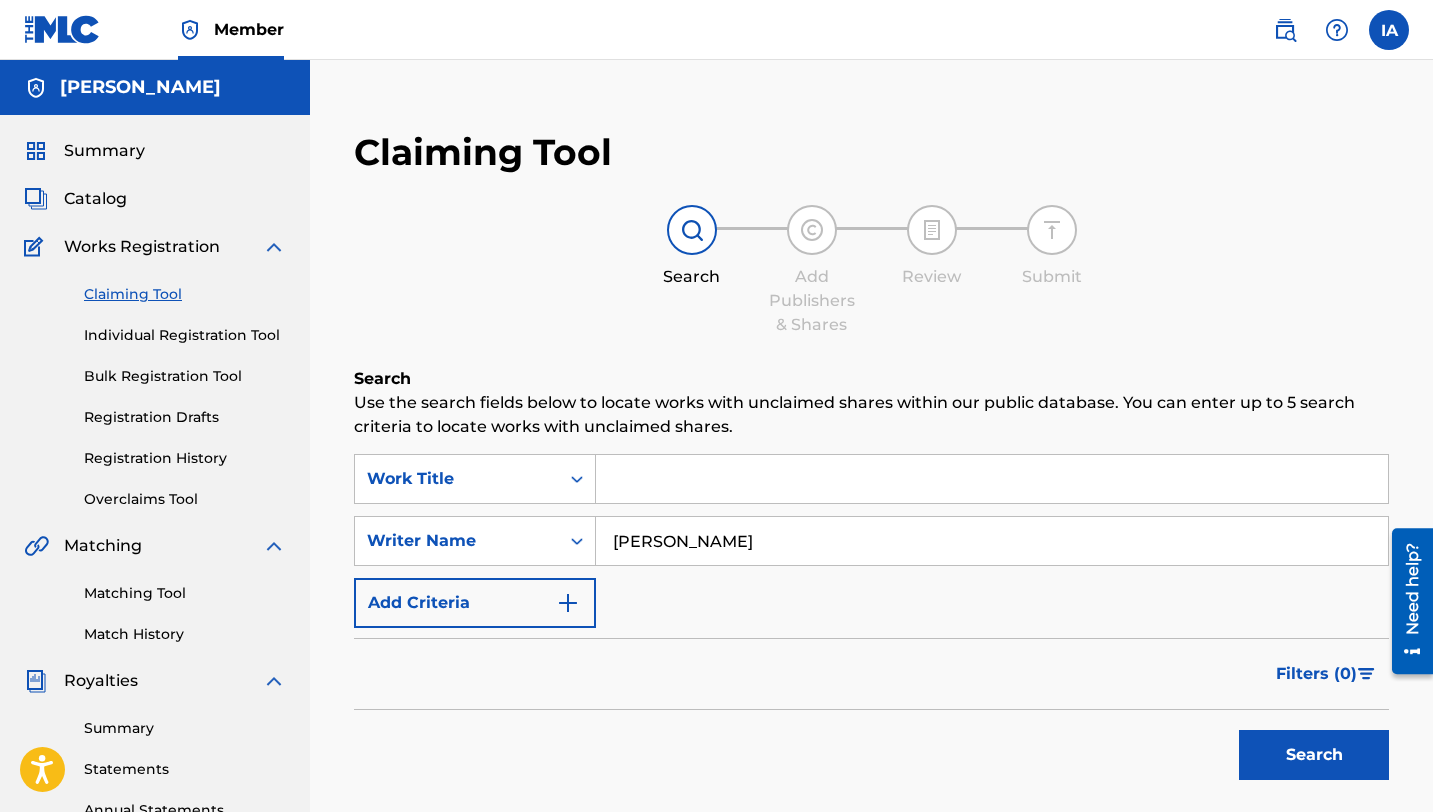 type on "[PERSON_NAME]" 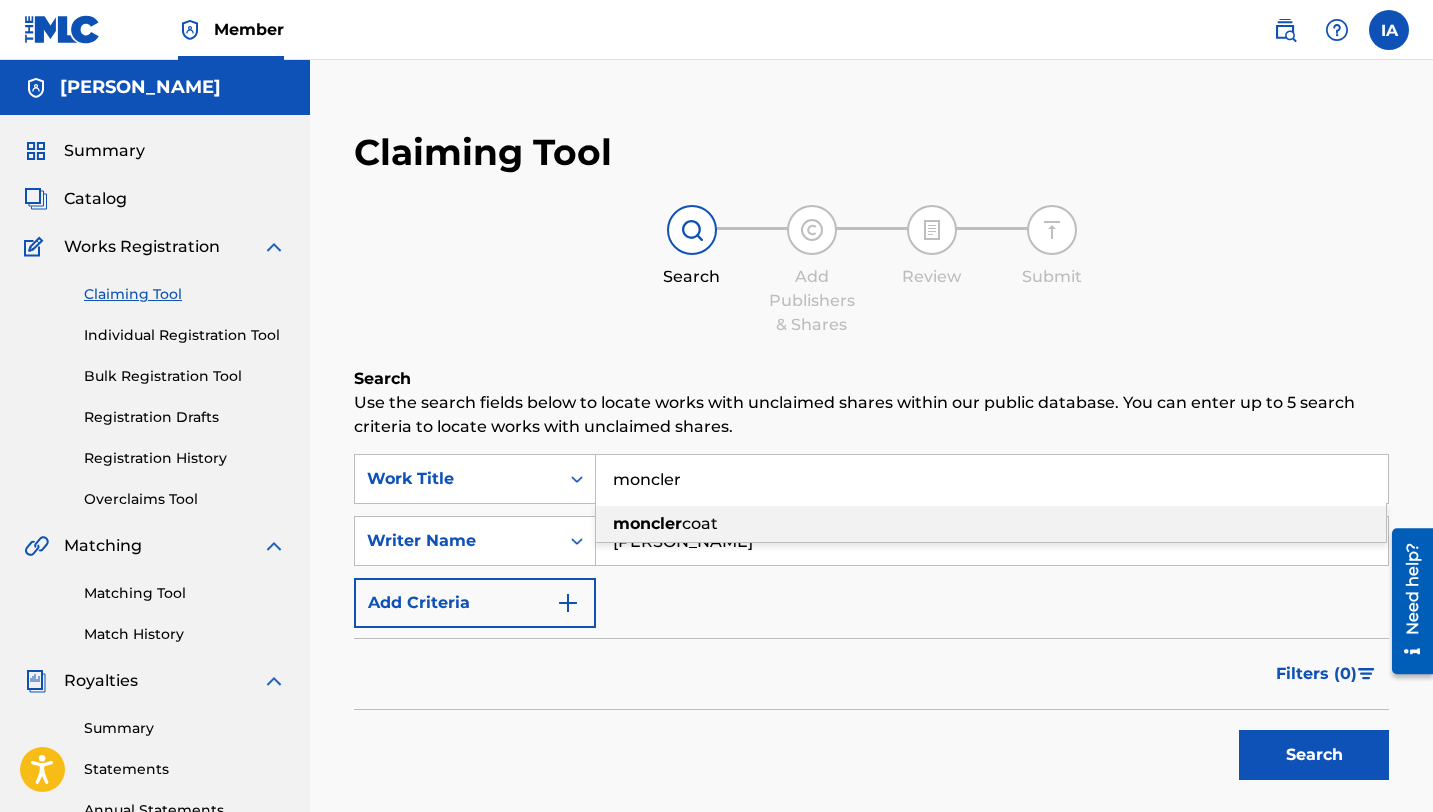 click on "coat" at bounding box center (700, 523) 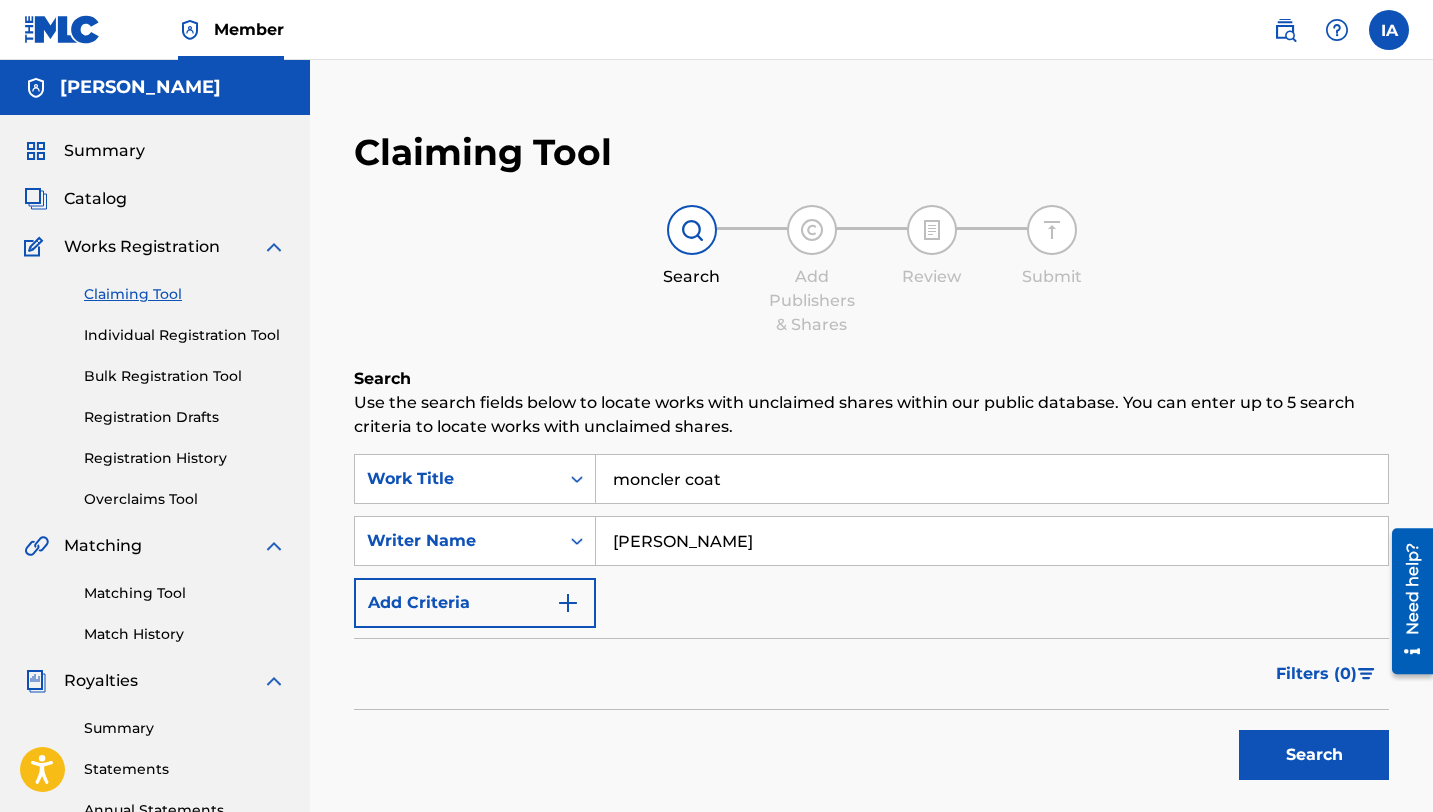 click on "Search" at bounding box center (1314, 755) 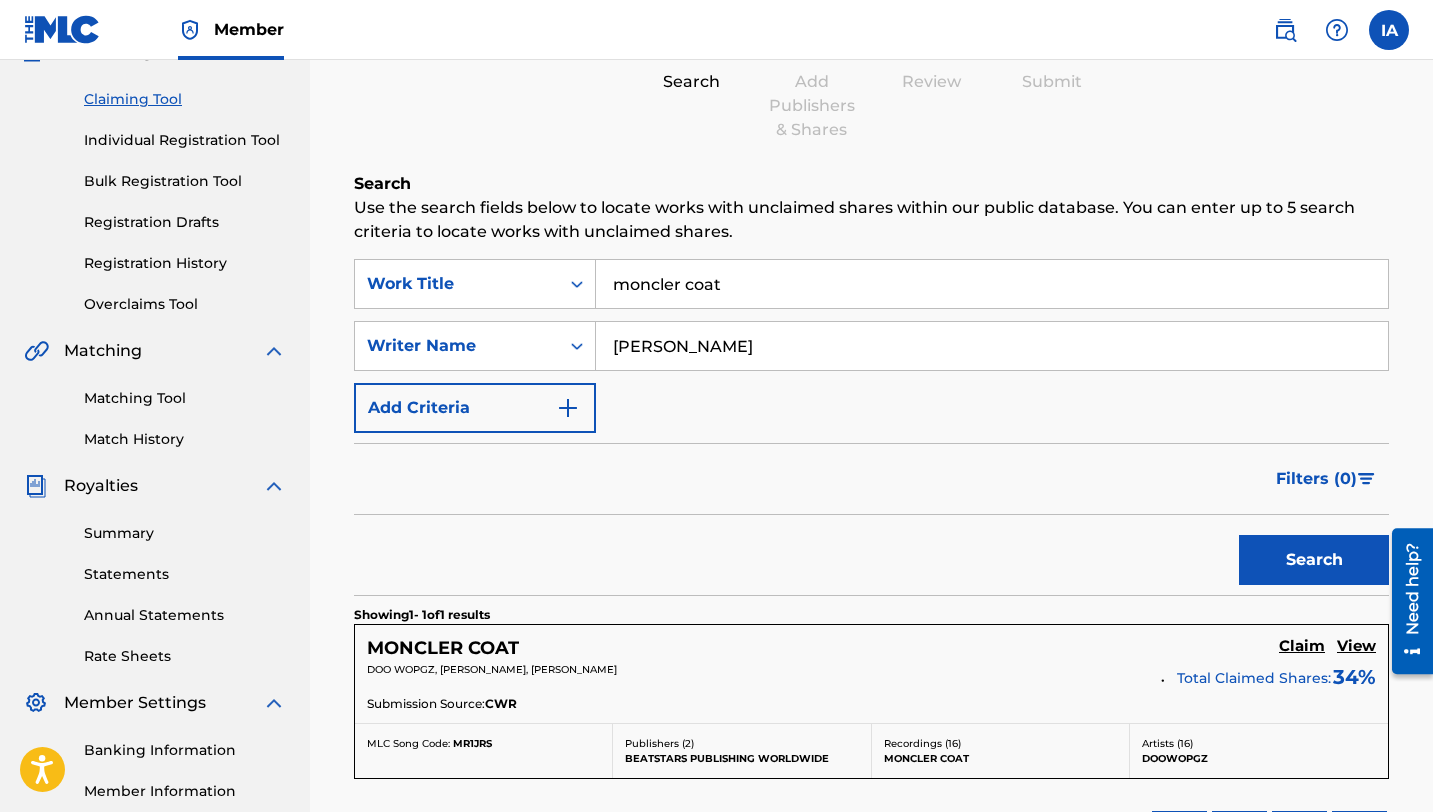 scroll, scrollTop: 332, scrollLeft: 0, axis: vertical 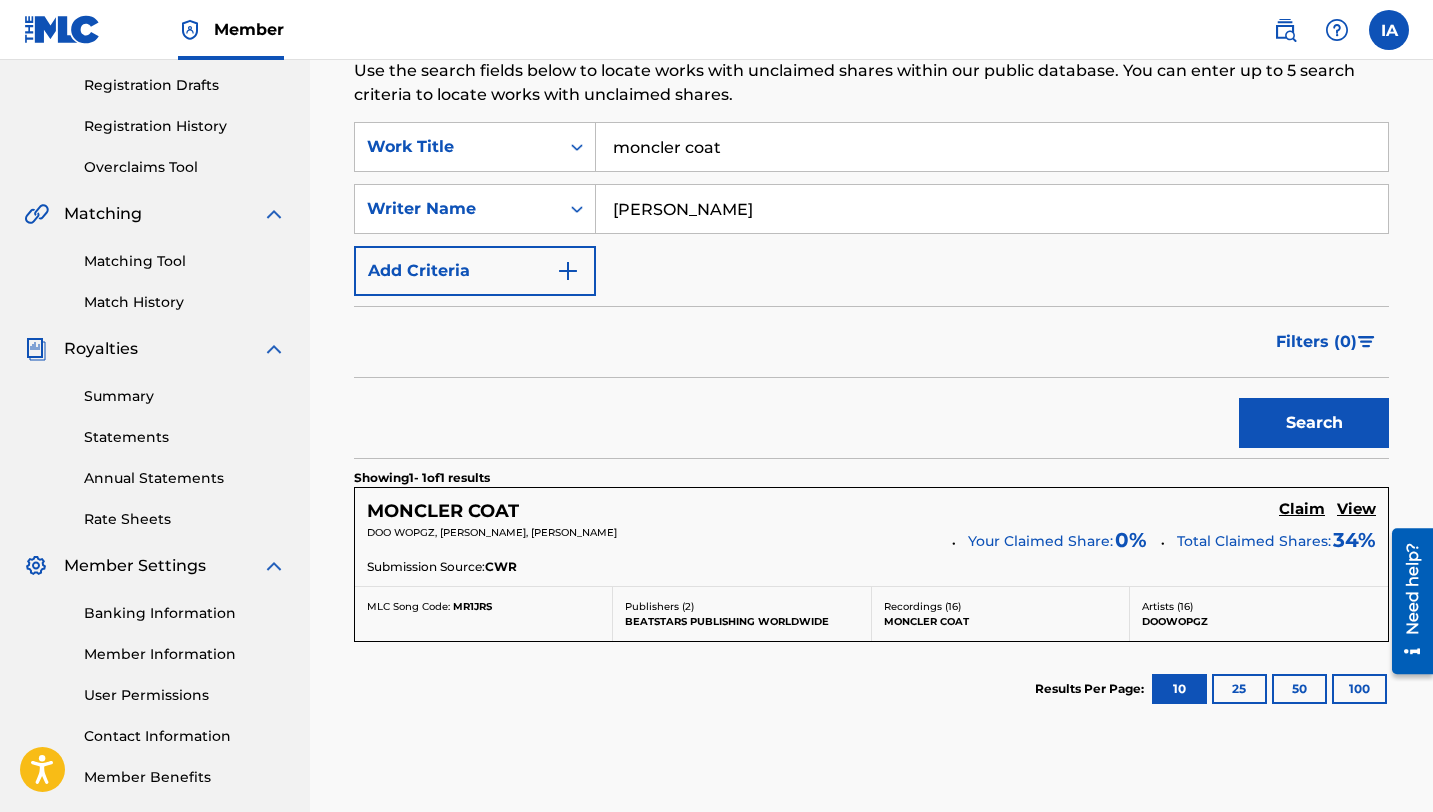 click on "Claim" at bounding box center (1302, 509) 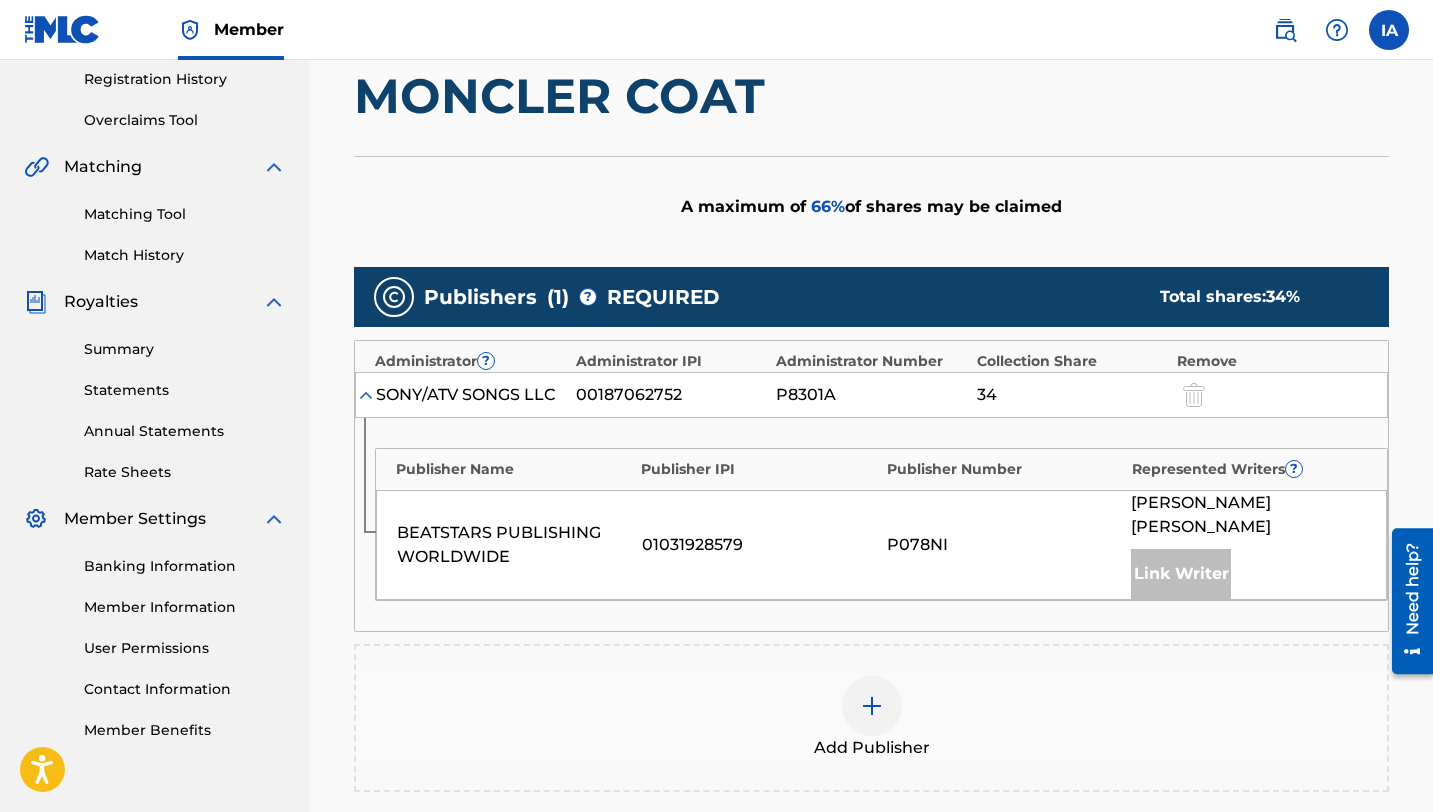 scroll, scrollTop: 487, scrollLeft: 0, axis: vertical 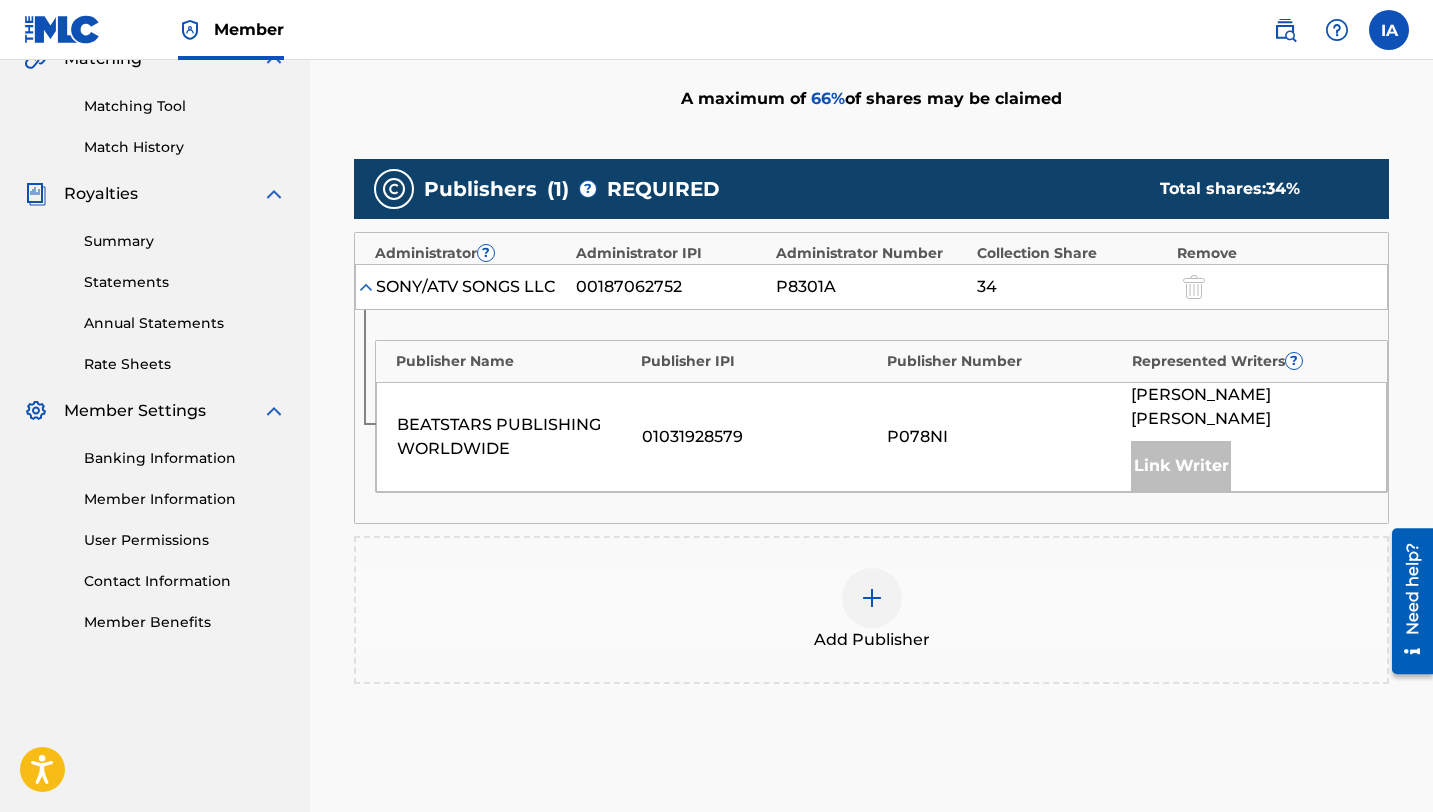 click on "Add Publisher" at bounding box center (871, 610) 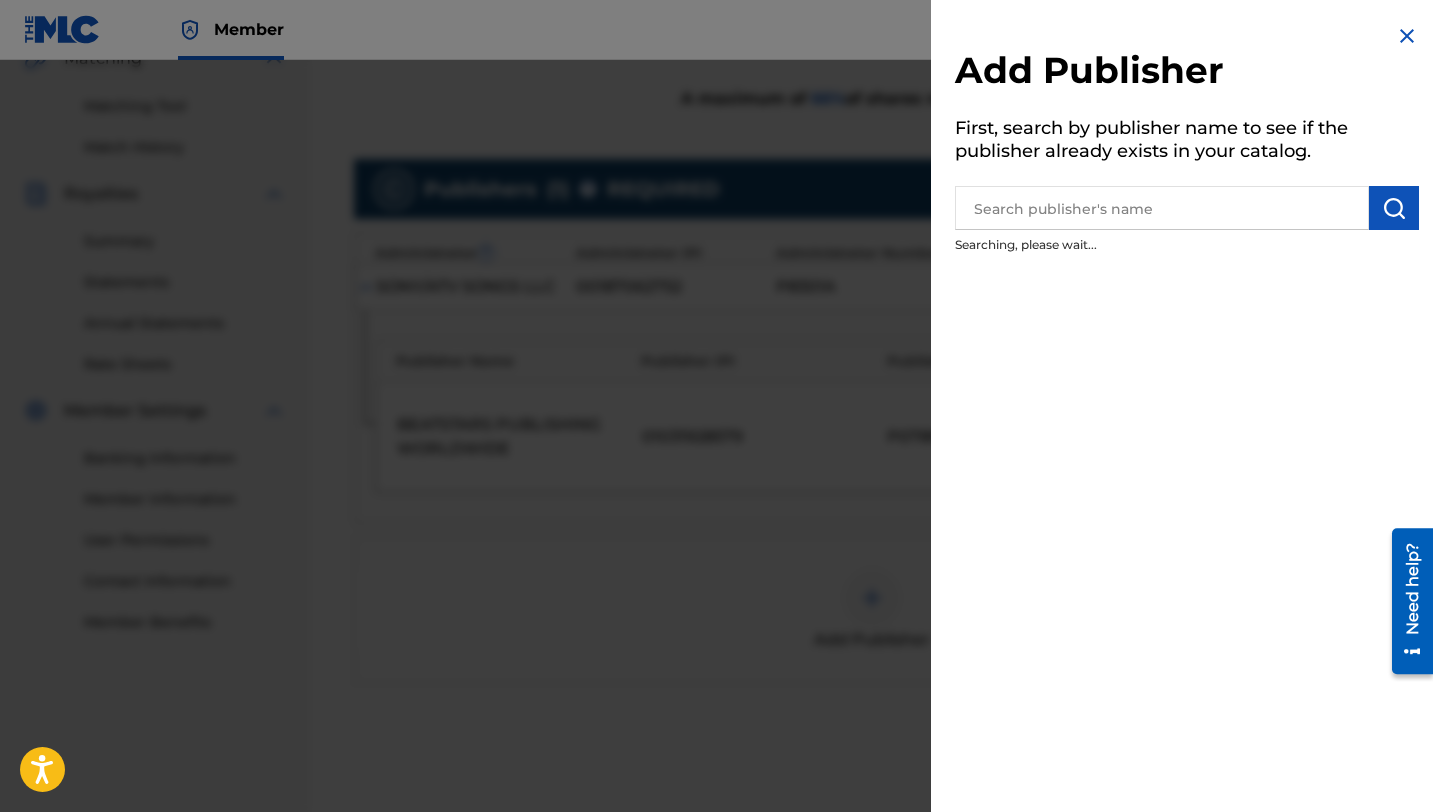 click at bounding box center [716, 466] 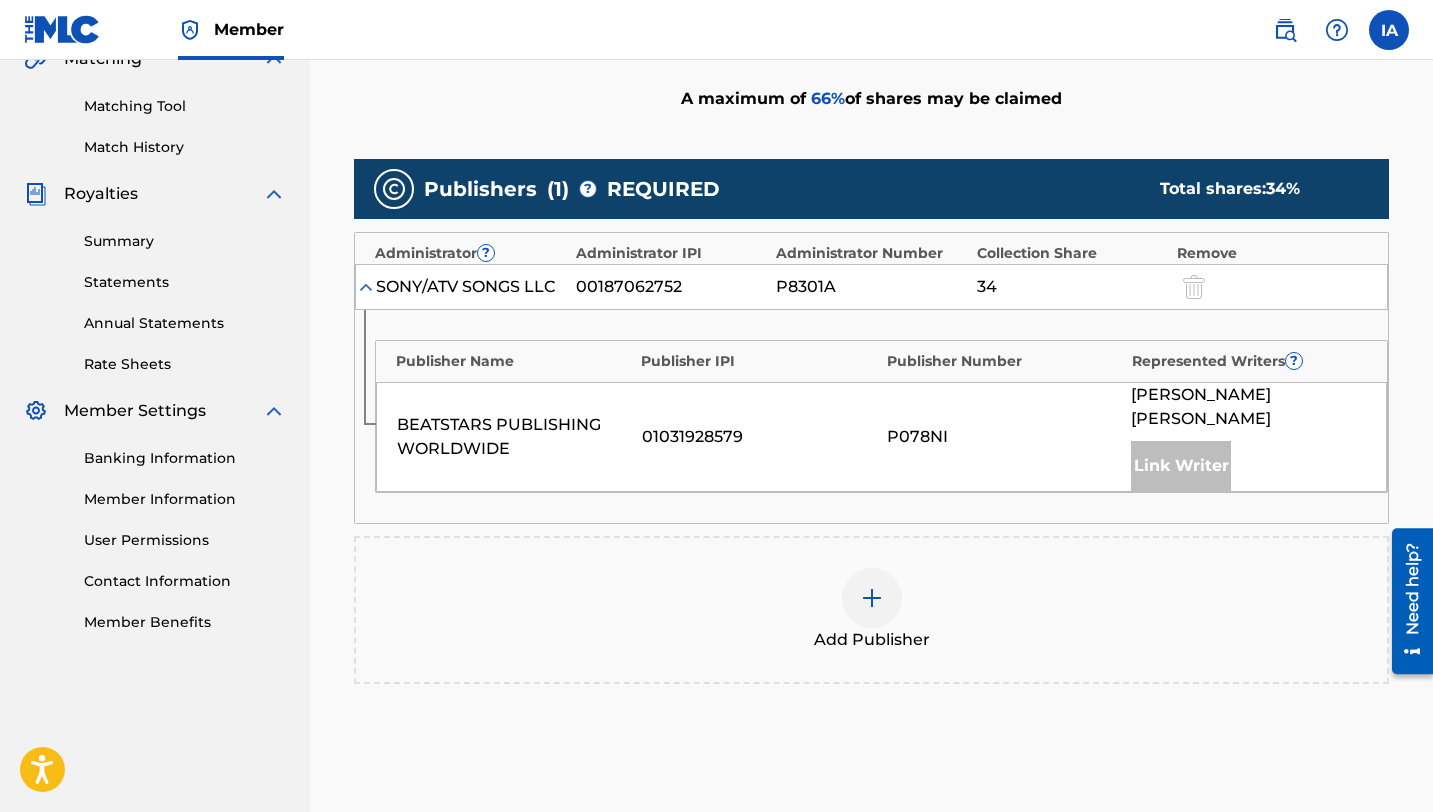 click at bounding box center [872, 598] 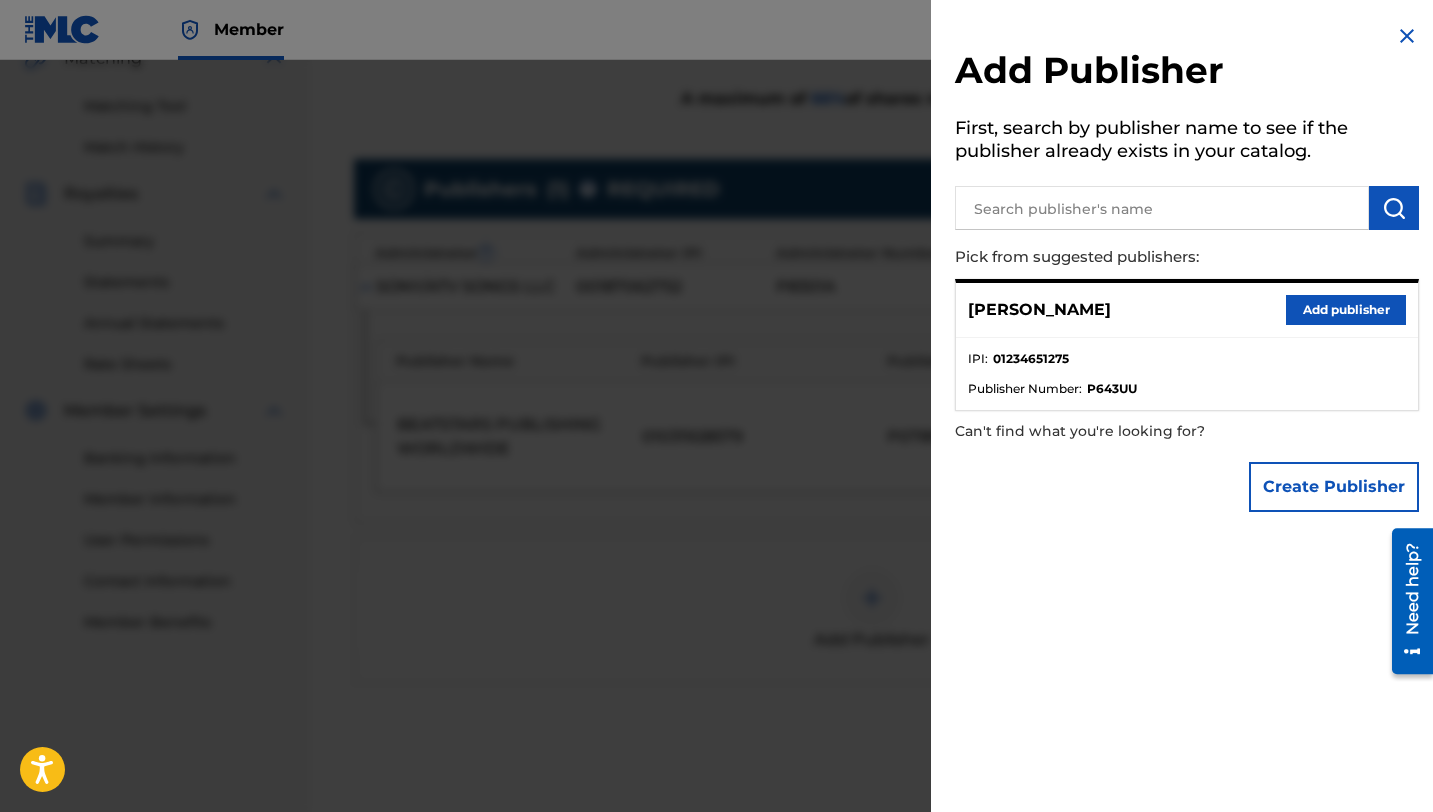 click on "Add publisher" at bounding box center (1346, 310) 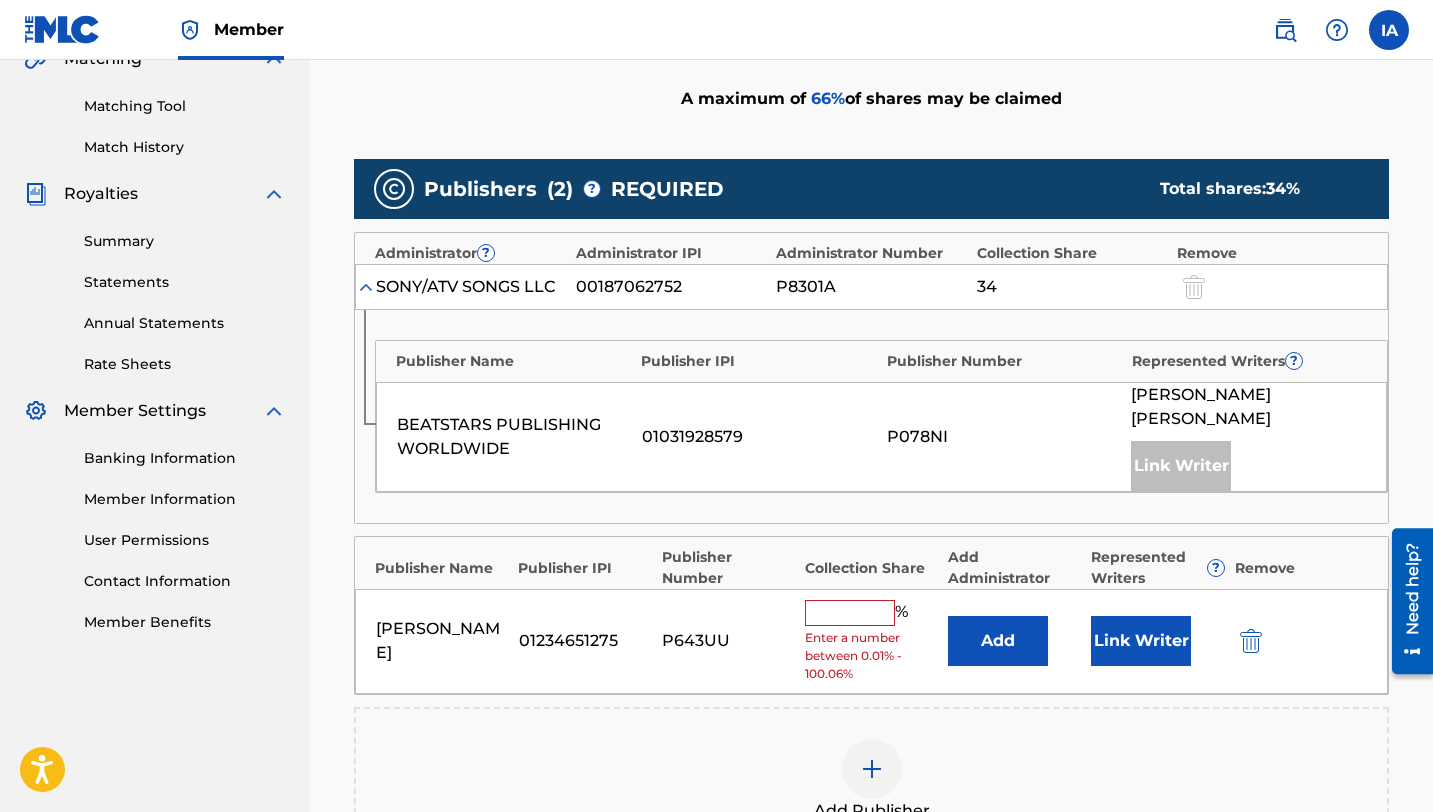 click at bounding box center (850, 613) 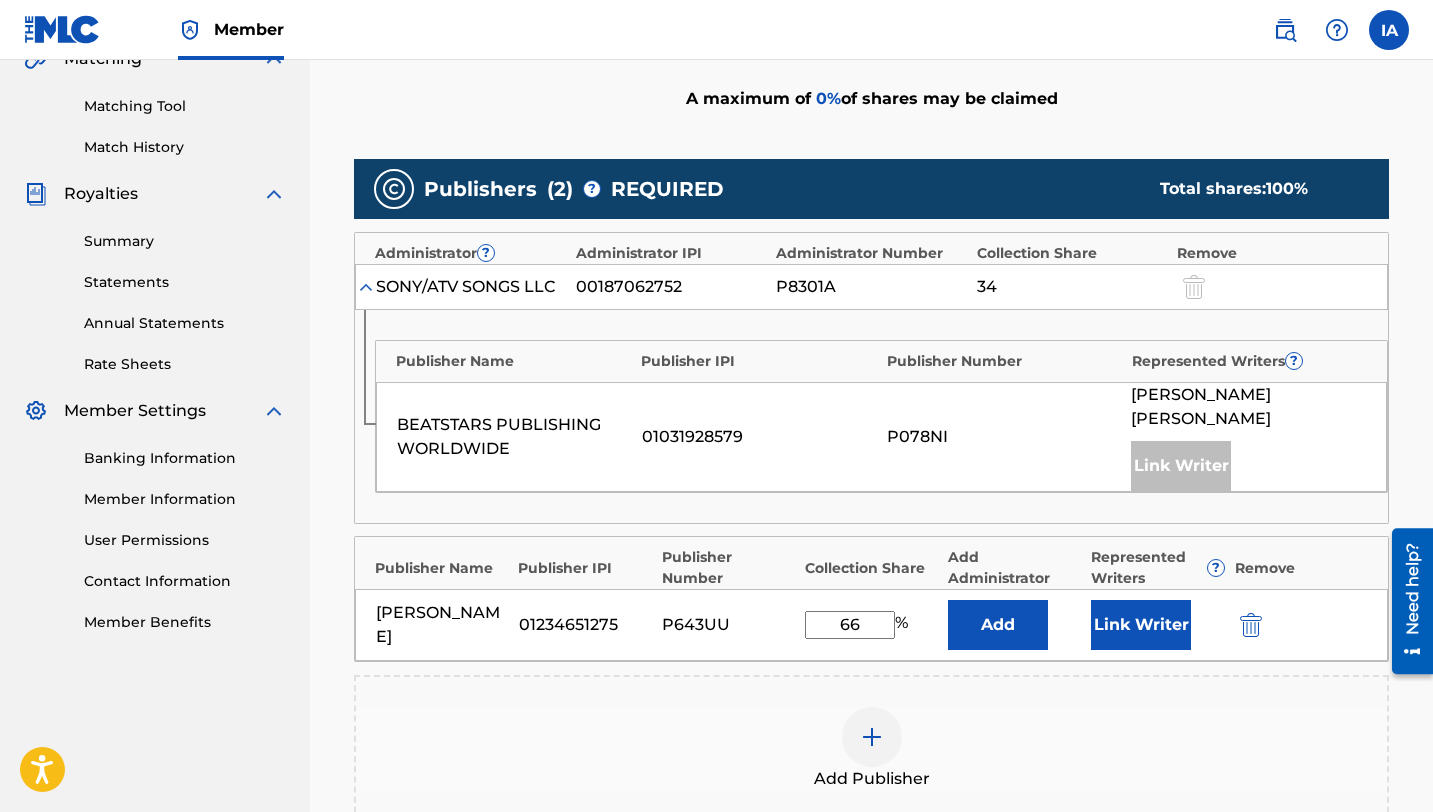 drag, startPoint x: 870, startPoint y: 597, endPoint x: 752, endPoint y: 602, distance: 118.10589 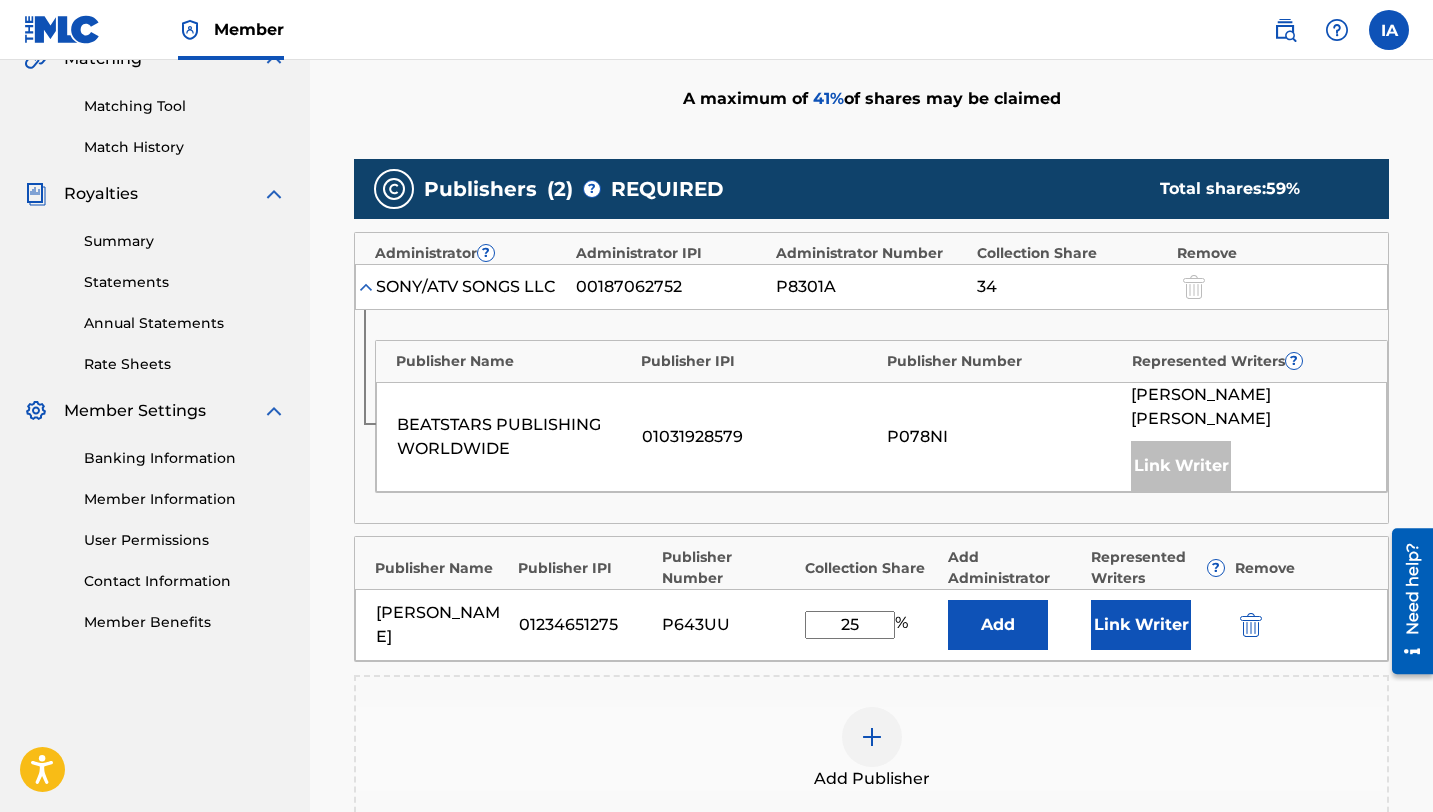 type on "25" 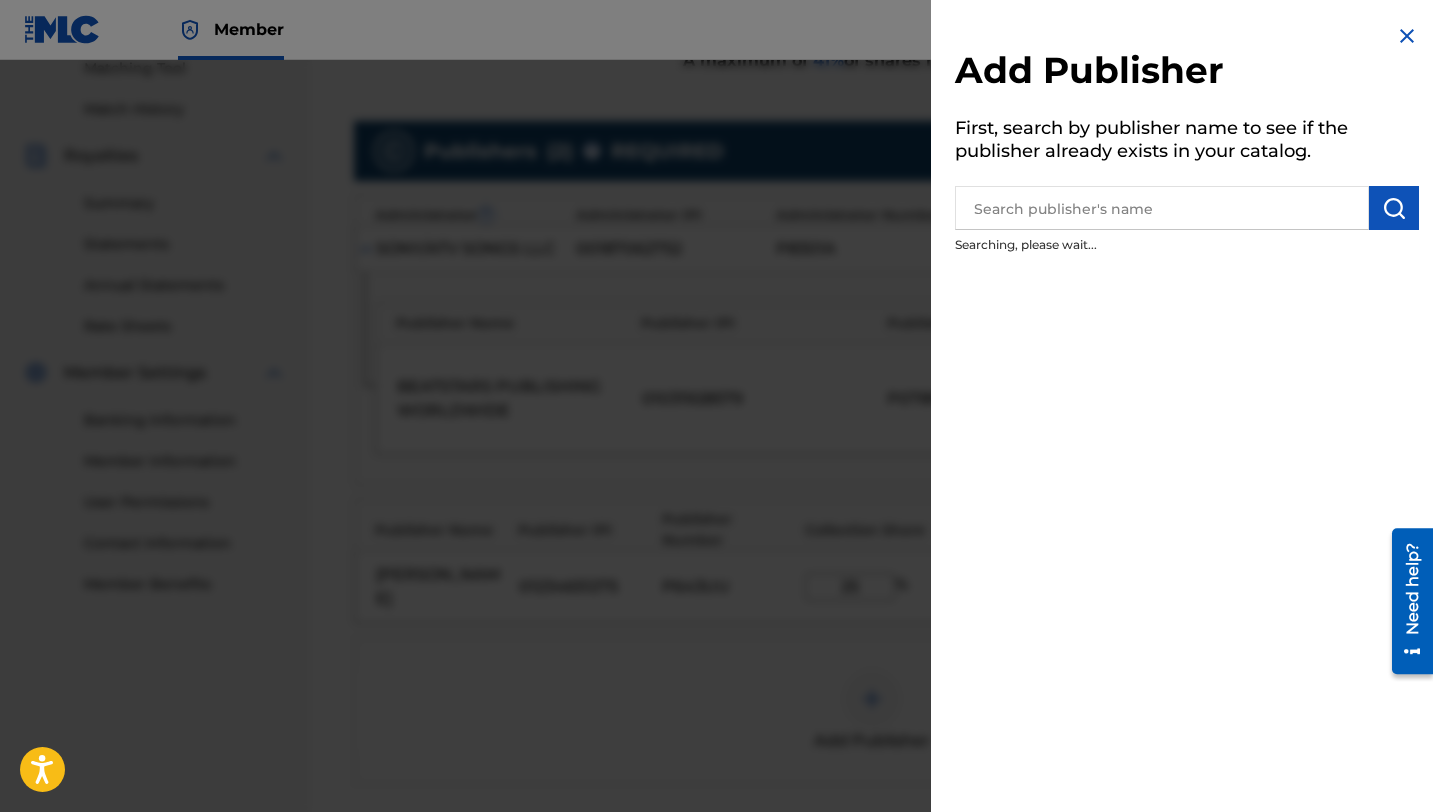 scroll, scrollTop: 565, scrollLeft: 0, axis: vertical 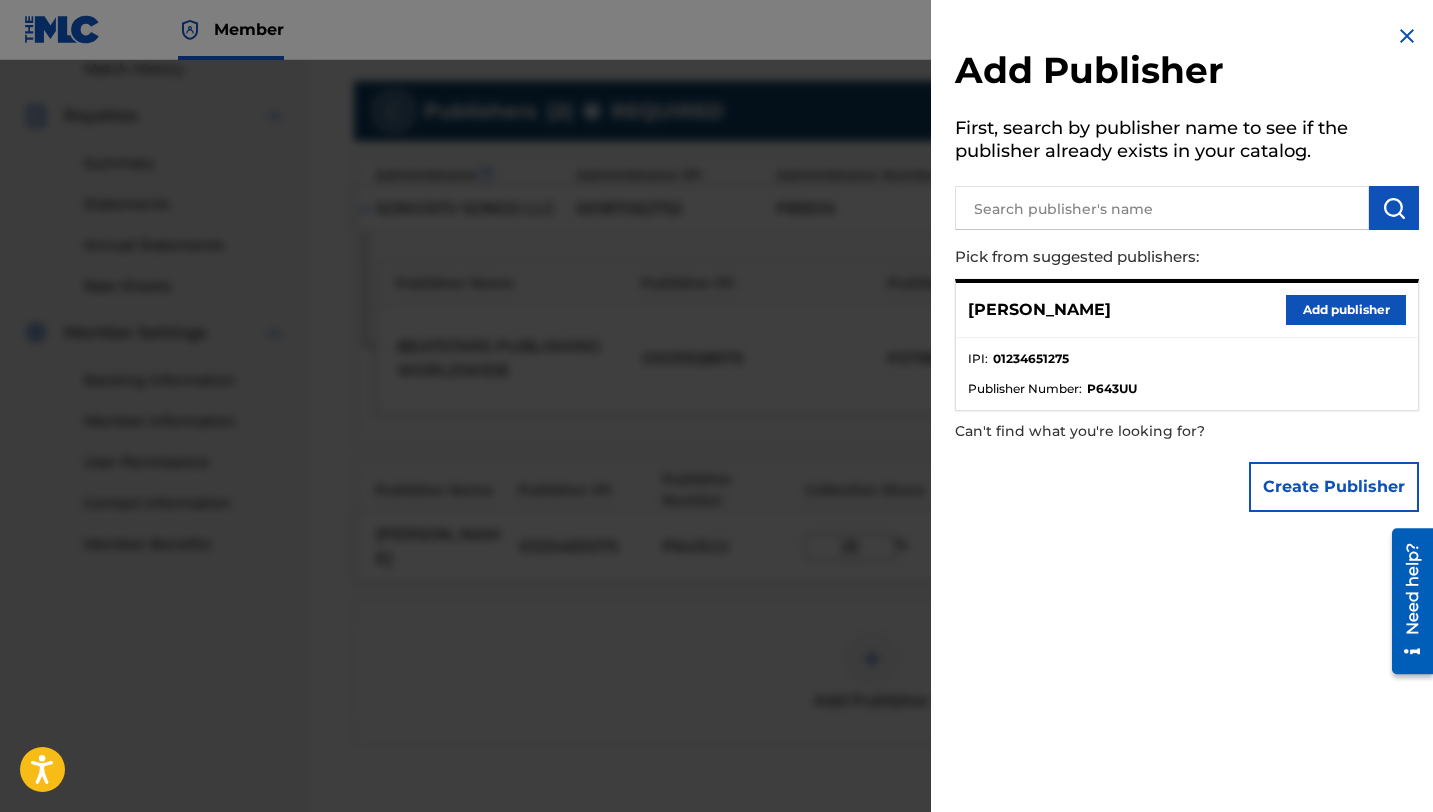 click at bounding box center (716, 466) 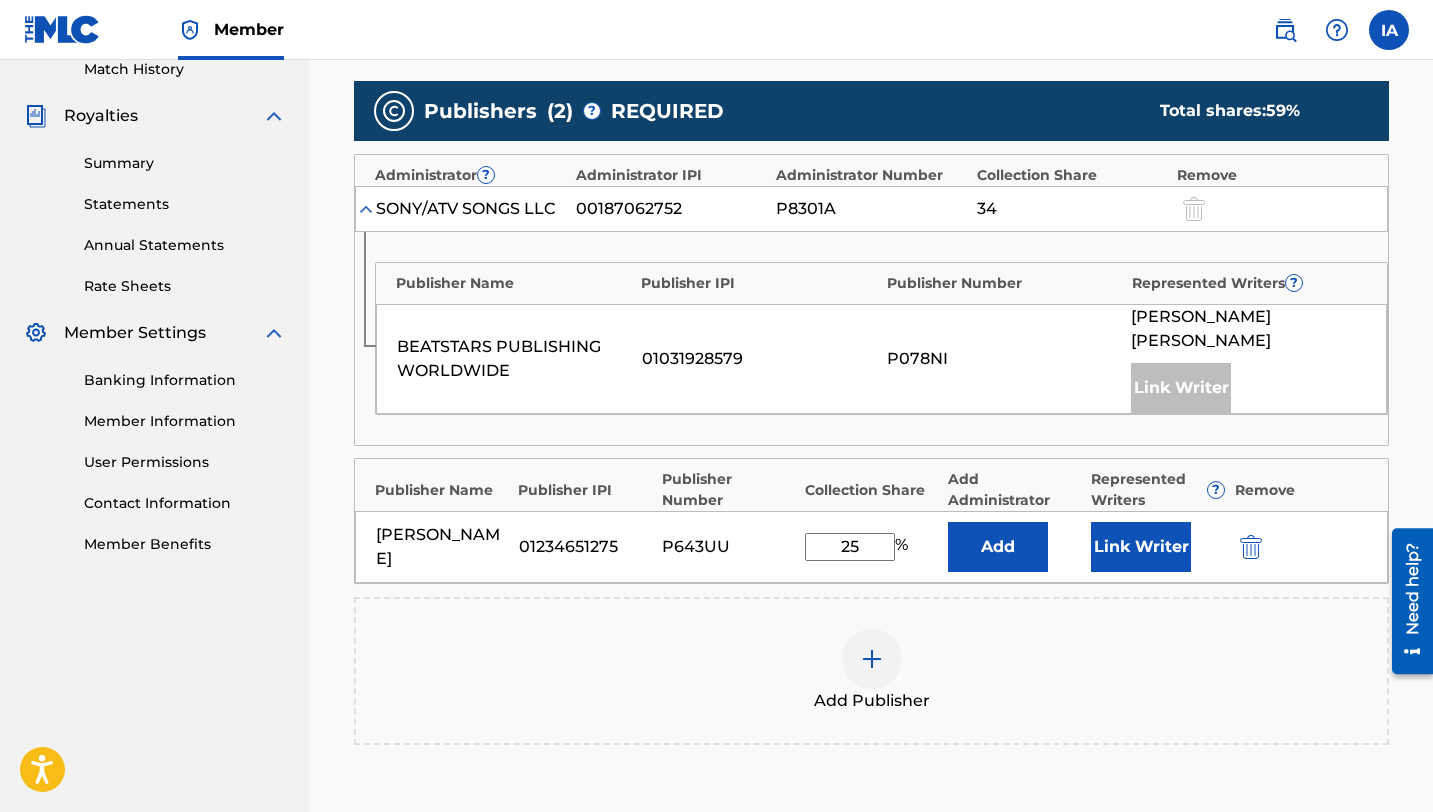 click on "Link Writer" at bounding box center [1141, 547] 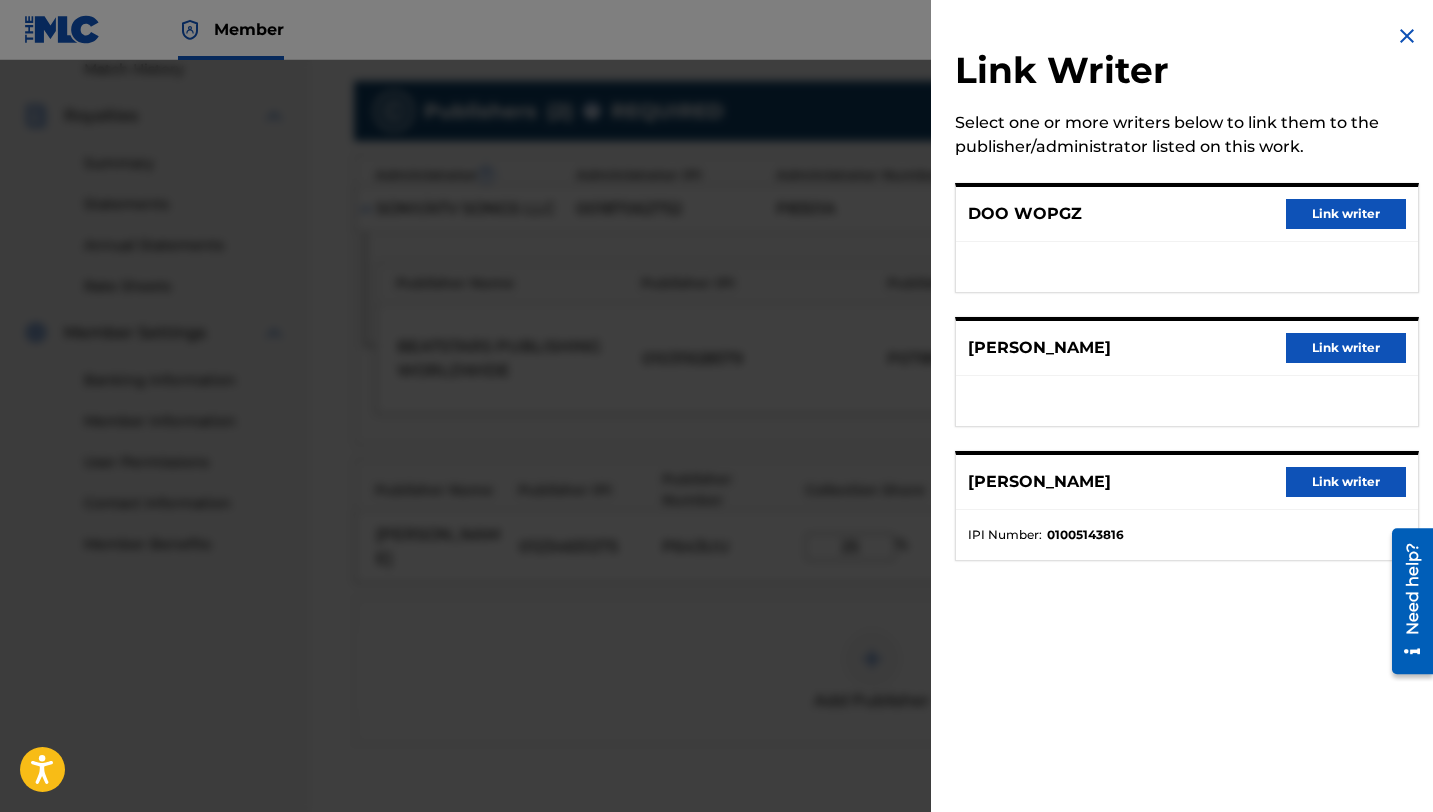 click at bounding box center (1407, 36) 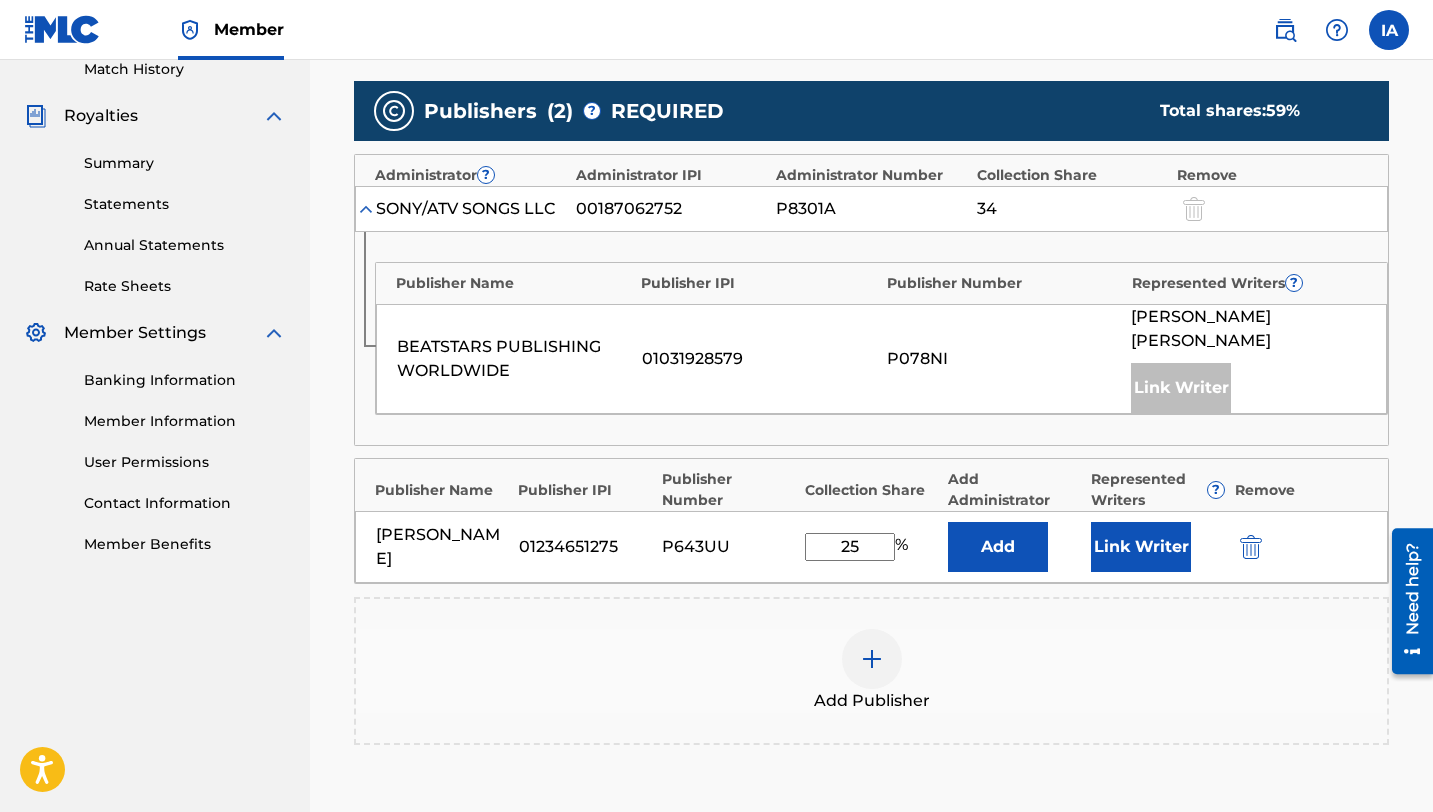 click on "Add" at bounding box center [998, 547] 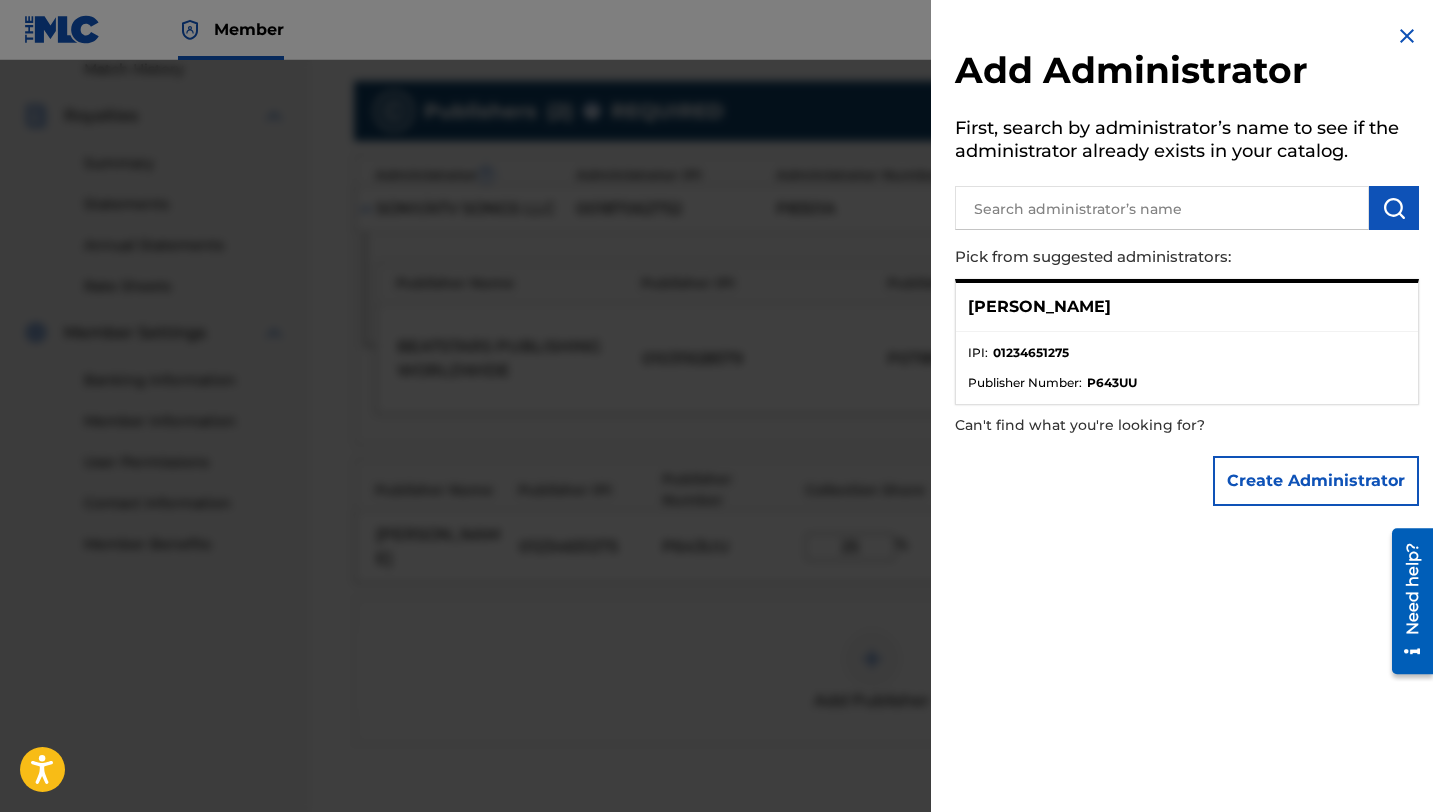 click at bounding box center [716, 466] 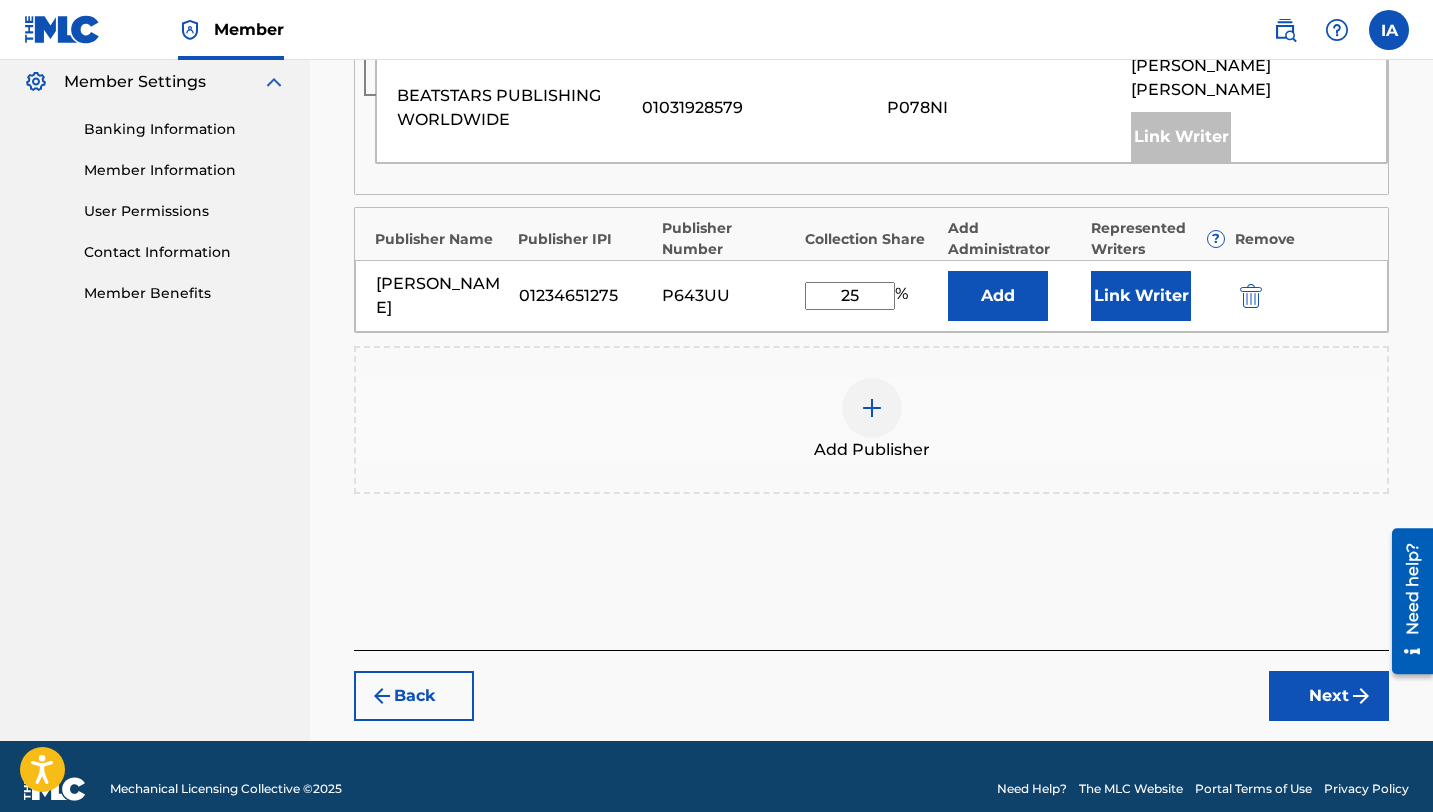 click on "Next" at bounding box center (1329, 696) 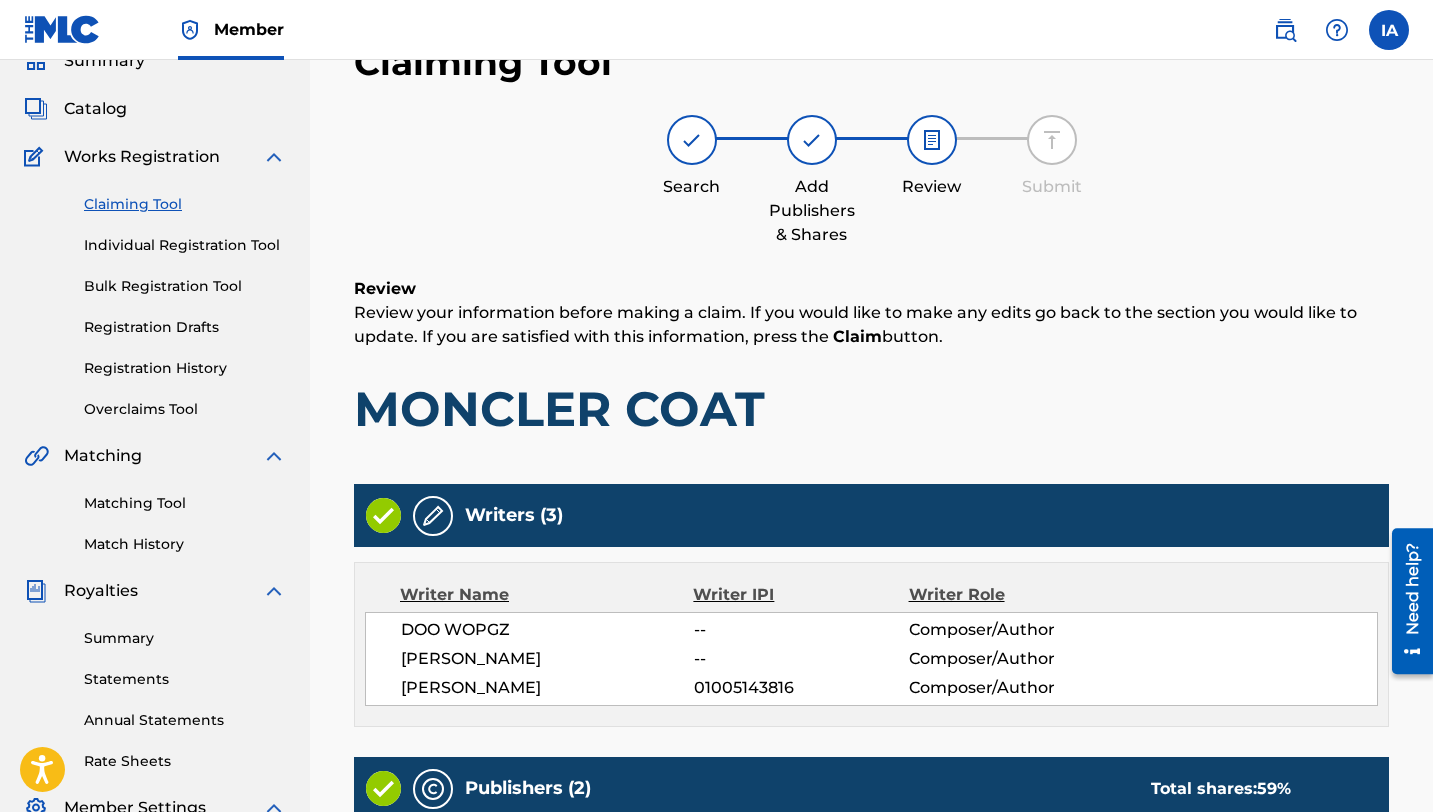scroll, scrollTop: 800, scrollLeft: 0, axis: vertical 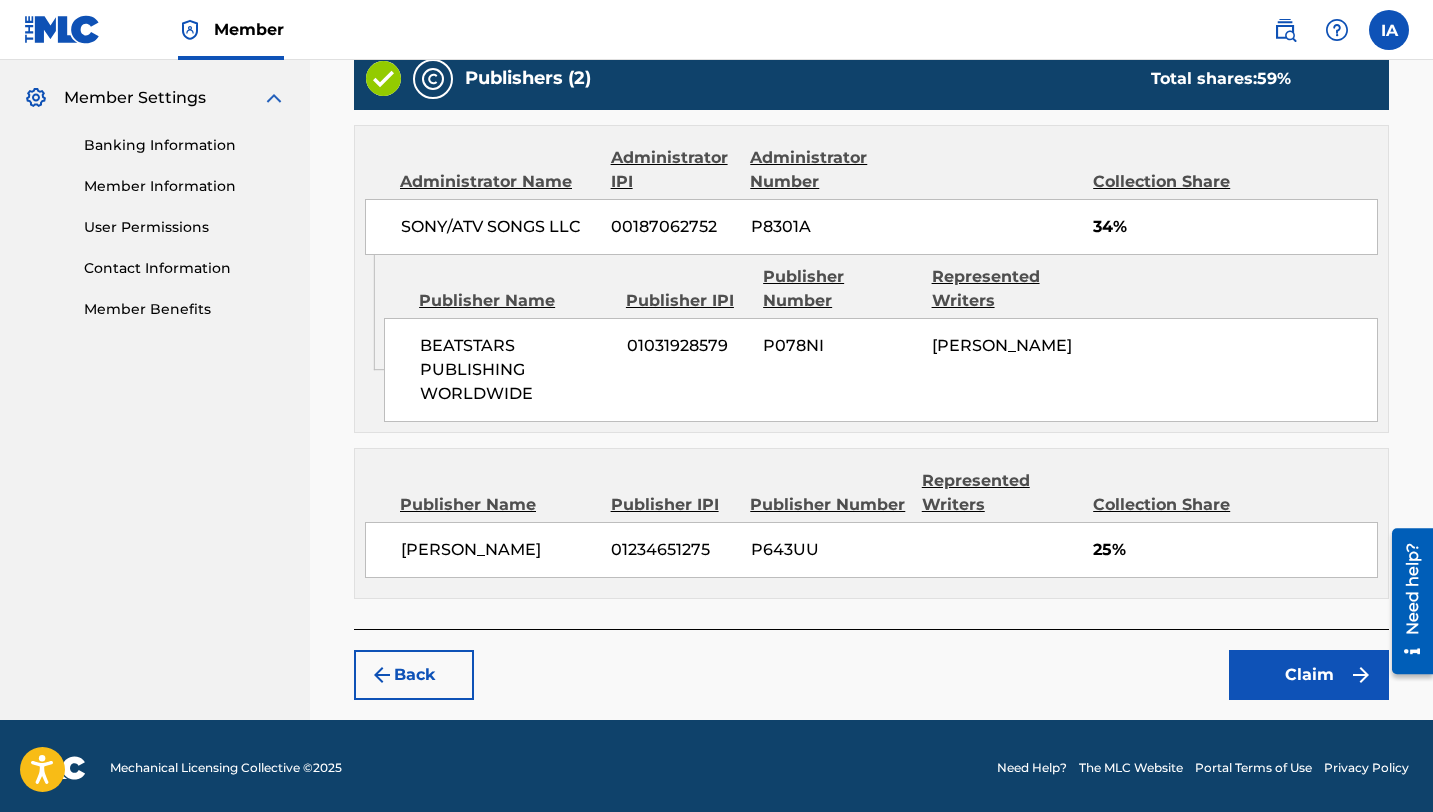 click on "Claim" at bounding box center (1309, 675) 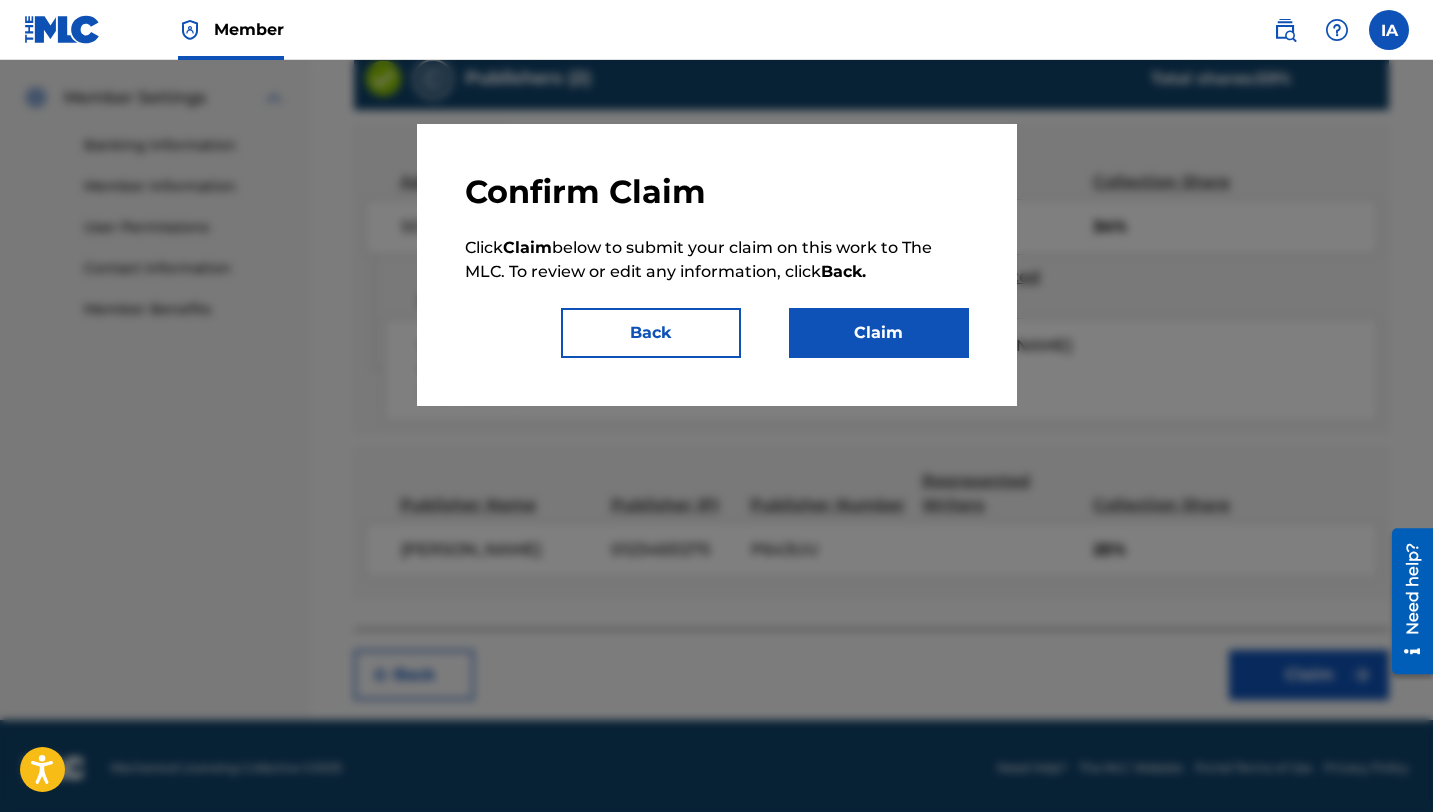 click on "Claim" at bounding box center (879, 333) 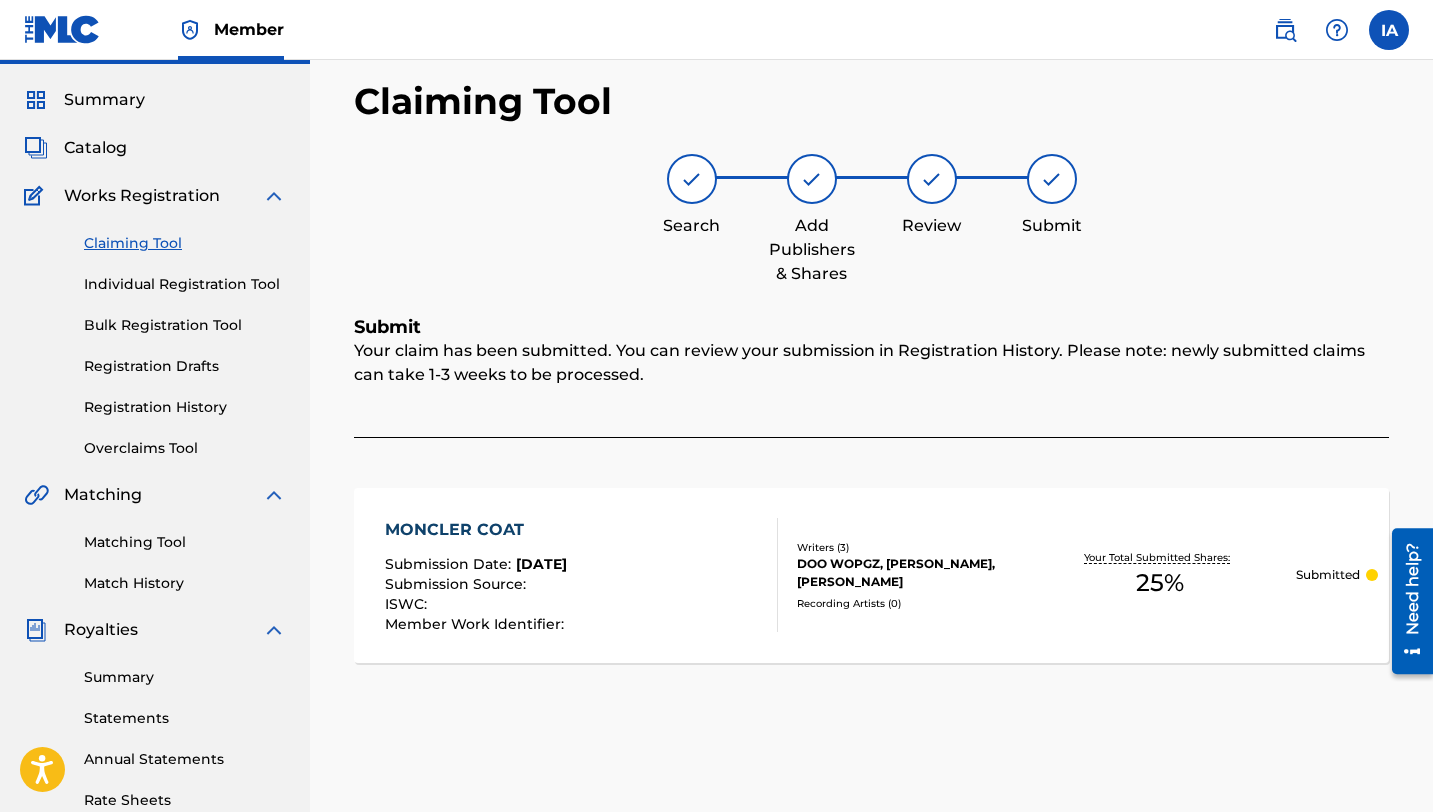 scroll, scrollTop: 0, scrollLeft: 0, axis: both 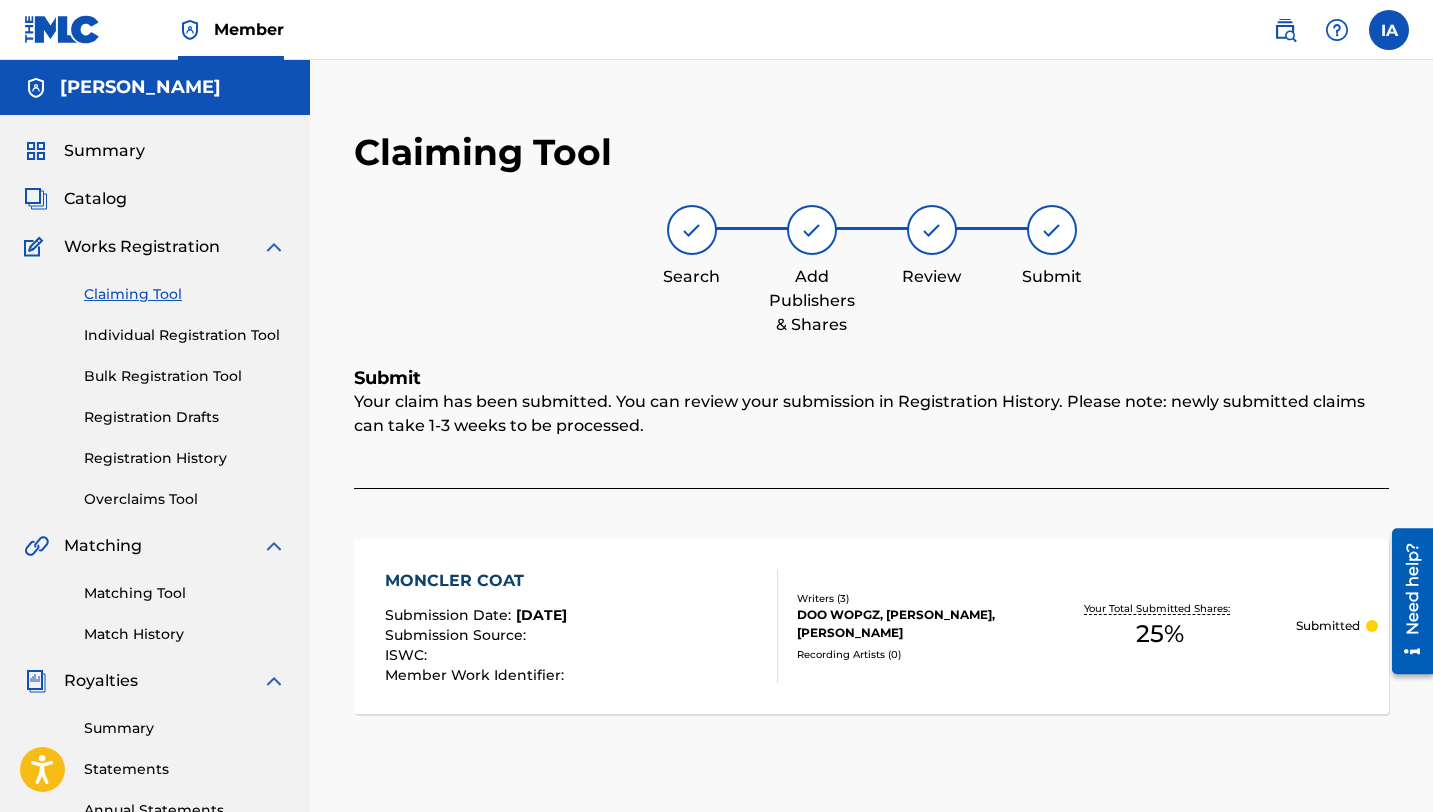 click on "Claiming Tool" at bounding box center [185, 294] 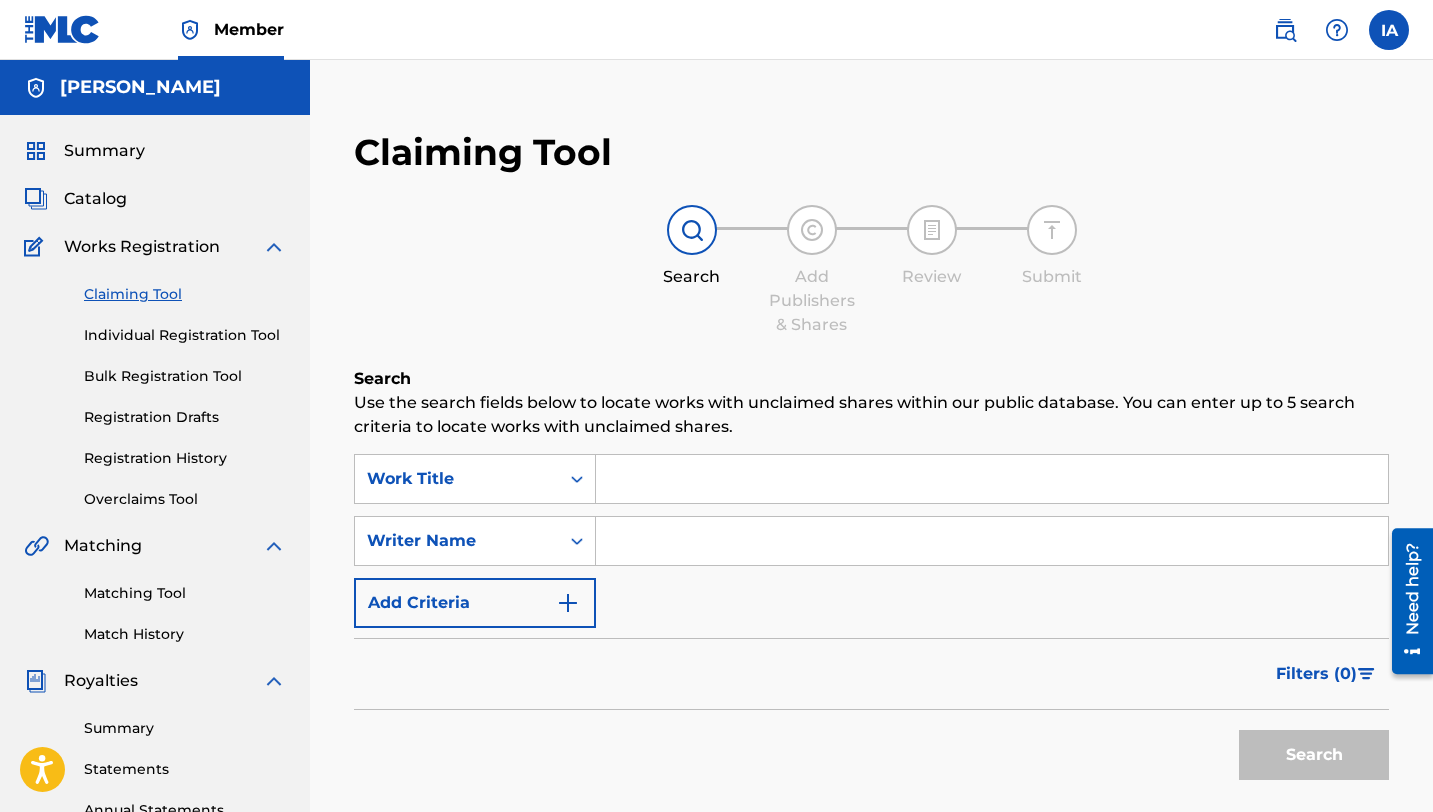 click at bounding box center [992, 479] 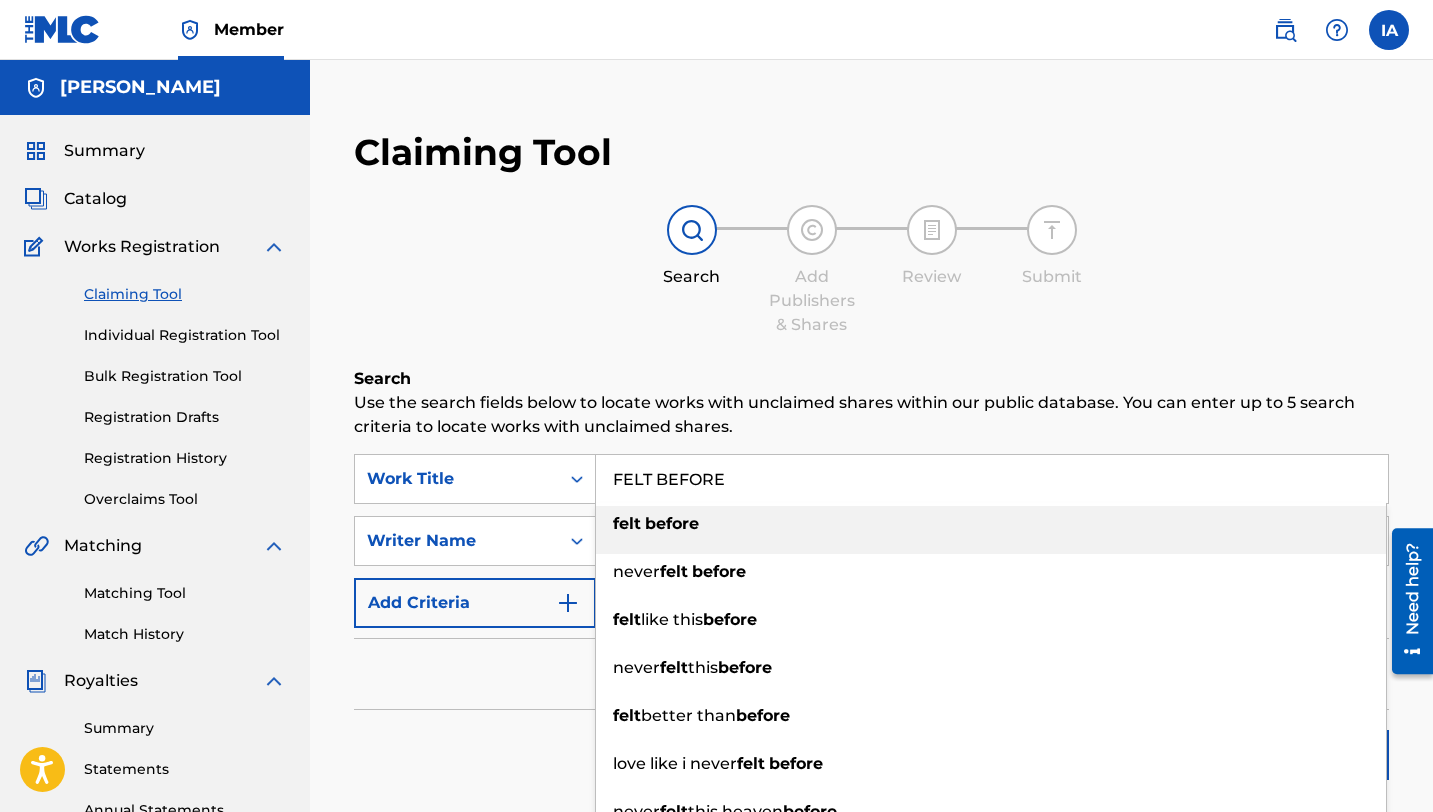 click on "felt   before" at bounding box center [991, 524] 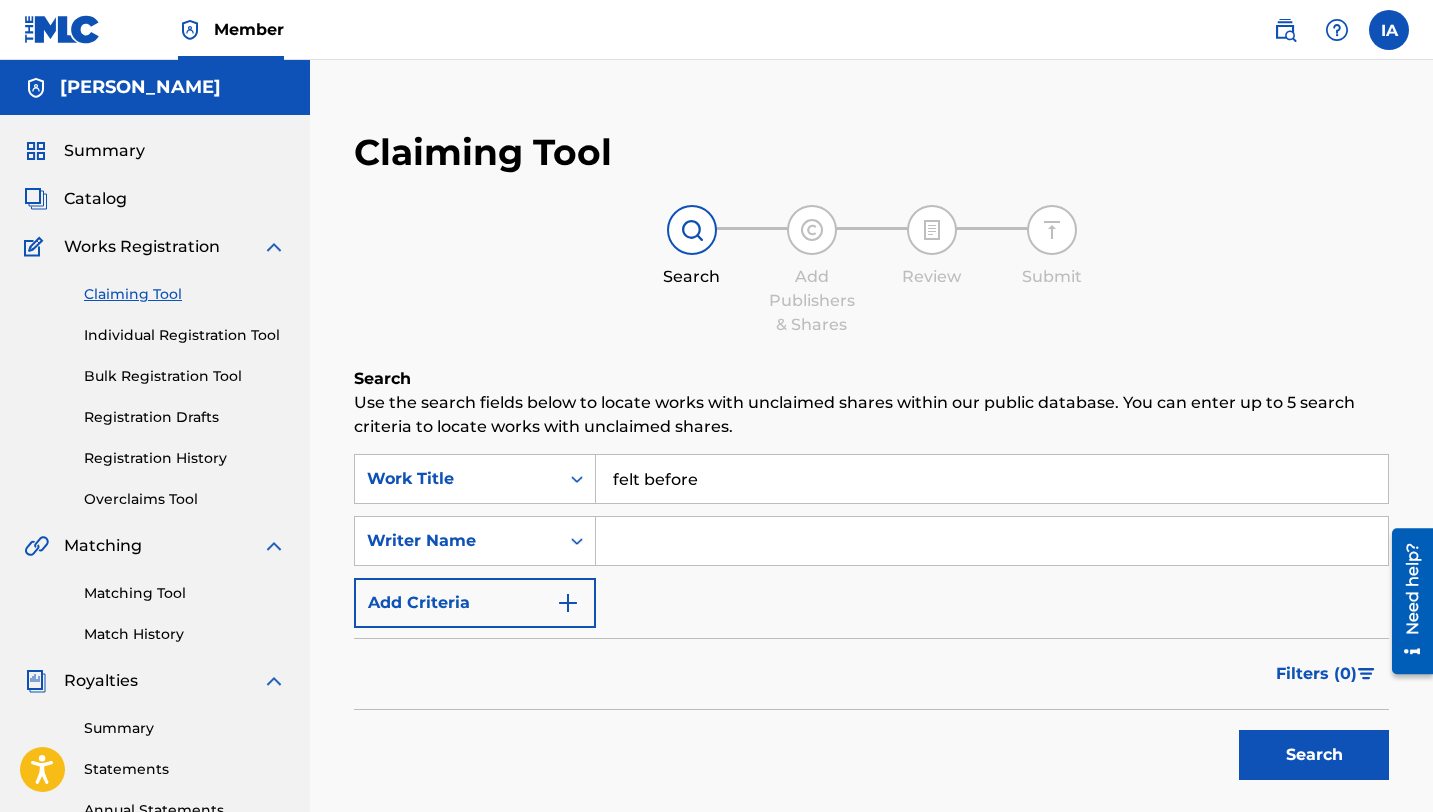 click at bounding box center [992, 541] 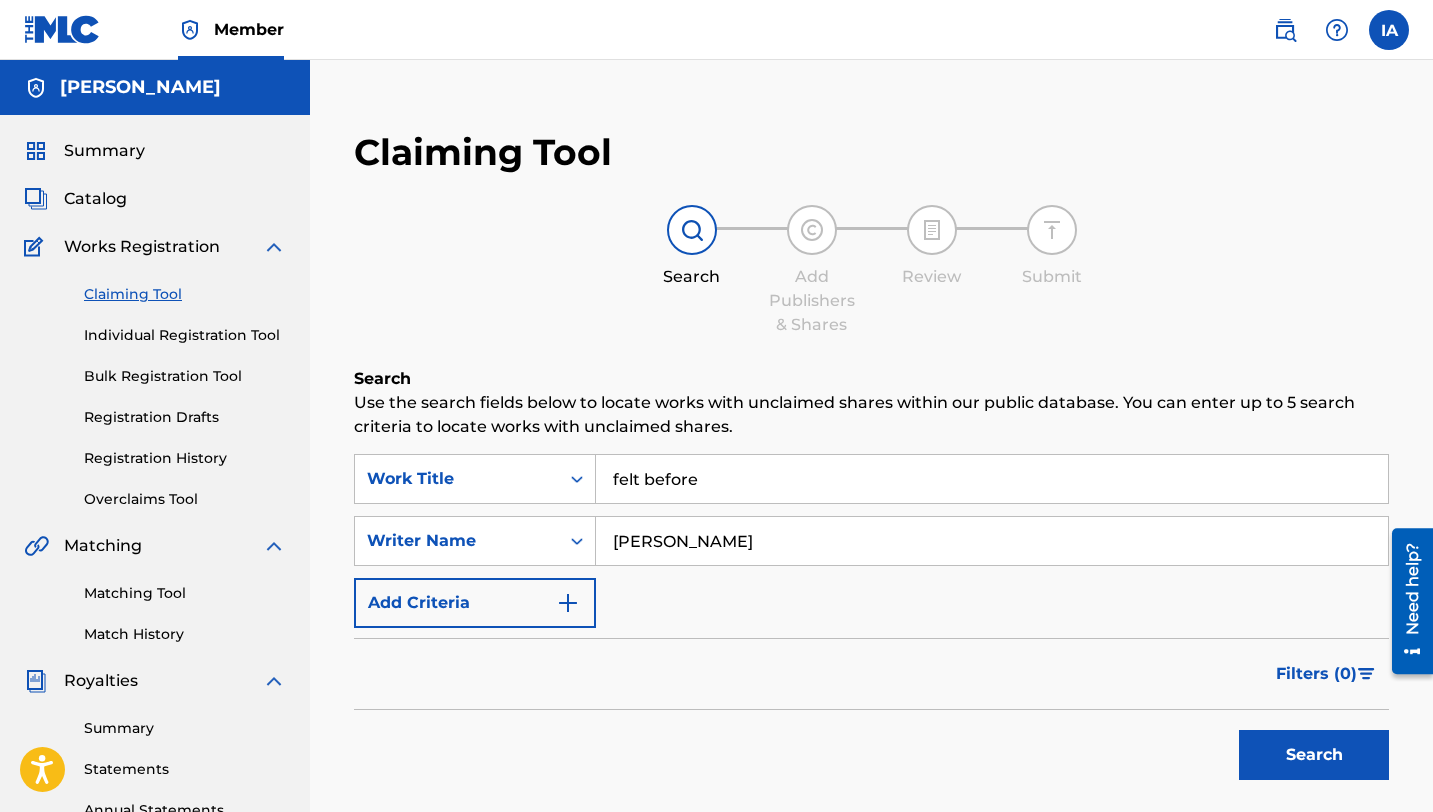type on "[PERSON_NAME]" 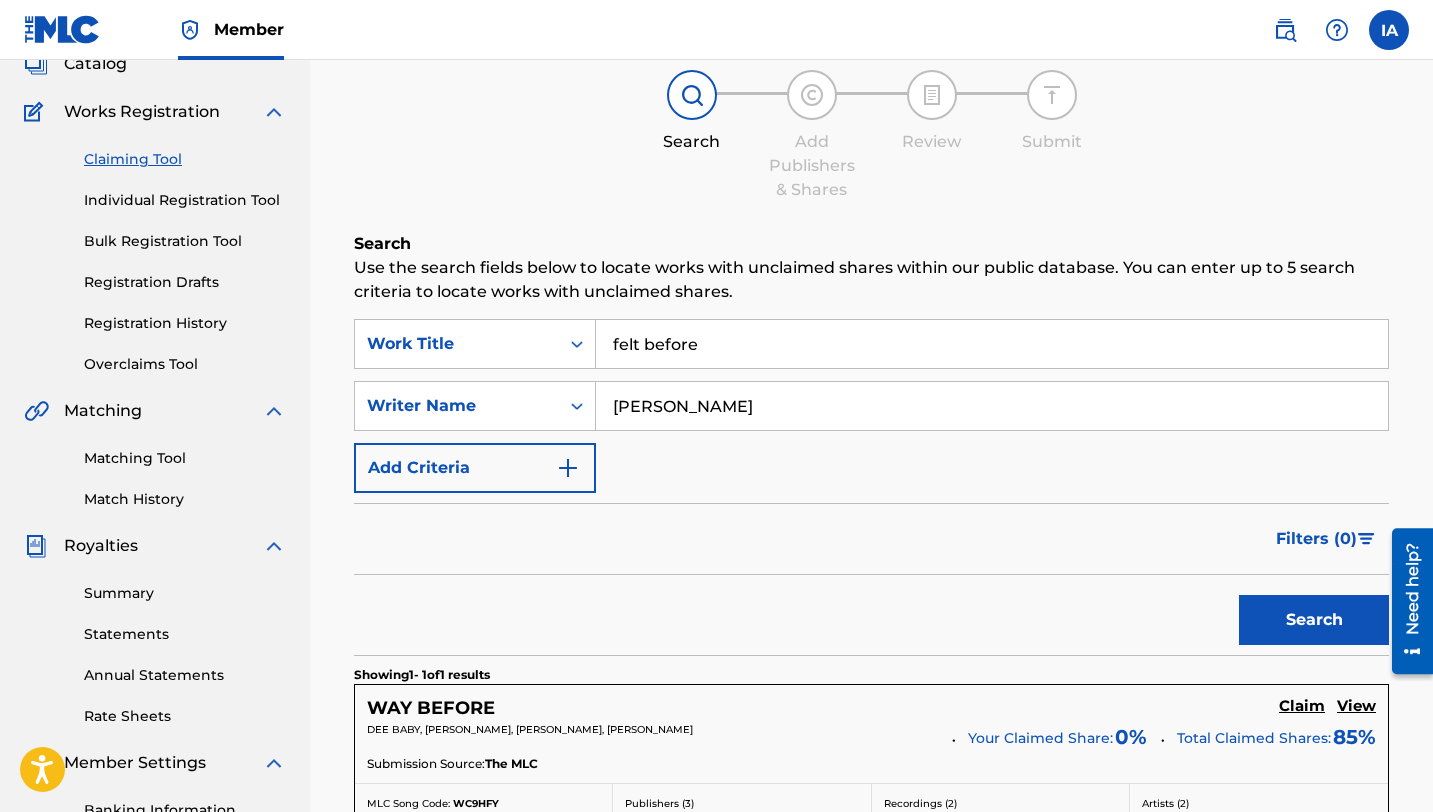 scroll, scrollTop: 0, scrollLeft: 0, axis: both 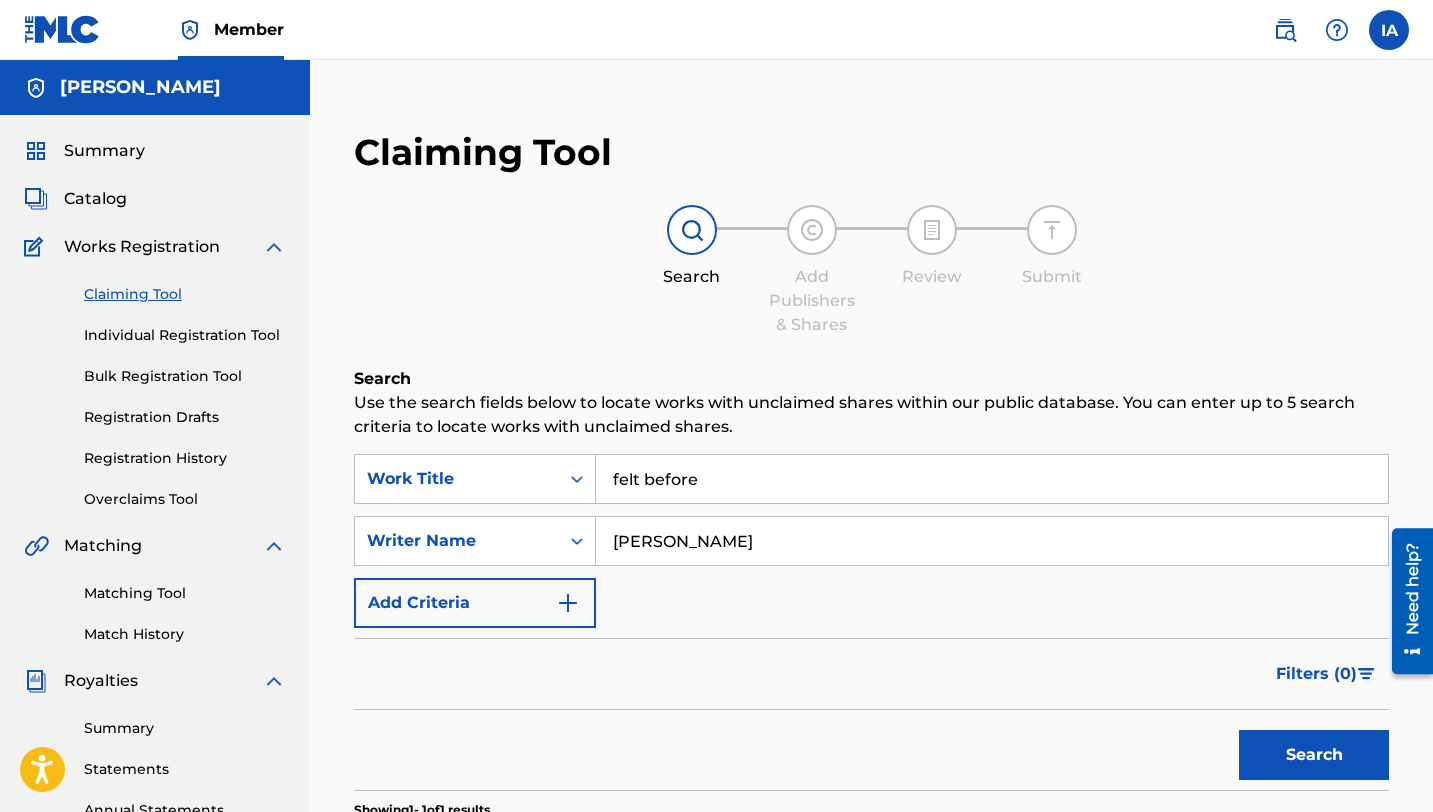 drag, startPoint x: 716, startPoint y: 483, endPoint x: 631, endPoint y: 480, distance: 85.052925 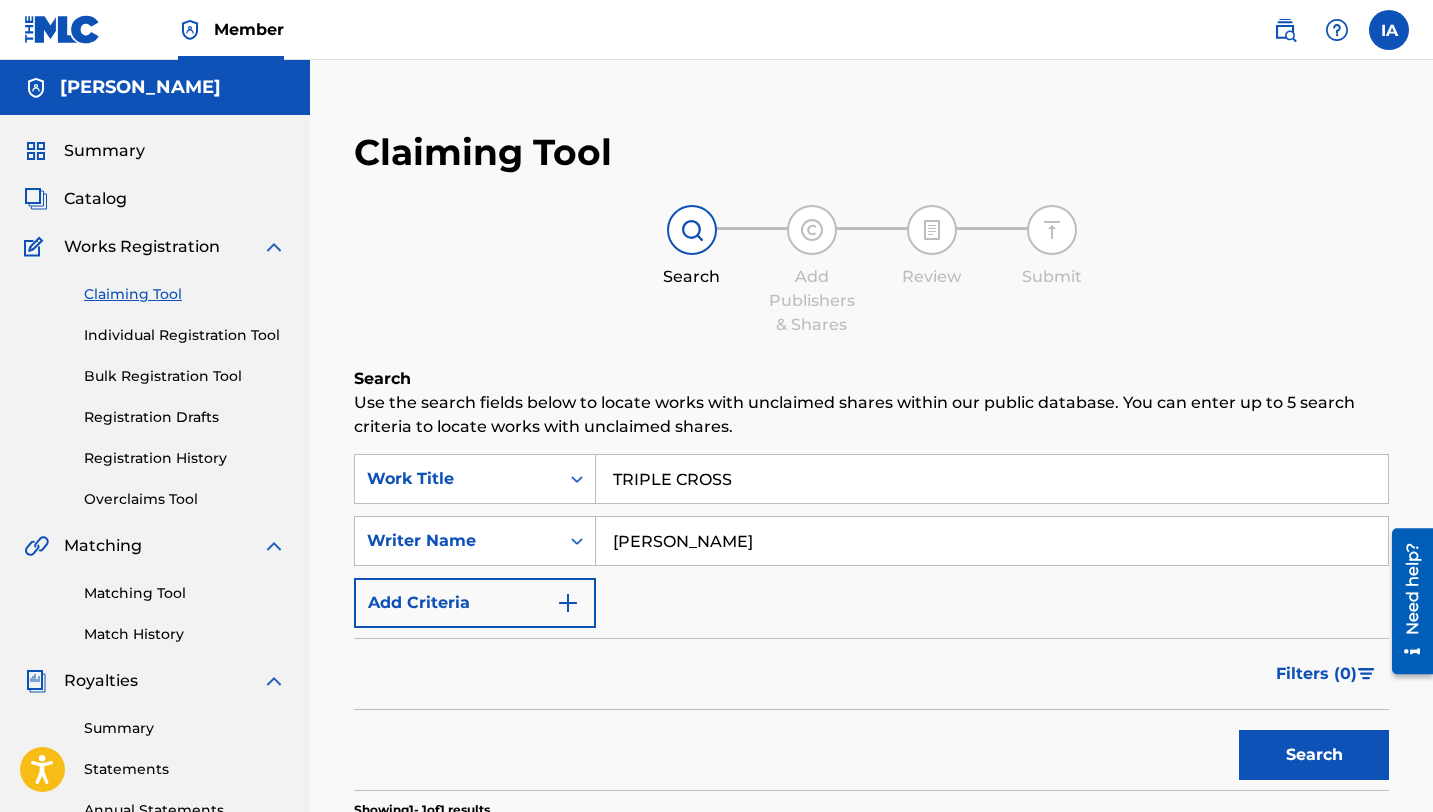 type on "TRIPLE CROSS" 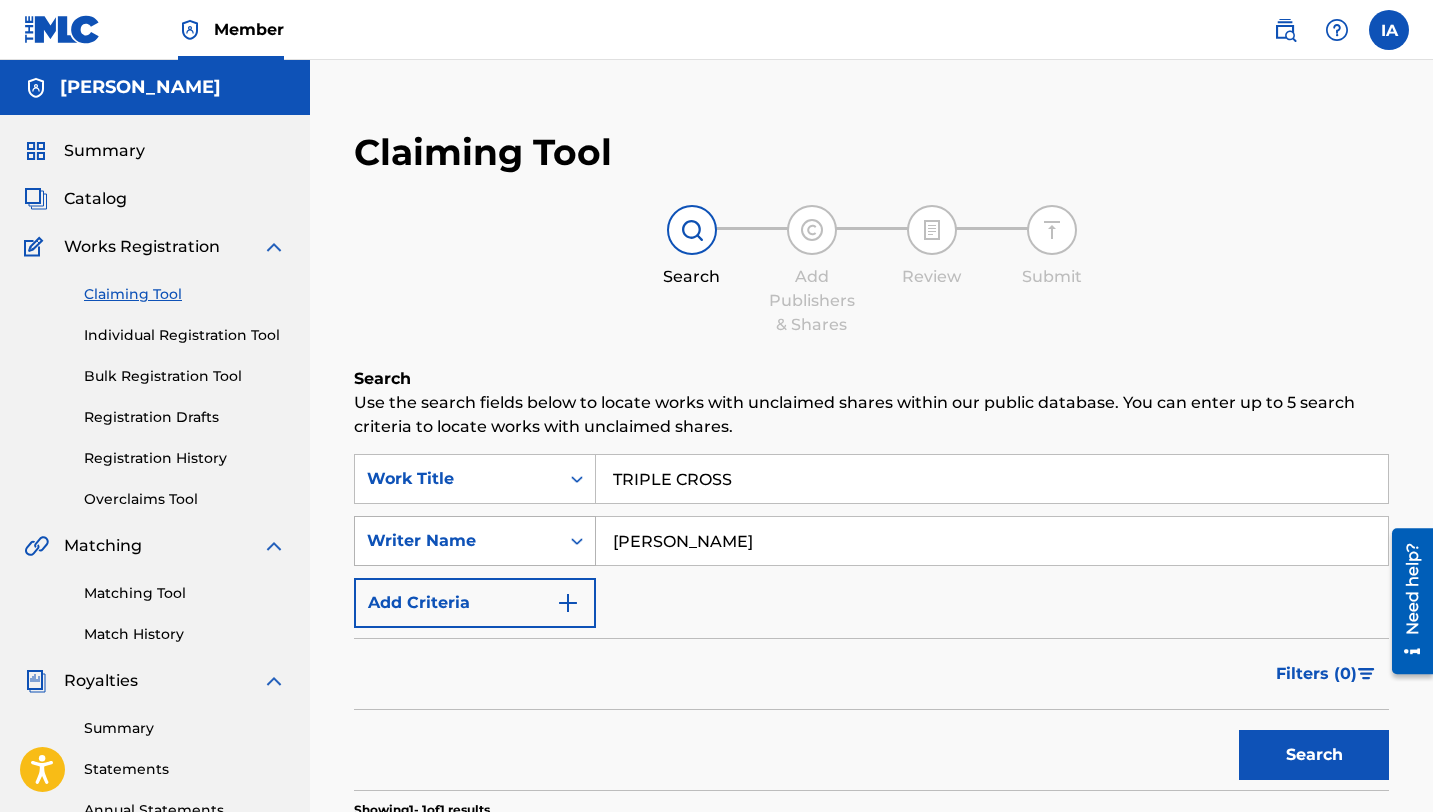 drag, startPoint x: 818, startPoint y: 530, endPoint x: 513, endPoint y: 528, distance: 305.00656 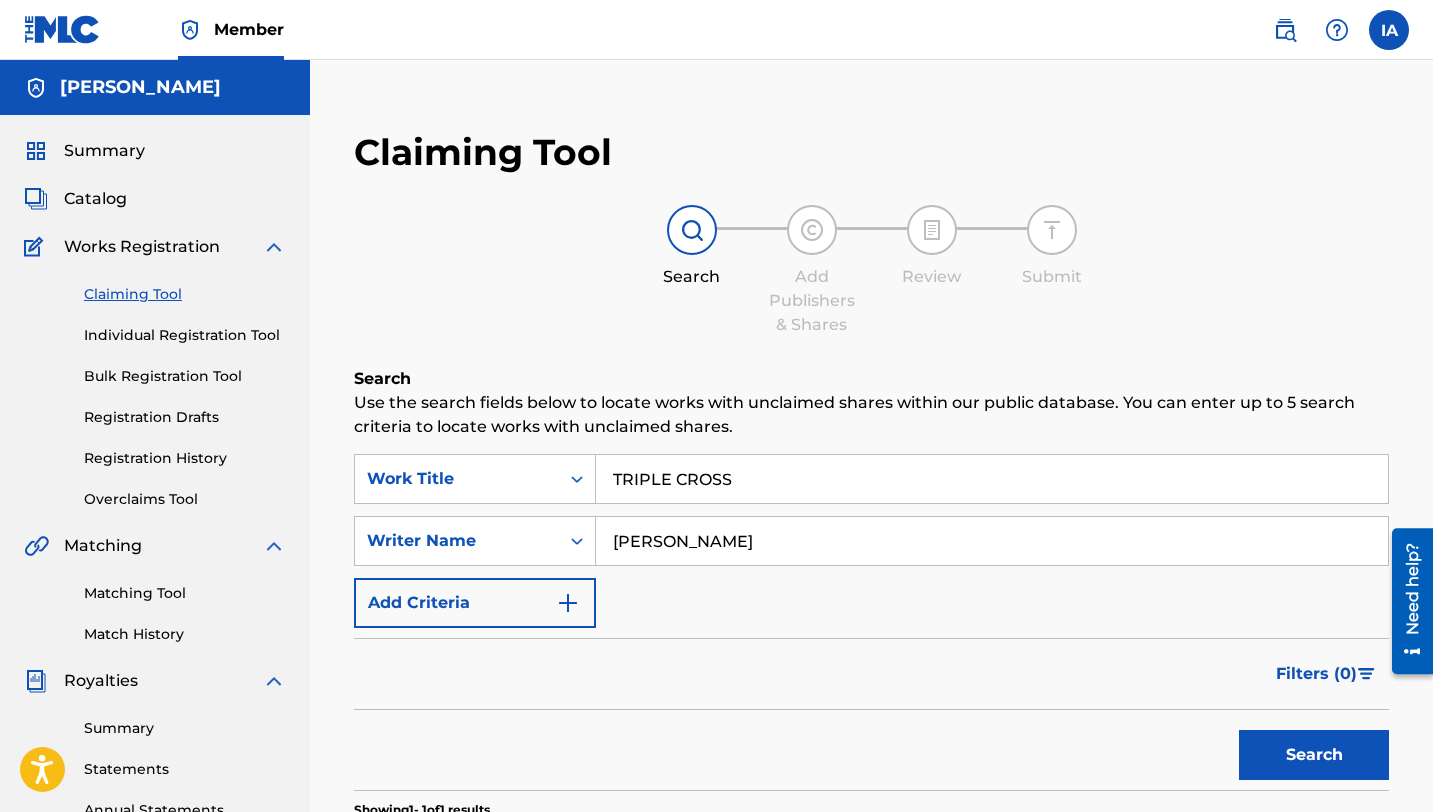 click on "Search" at bounding box center (1314, 755) 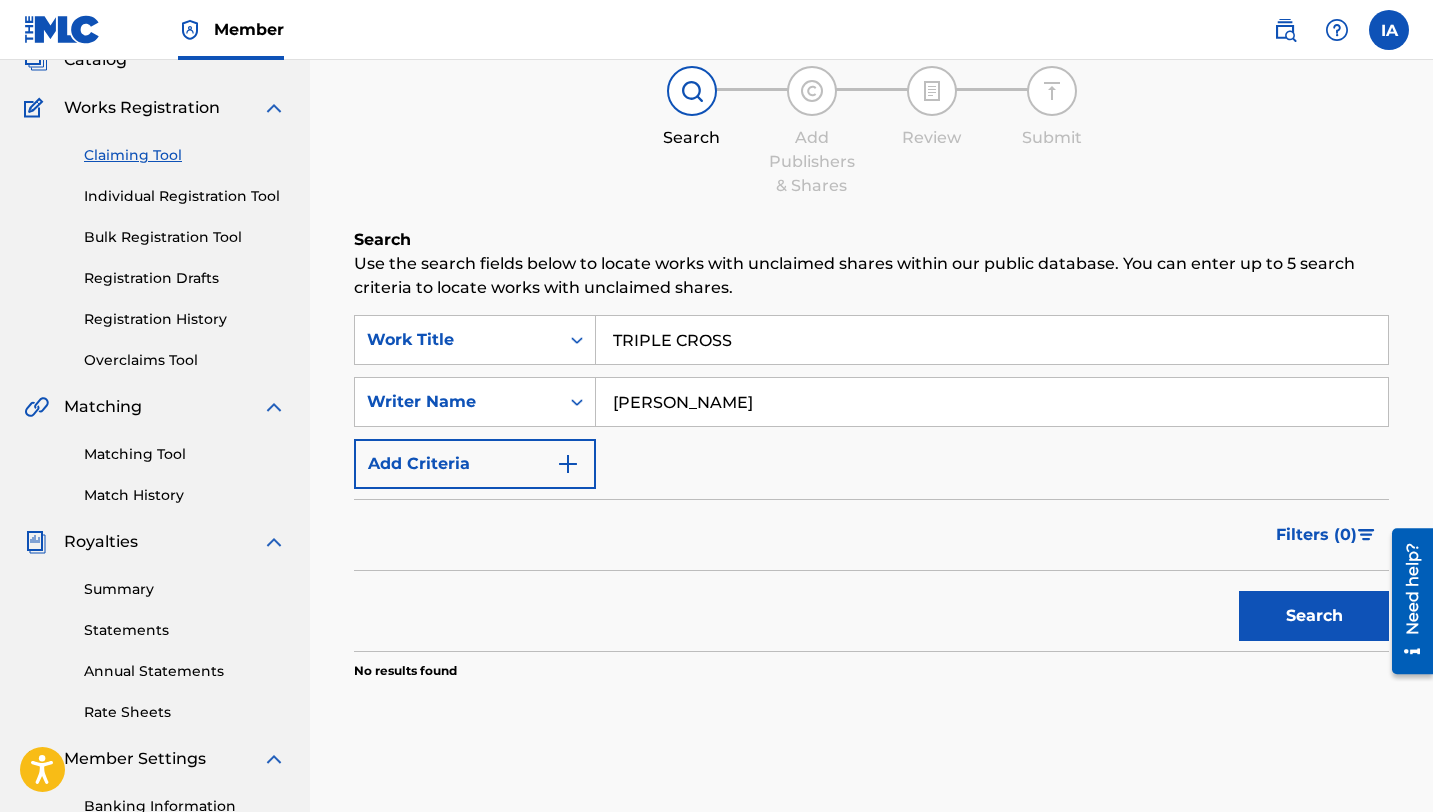 scroll, scrollTop: 304, scrollLeft: 0, axis: vertical 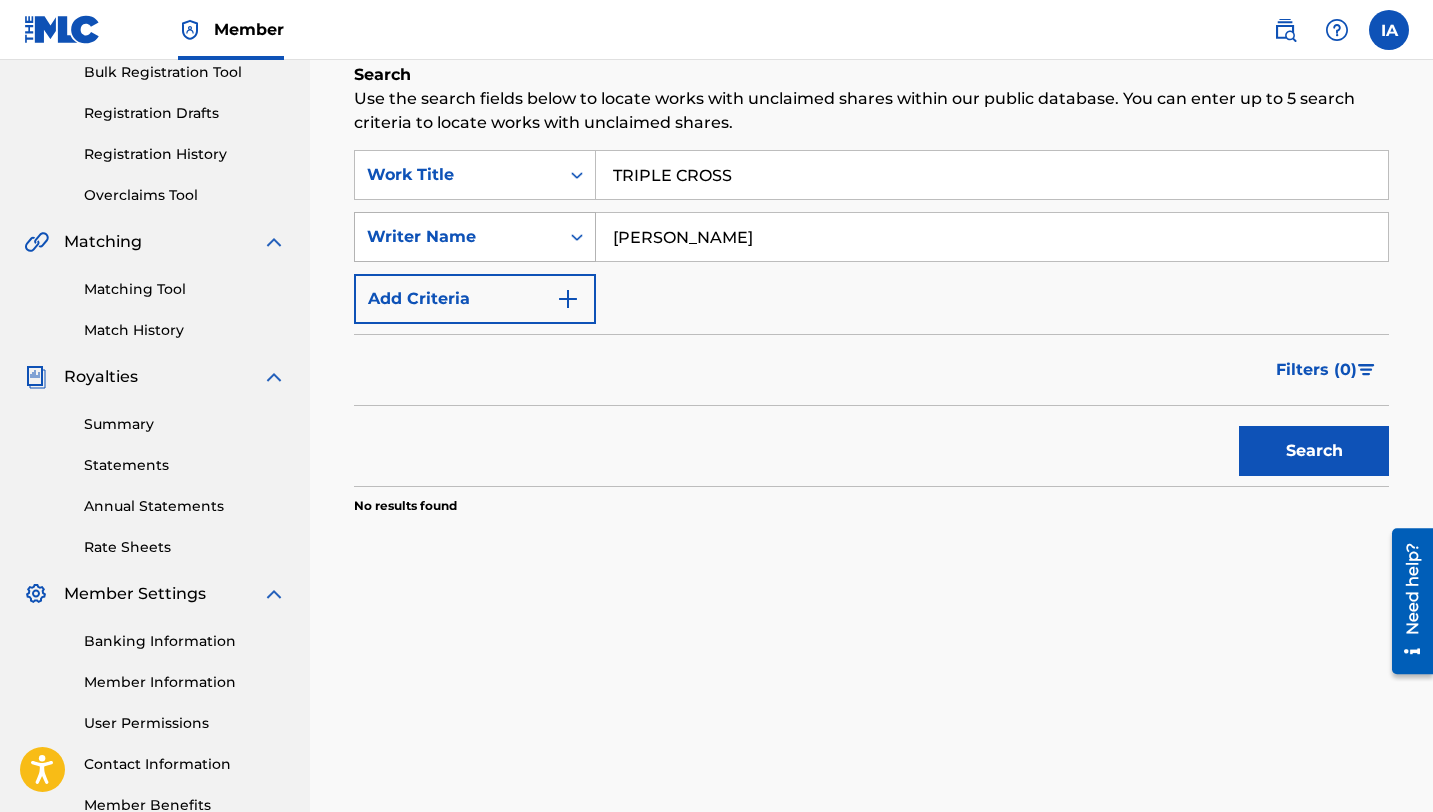 drag, startPoint x: 652, startPoint y: 236, endPoint x: 581, endPoint y: 239, distance: 71.063354 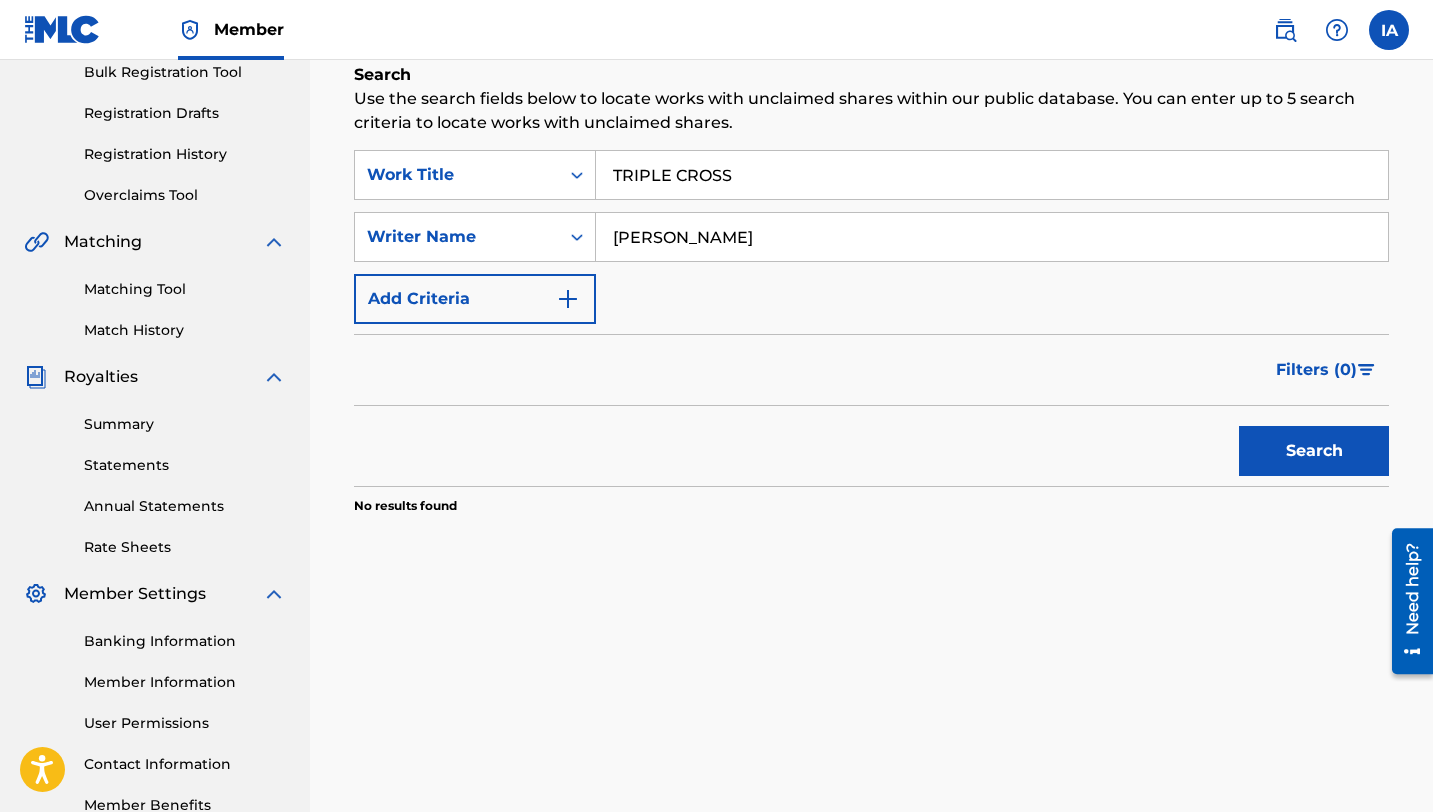 paste on "[PERSON_NAME]" 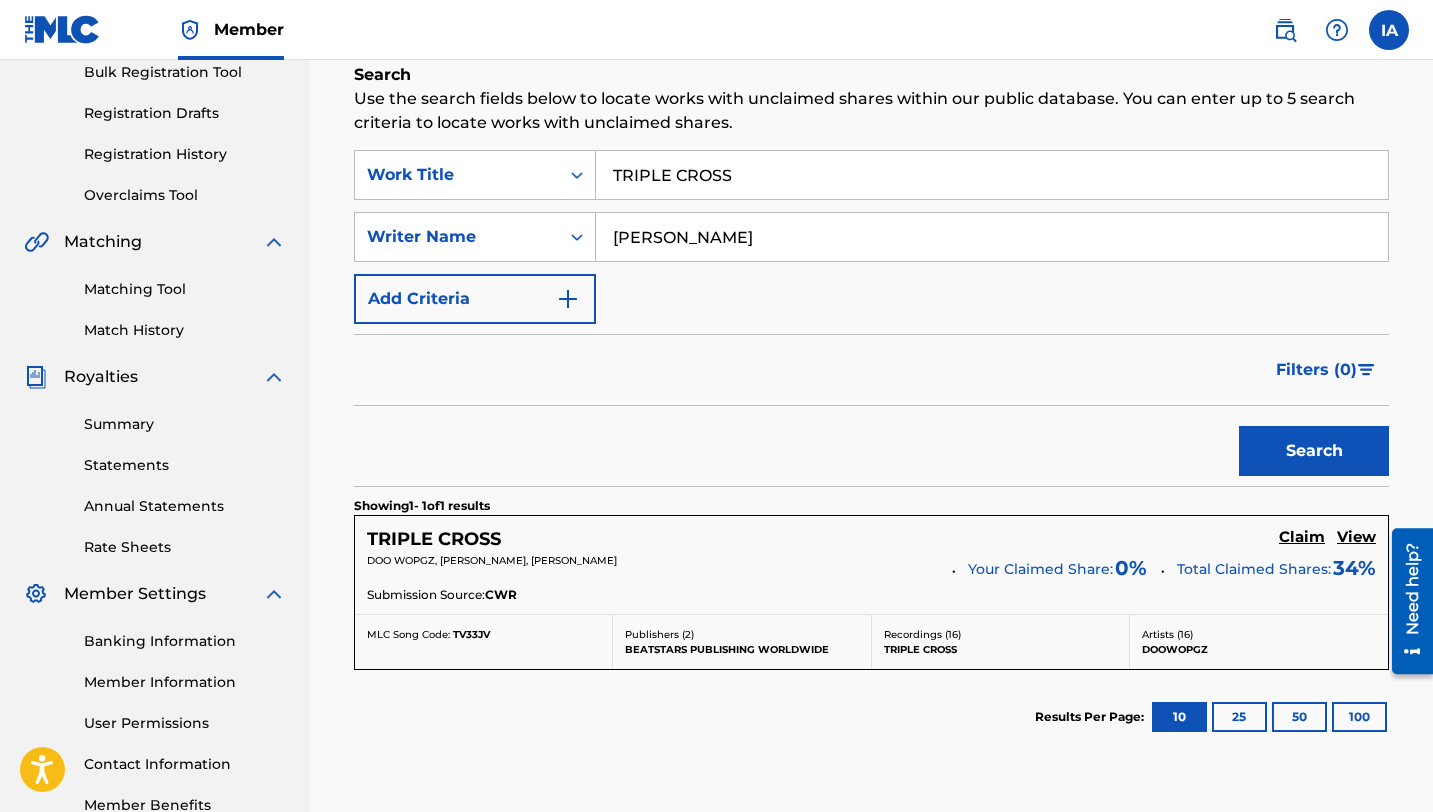 click on "Claim" at bounding box center [1302, 537] 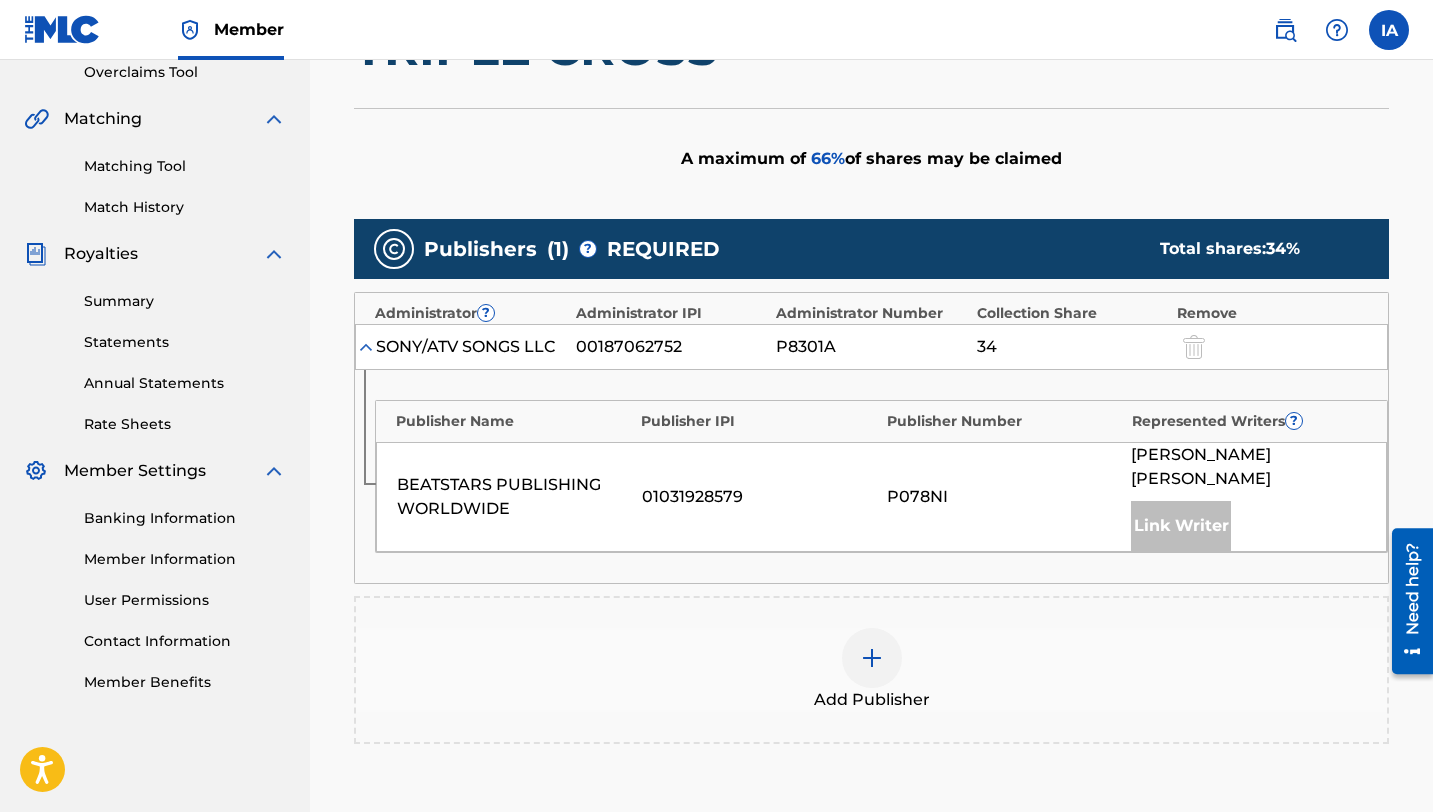 scroll, scrollTop: 674, scrollLeft: 0, axis: vertical 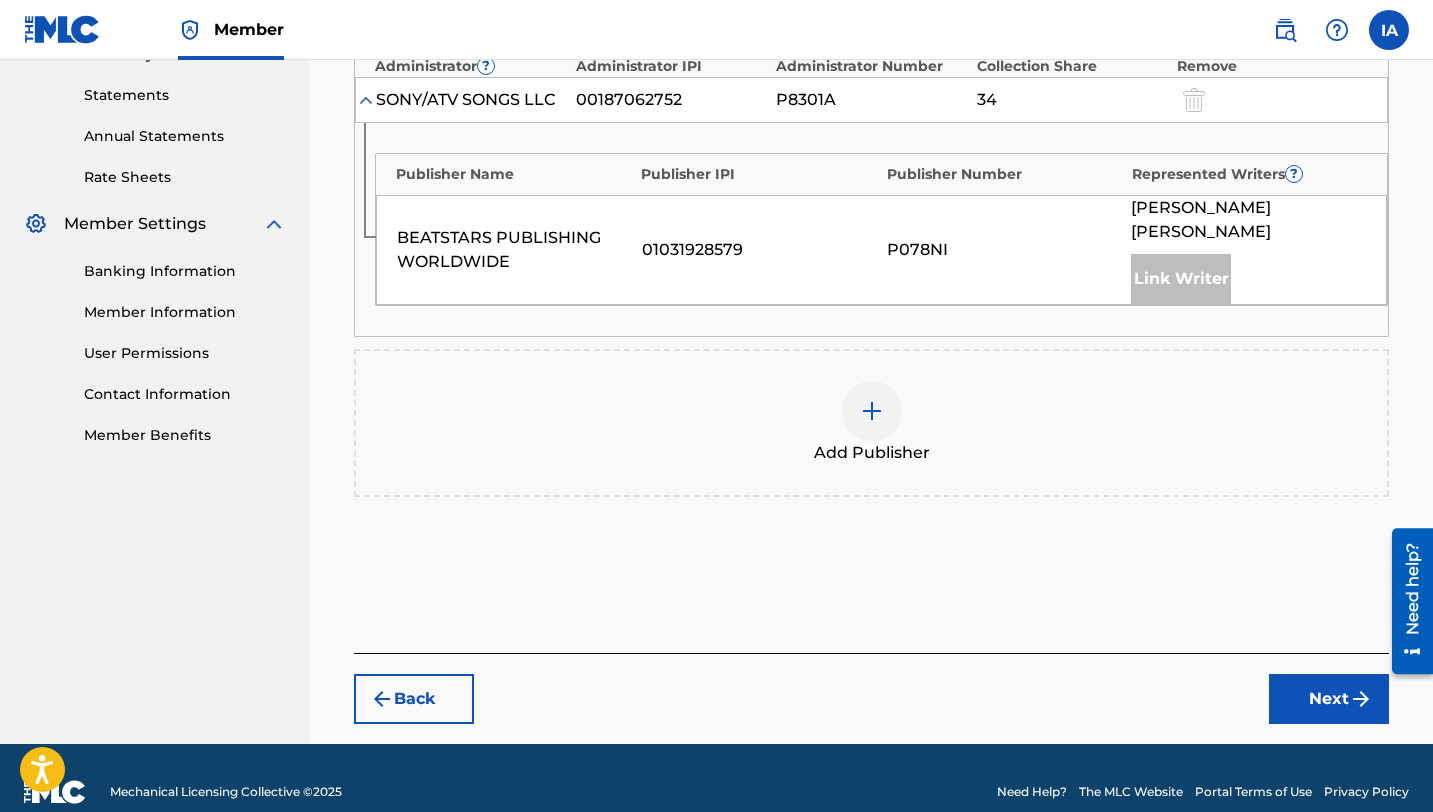 click at bounding box center [872, 411] 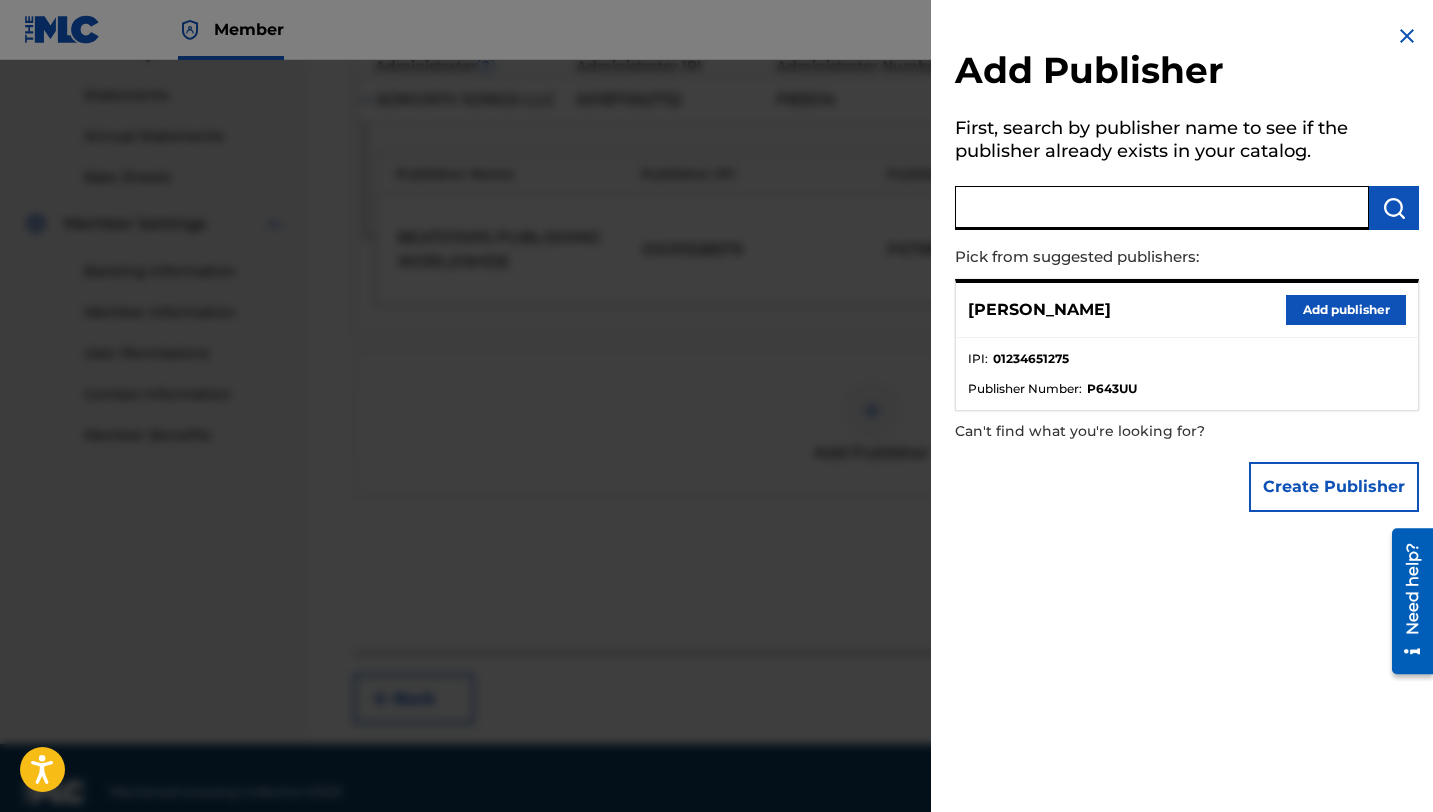 click at bounding box center (1162, 208) 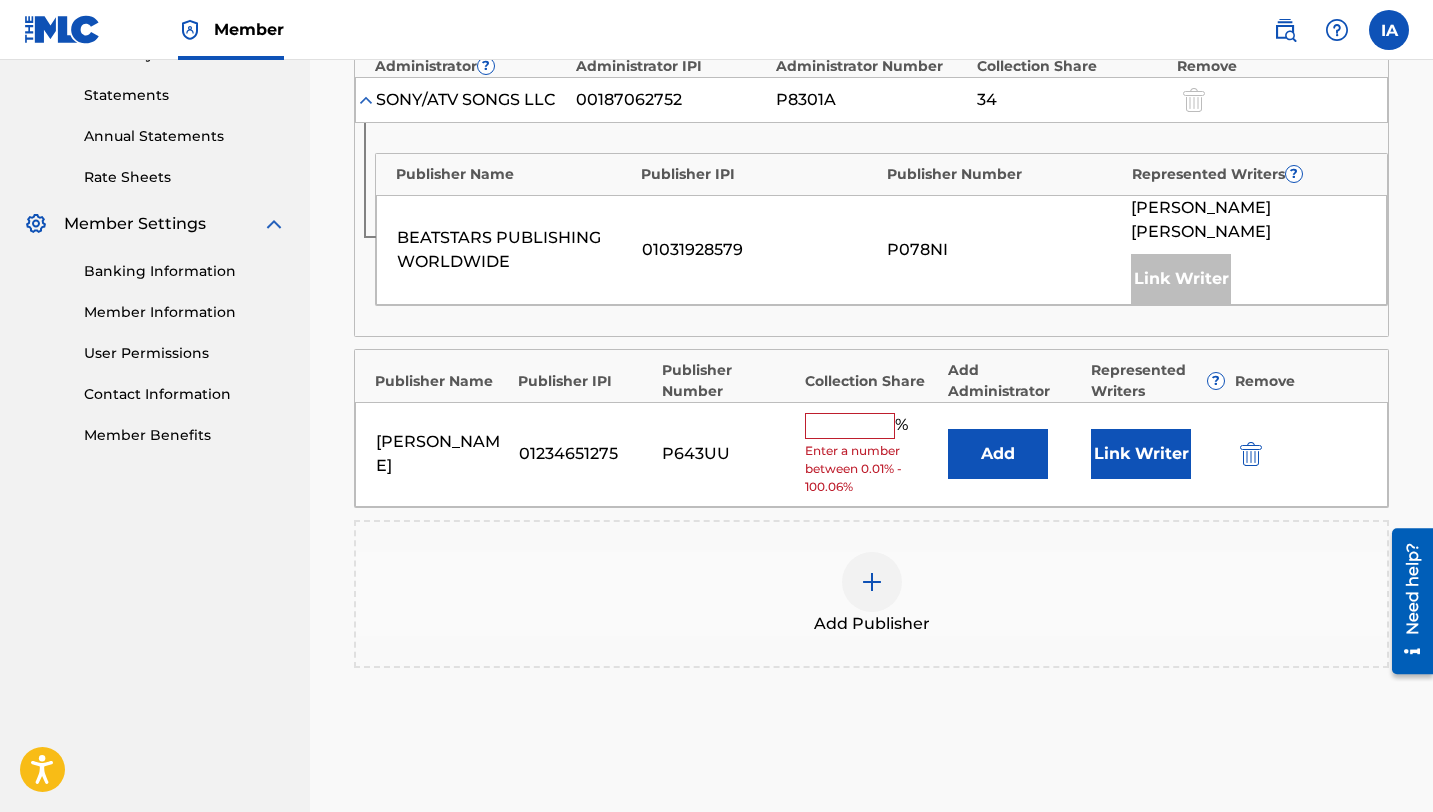 click at bounding box center (850, 426) 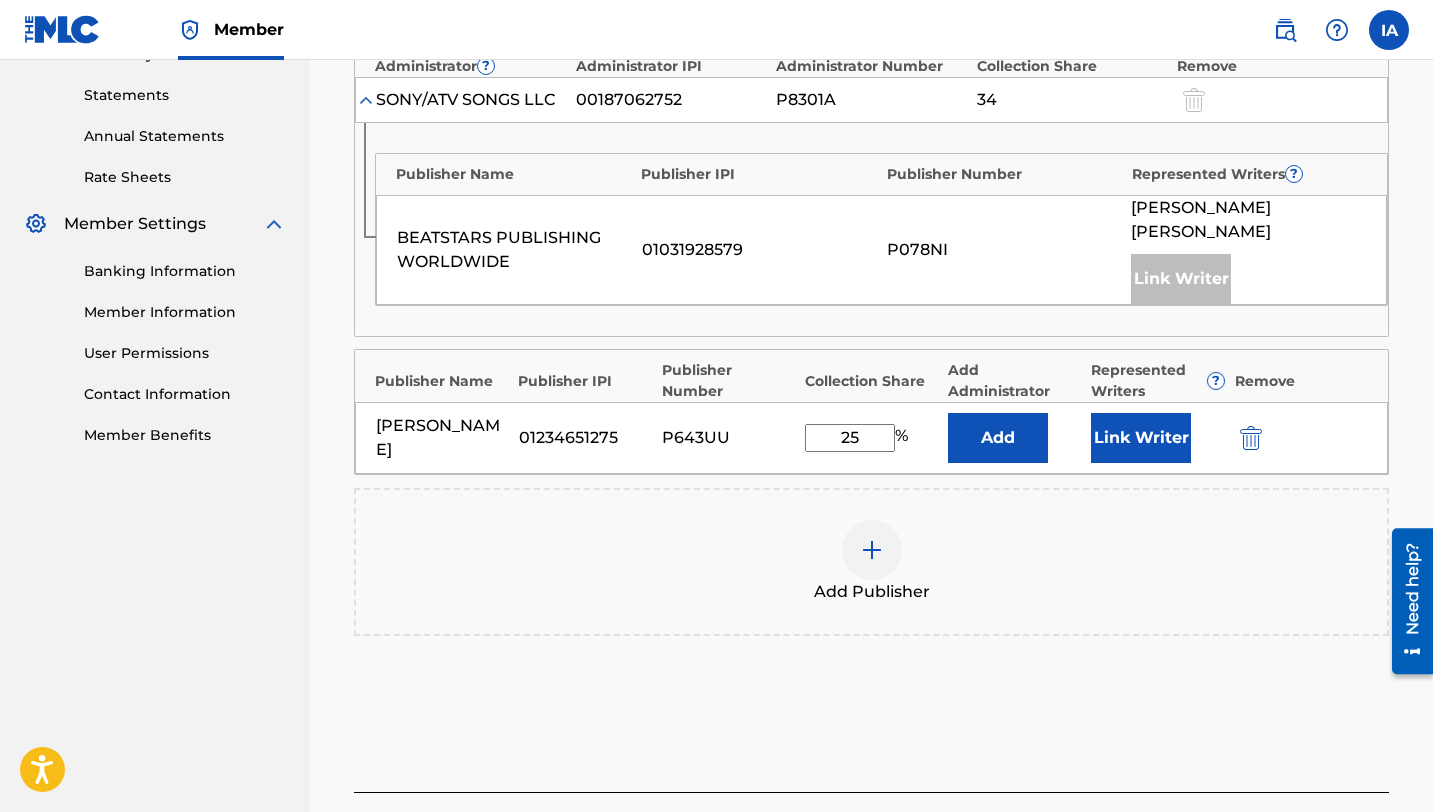 type on "25" 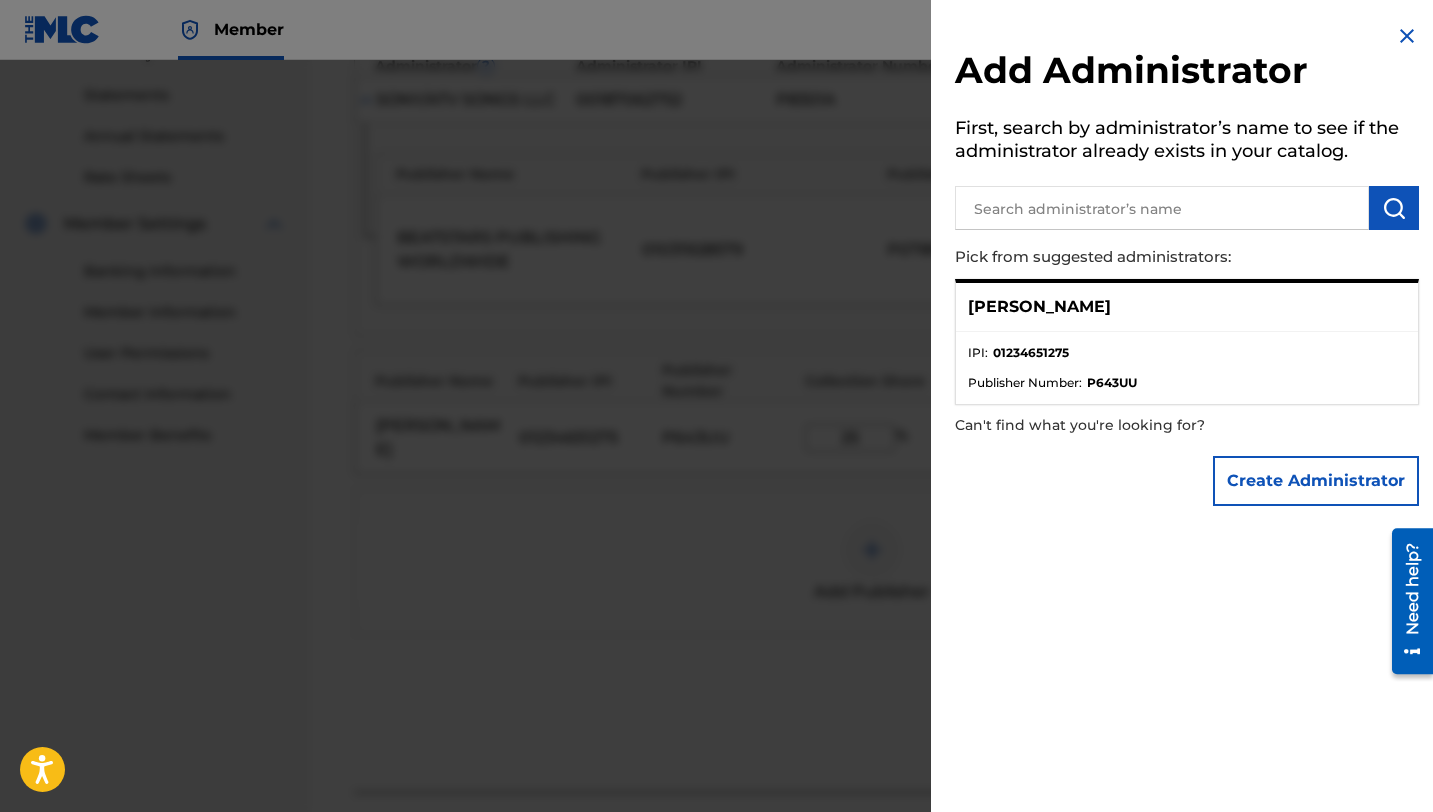 click on "Create Administrator" at bounding box center [1316, 481] 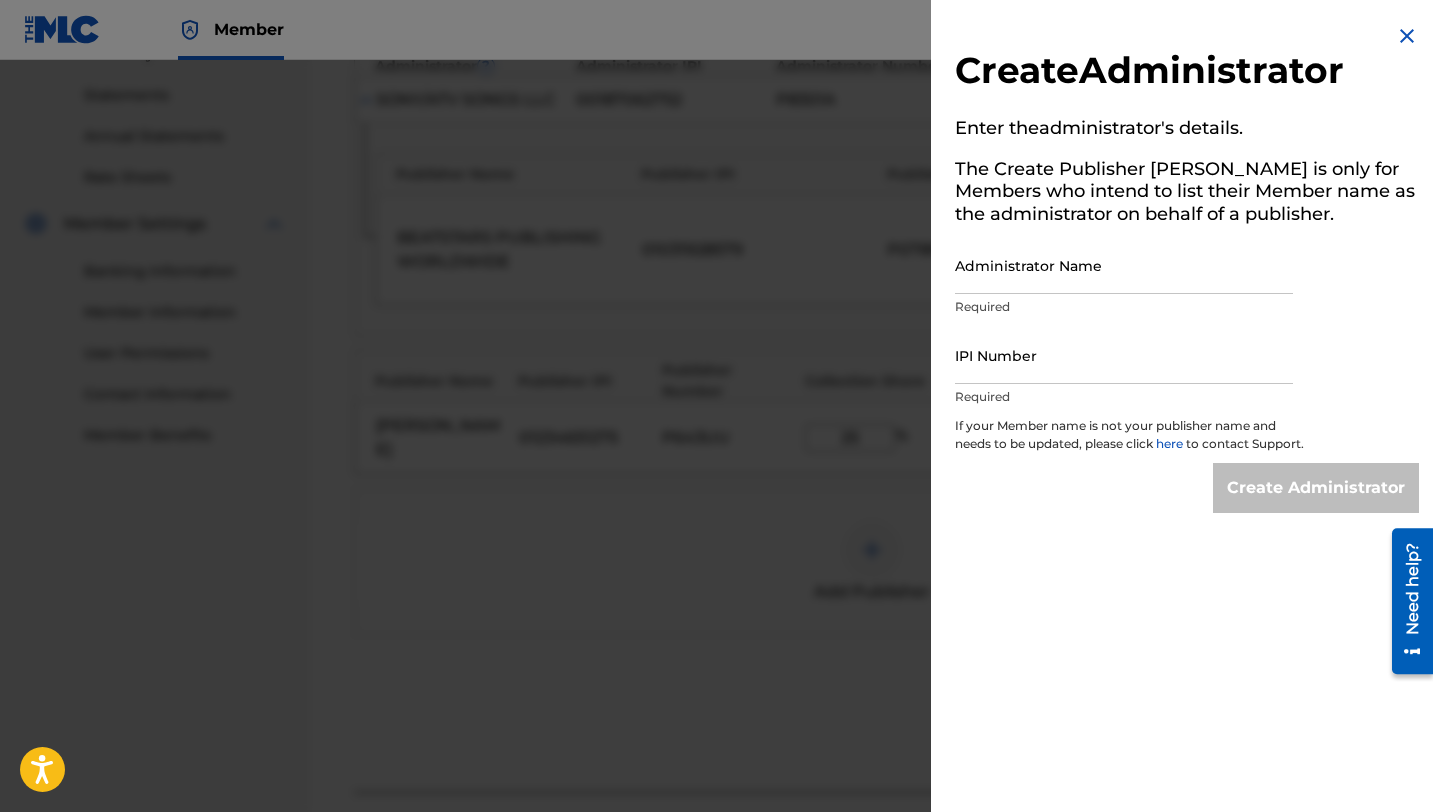 click on "Create  Administrator Enter the  administrator 's details. The Create Publisher button is only for Members who intend to list their Member name as the administrator on behalf of a publisher. Administrator Name Required IPI Number Required If your Member name is not your publisher name and needs to be updated, please click   here   to contact Support. Create Administrator" at bounding box center [1187, 268] 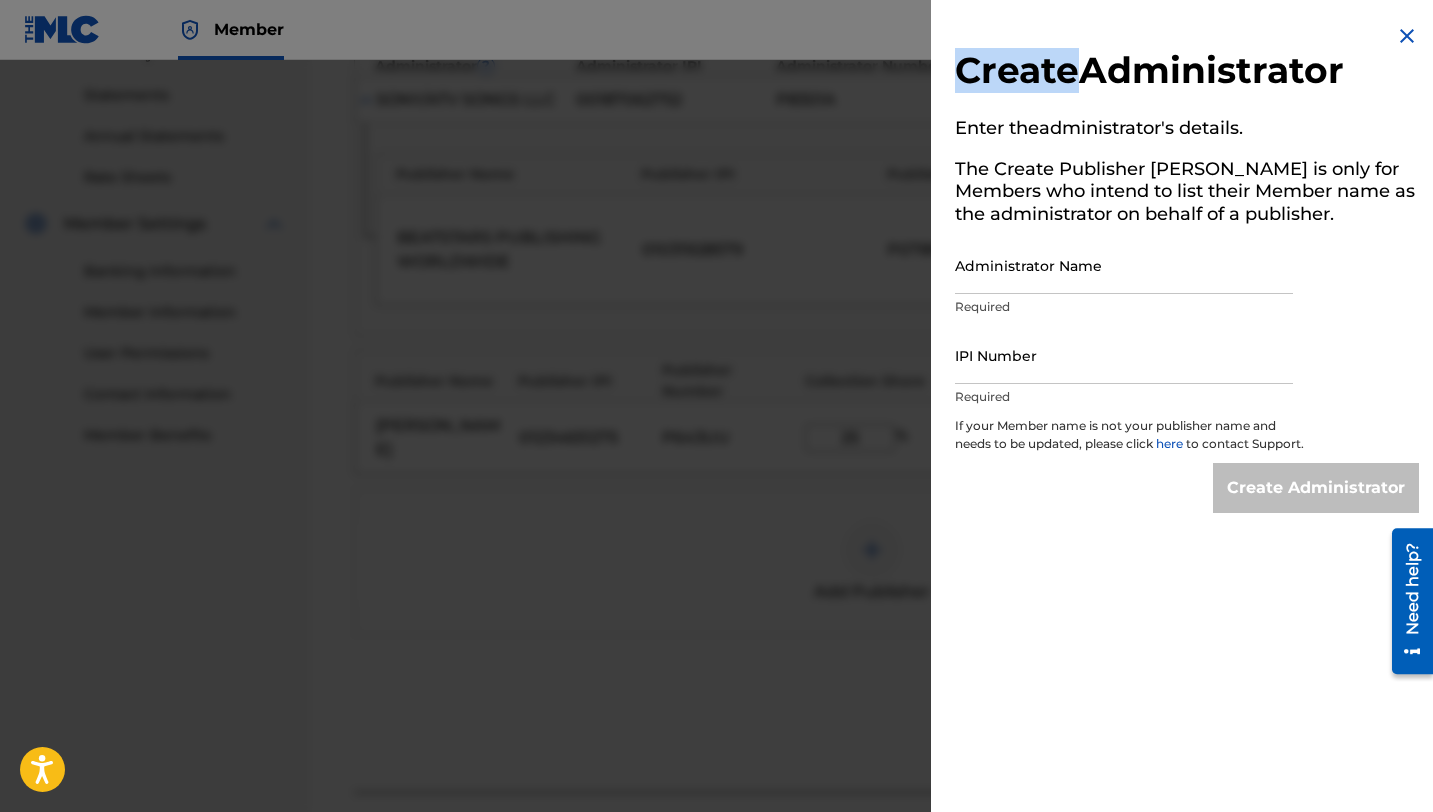 click on "Create  Administrator Enter the  administrator 's details. The Create Publisher button is only for Members who intend to list their Member name as the administrator on behalf of a publisher. Administrator Name Required IPI Number Required If your Member name is not your publisher name and needs to be updated, please click   here   to contact Support. Create Administrator" at bounding box center [1187, 268] 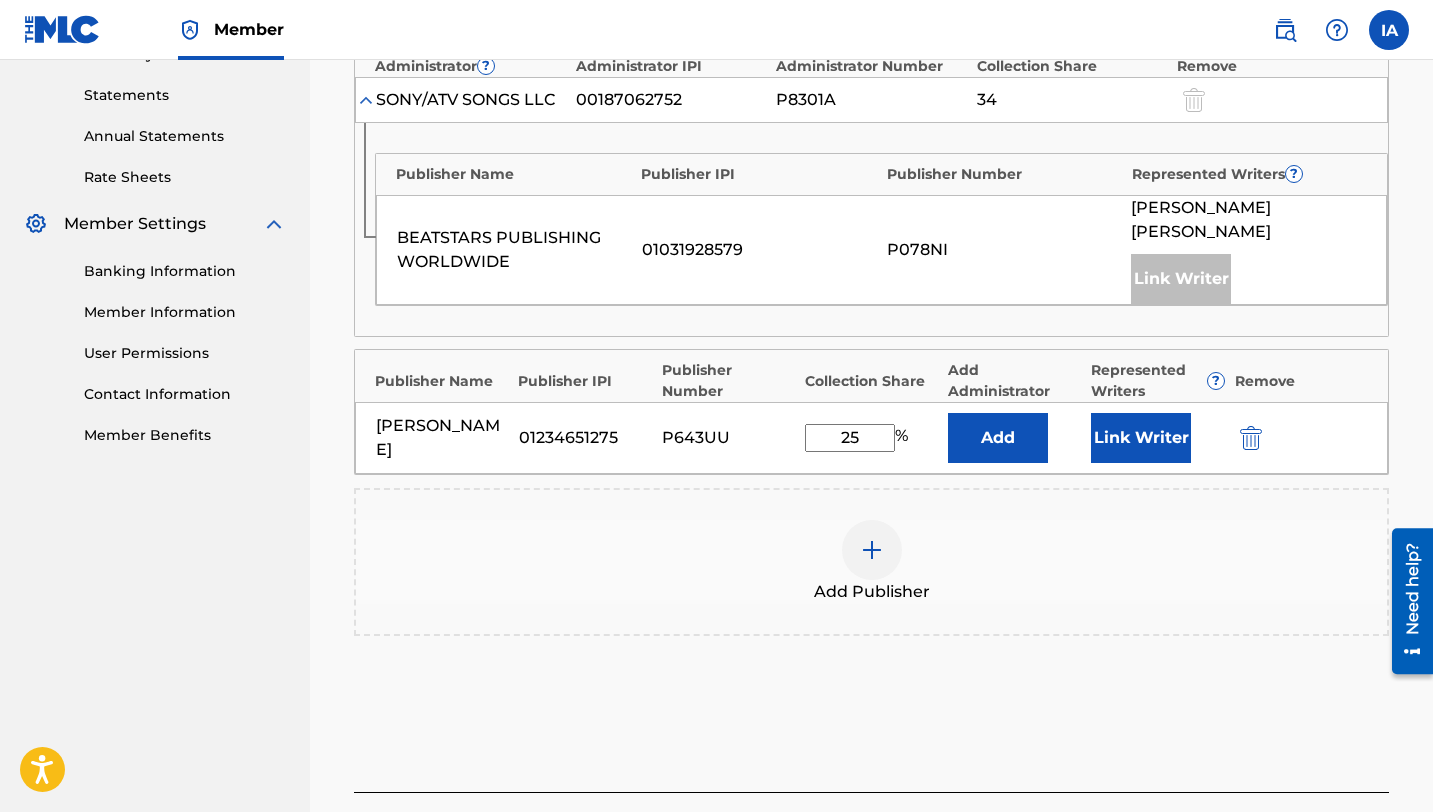click on "Add Publishers & Shares Enter your publisher(s)/administrator(s). TRIPLE CROSS A maximum of   41 %  of shares may be claimed Publishers ( 2 ) ? REQUIRED Total shares:  59 % Administrator ? Administrator IPI Administrator Number Collection Share Remove SONY/ATV SONGS LLC 00187062752 P8301A 34 Publisher Name Publisher IPI Publisher Number Represented Writers ? BEATSTARS PUBLISHING WORLDWIDE 01031928579 P078NI [PERSON_NAME] Link Writer Publisher Name Publisher IPI Publisher Number Collection Share Add Administrator Represented Writers ? Remove Ivane Archvadze 01234651275 P643UU 25 % Add Link Writer Add Publisher" at bounding box center (871, 242) 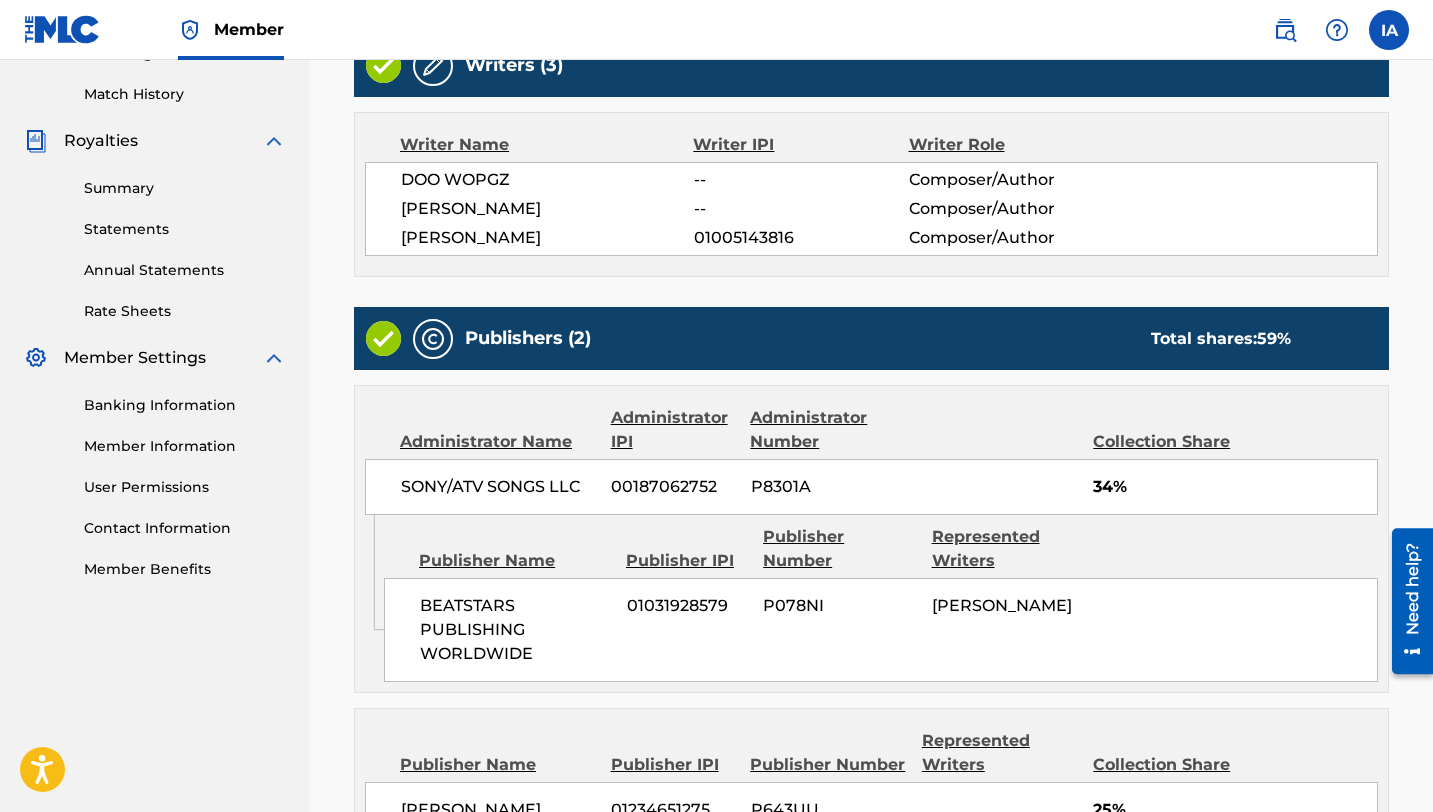scroll, scrollTop: 800, scrollLeft: 0, axis: vertical 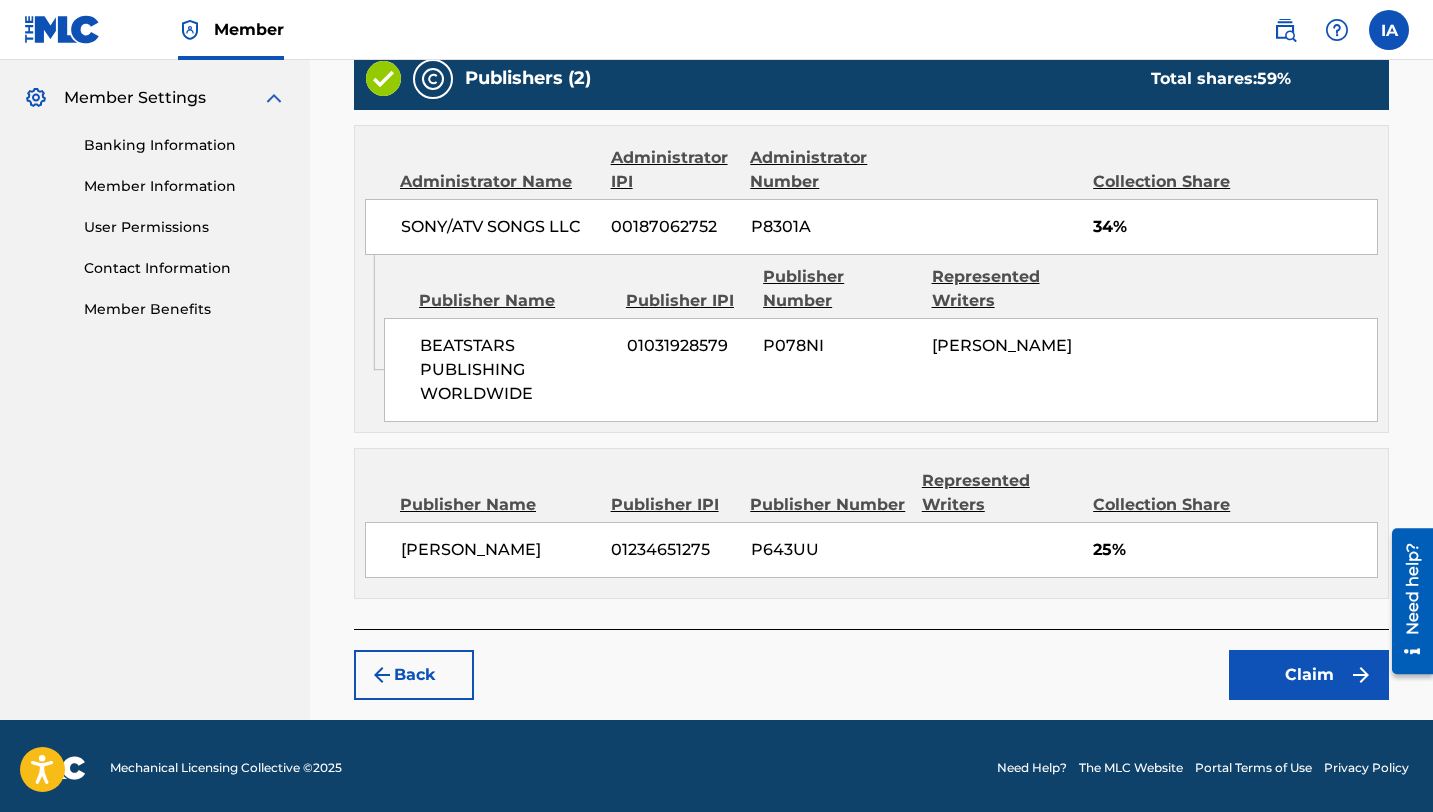 click on "Claim" at bounding box center (1309, 675) 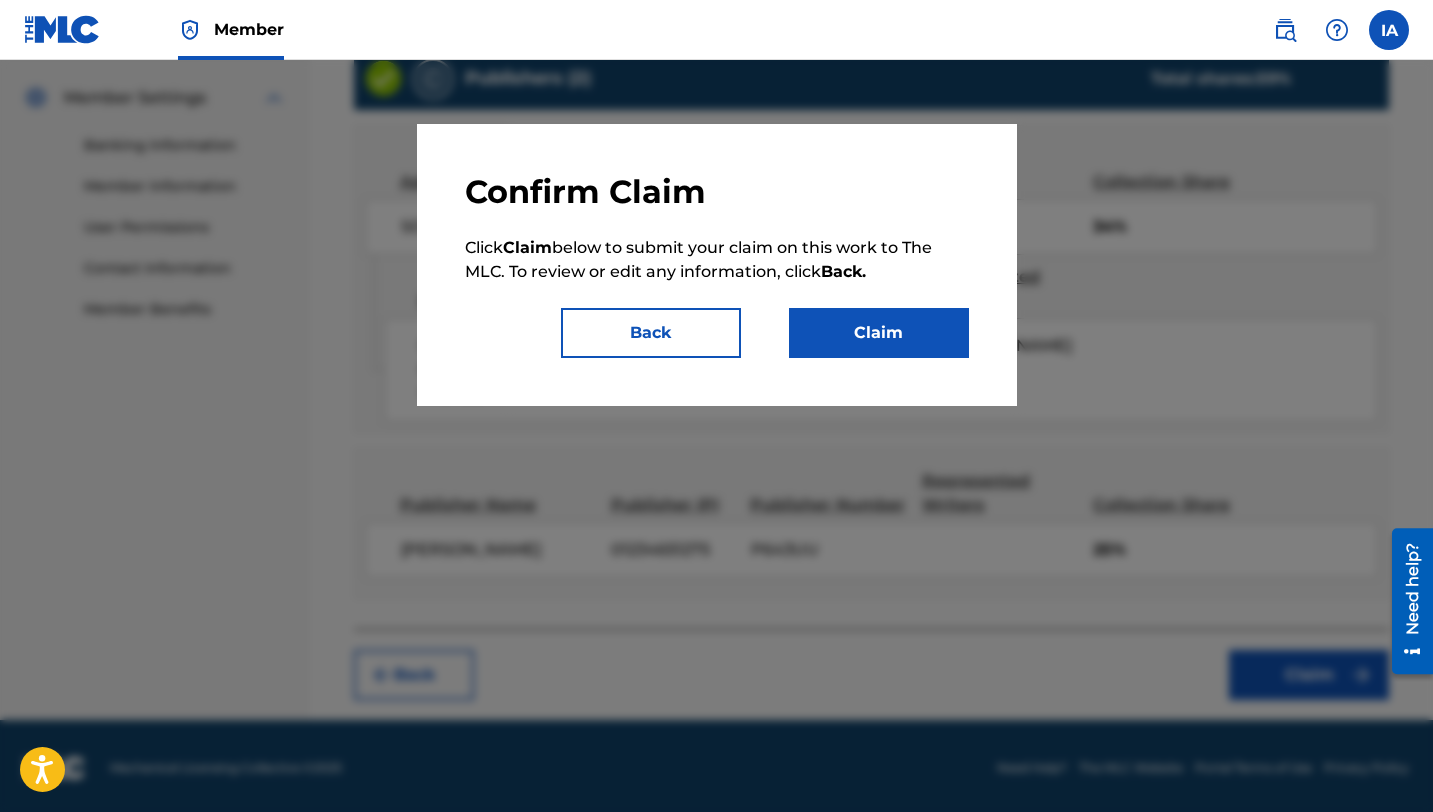 click on "Claim" at bounding box center [879, 333] 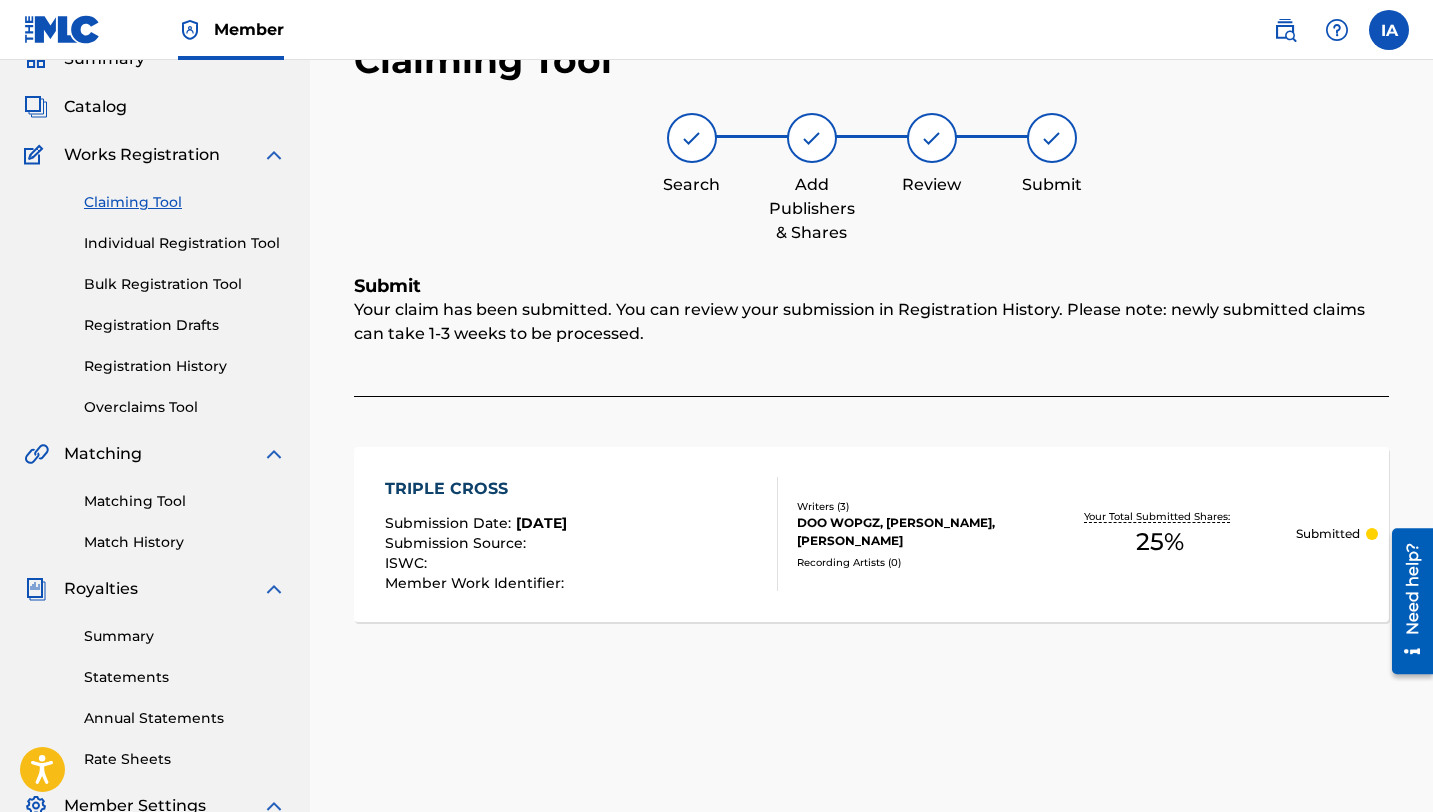 scroll, scrollTop: 0, scrollLeft: 0, axis: both 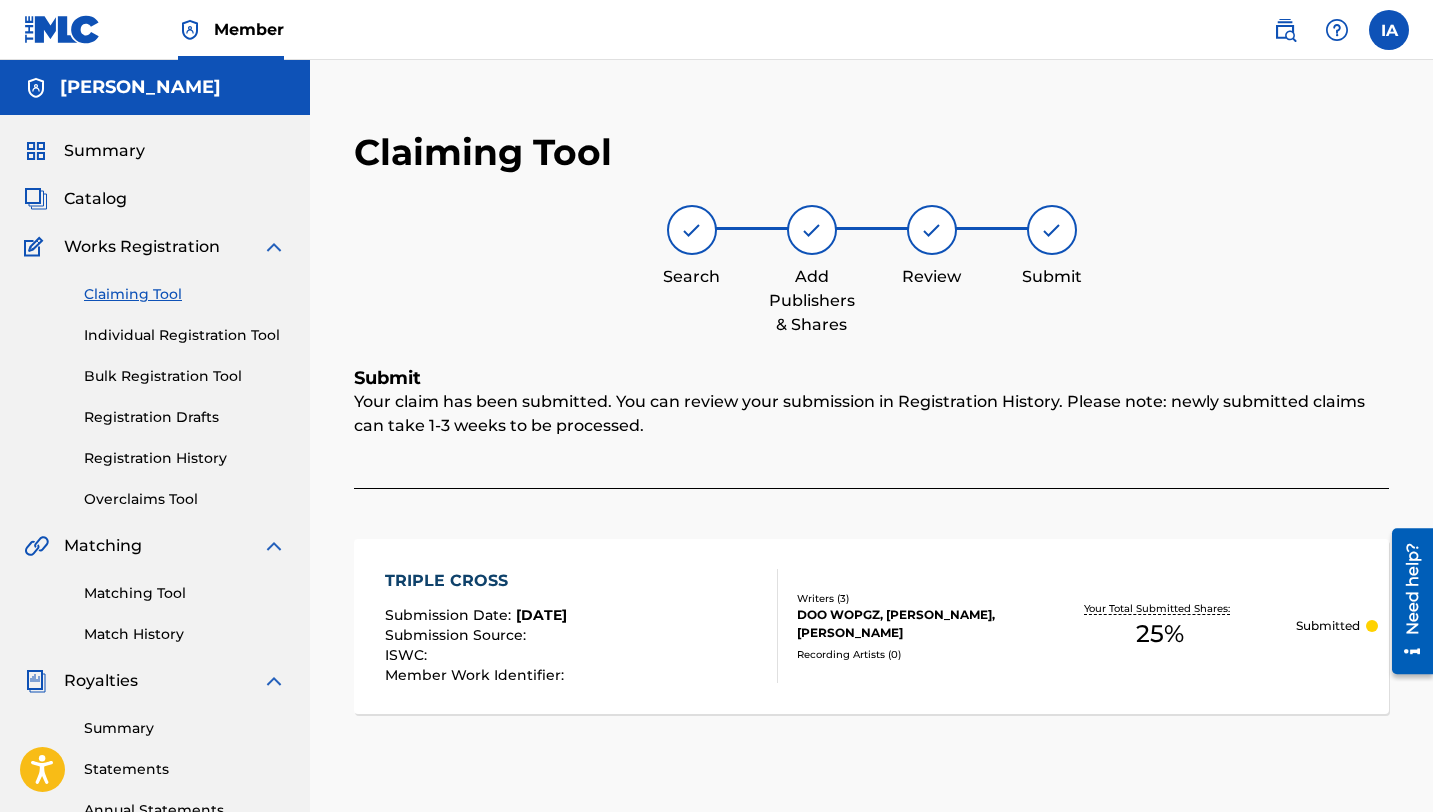 click on "Individual Registration Tool" at bounding box center (185, 335) 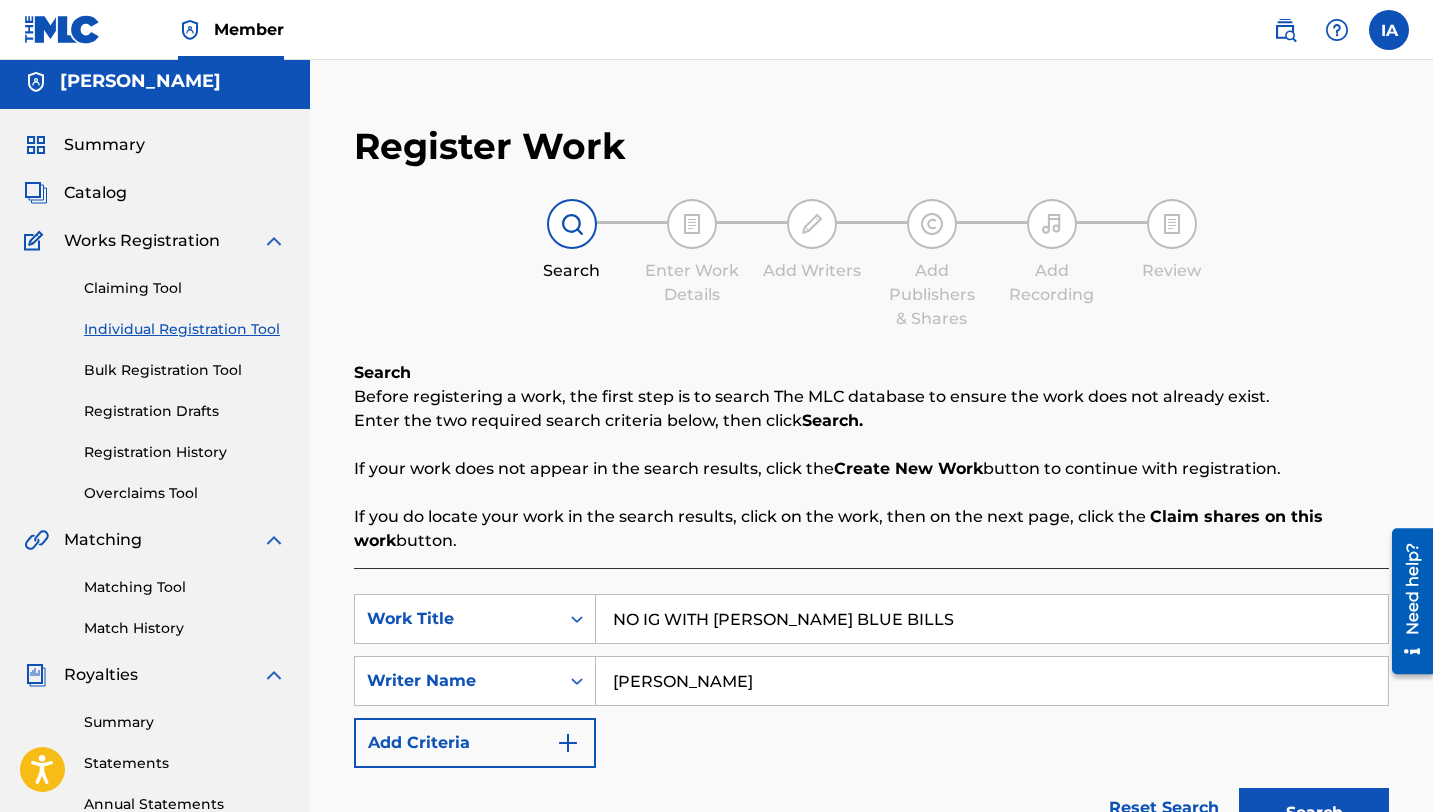 scroll, scrollTop: 8, scrollLeft: 0, axis: vertical 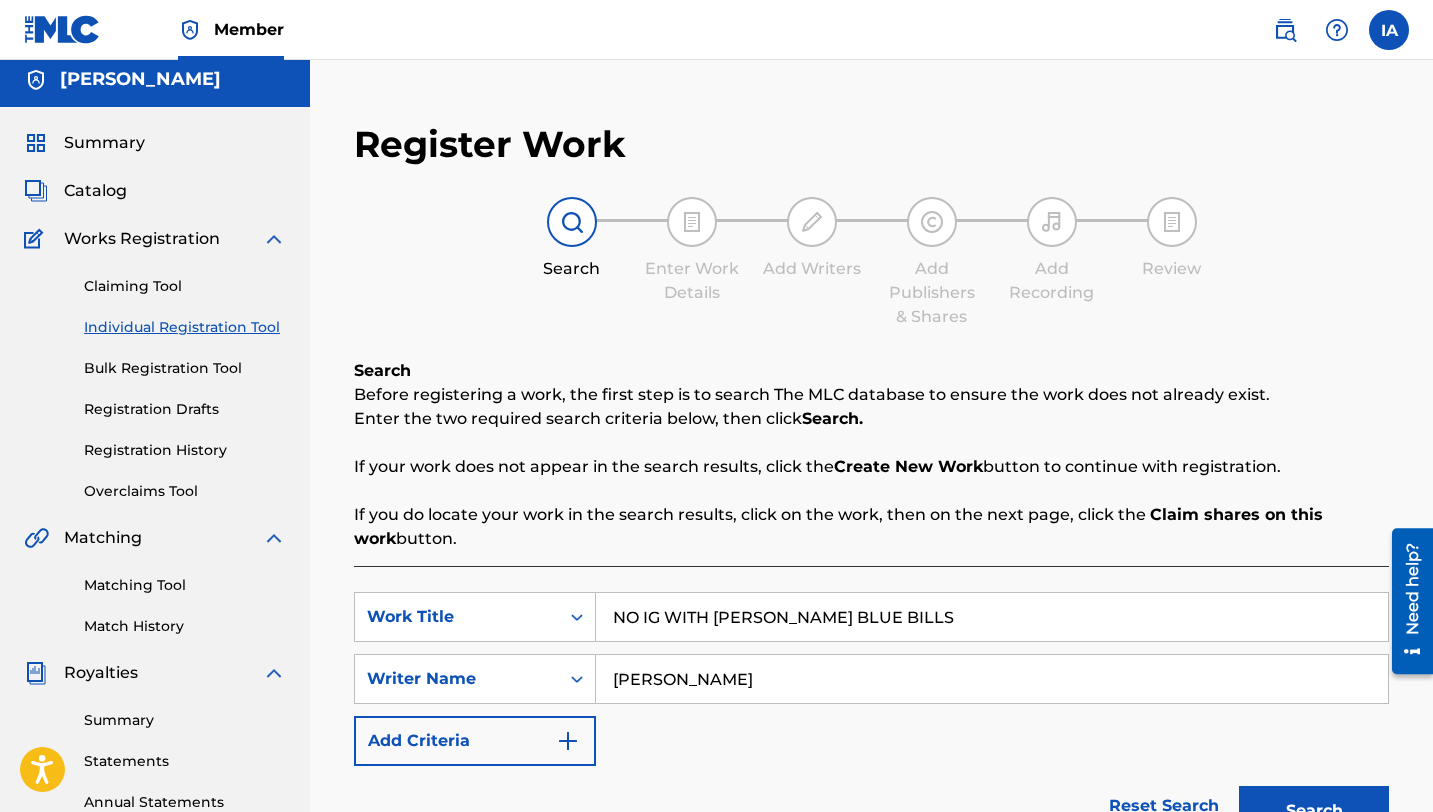 click on "Works Registration" at bounding box center [142, 239] 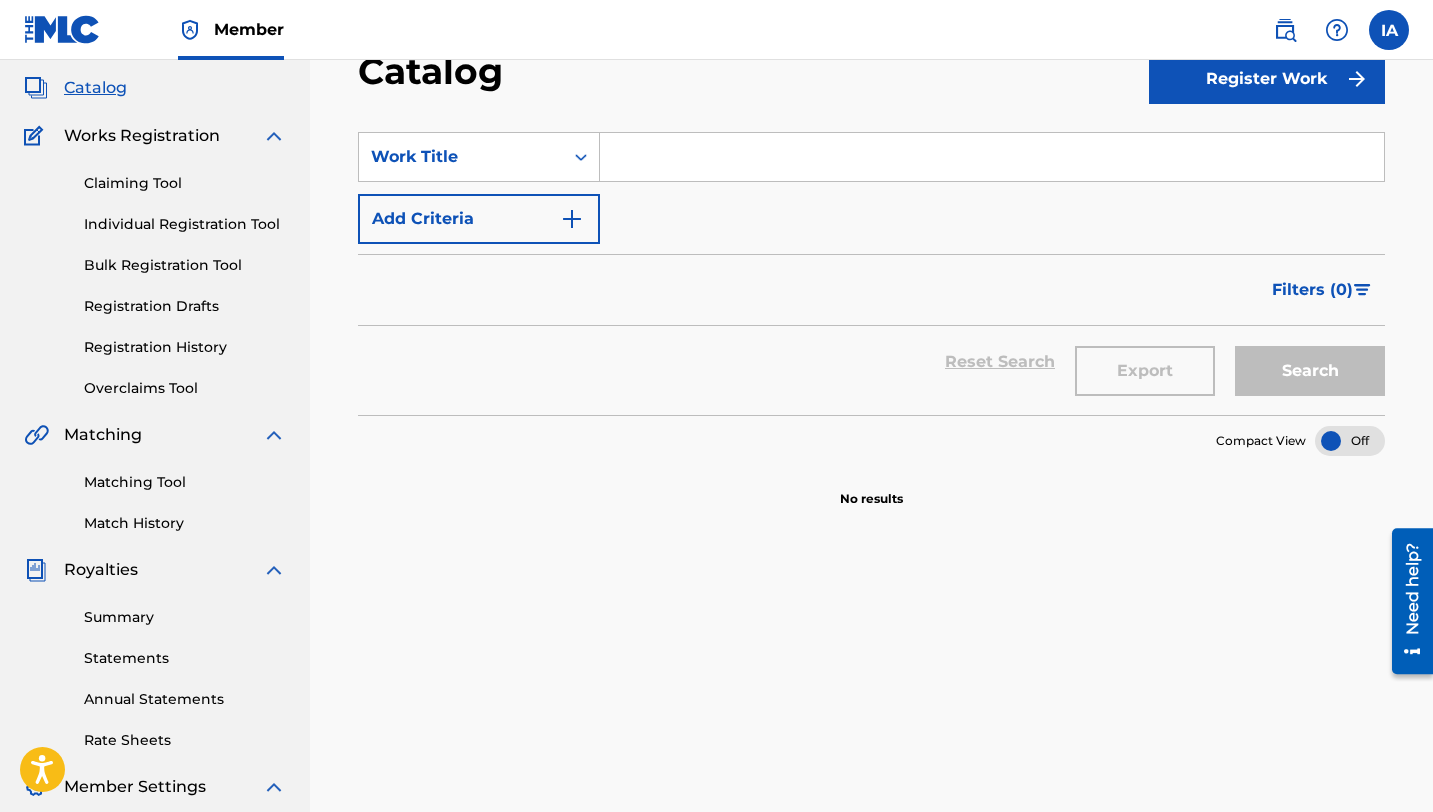 scroll, scrollTop: 194, scrollLeft: 0, axis: vertical 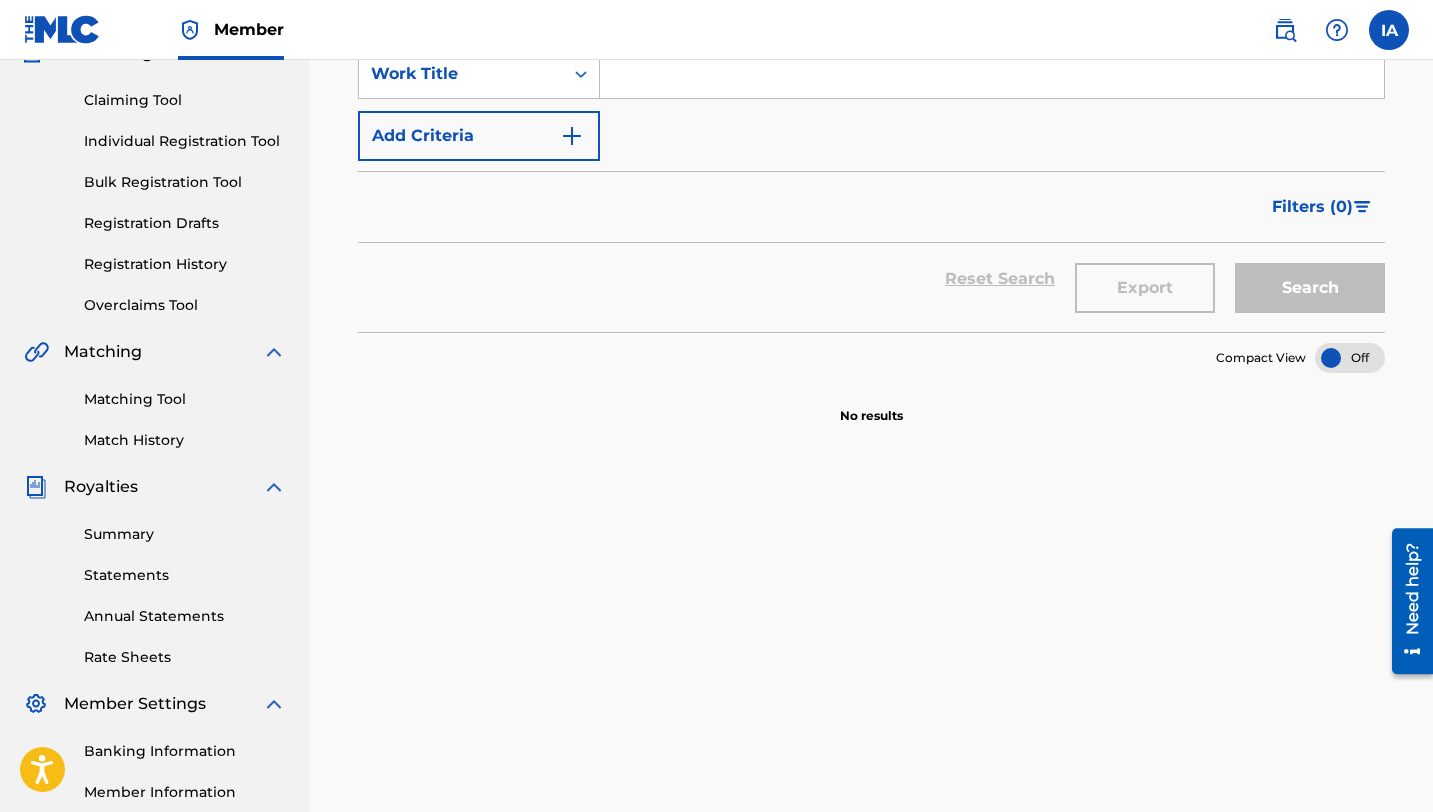click on "Summary" at bounding box center [185, 534] 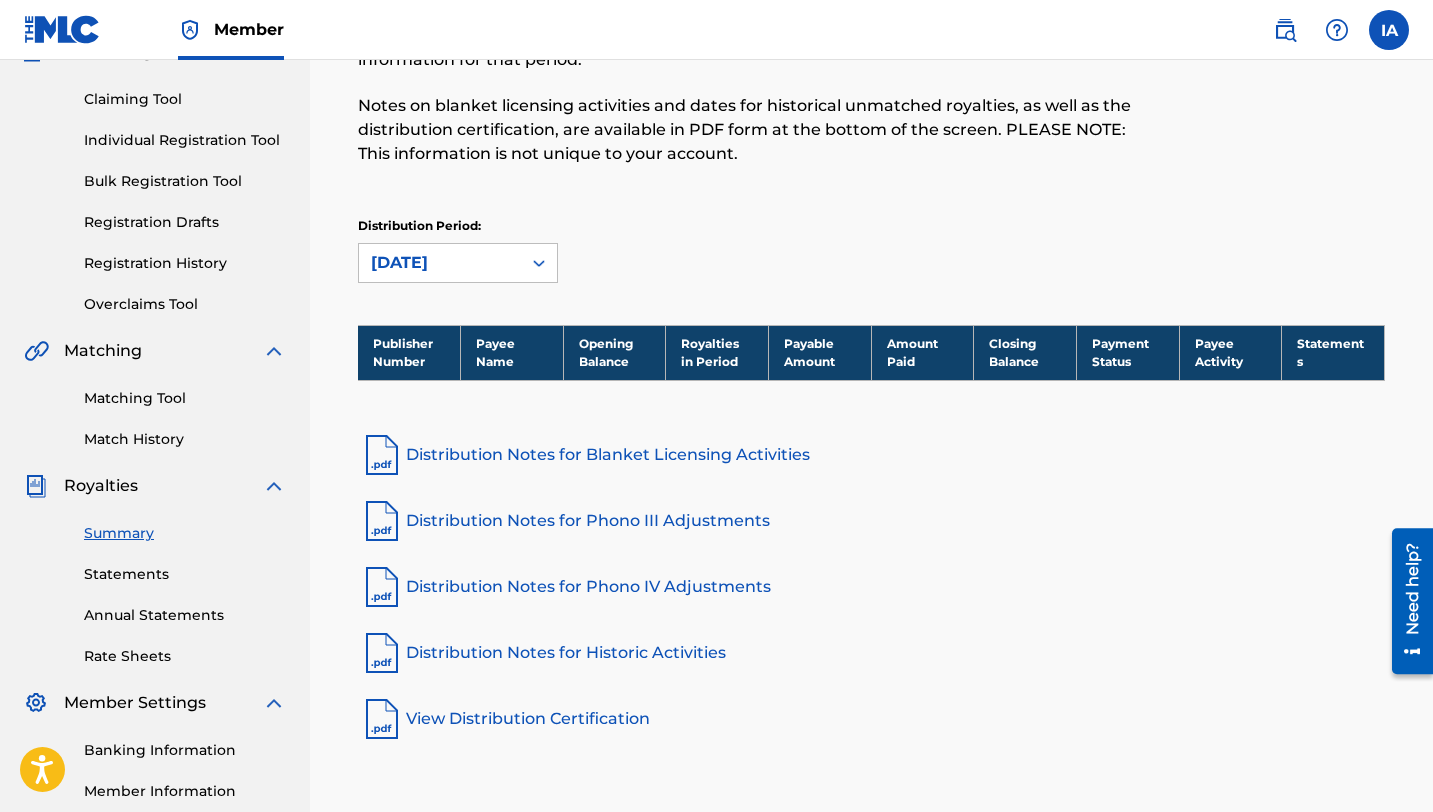 scroll, scrollTop: 197, scrollLeft: 0, axis: vertical 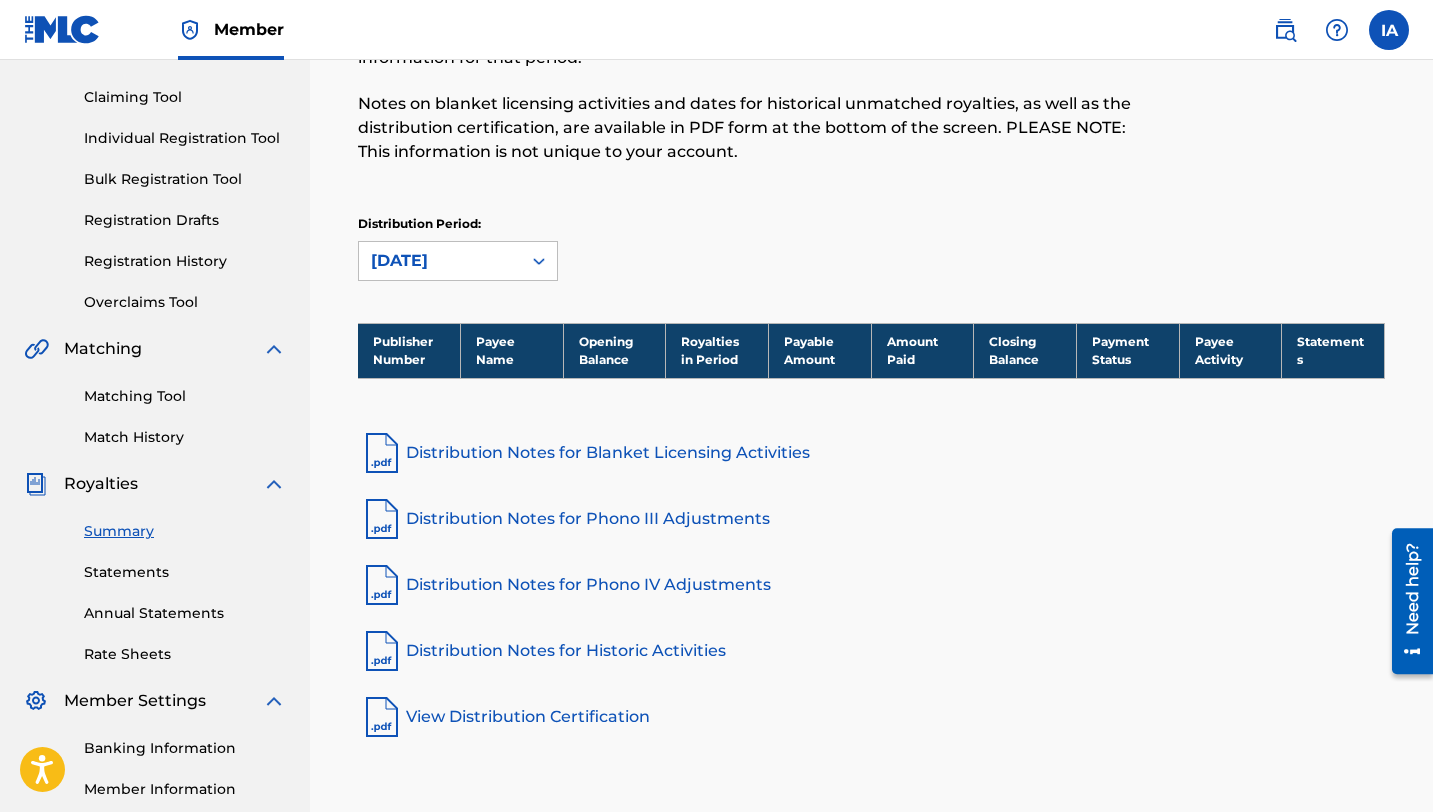 click on "Statements" at bounding box center (185, 572) 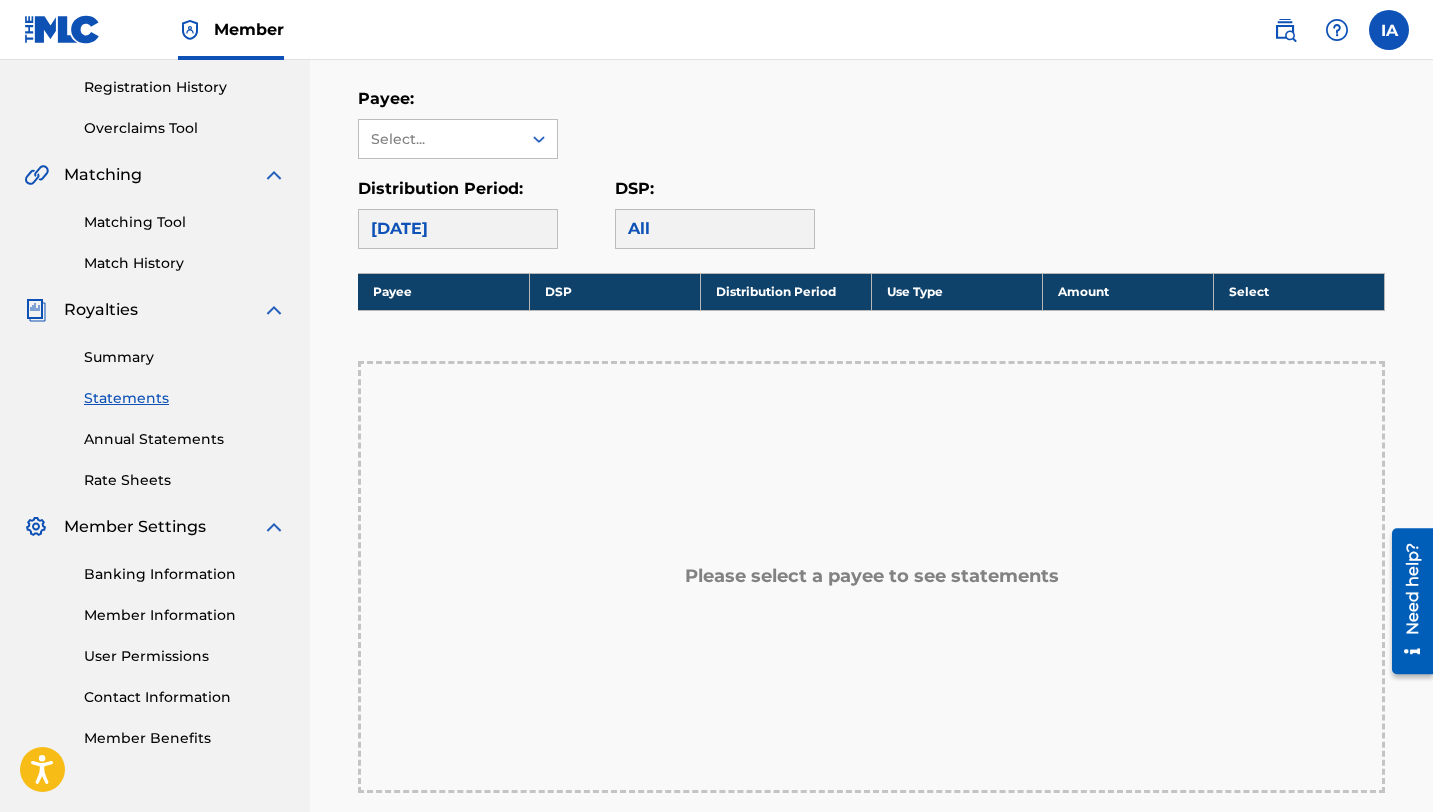 scroll, scrollTop: 484, scrollLeft: 0, axis: vertical 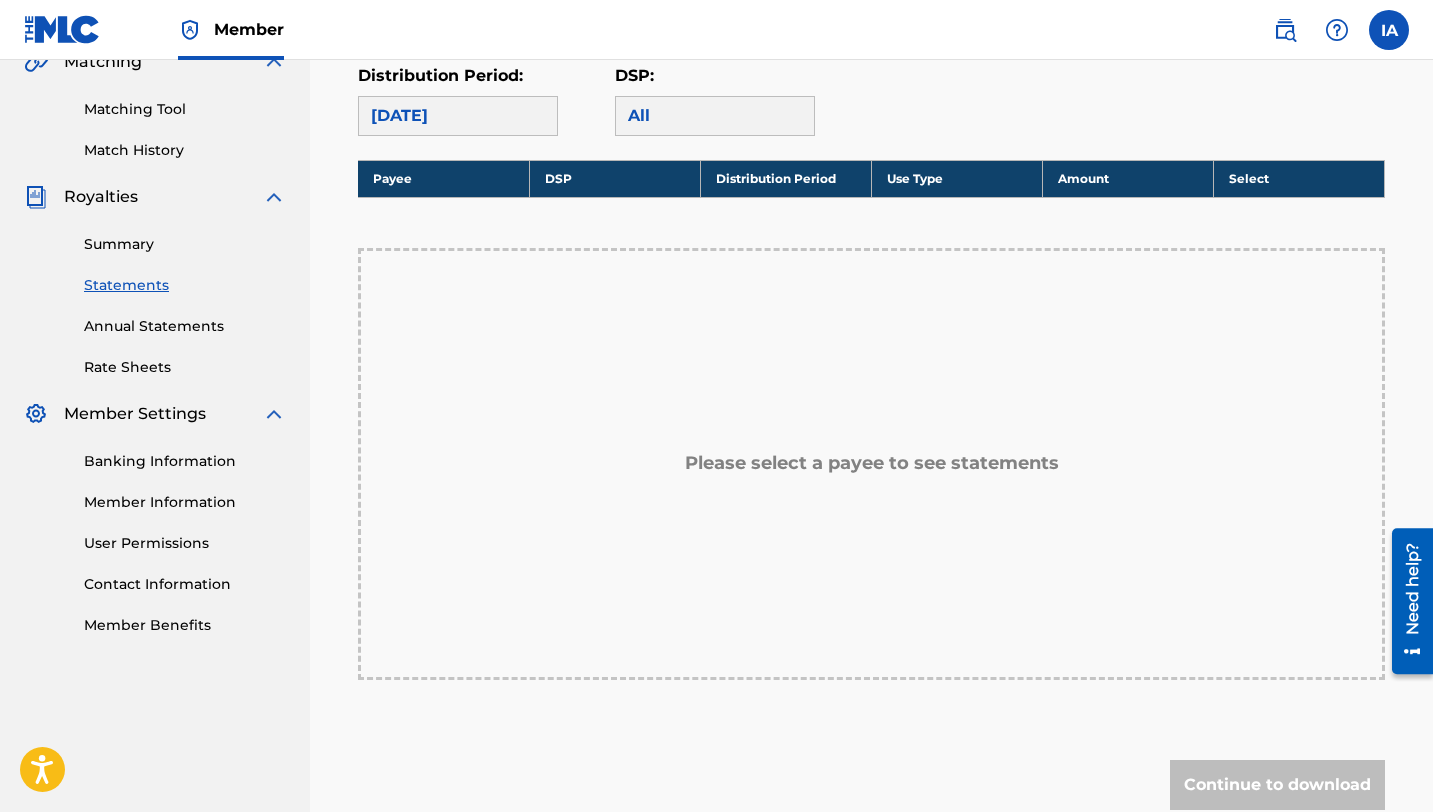 click on "Rate Sheets" at bounding box center [185, 367] 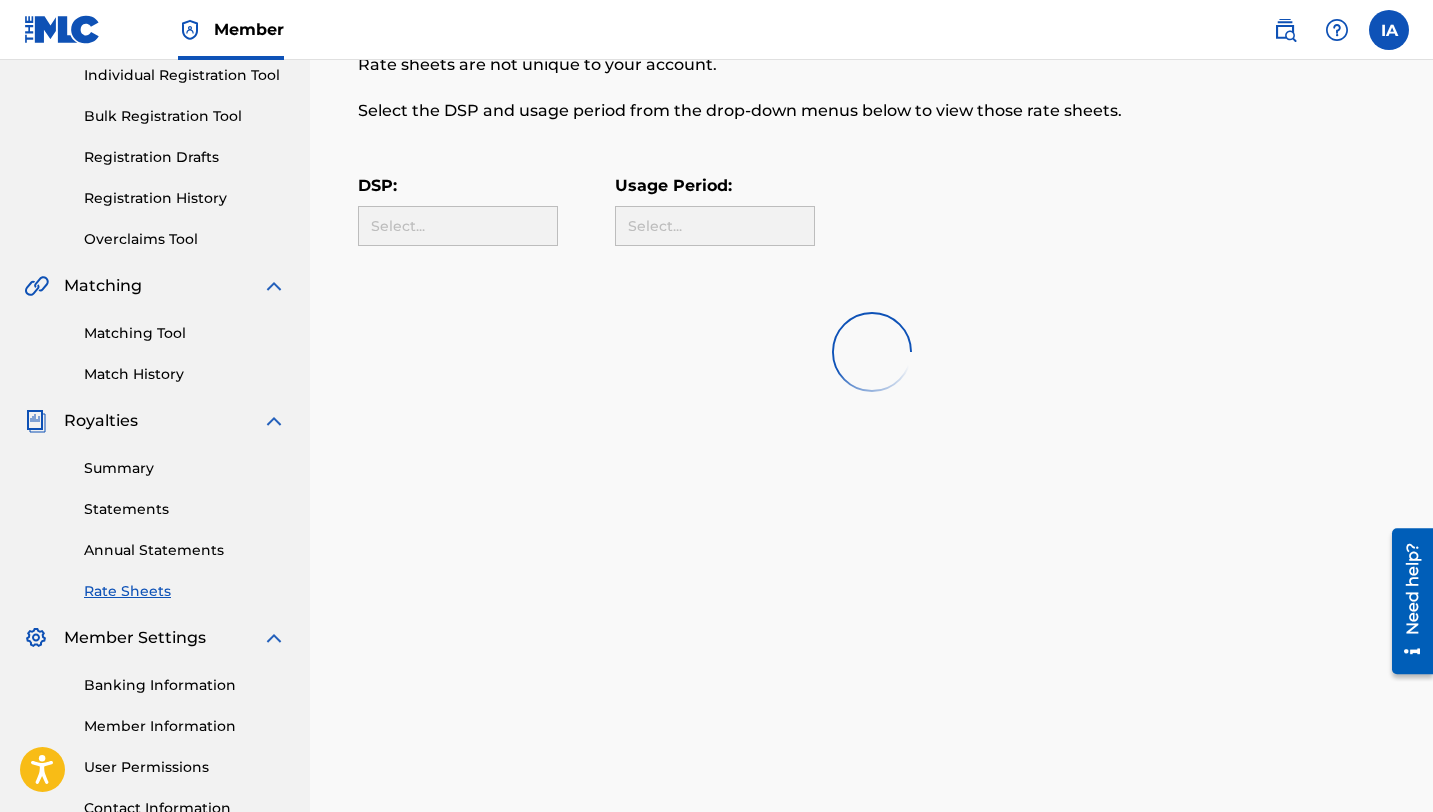 scroll, scrollTop: 428, scrollLeft: 0, axis: vertical 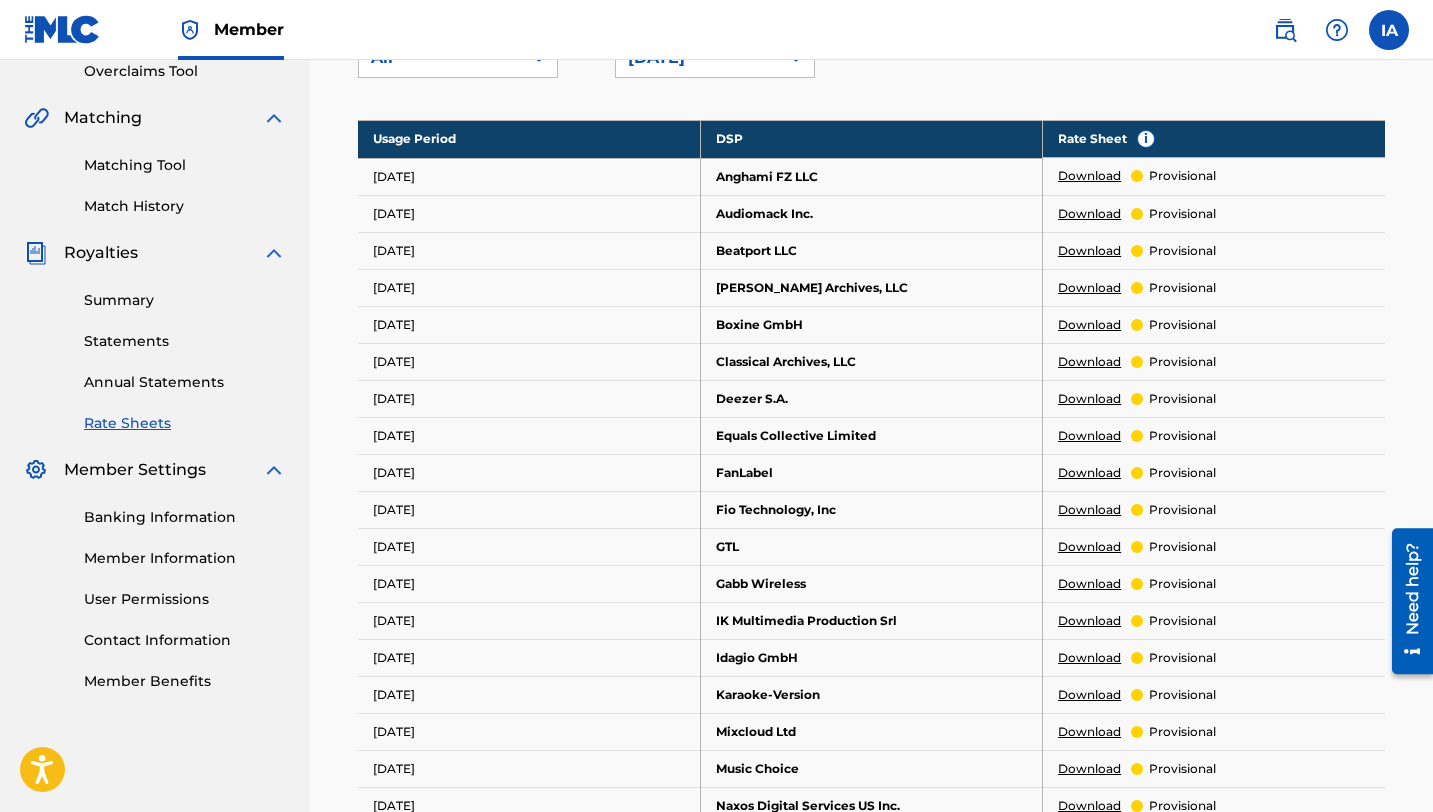 click on "Banking Information" at bounding box center (185, 517) 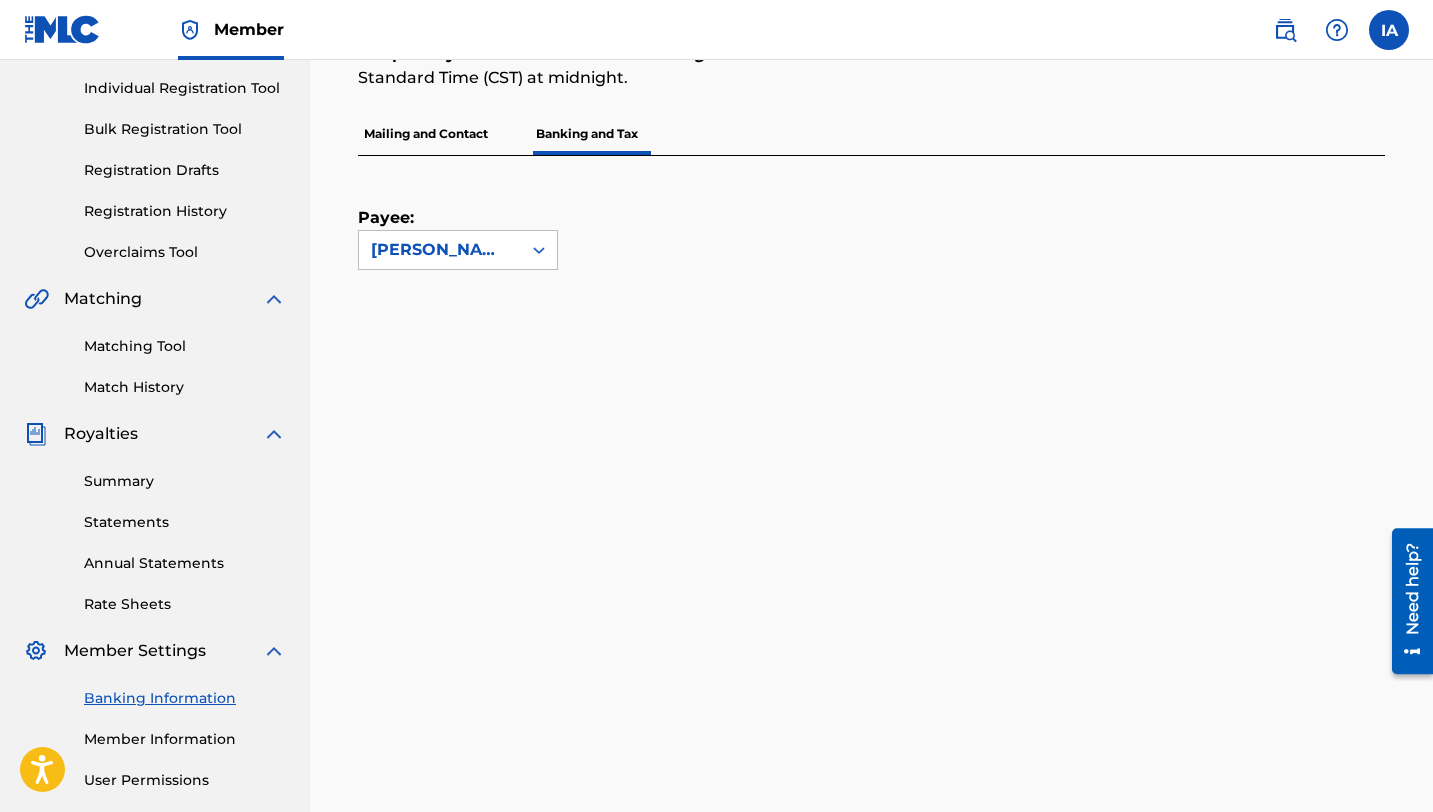 scroll, scrollTop: 257, scrollLeft: 0, axis: vertical 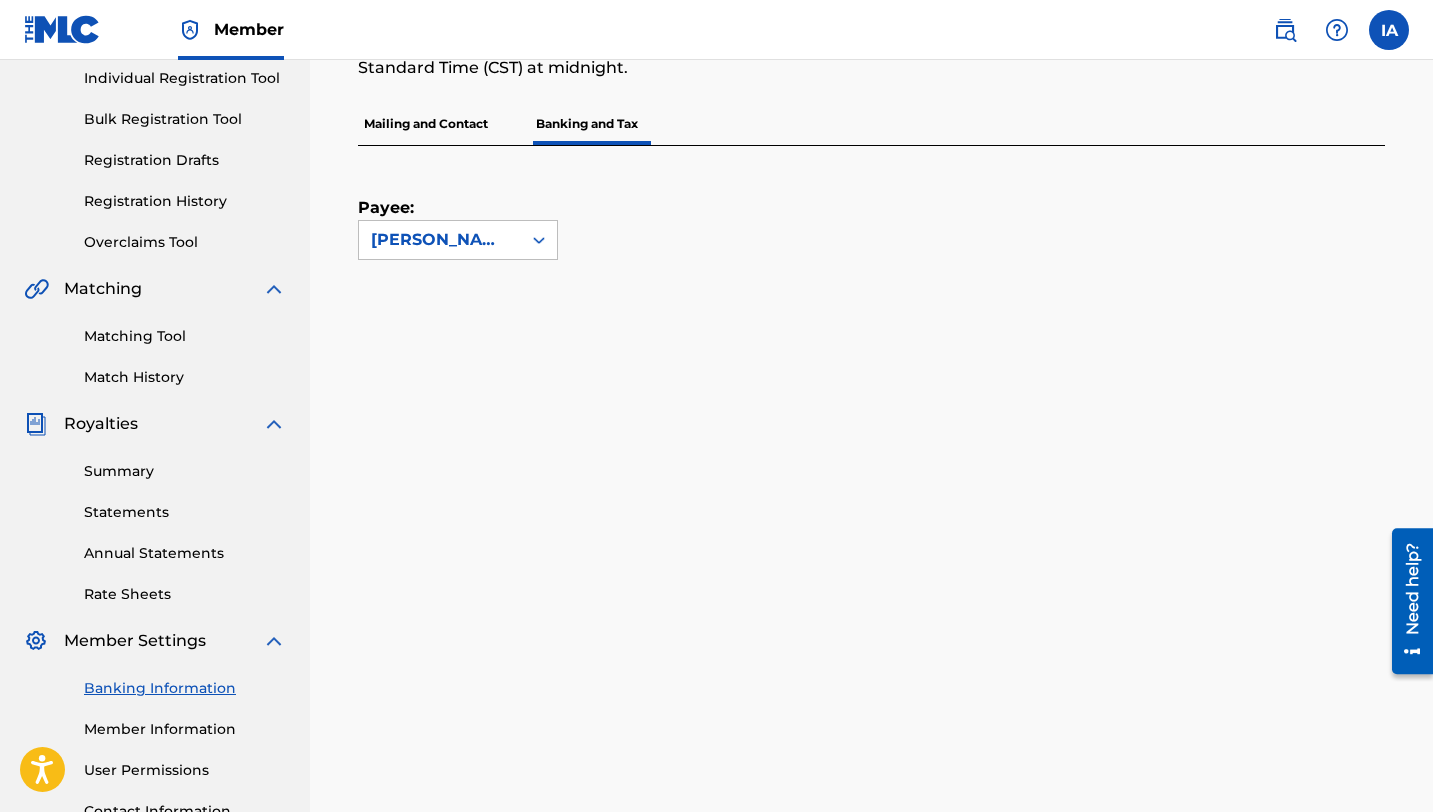 click on "Mailing and Contact" at bounding box center [426, 124] 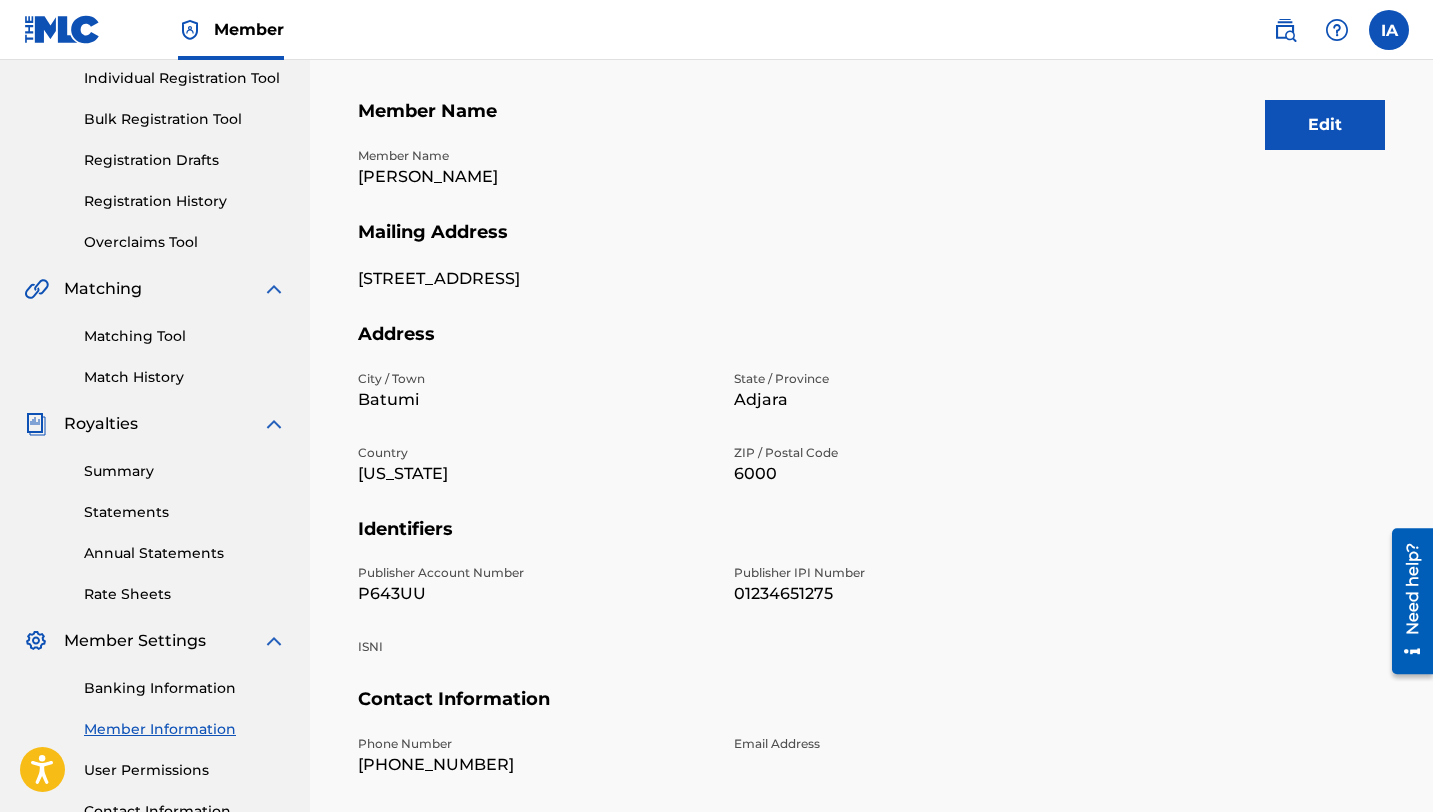 scroll, scrollTop: 0, scrollLeft: 0, axis: both 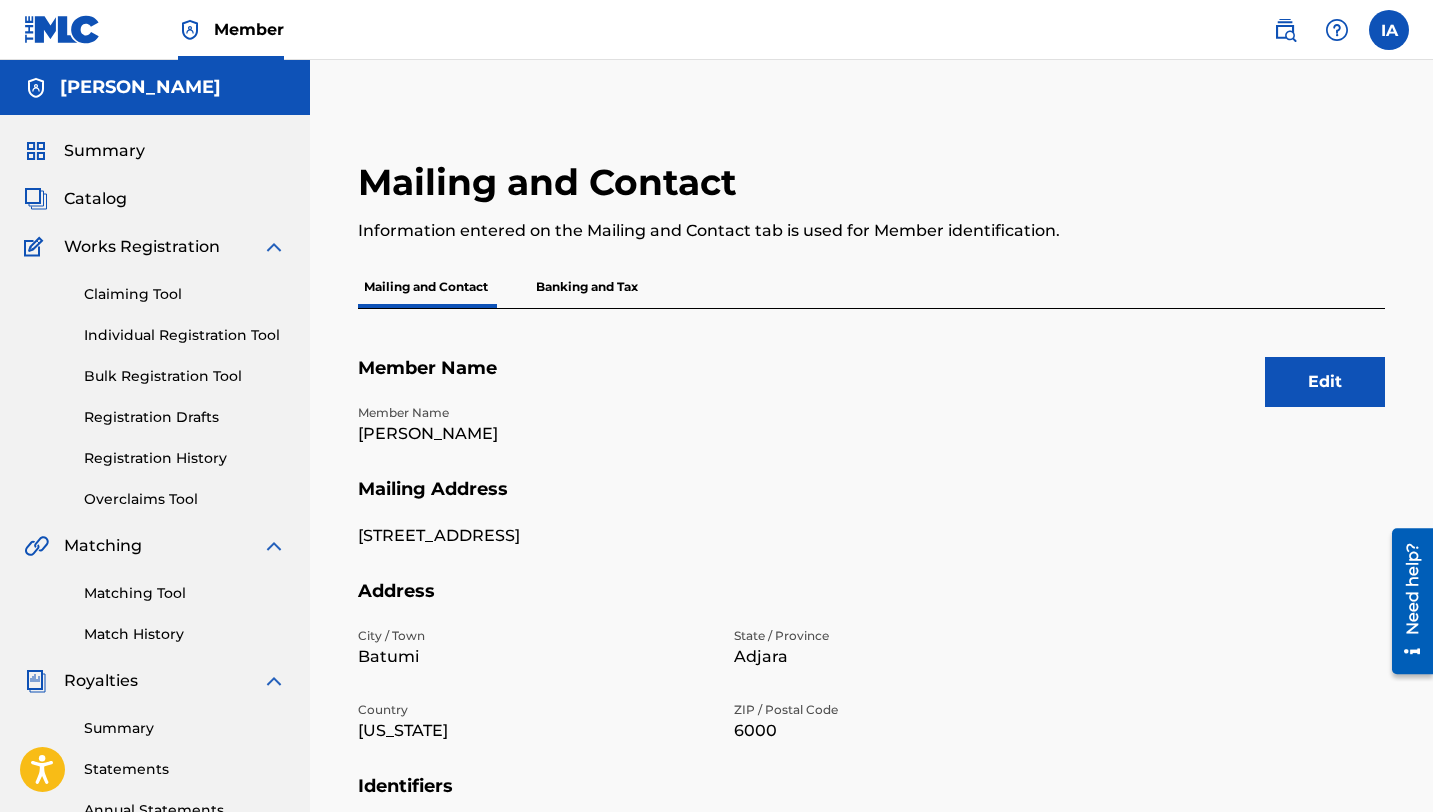 click on "Banking and Tax" at bounding box center (587, 287) 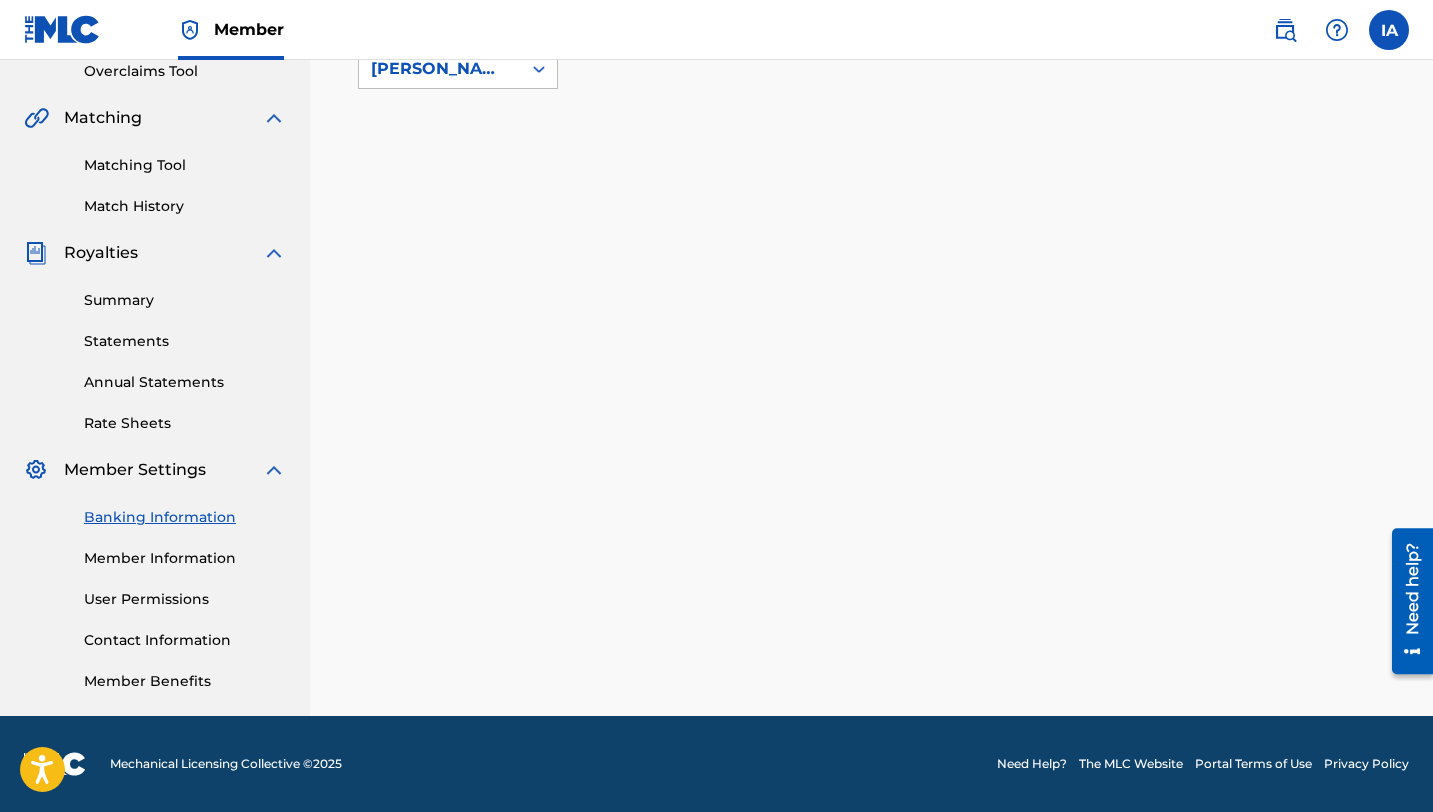 scroll, scrollTop: 428, scrollLeft: 0, axis: vertical 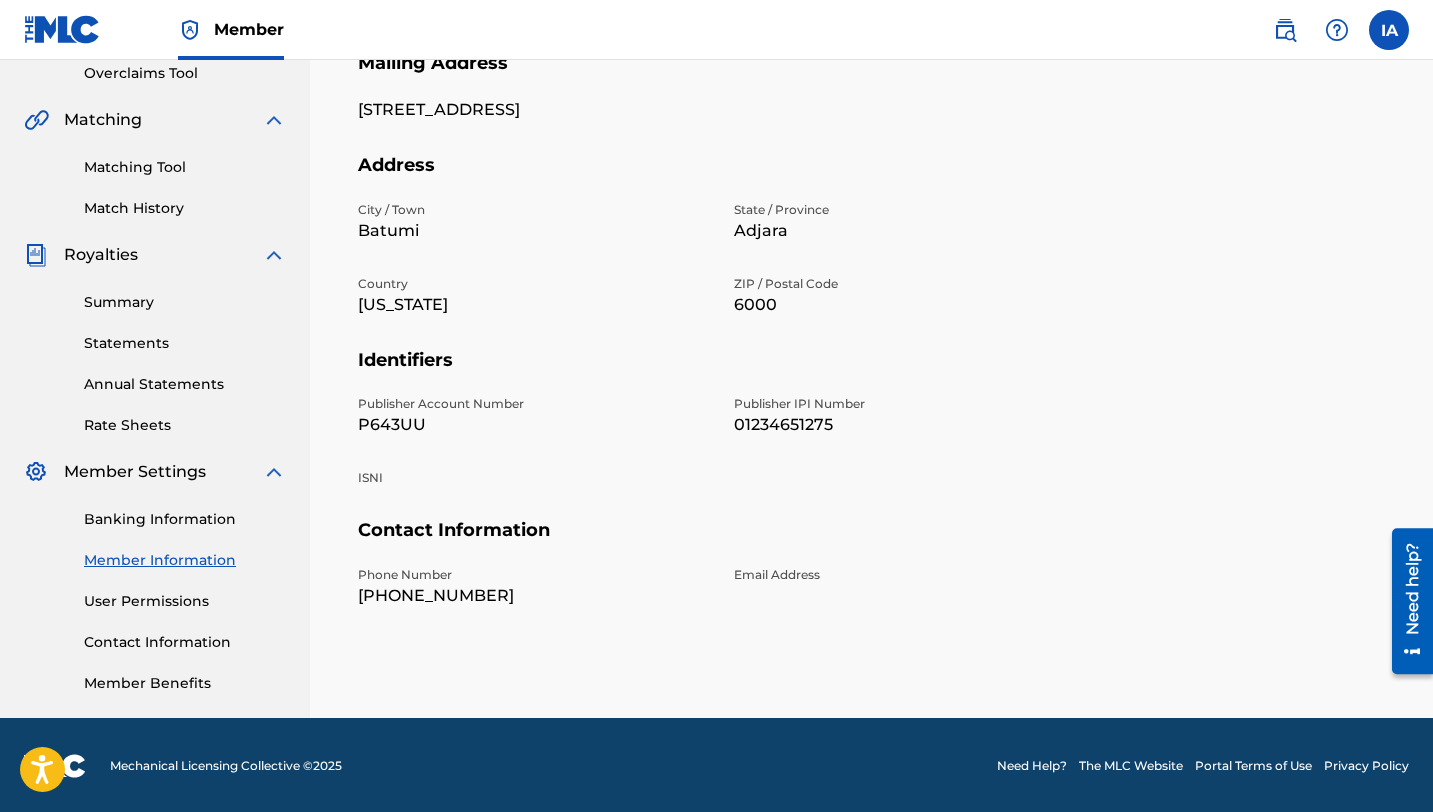click on "Banking Information" at bounding box center [185, 519] 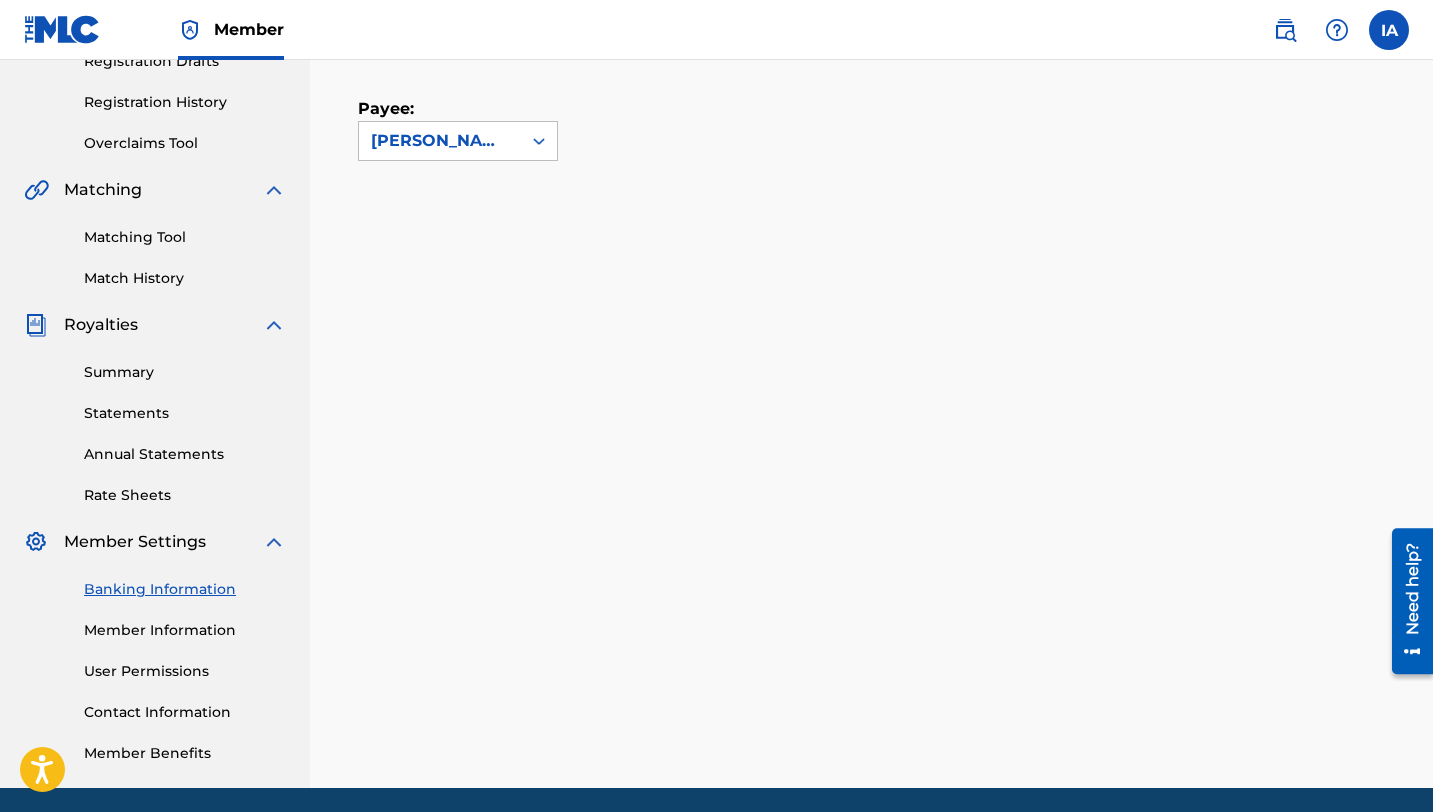 scroll, scrollTop: 257, scrollLeft: 0, axis: vertical 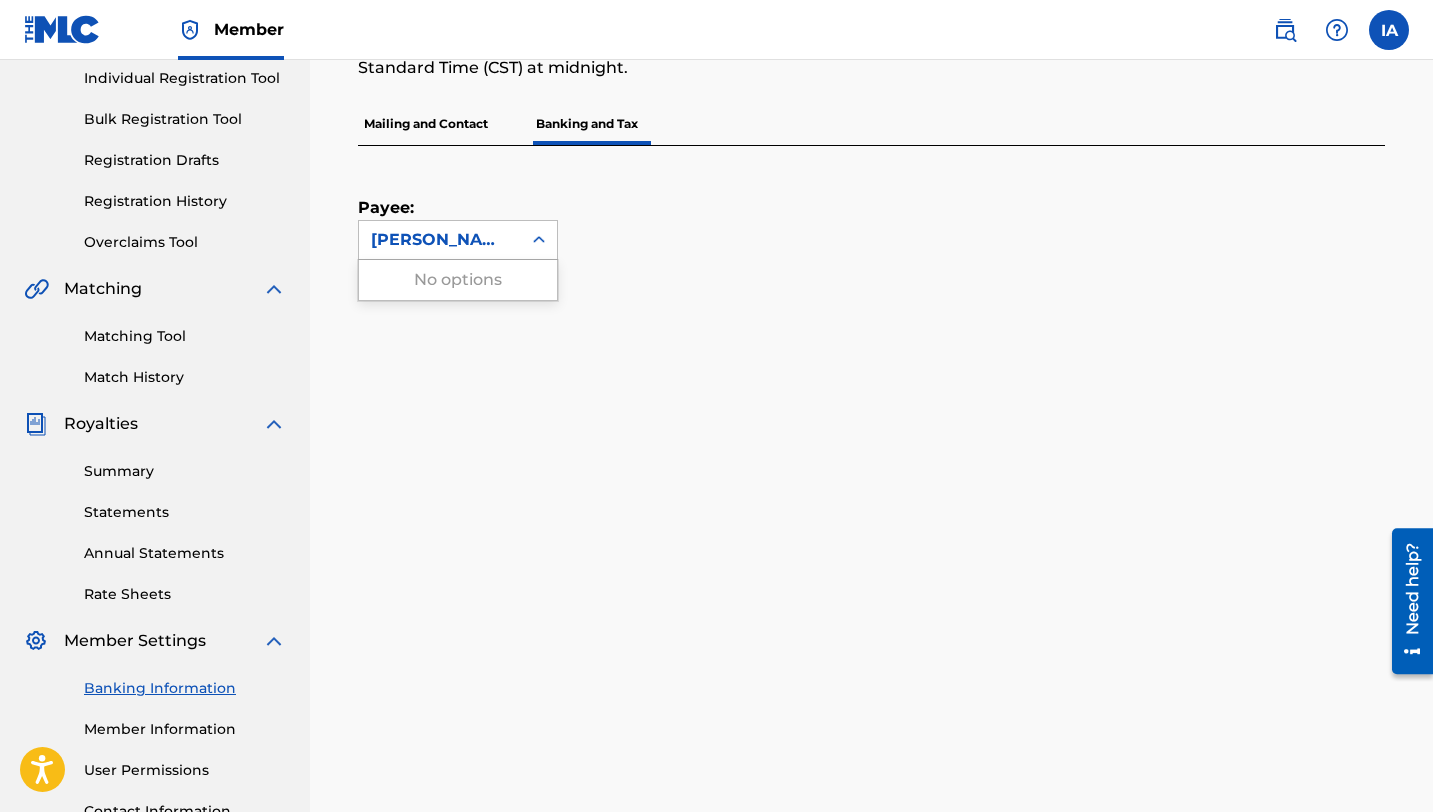 click on "[PERSON_NAME]" at bounding box center (440, 240) 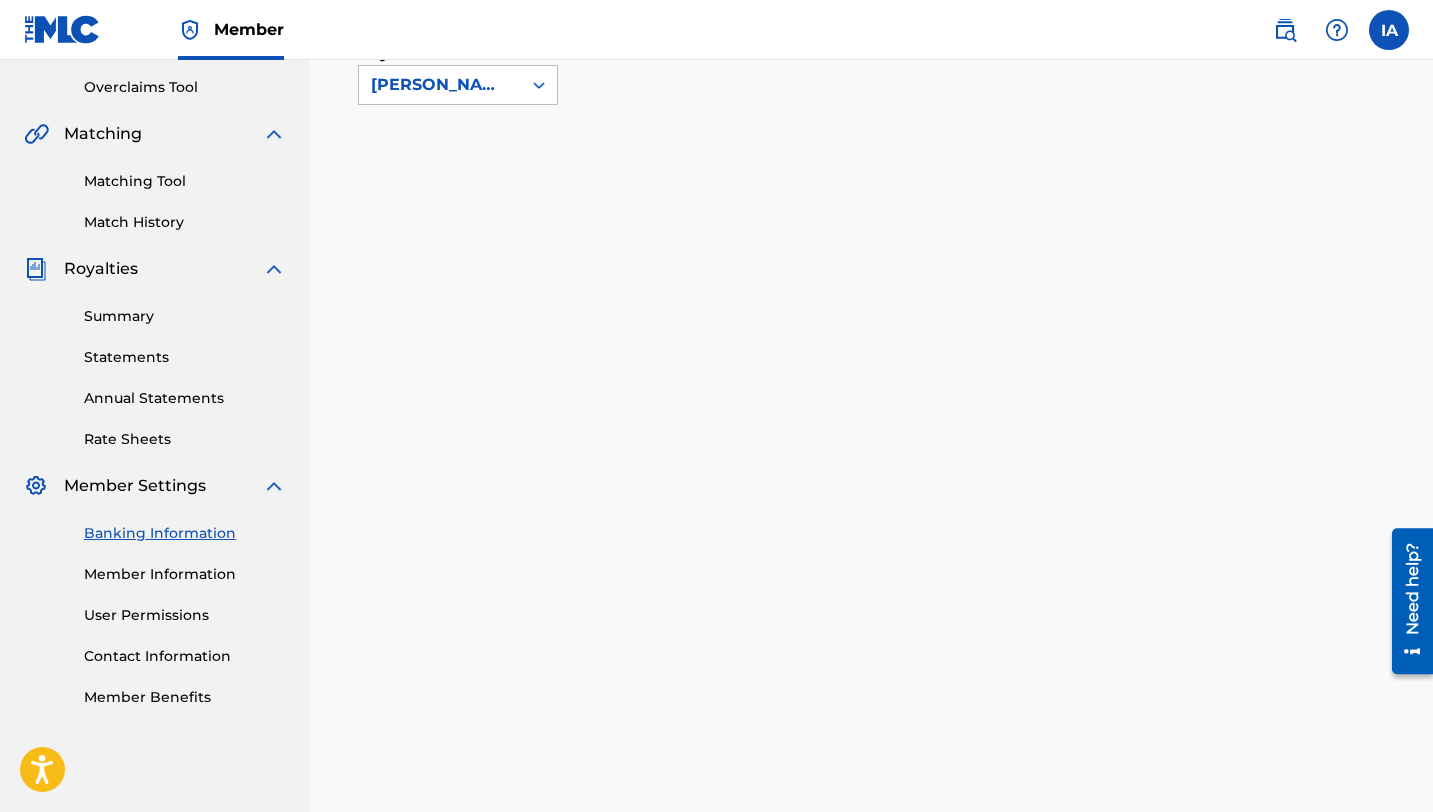scroll, scrollTop: 413, scrollLeft: 0, axis: vertical 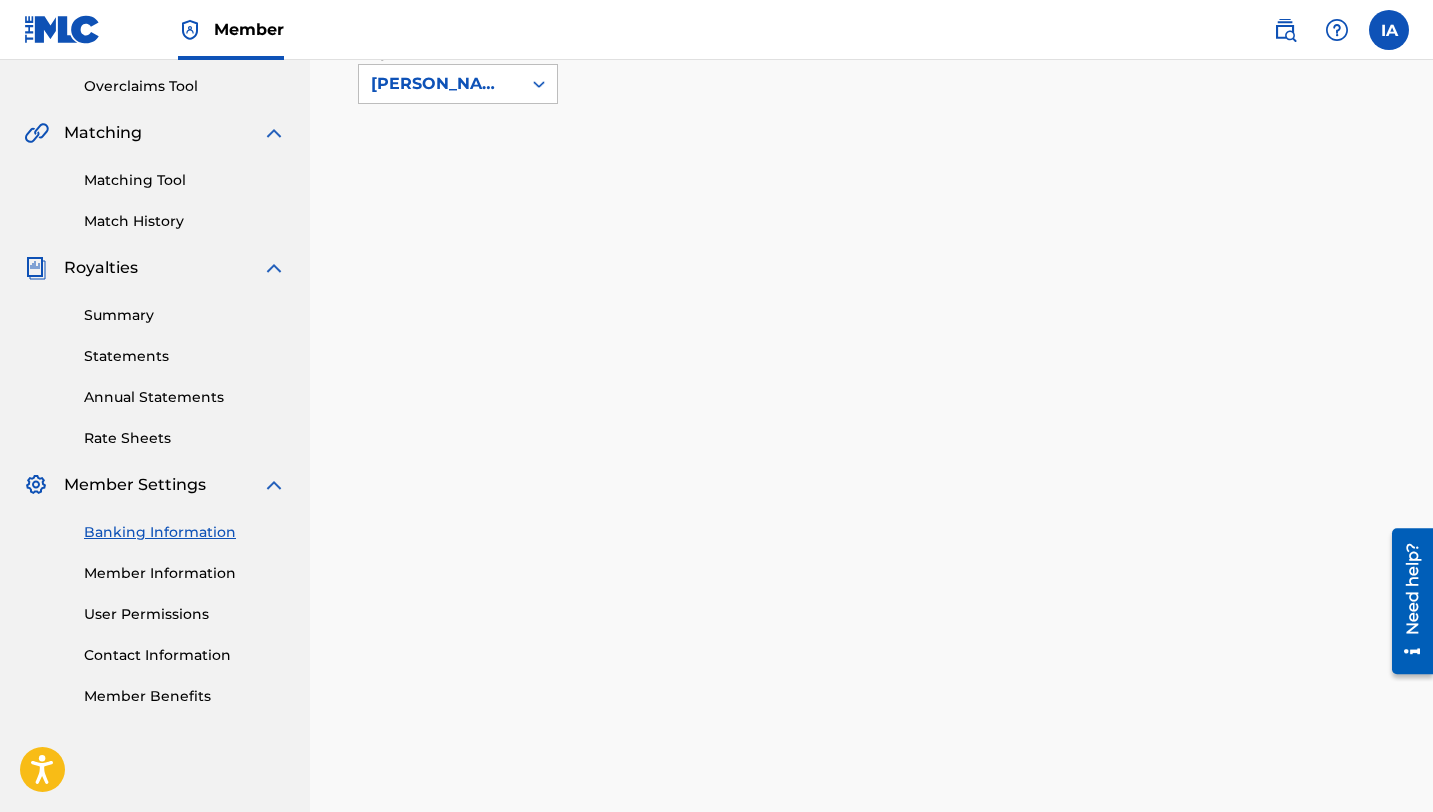 click on "User Permissions" at bounding box center [185, 614] 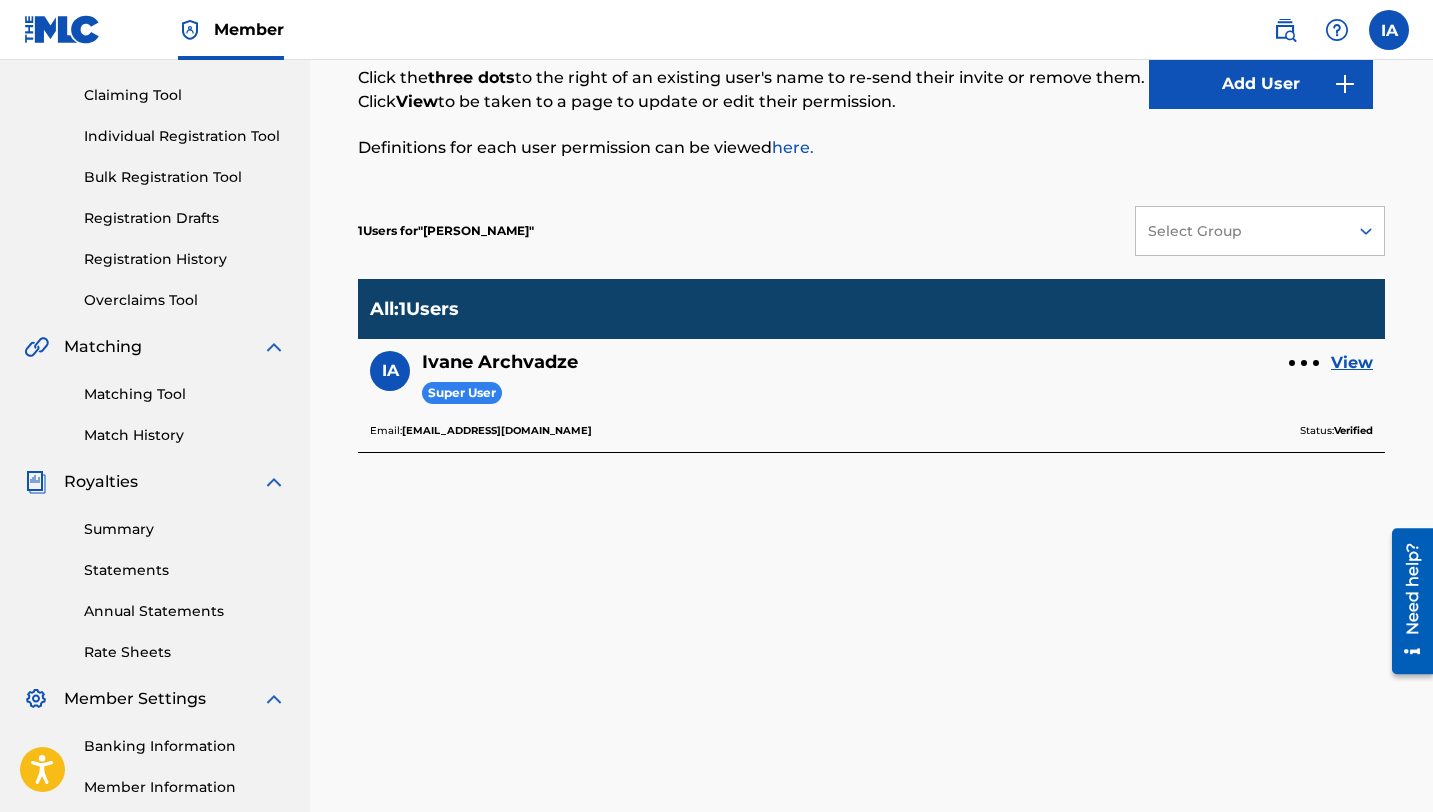 scroll, scrollTop: 371, scrollLeft: 0, axis: vertical 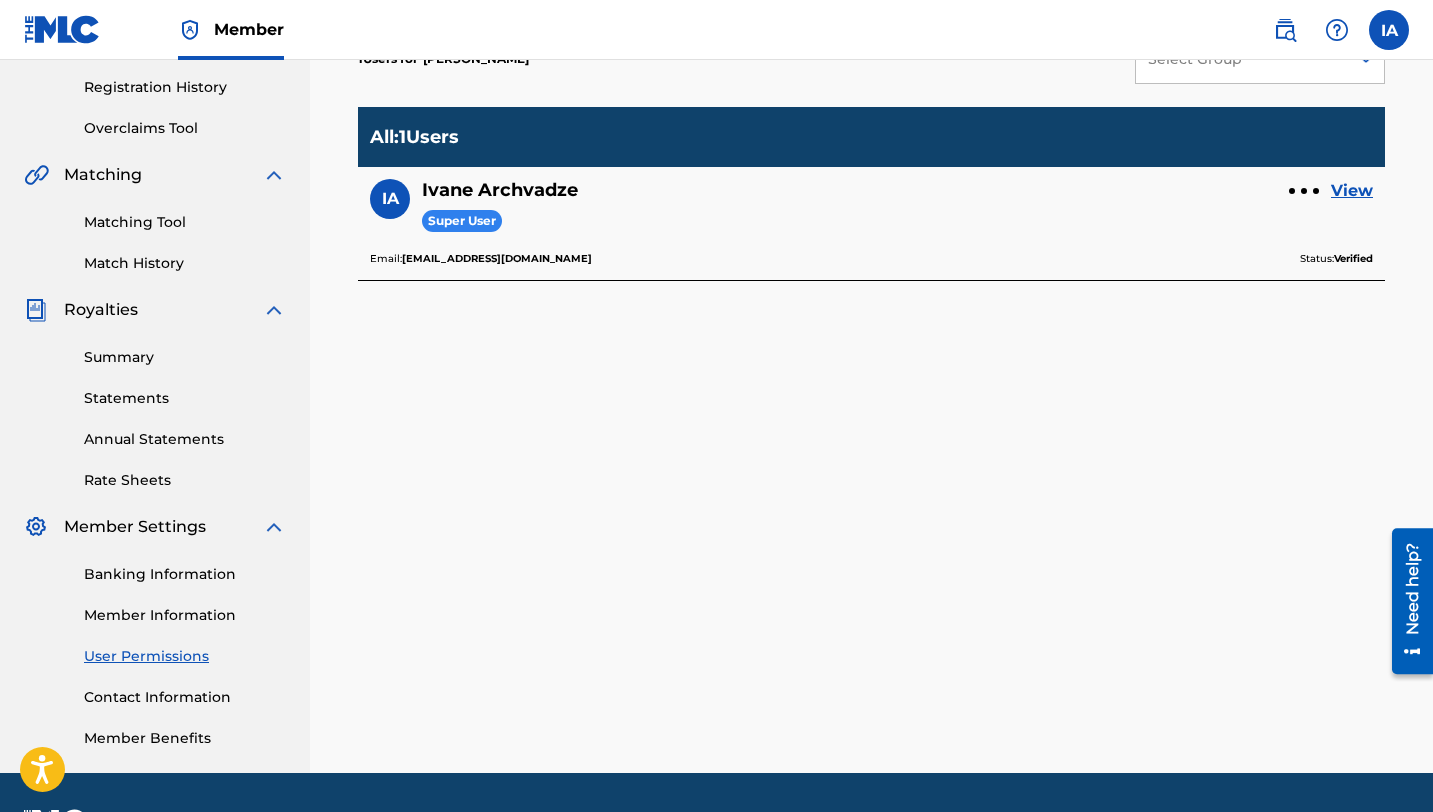 click on "Banking Information Member Information User Permissions Contact Information Member Benefits" at bounding box center [155, 644] 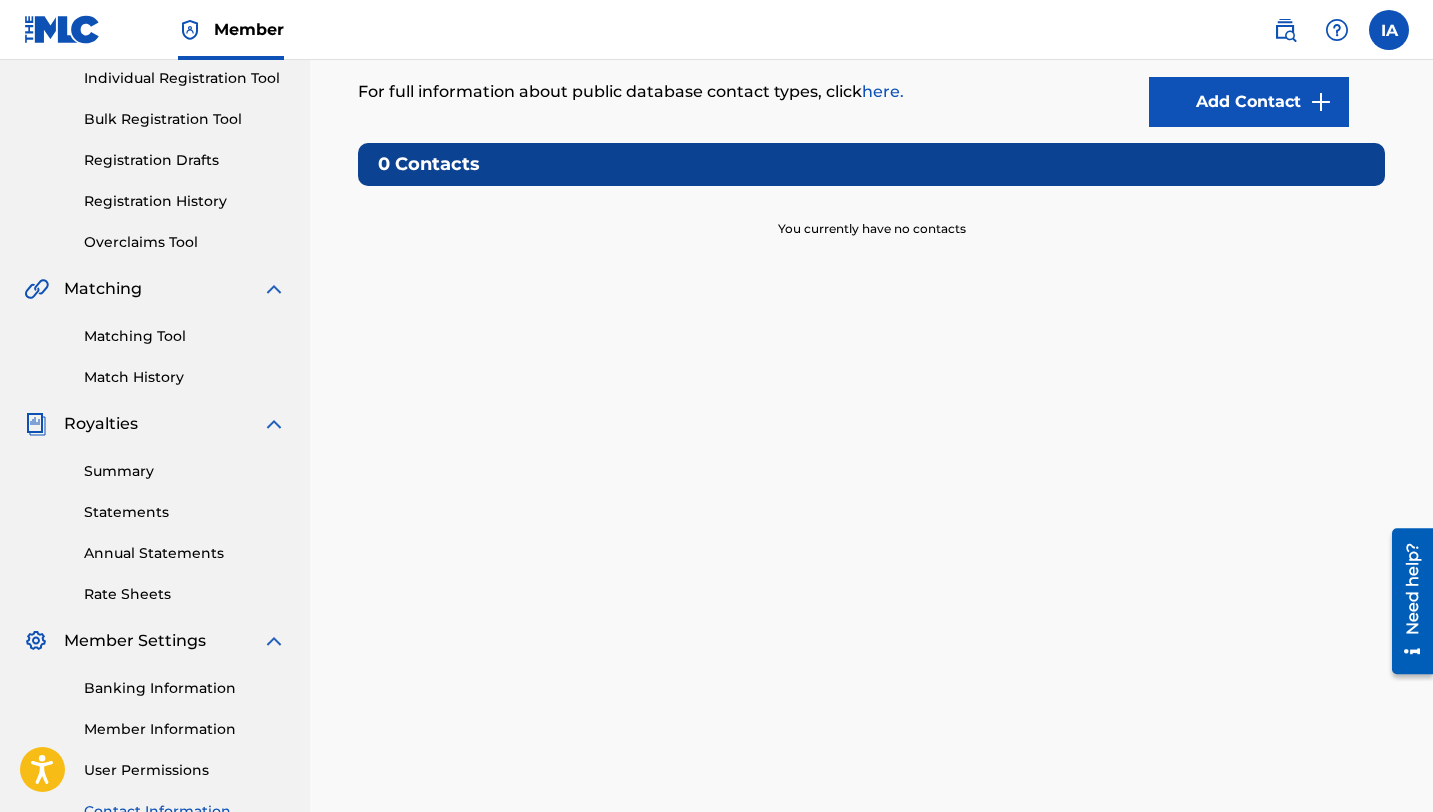 scroll, scrollTop: 428, scrollLeft: 0, axis: vertical 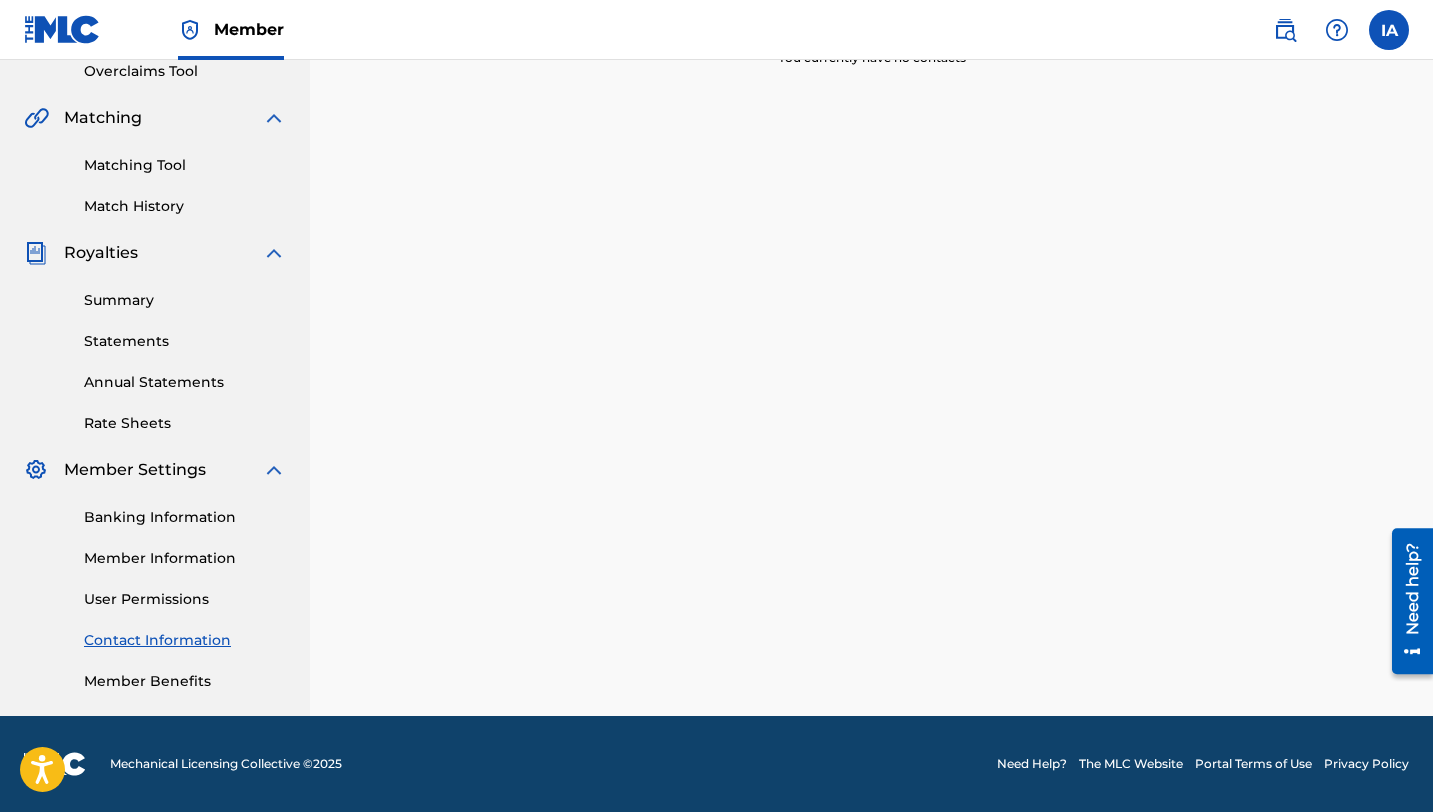 click on "Member Benefits" at bounding box center [185, 681] 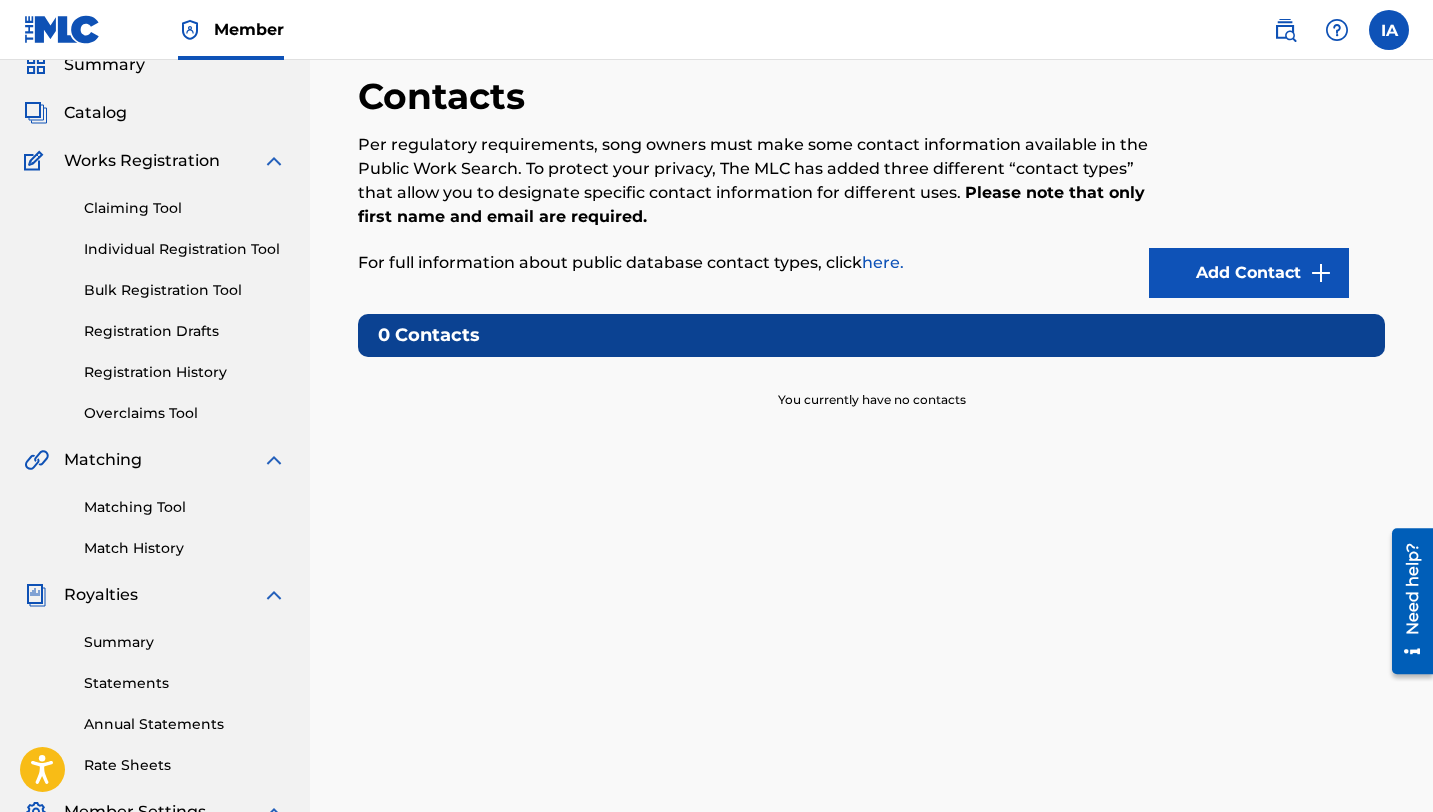 scroll, scrollTop: 0, scrollLeft: 0, axis: both 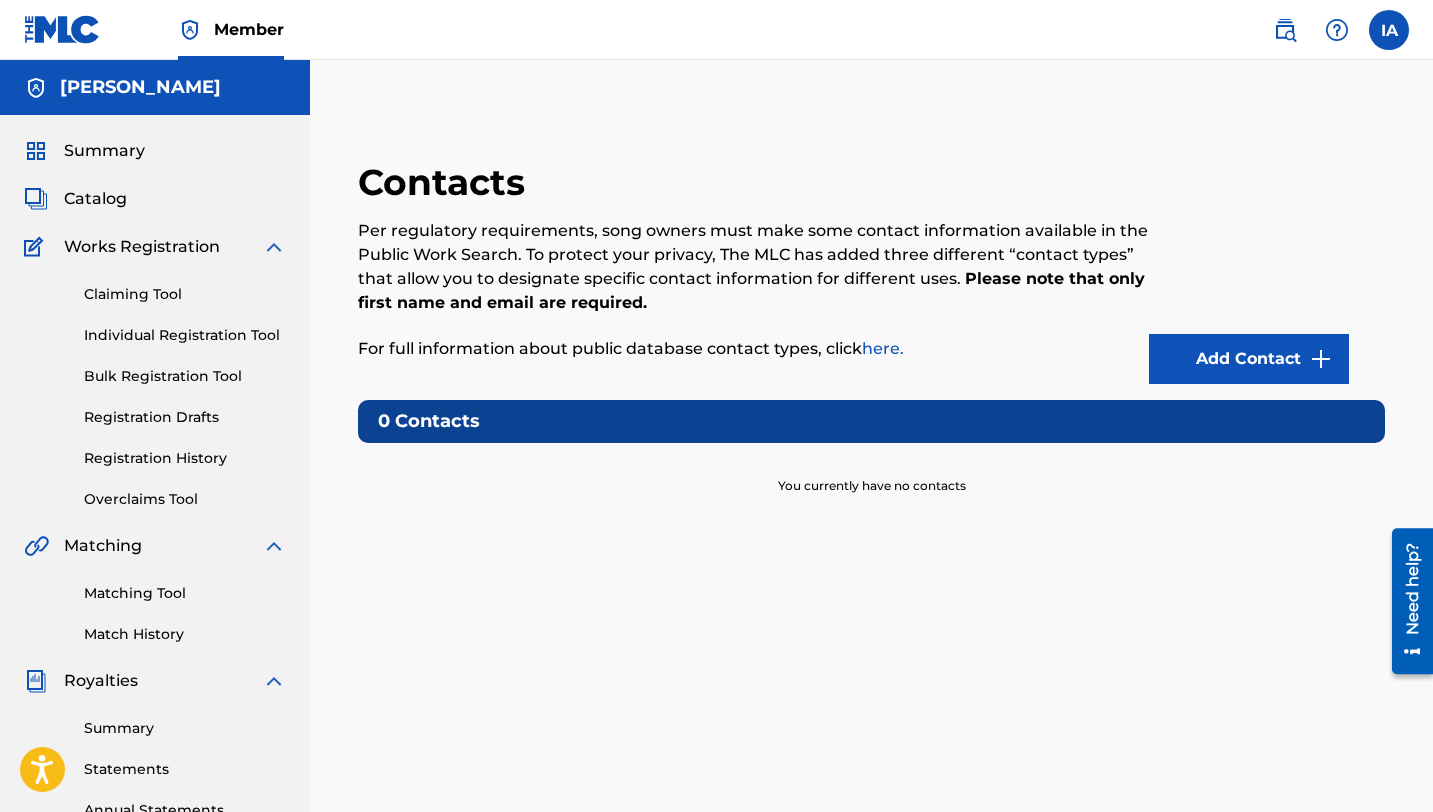 click on "Registration History" at bounding box center (185, 458) 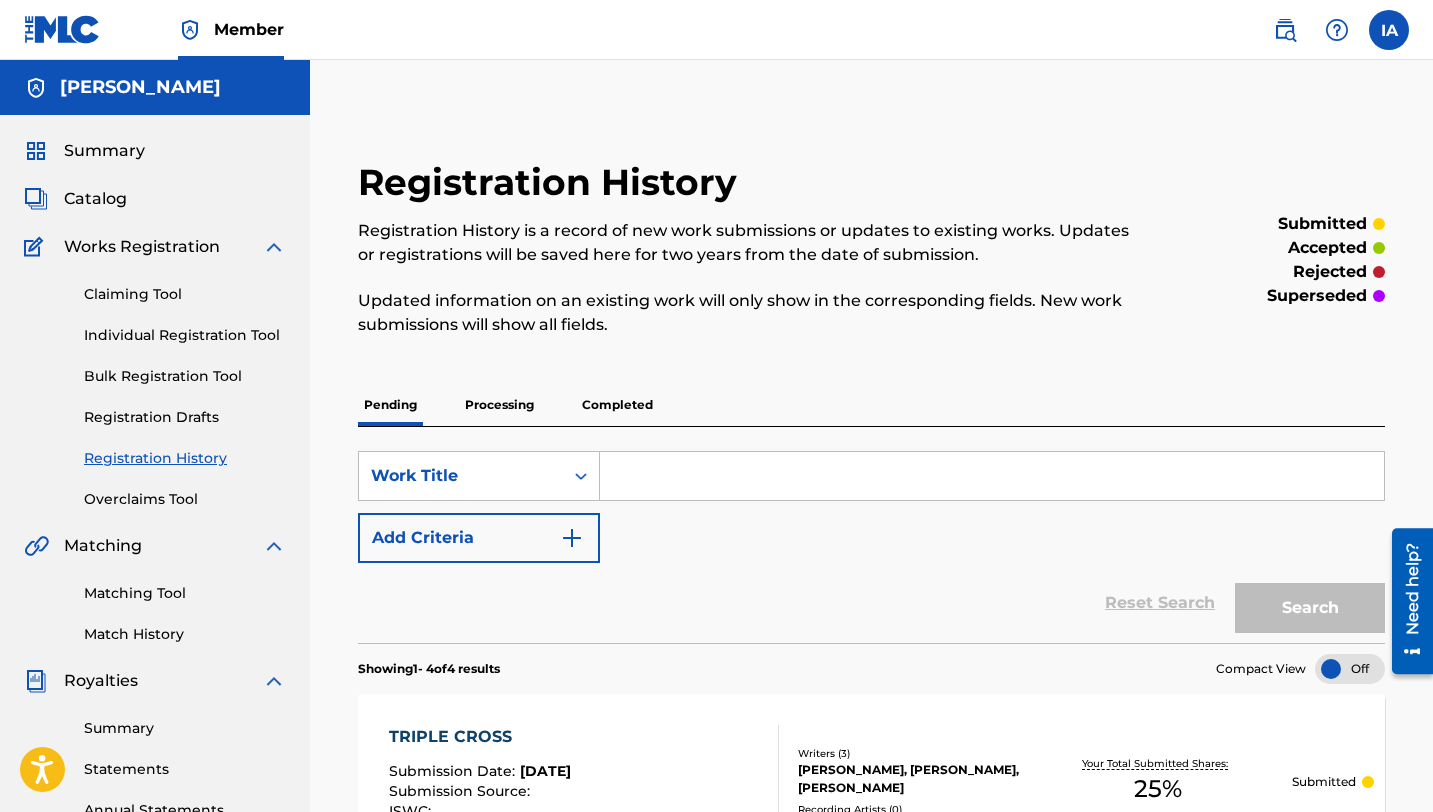click on "Overclaims Tool" at bounding box center (185, 499) 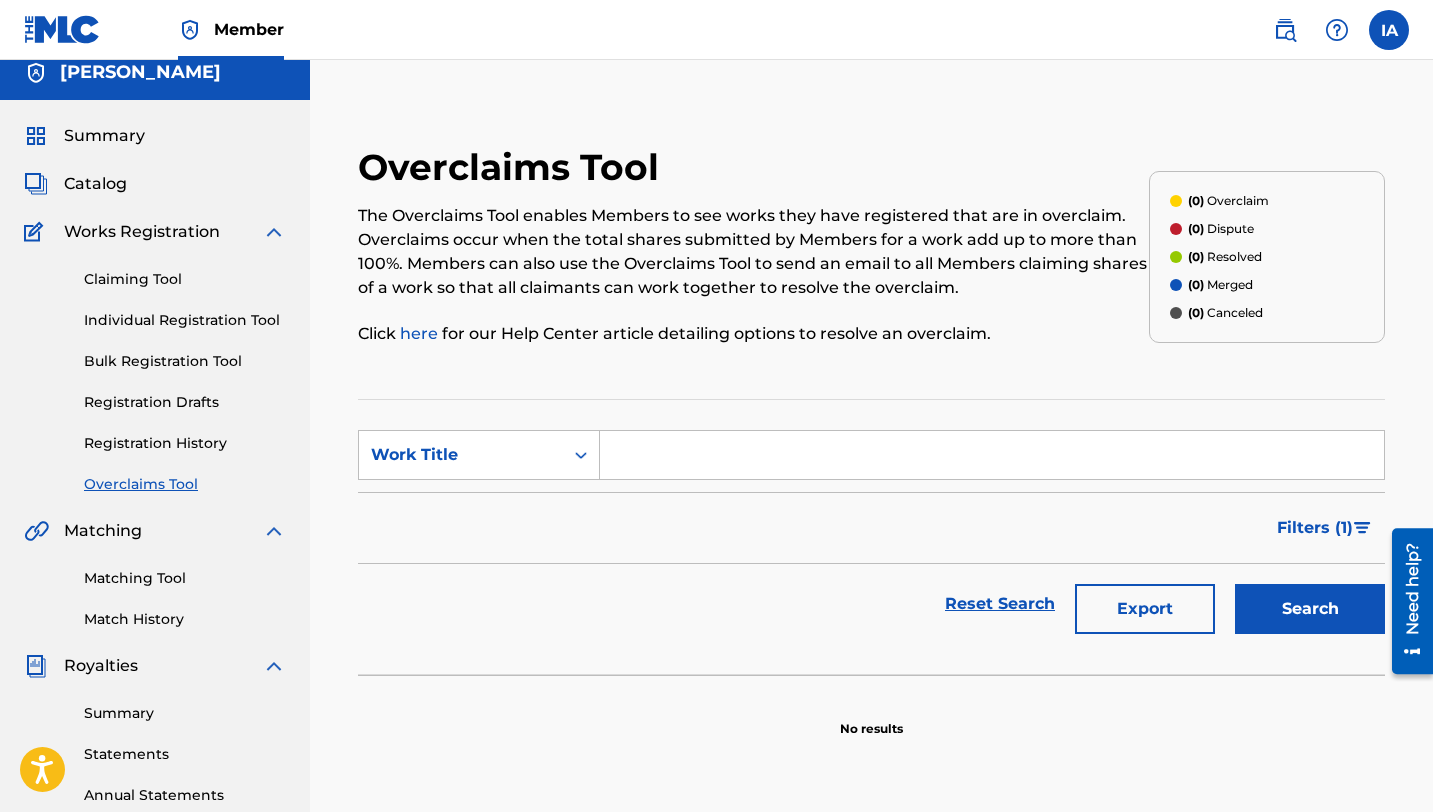 scroll, scrollTop: 36, scrollLeft: 0, axis: vertical 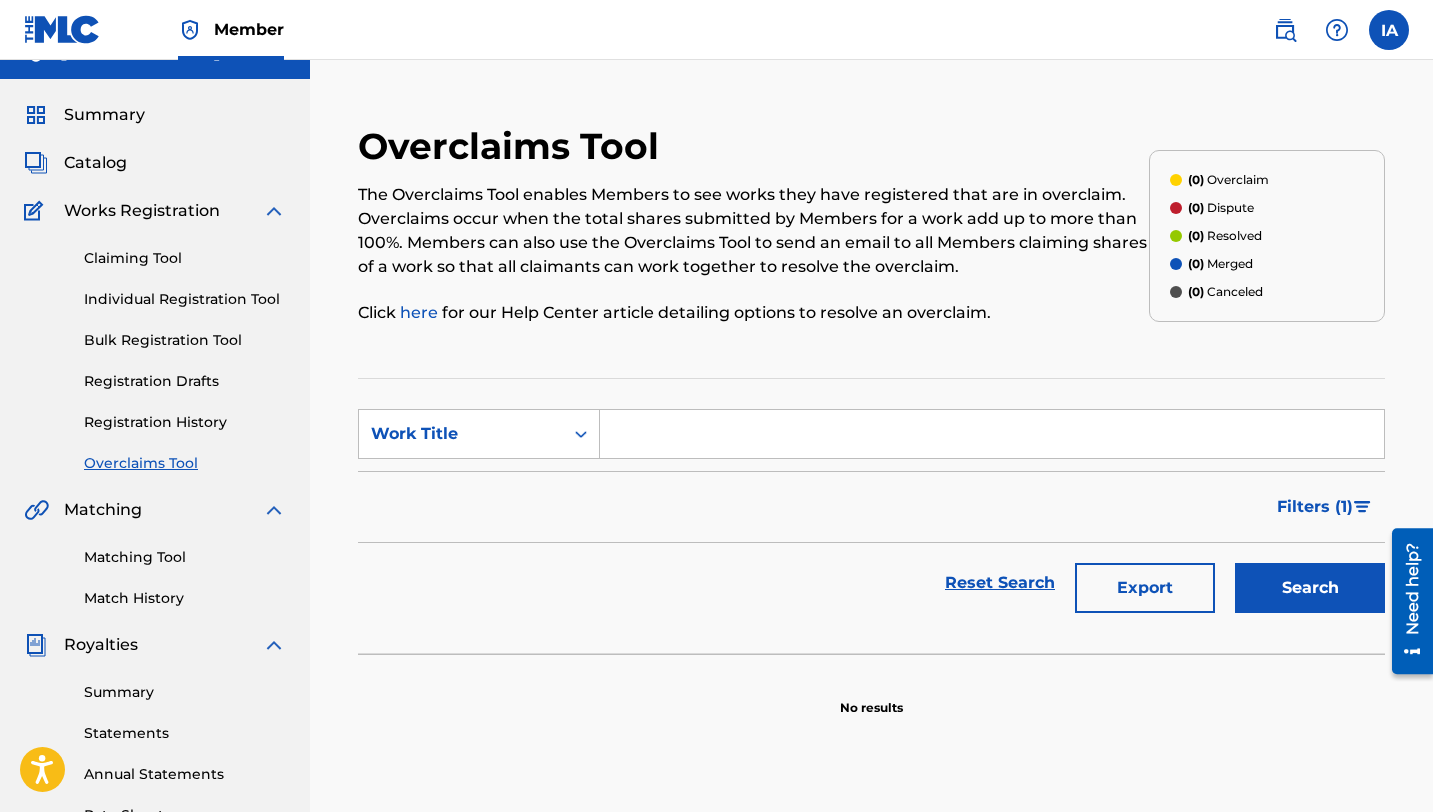 click on "Registration History" at bounding box center (185, 422) 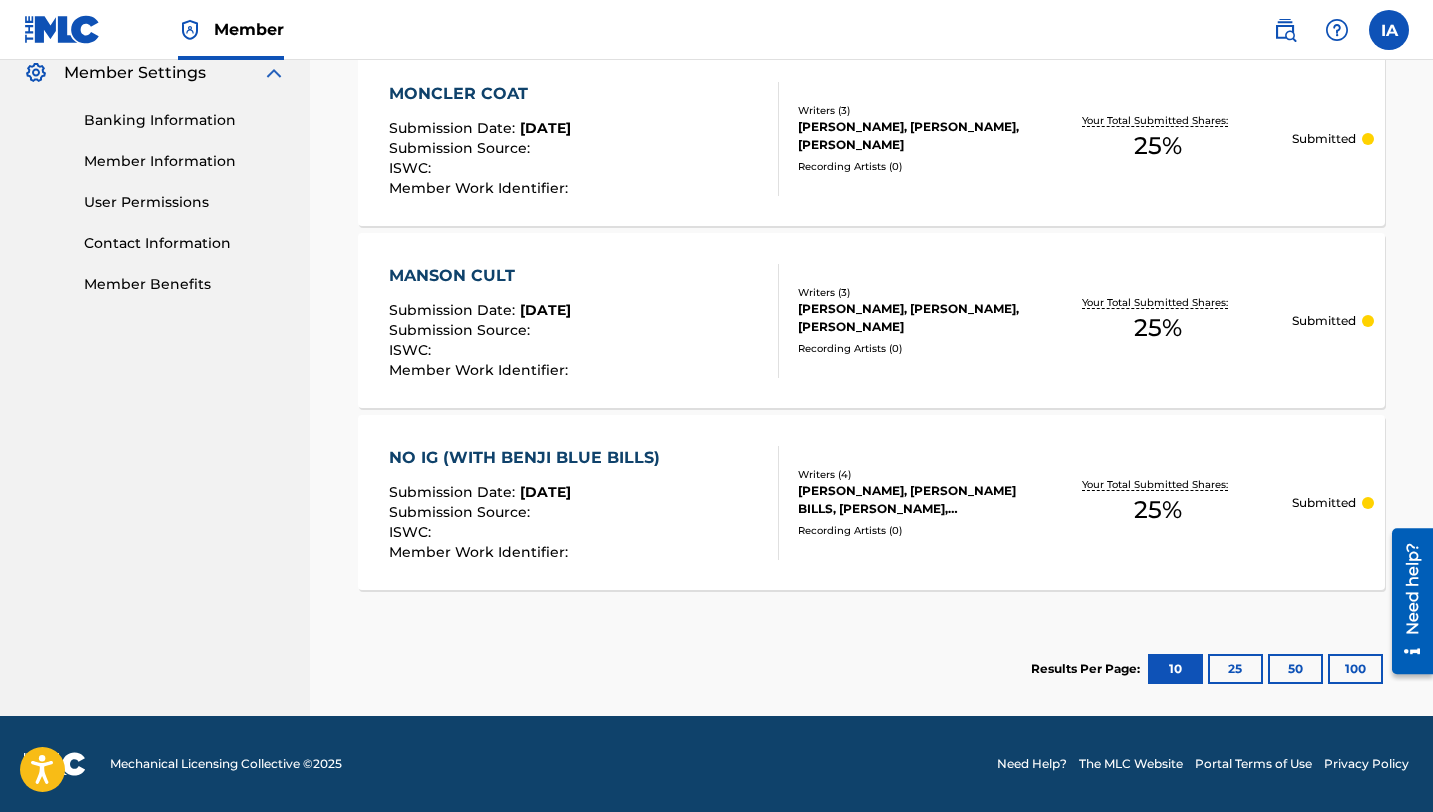 scroll, scrollTop: 0, scrollLeft: 0, axis: both 